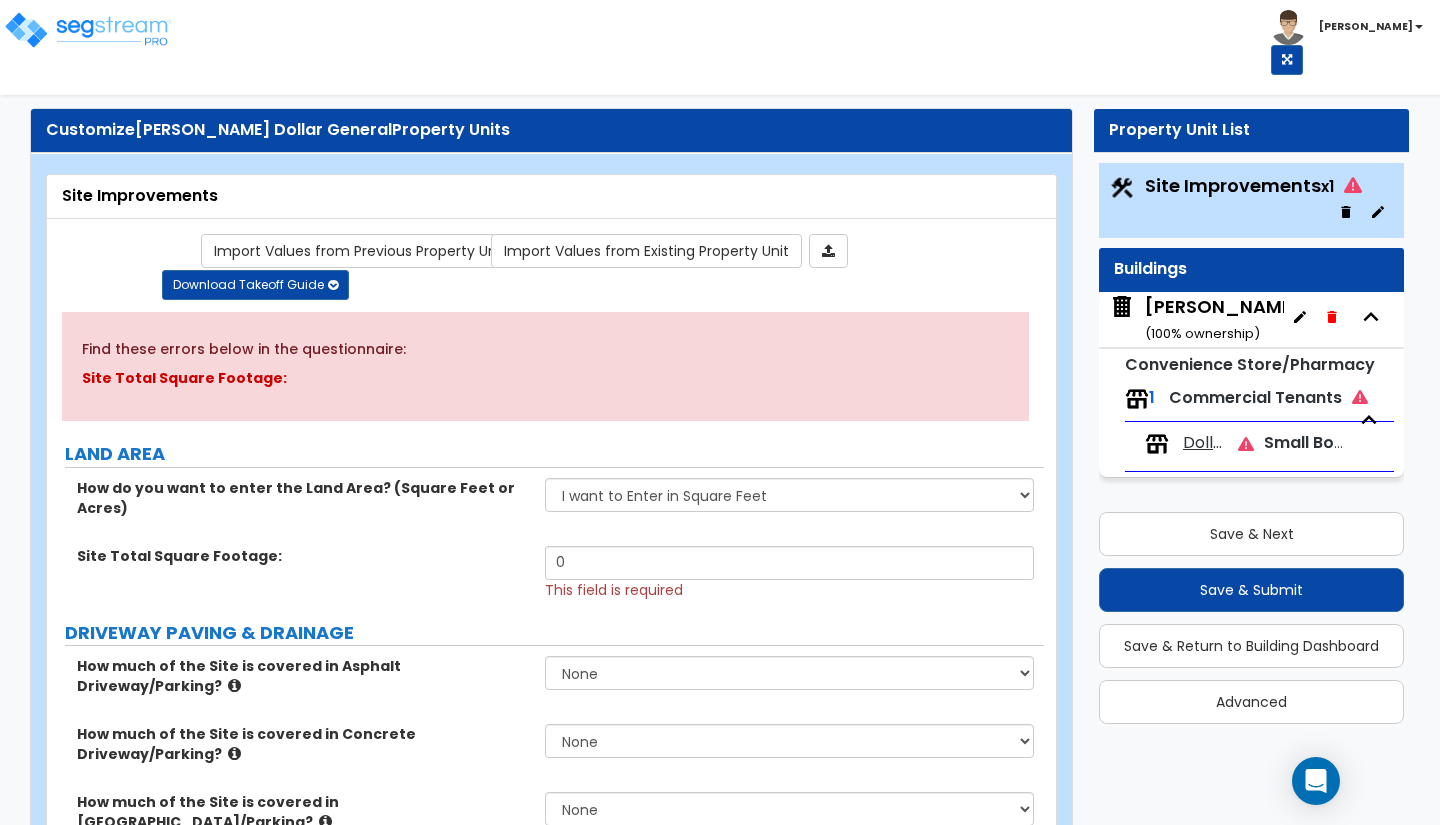 select on "2" 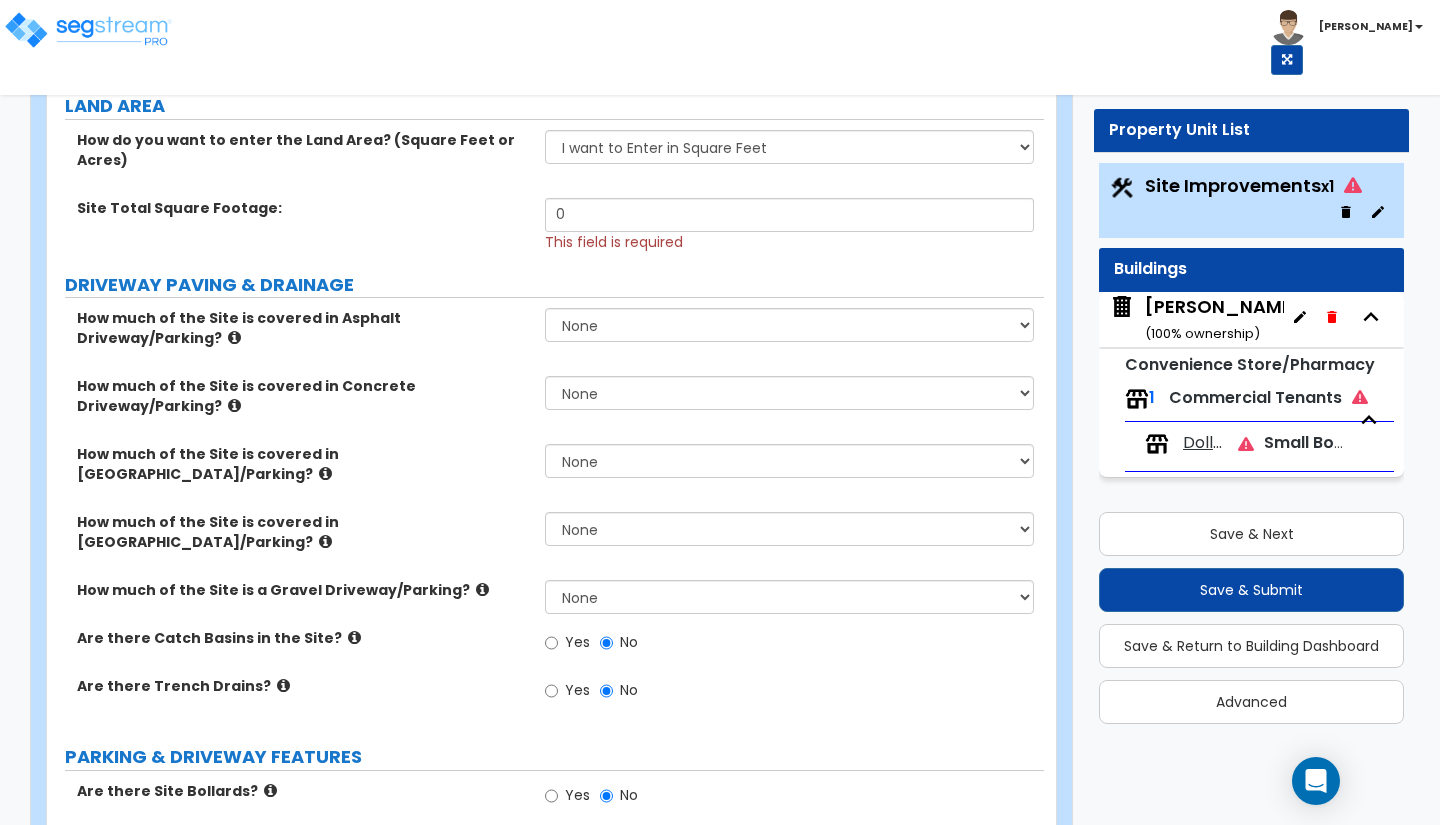scroll, scrollTop: 351, scrollLeft: 0, axis: vertical 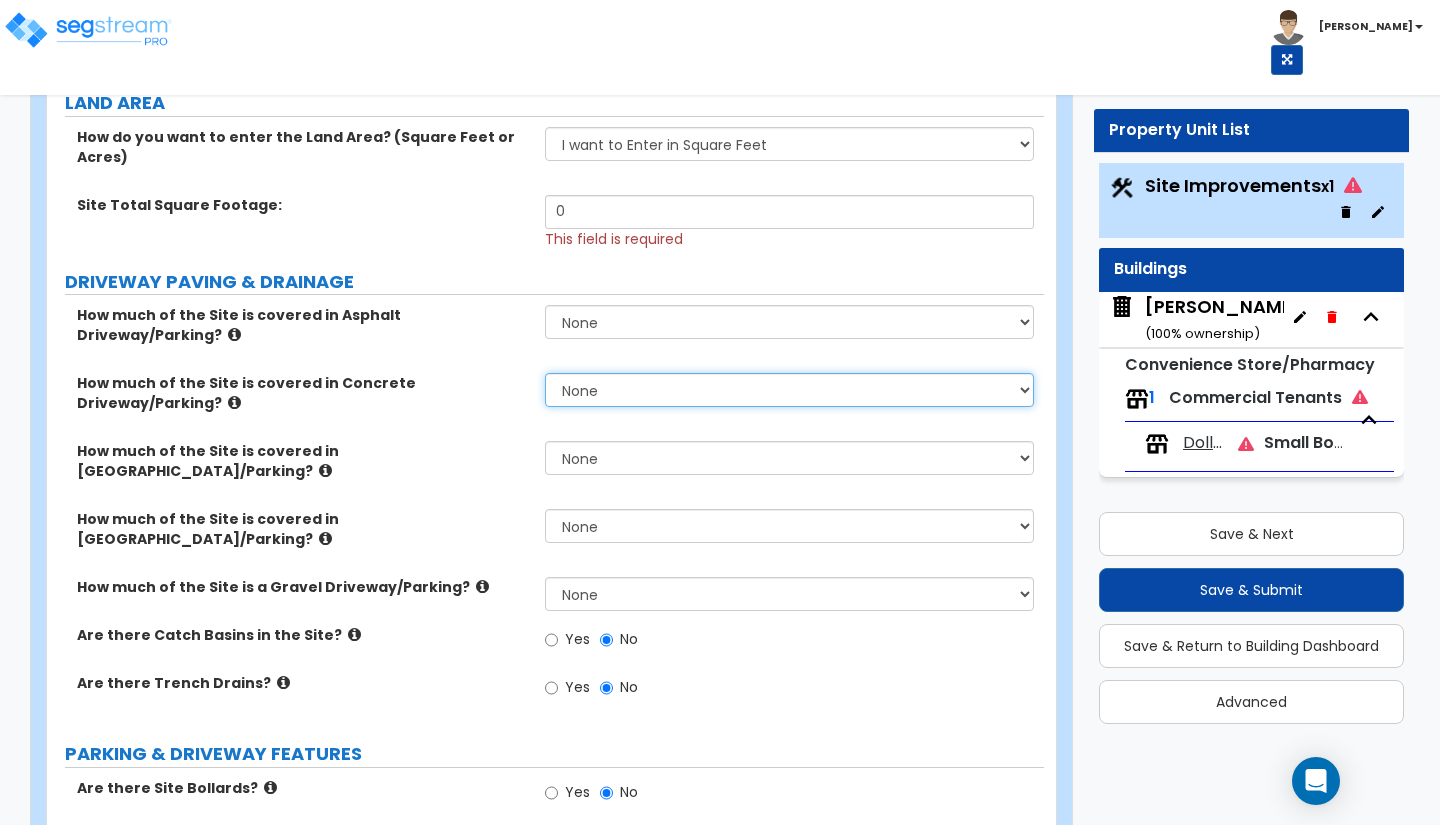 click on "None I want to Enter an Approximate Percentage I want to Enter the Square Footage" at bounding box center (789, 390) 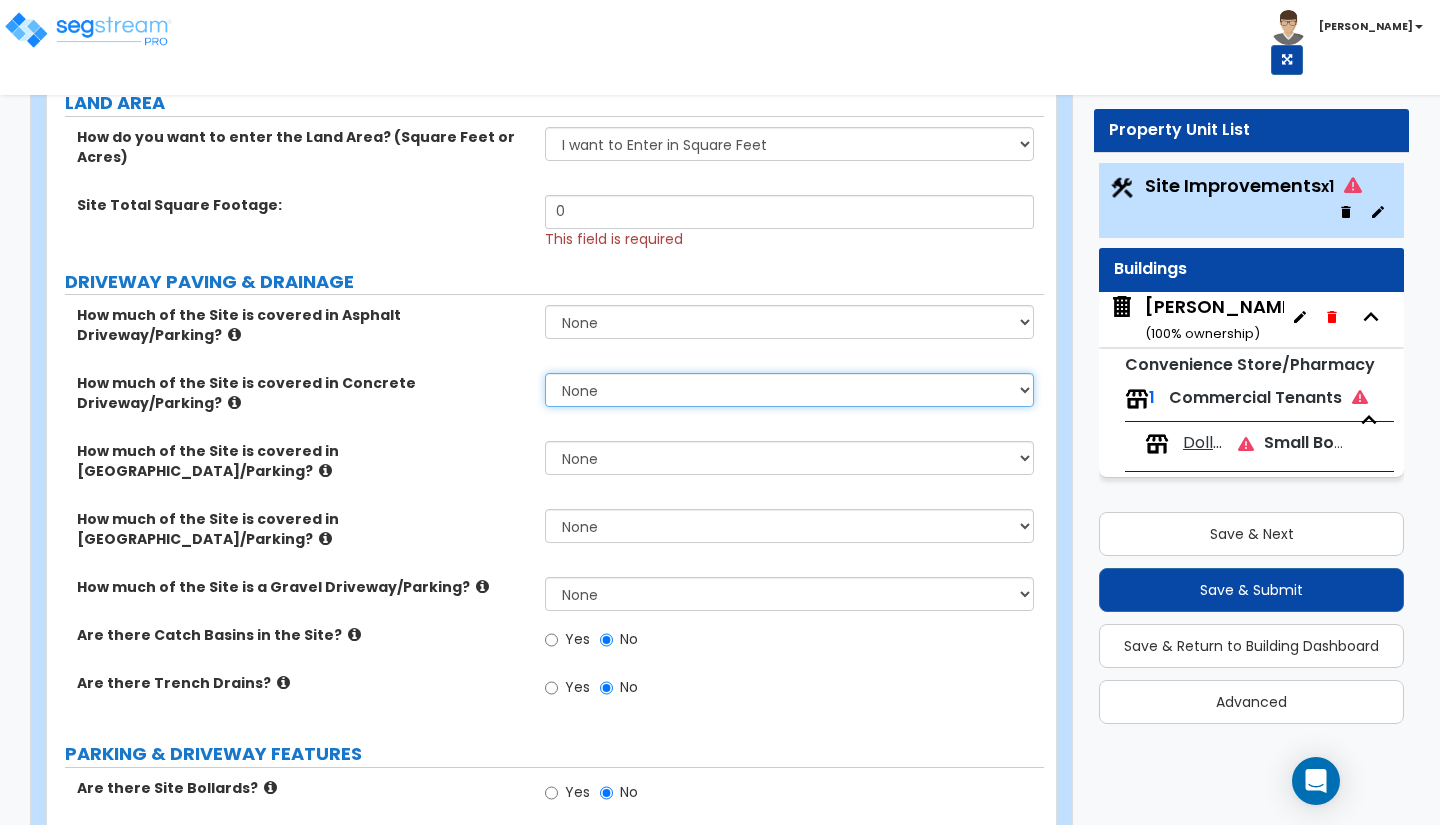 select on "2" 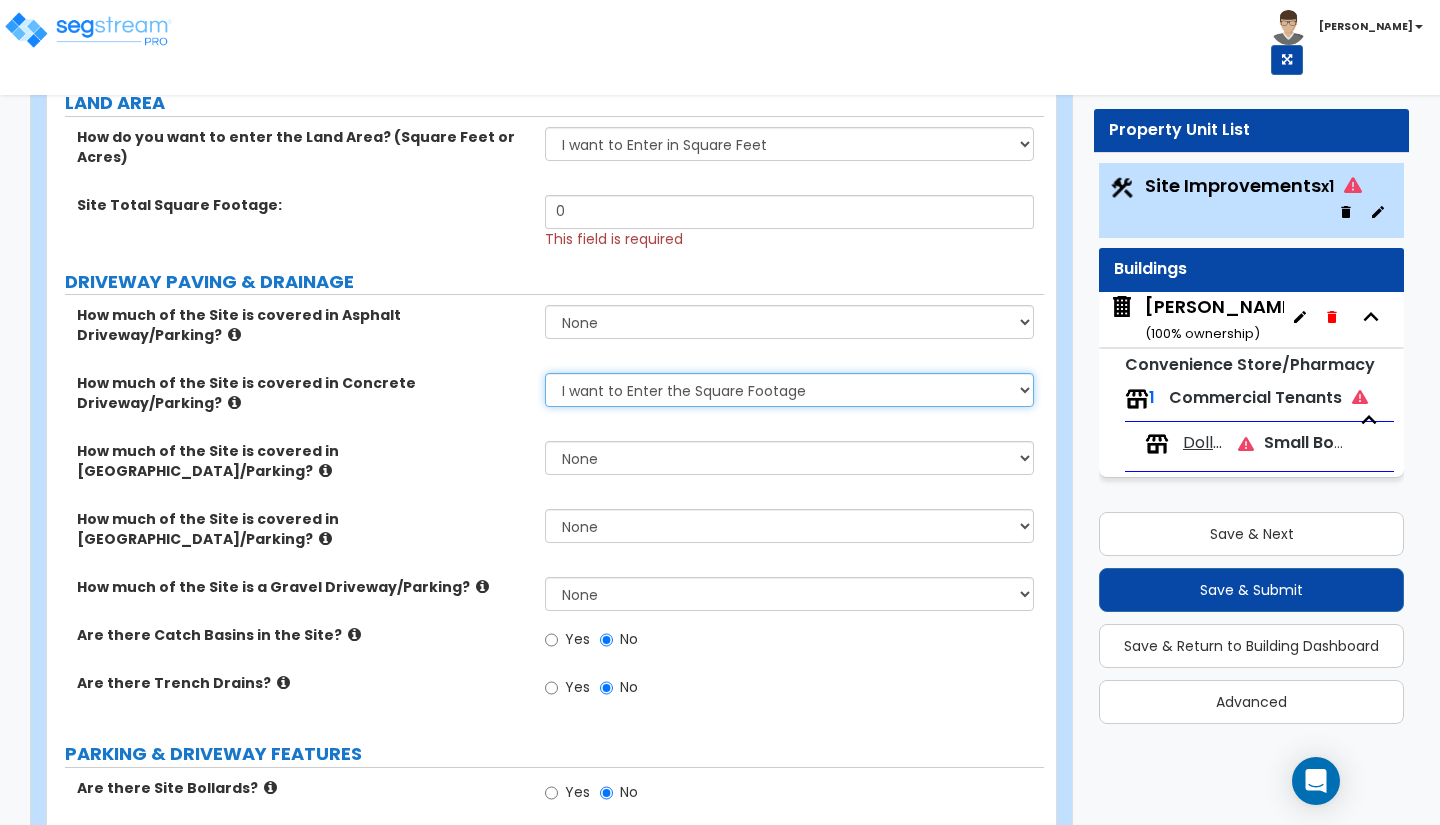 click on "None I want to Enter an Approximate Percentage I want to Enter the Square Footage" at bounding box center [789, 390] 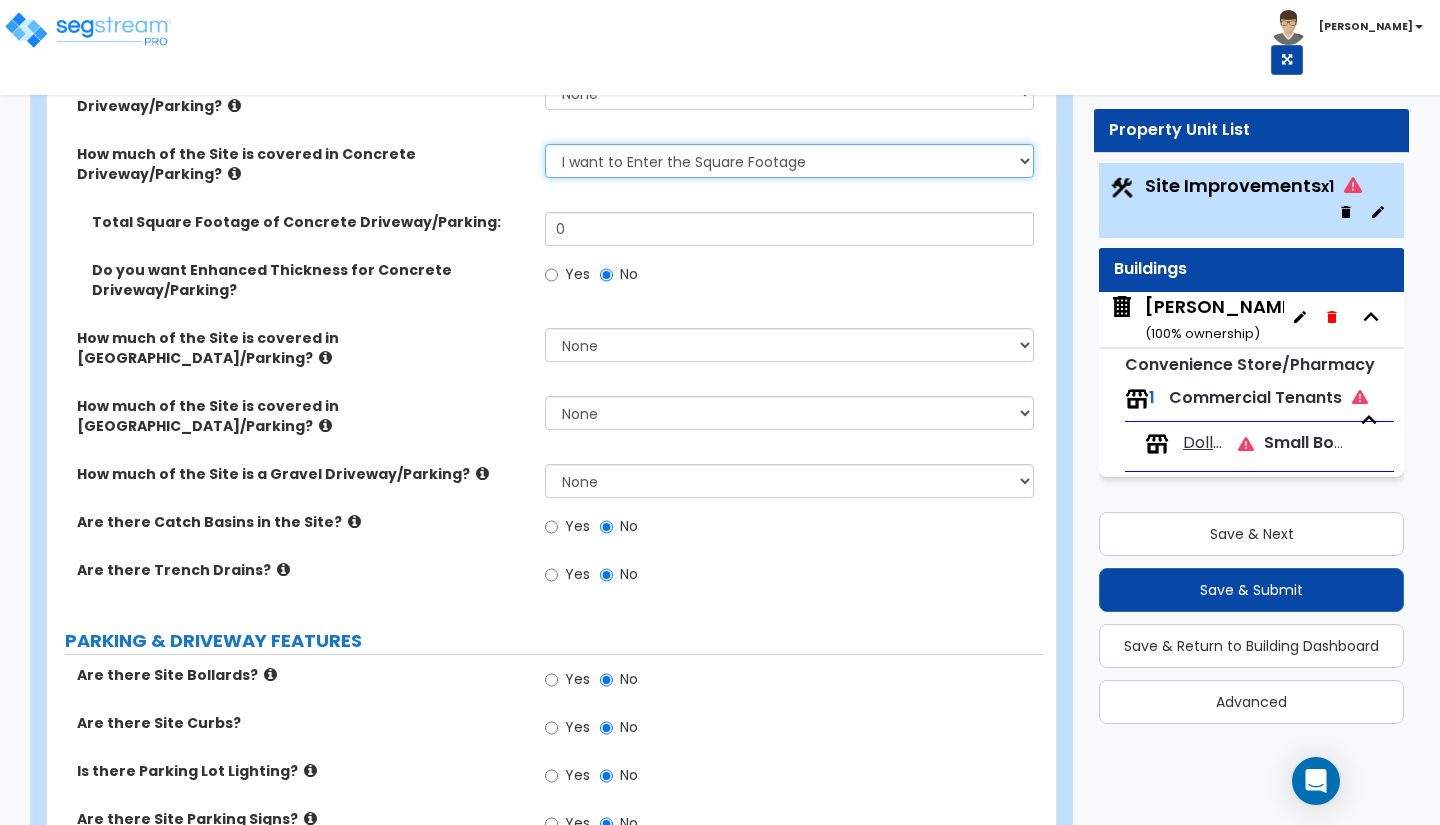 scroll, scrollTop: 582, scrollLeft: 0, axis: vertical 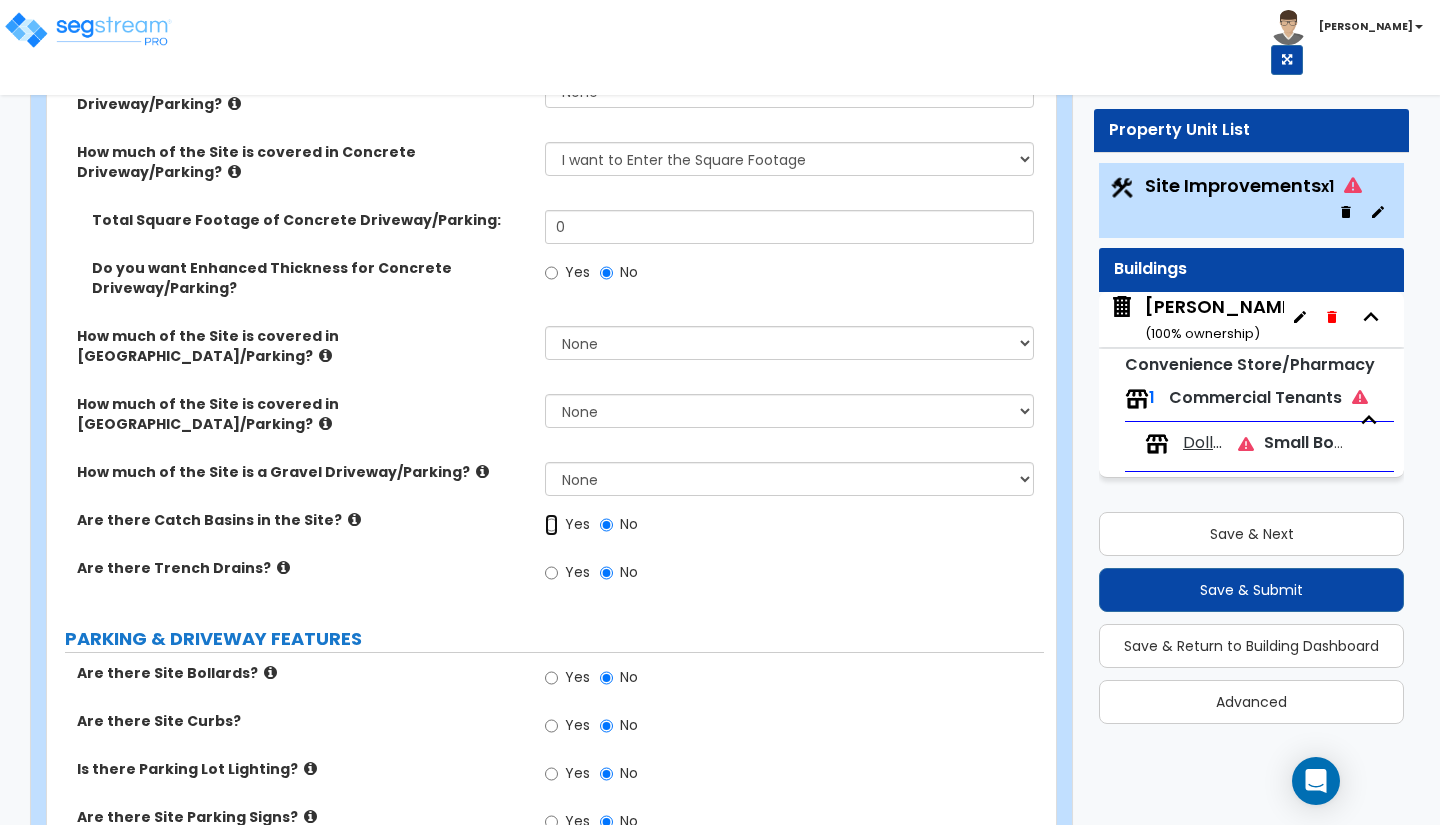 click on "Yes" at bounding box center (551, 525) 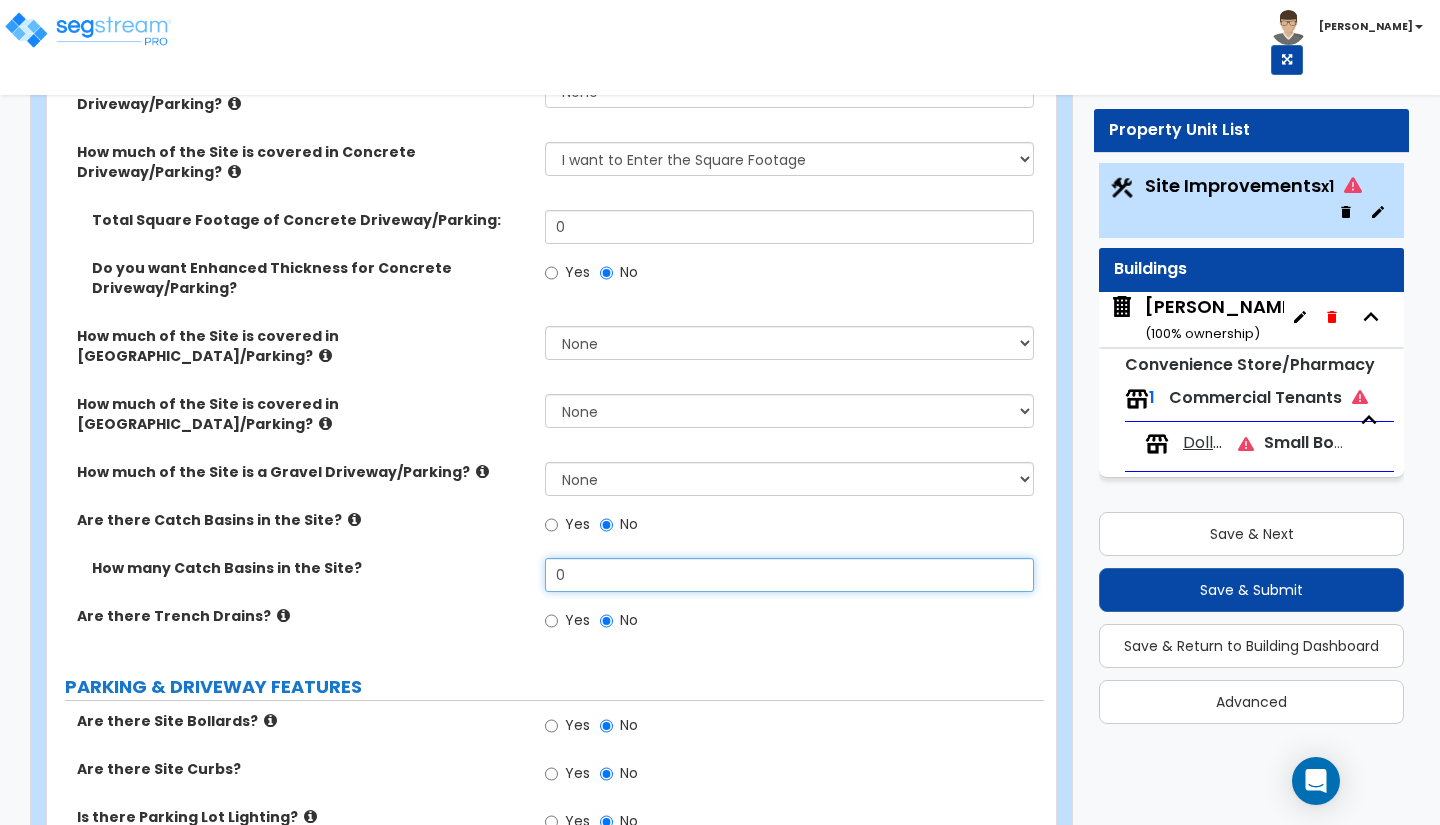 drag, startPoint x: 589, startPoint y: 536, endPoint x: 495, endPoint y: 539, distance: 94.04786 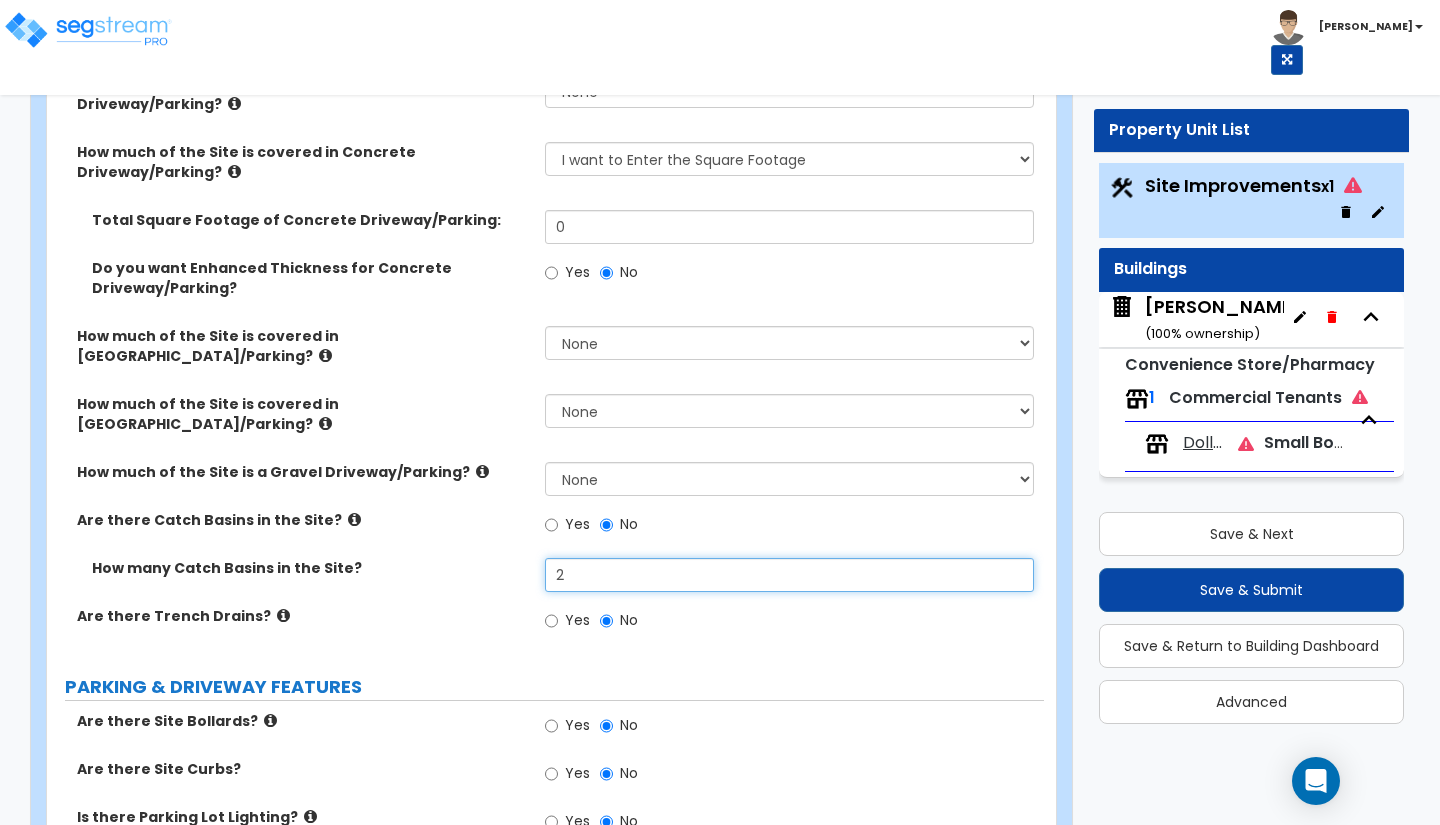 type on "2" 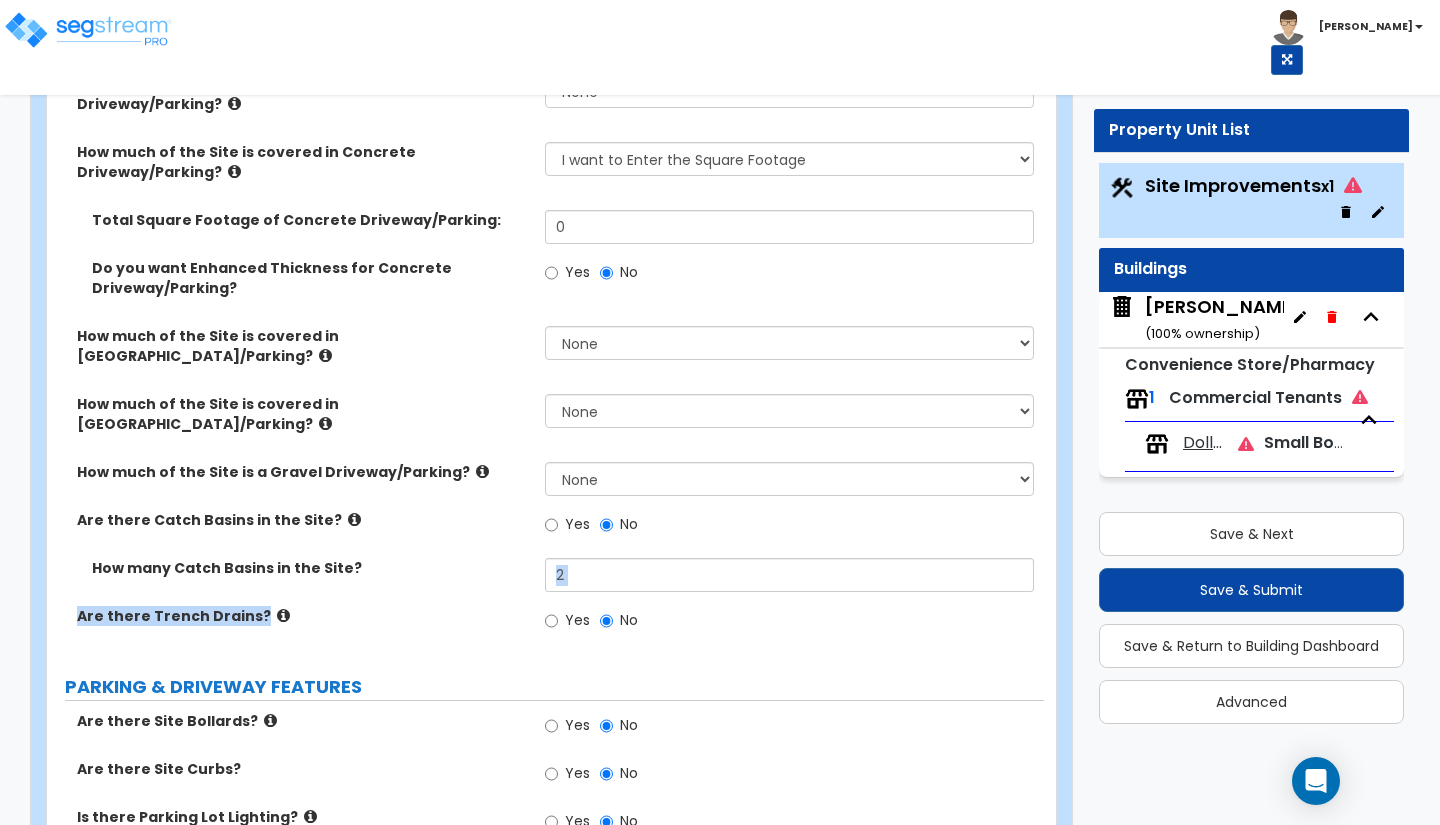 drag, startPoint x: 495, startPoint y: 539, endPoint x: 517, endPoint y: 598, distance: 62.968246 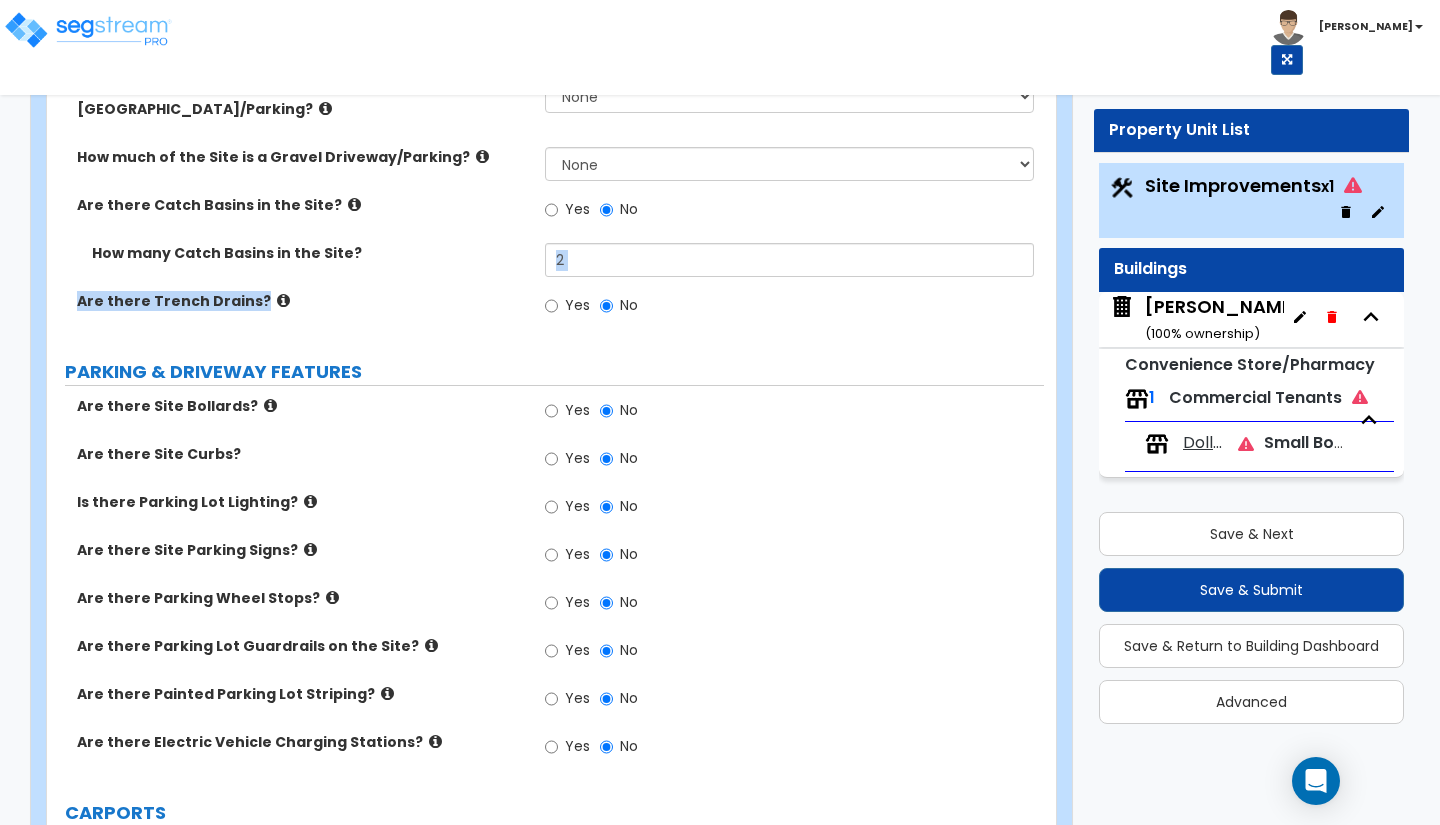 scroll, scrollTop: 898, scrollLeft: 0, axis: vertical 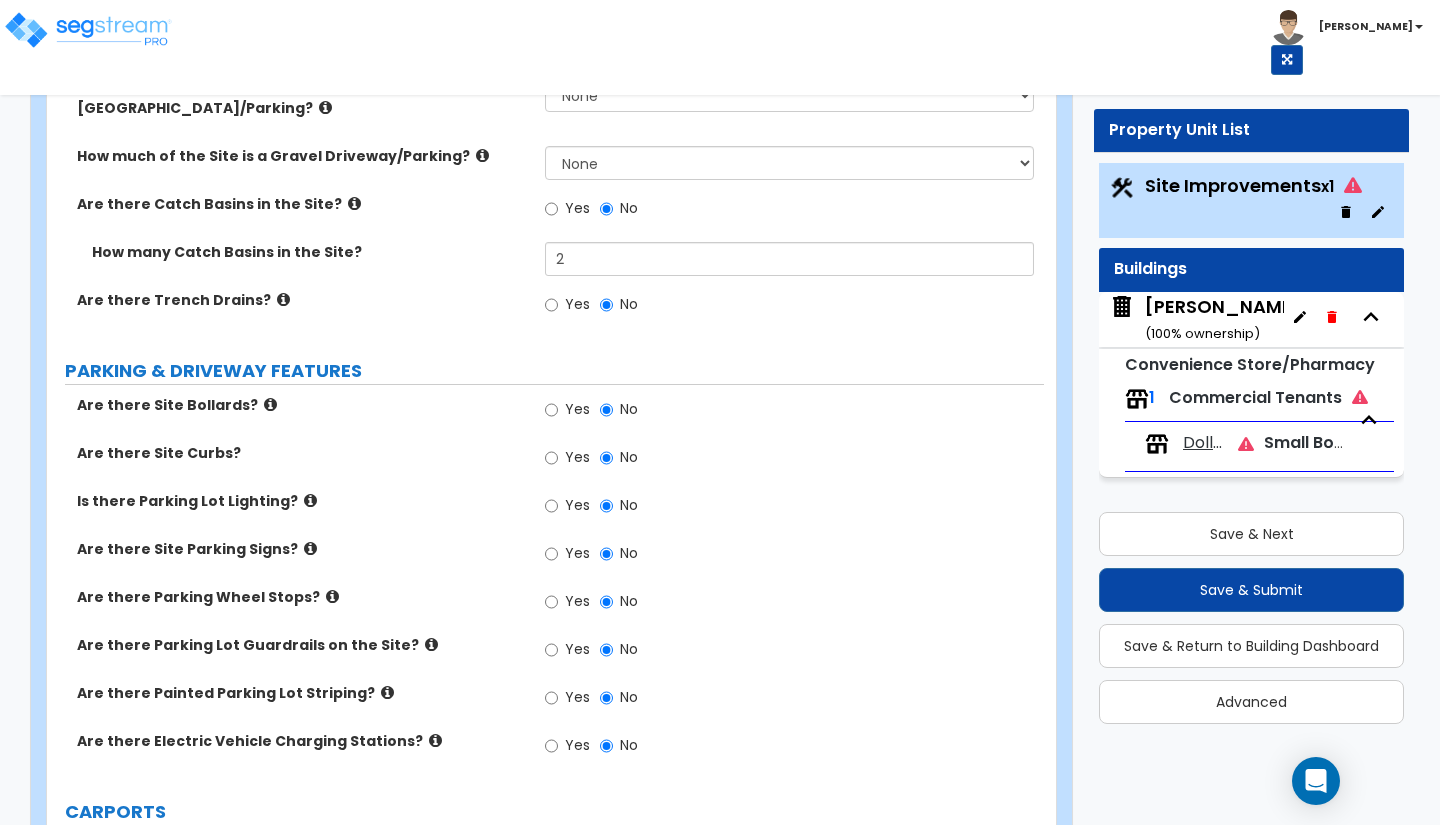 click on "Yes" at bounding box center (567, 412) 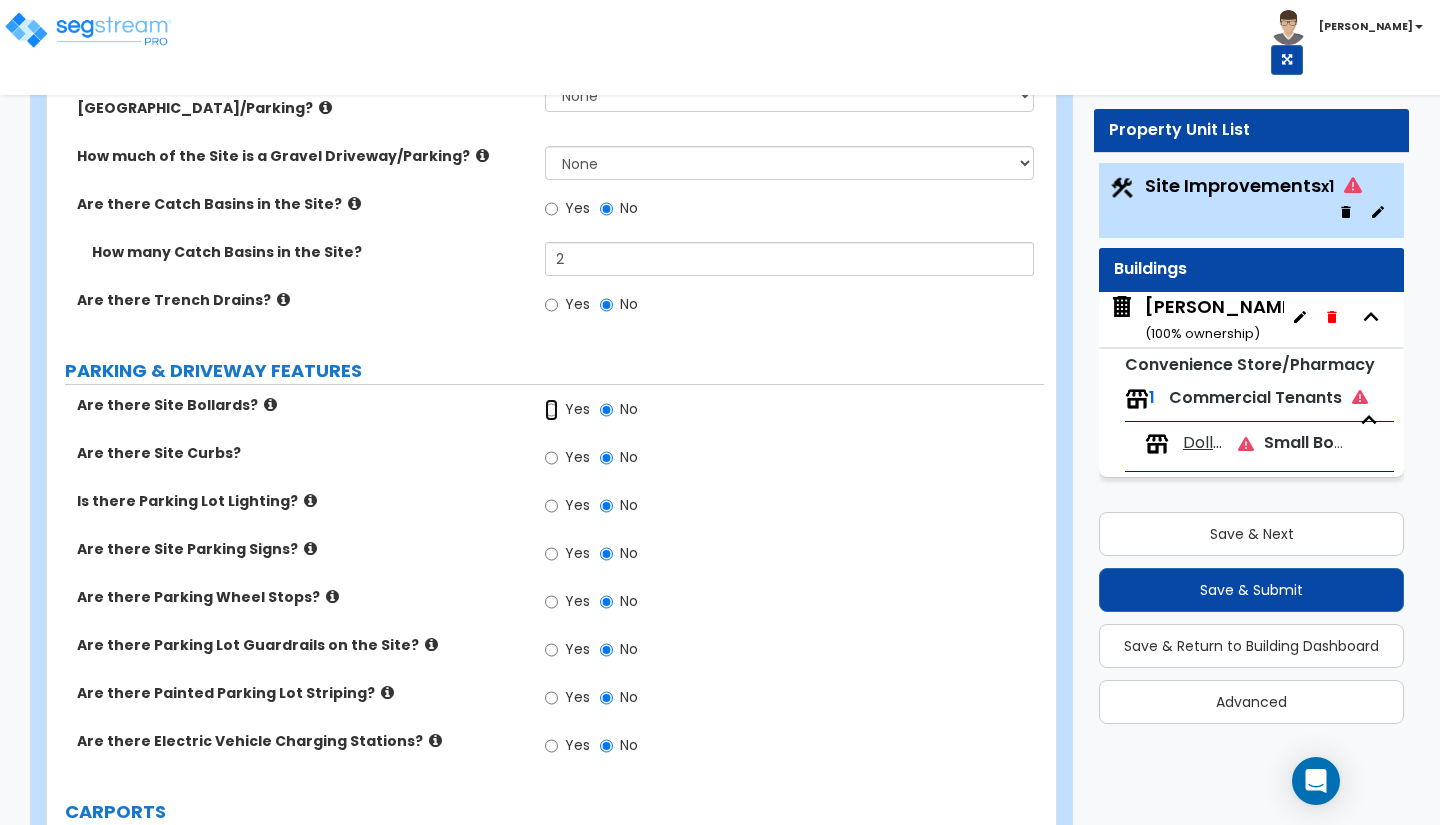 click on "Yes" at bounding box center (551, 410) 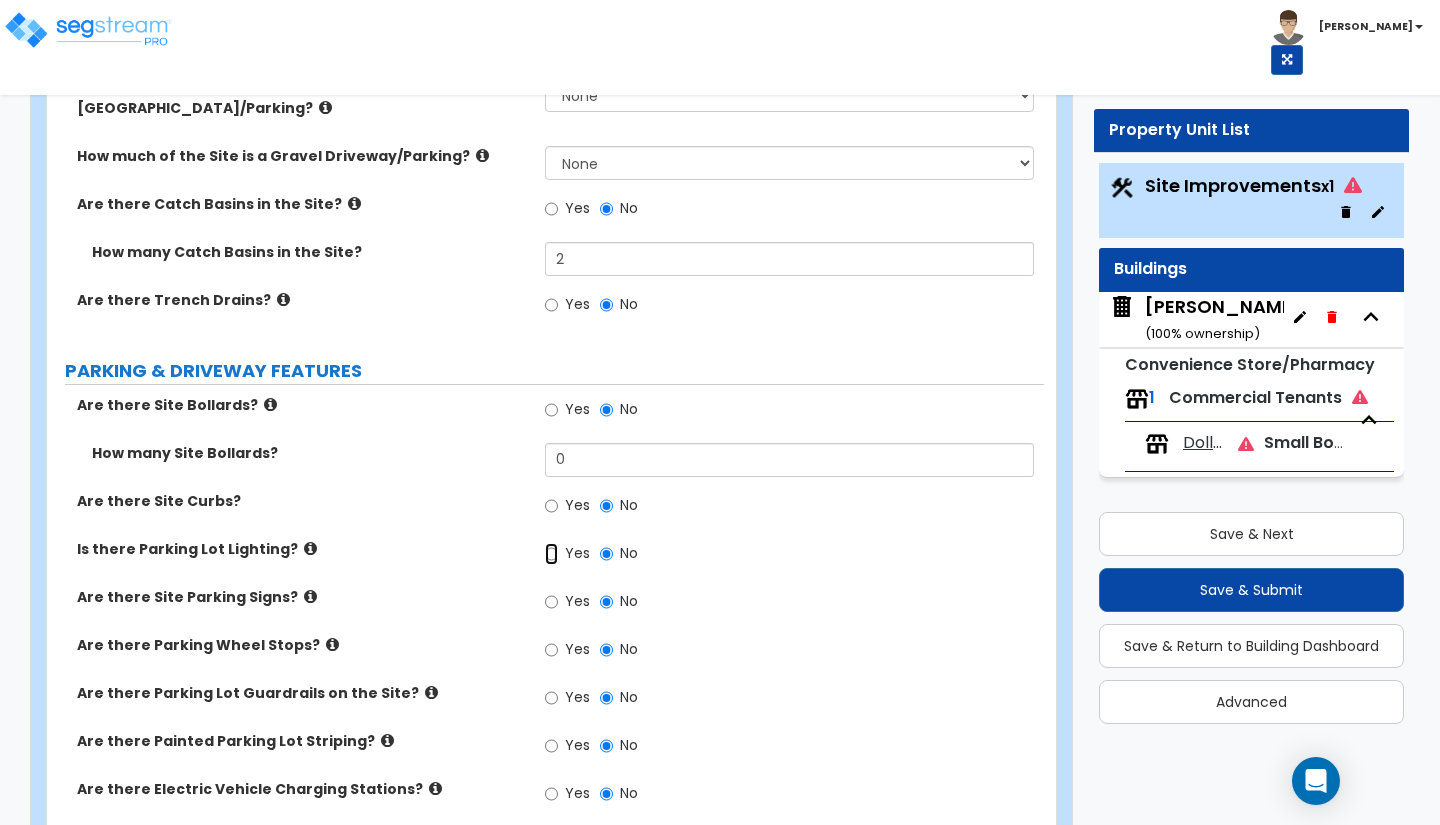 click on "Yes" at bounding box center (551, 554) 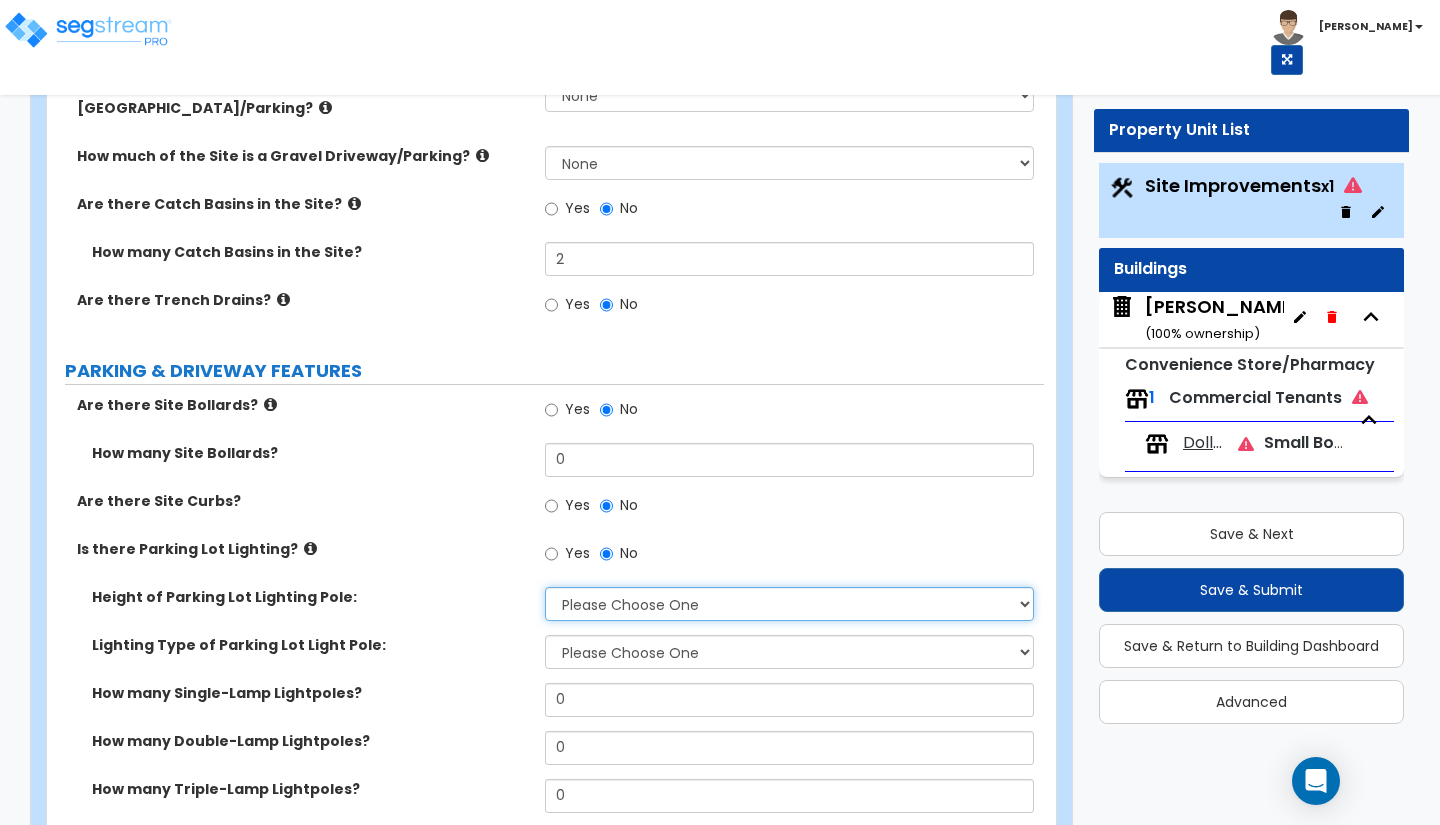click on "Please Choose One 20' high 30' high 40' high" at bounding box center (789, 604) 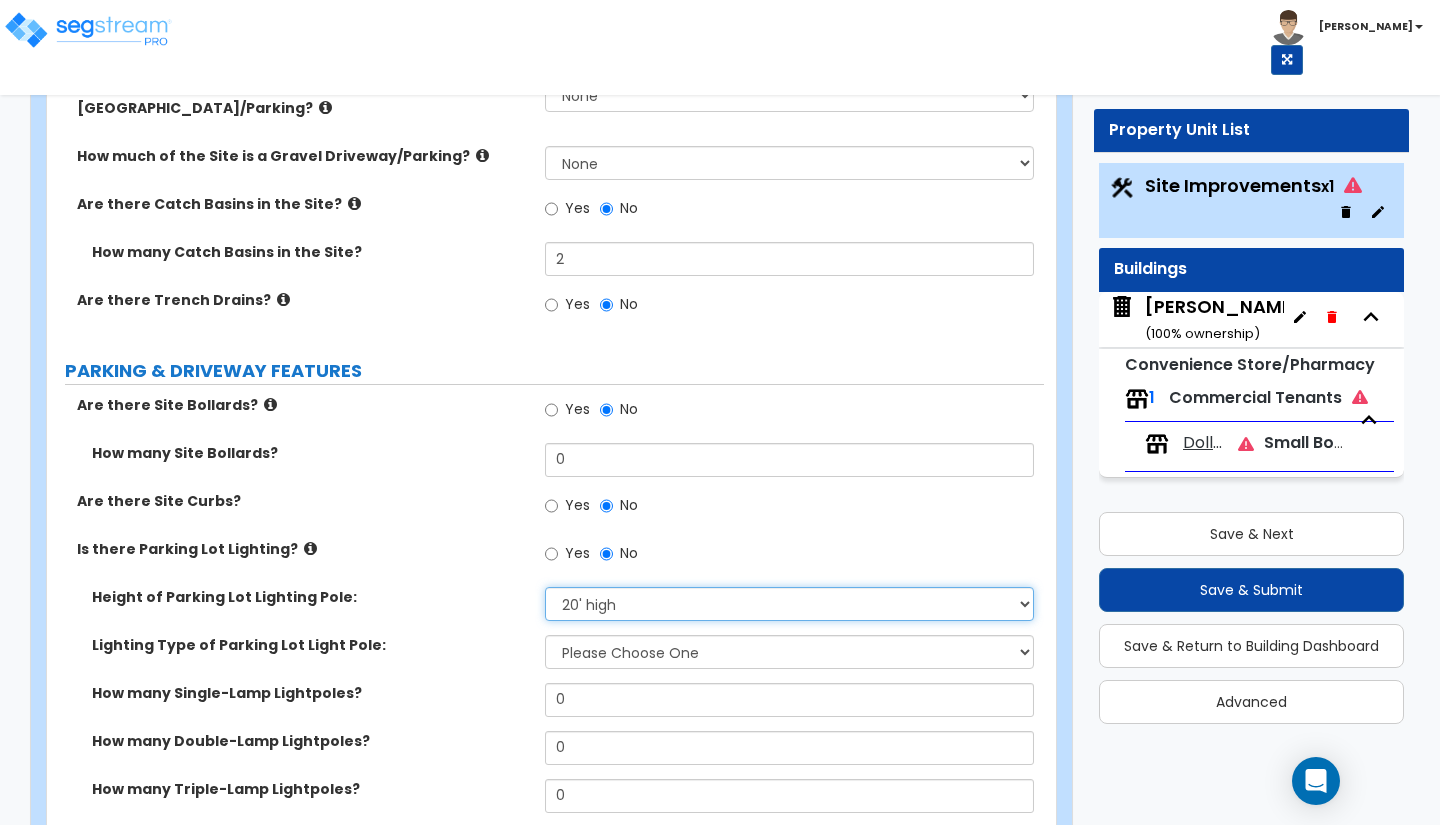 click on "Please Choose One 20' high 30' high 40' high" at bounding box center [789, 604] 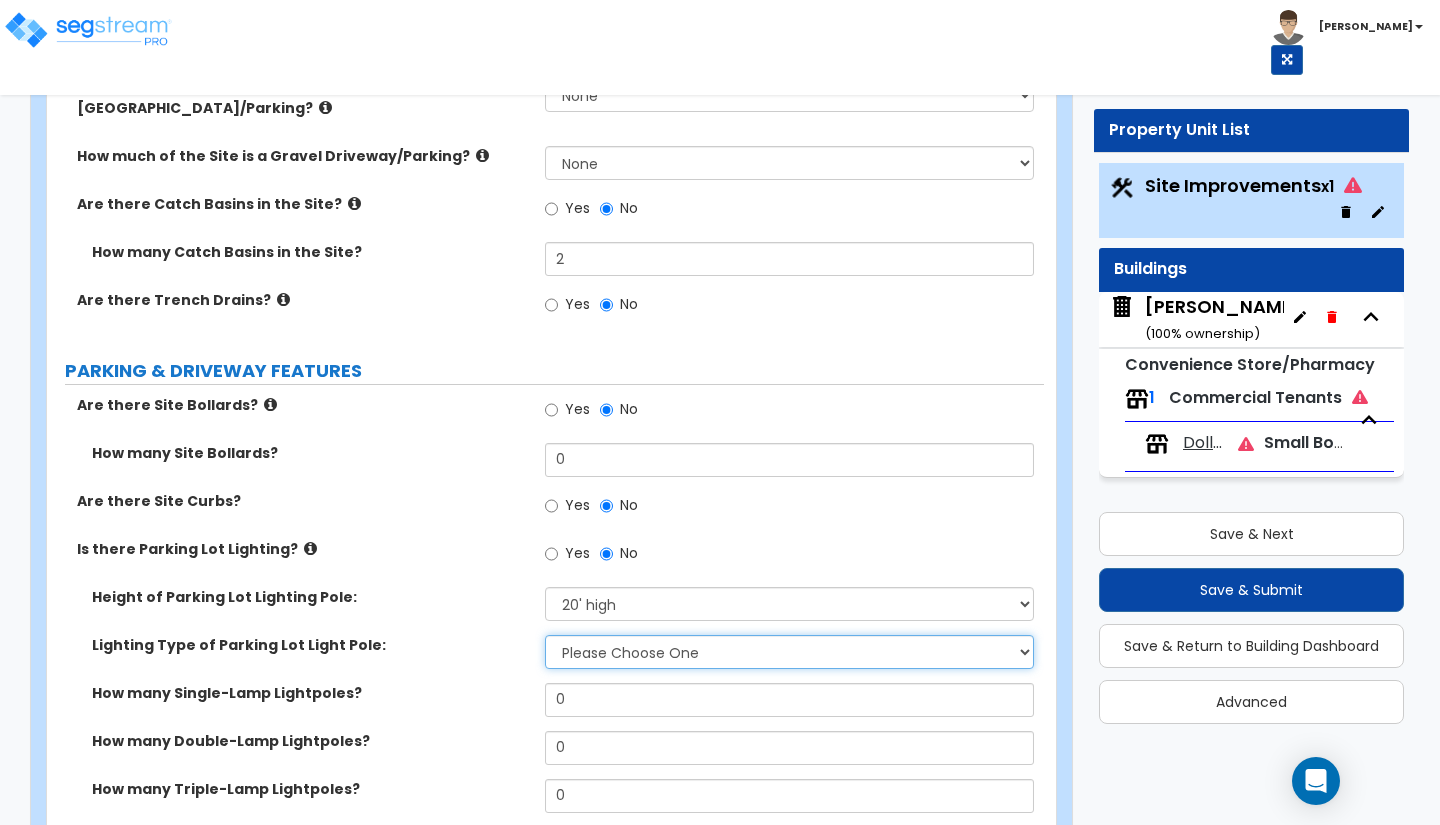 click on "Please Choose One LED Metal Halide High Pressure Sodium Please Choose for me" at bounding box center [789, 652] 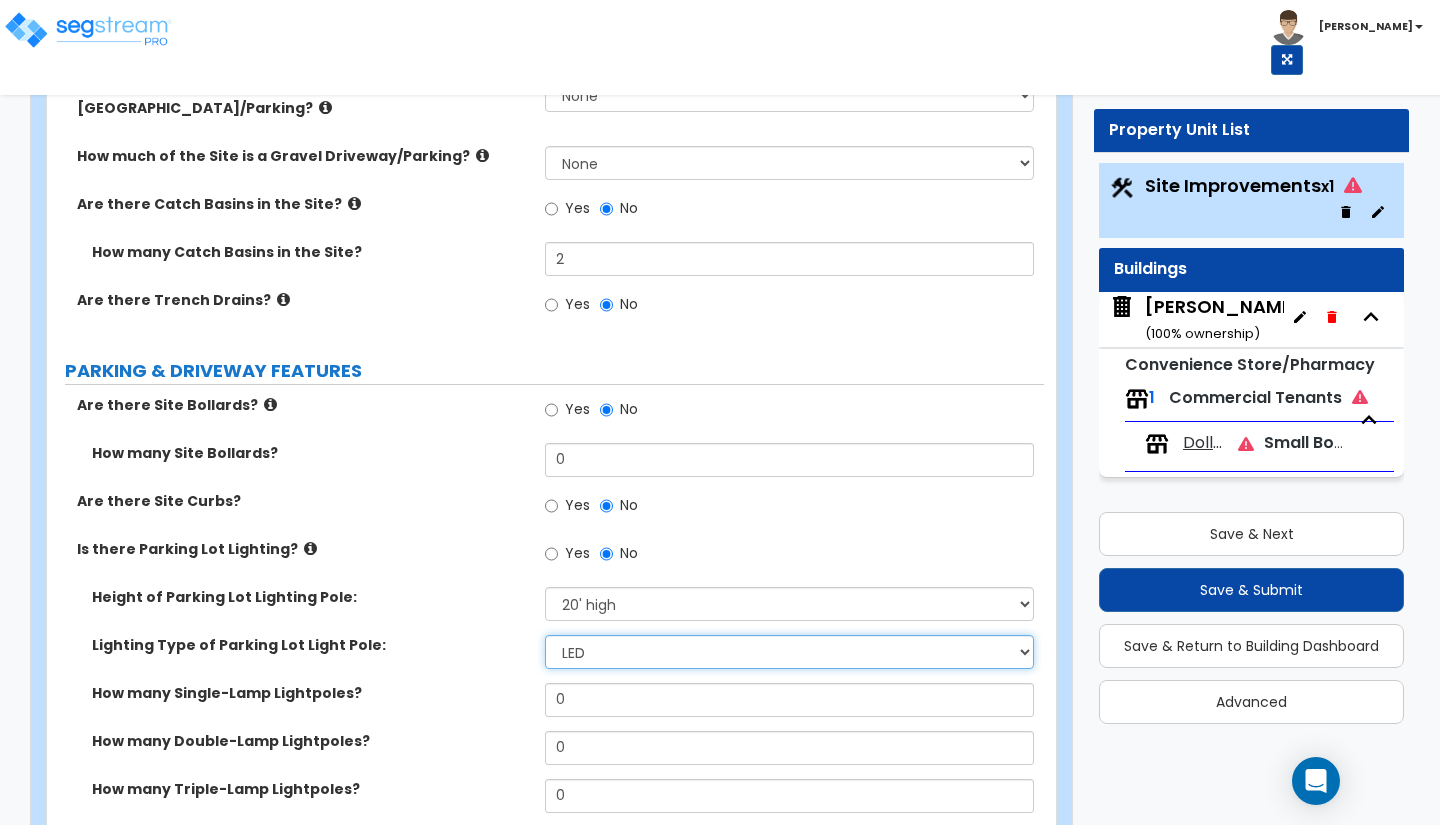 click on "Please Choose One LED Metal Halide High Pressure Sodium Please Choose for me" at bounding box center [789, 652] 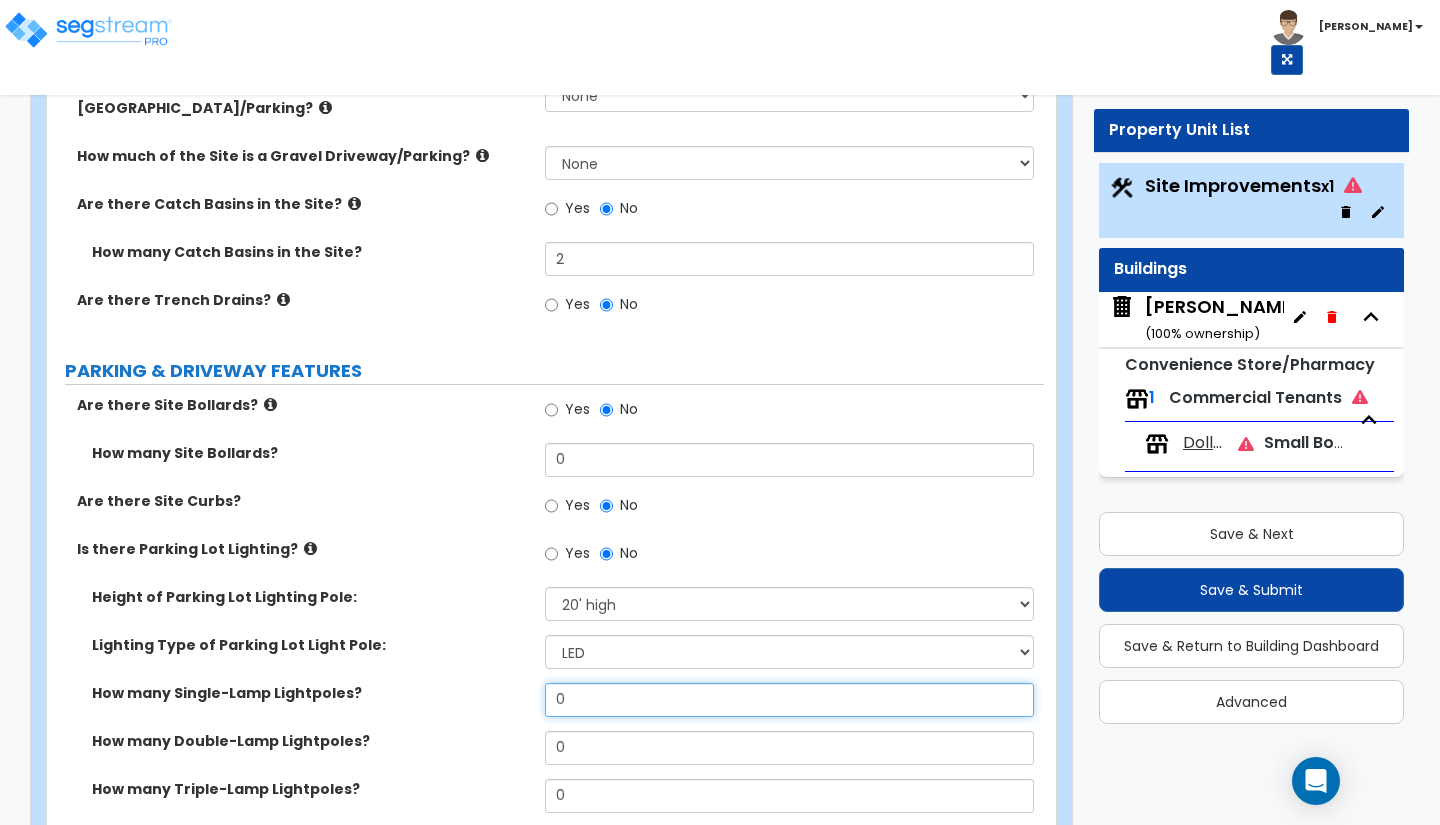 drag, startPoint x: 601, startPoint y: 666, endPoint x: 549, endPoint y: 662, distance: 52.153618 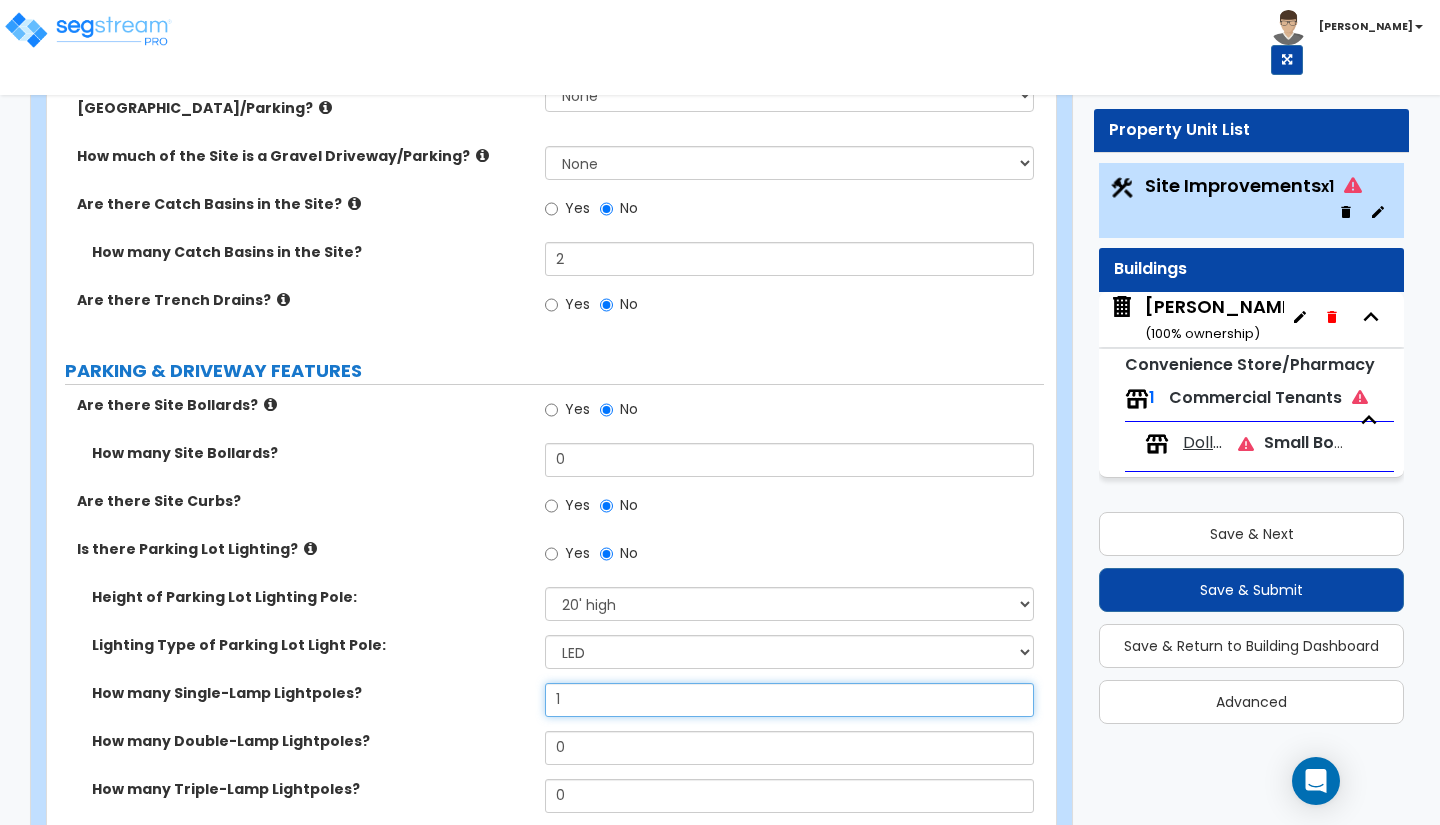 type on "1" 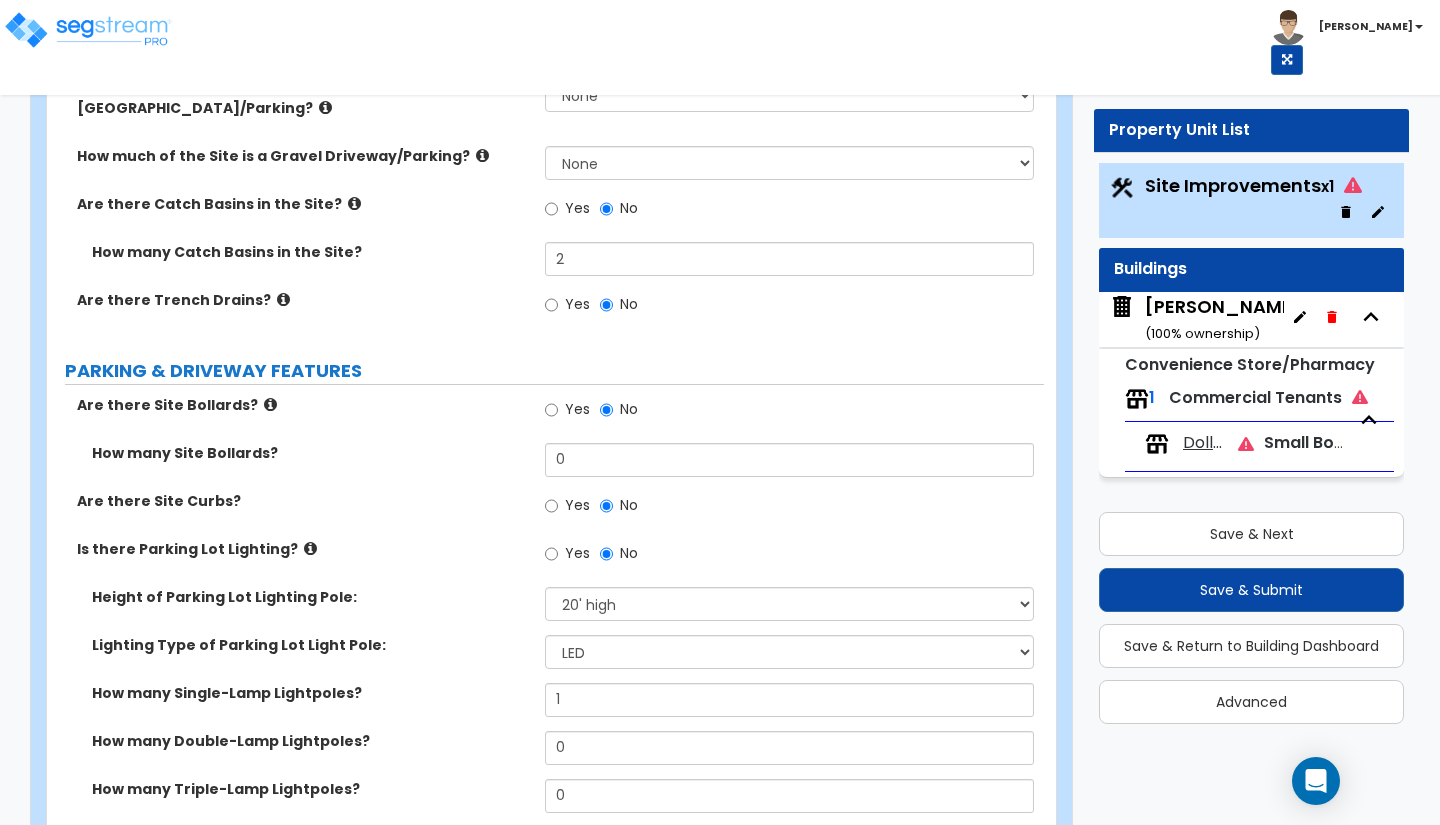 click on "How many Single-Lamp Lightpoles?" at bounding box center [311, 693] 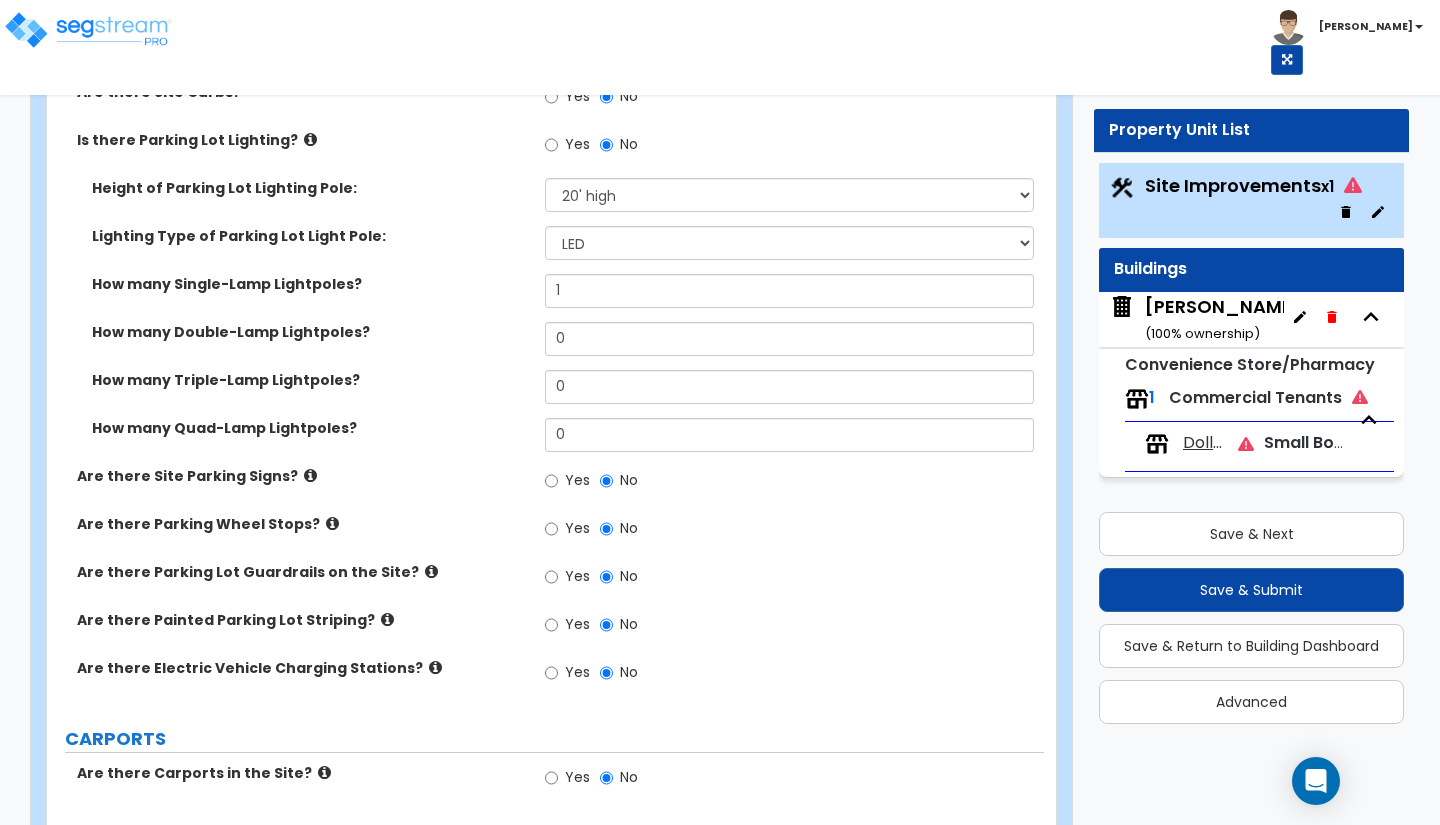 scroll, scrollTop: 1310, scrollLeft: 0, axis: vertical 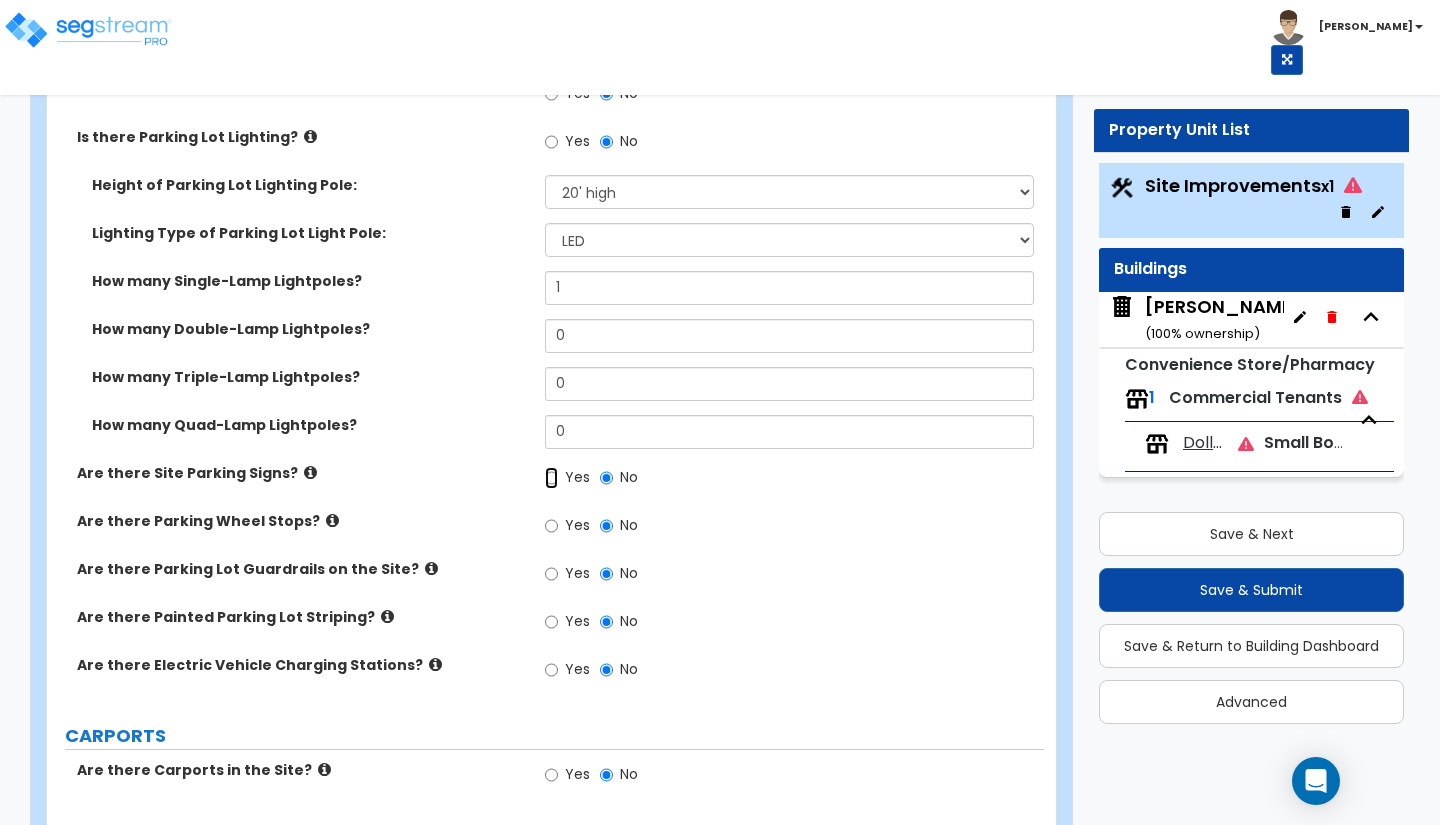 click on "Yes" at bounding box center (551, 478) 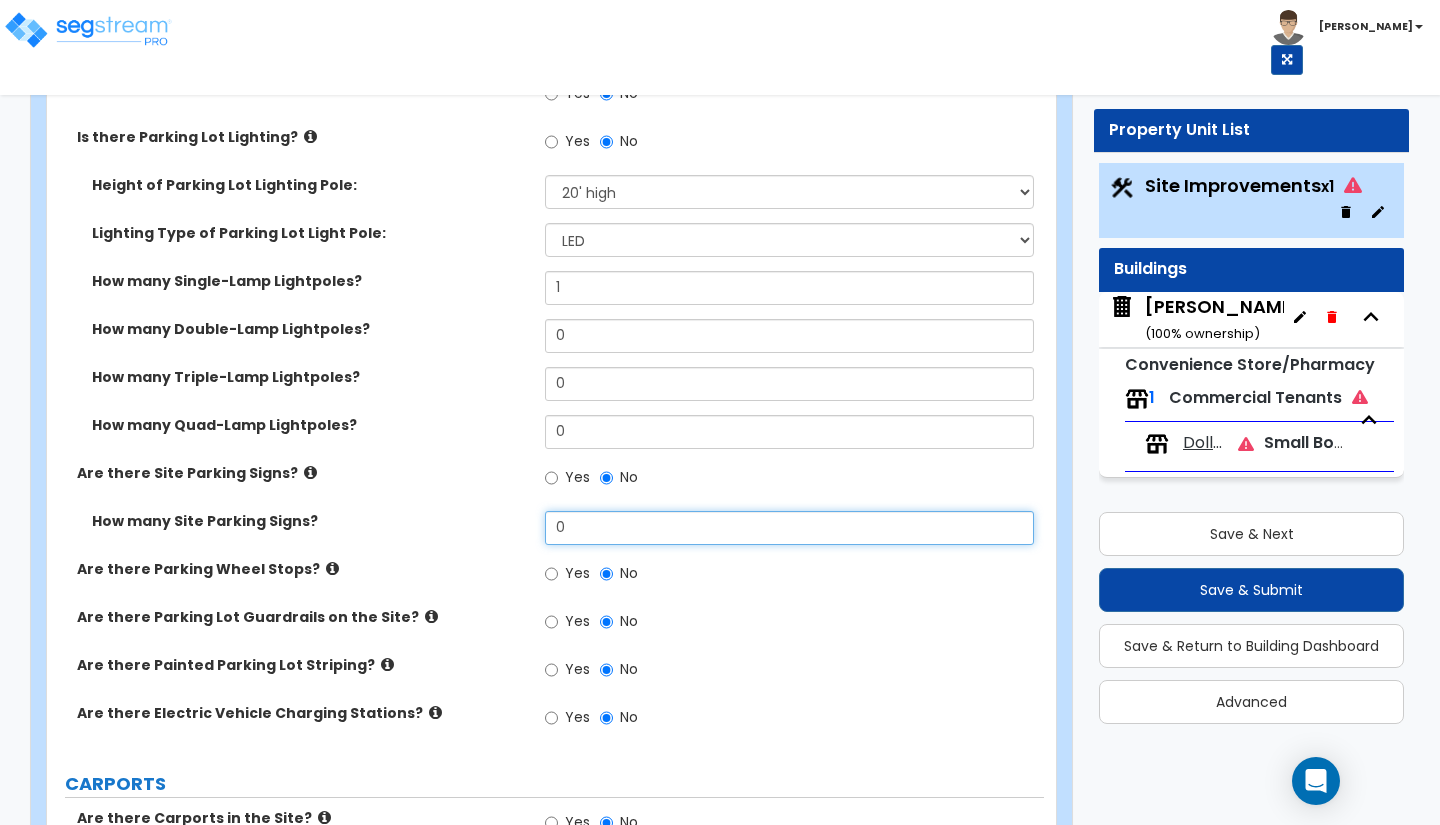 drag, startPoint x: 589, startPoint y: 493, endPoint x: 506, endPoint y: 482, distance: 83.725746 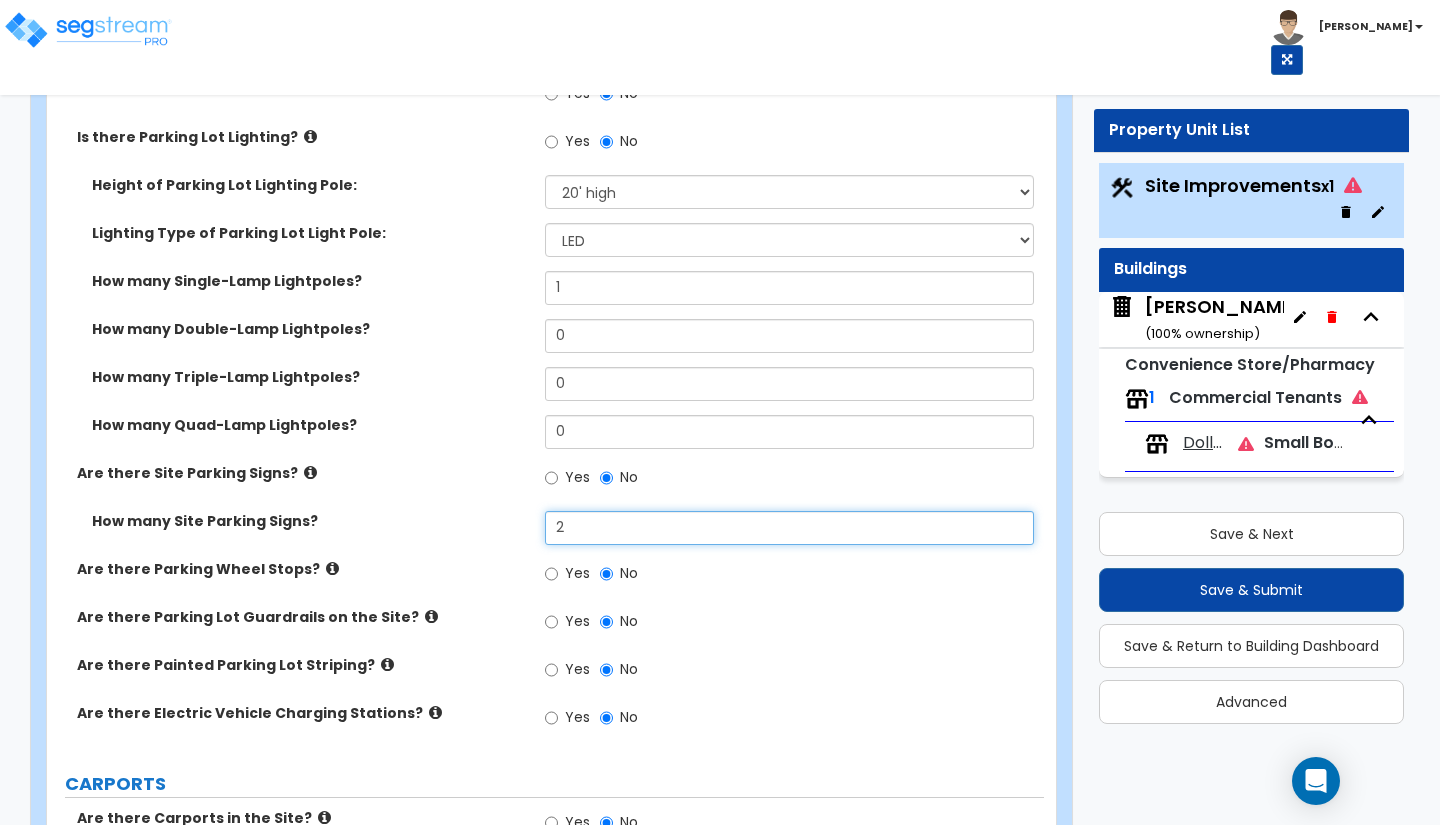 type on "2" 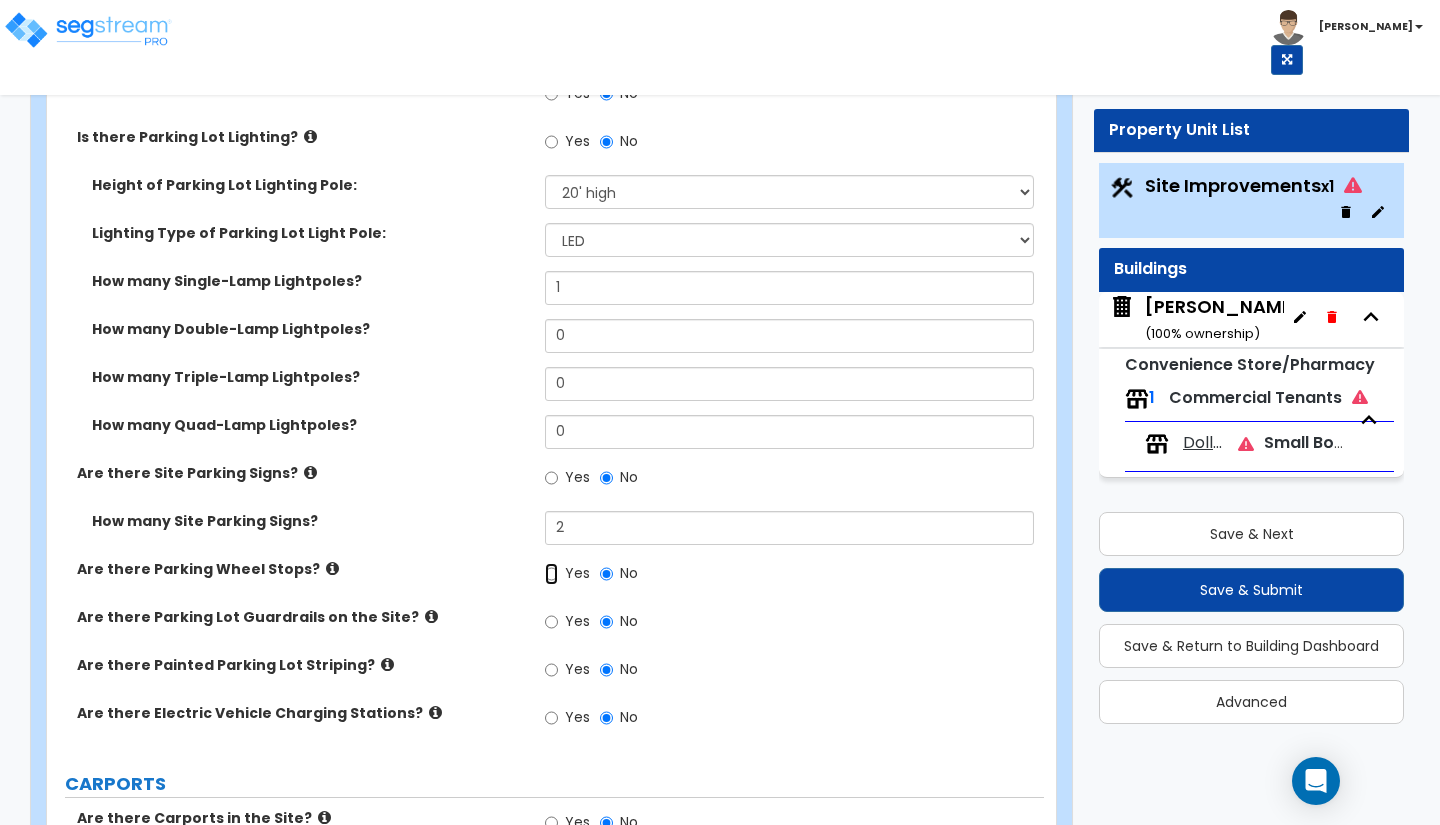 click on "Yes" at bounding box center [551, 574] 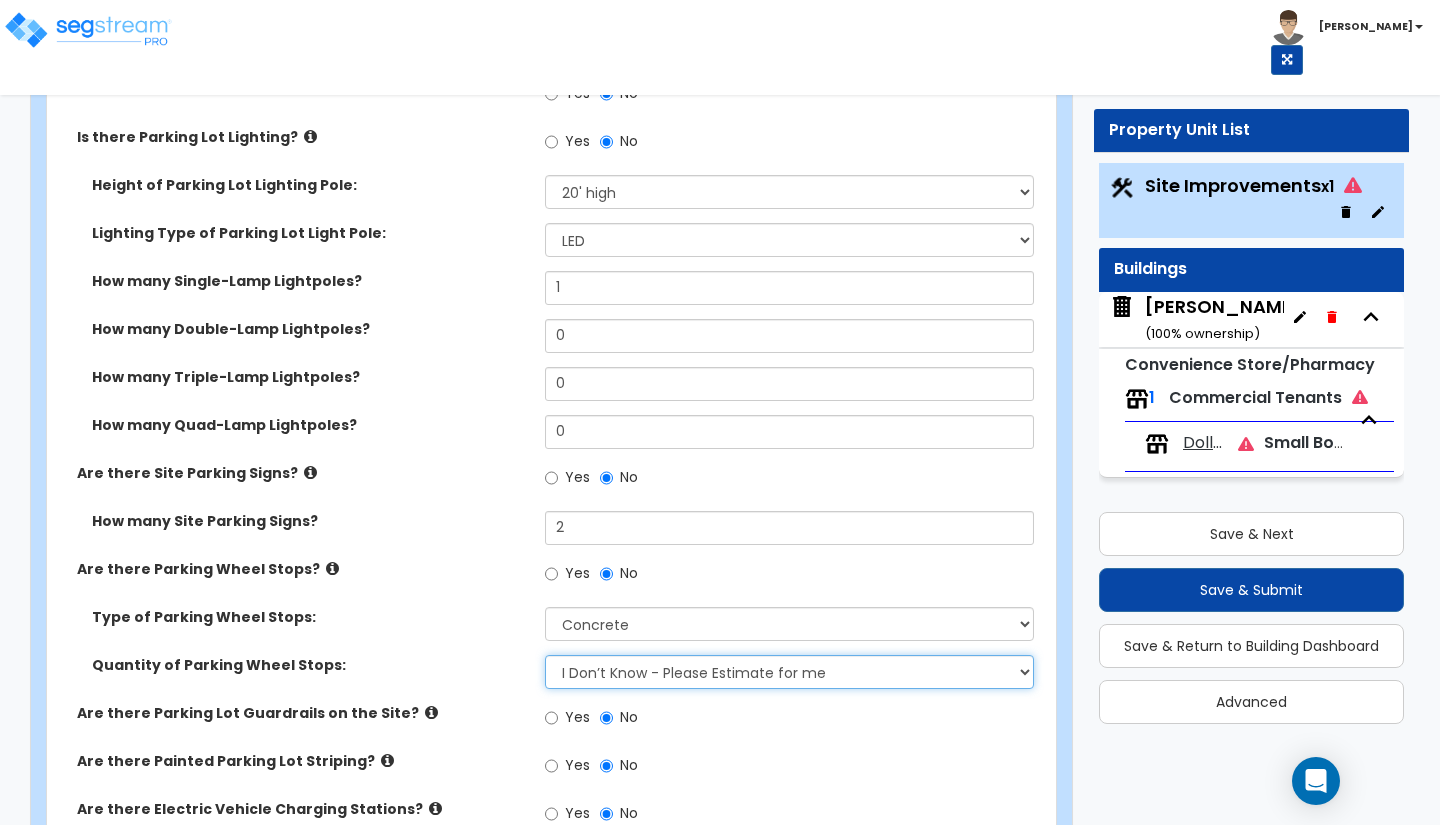 click on "I Don’t Know - Please Estimate for me I Want to Enter the Number of Wheel Stops" at bounding box center [789, 672] 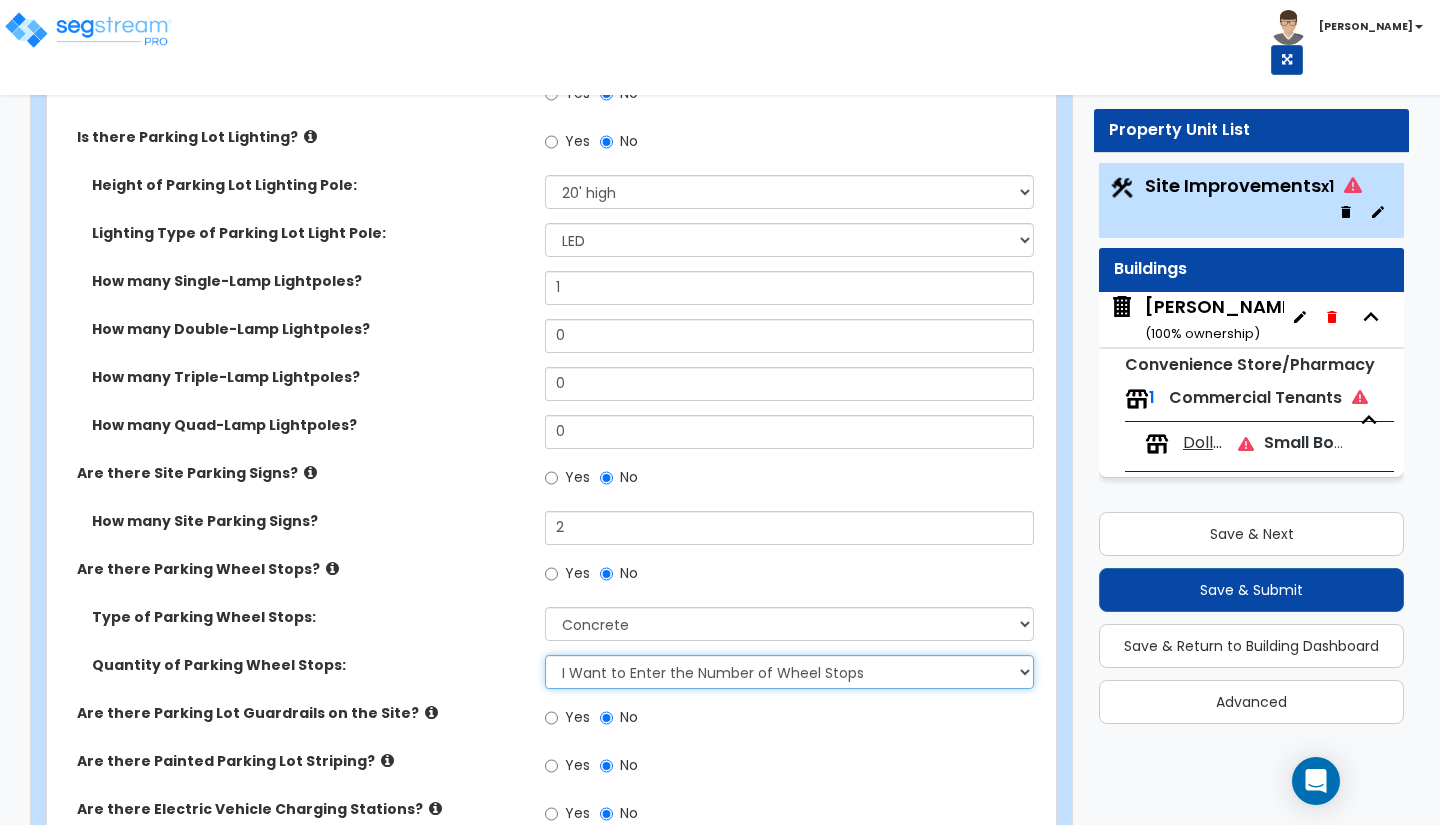 click on "I Don’t Know - Please Estimate for me I Want to Enter the Number of Wheel Stops" at bounding box center [789, 672] 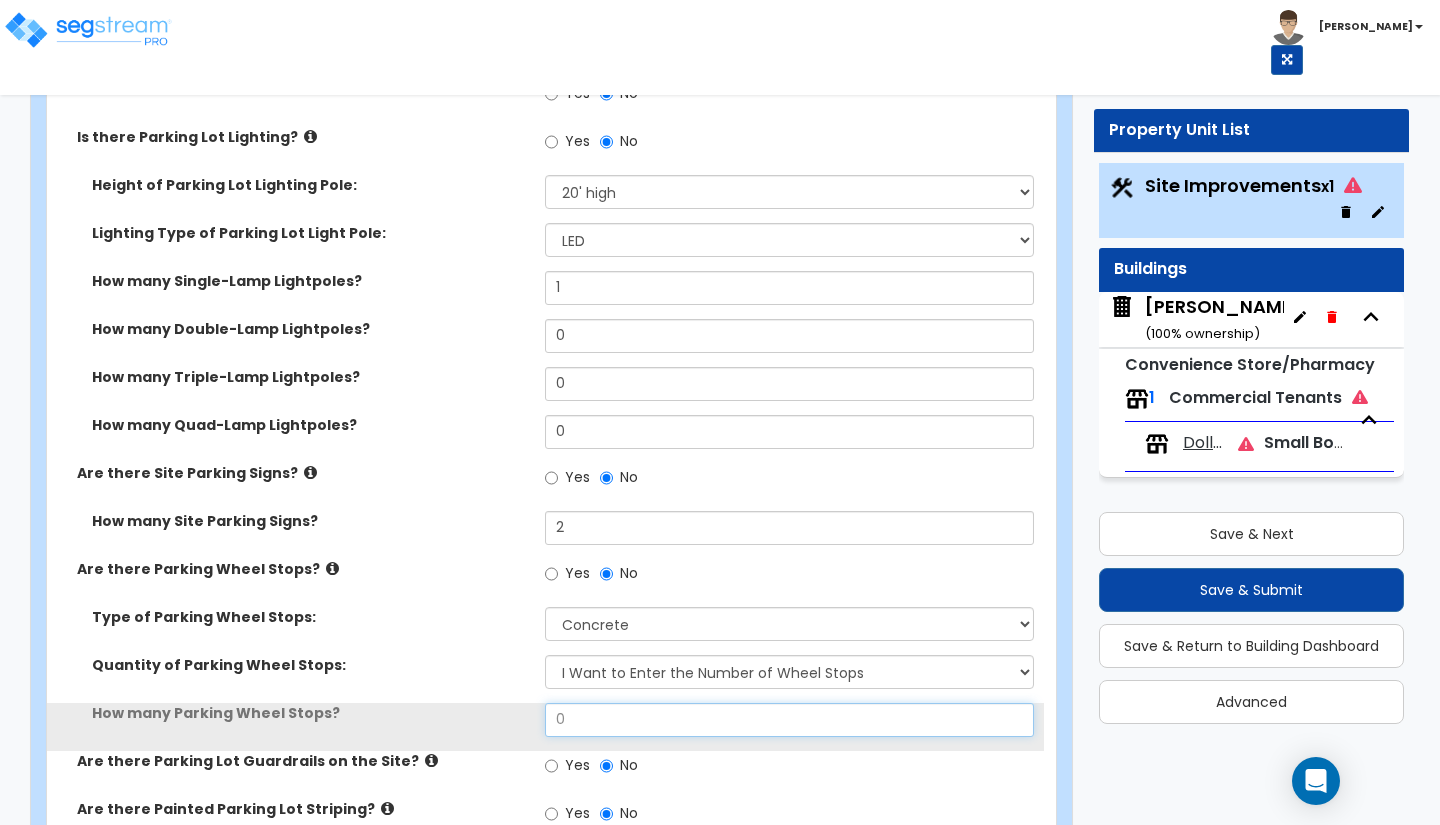 click on "0" at bounding box center [789, 720] 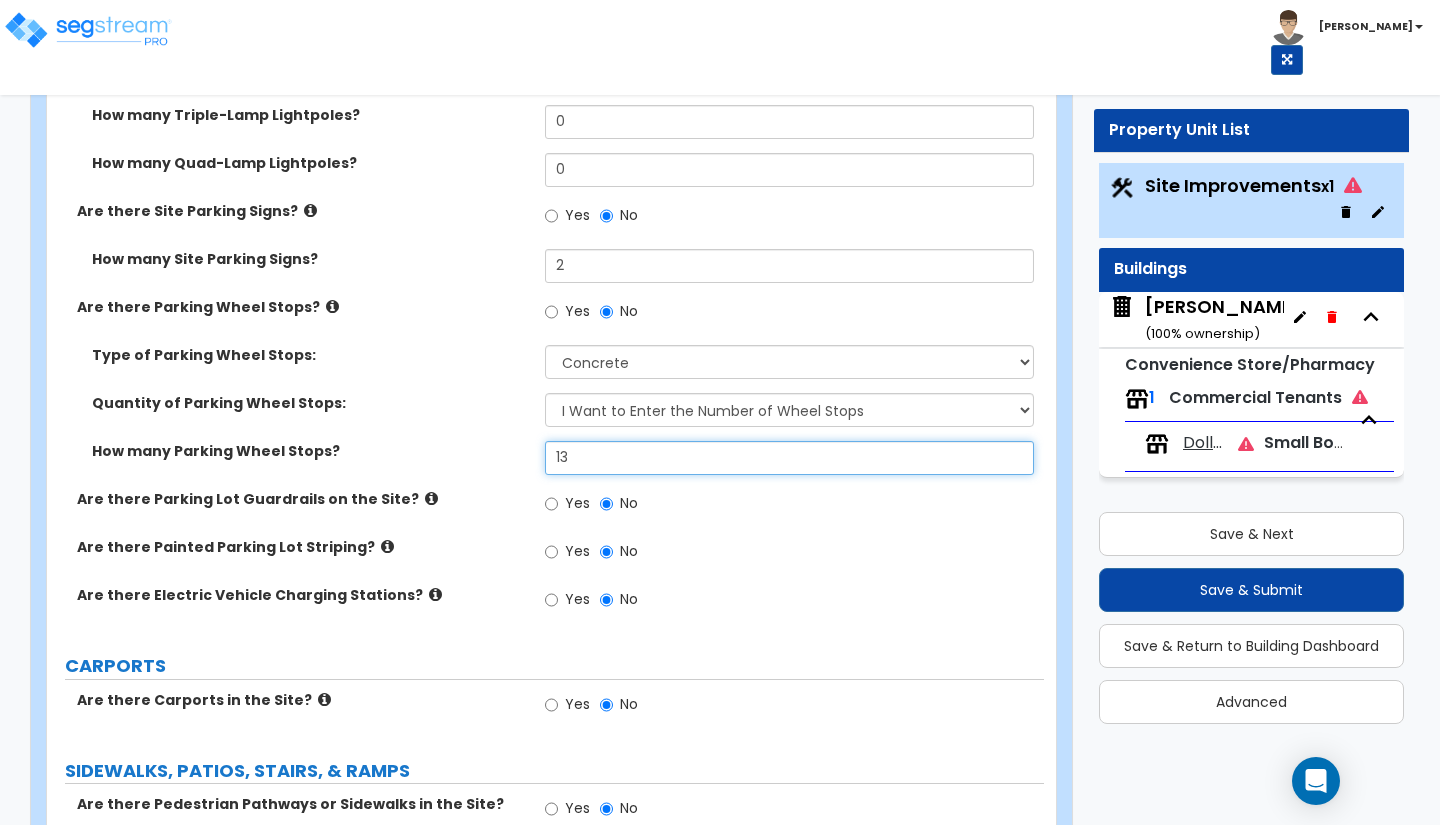 scroll, scrollTop: 1575, scrollLeft: 0, axis: vertical 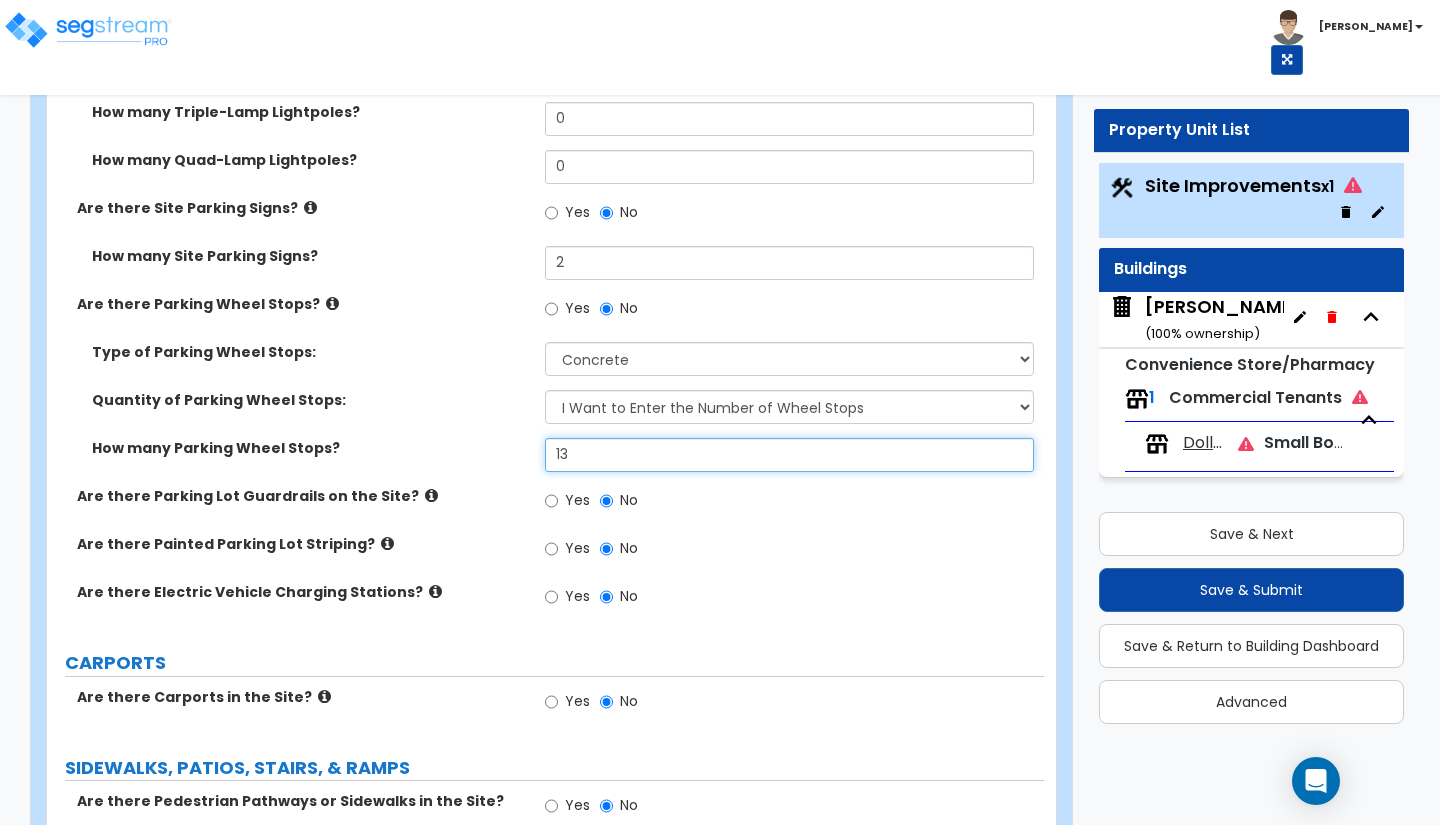 type on "13" 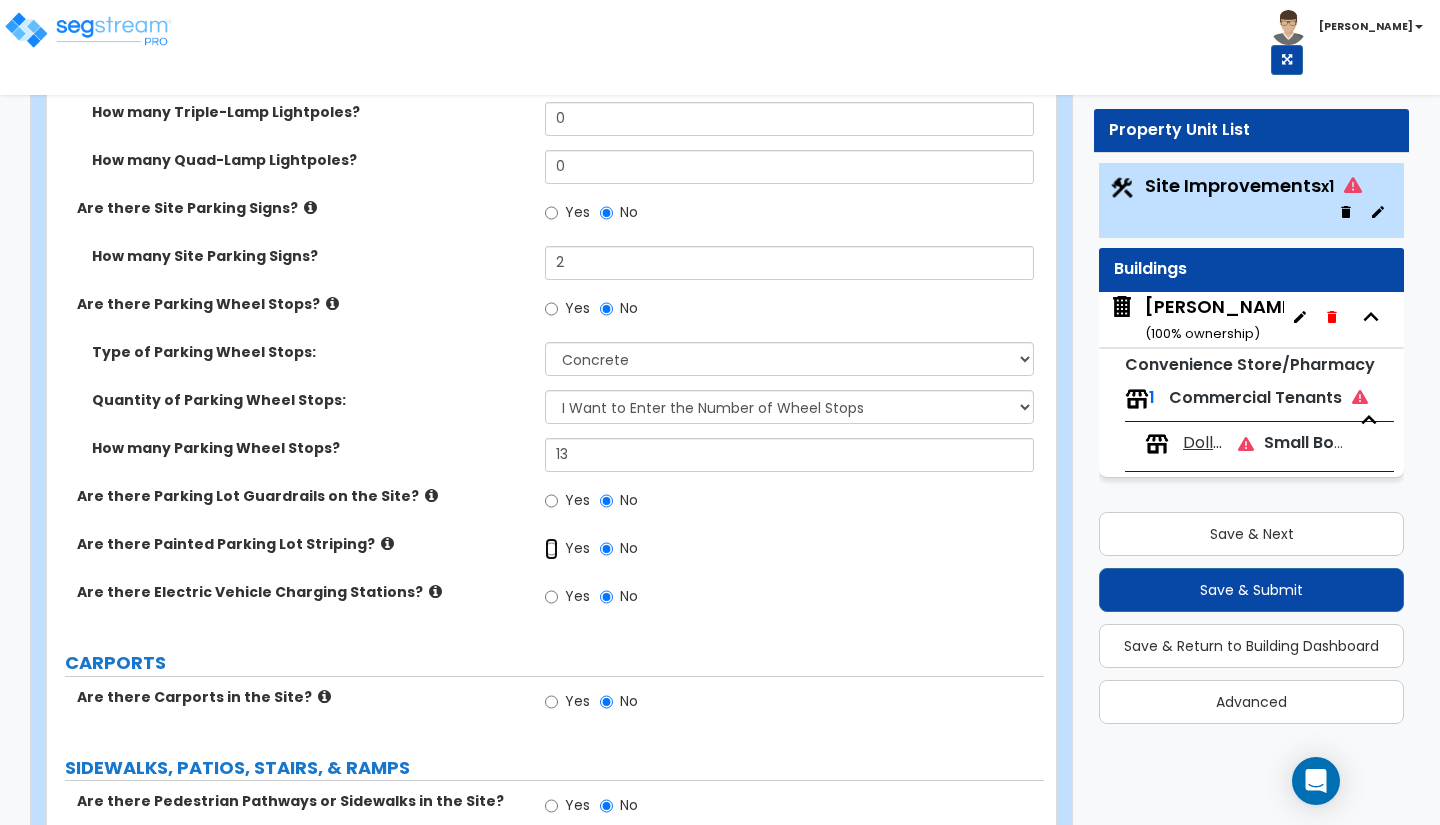 click on "Yes" at bounding box center [551, 549] 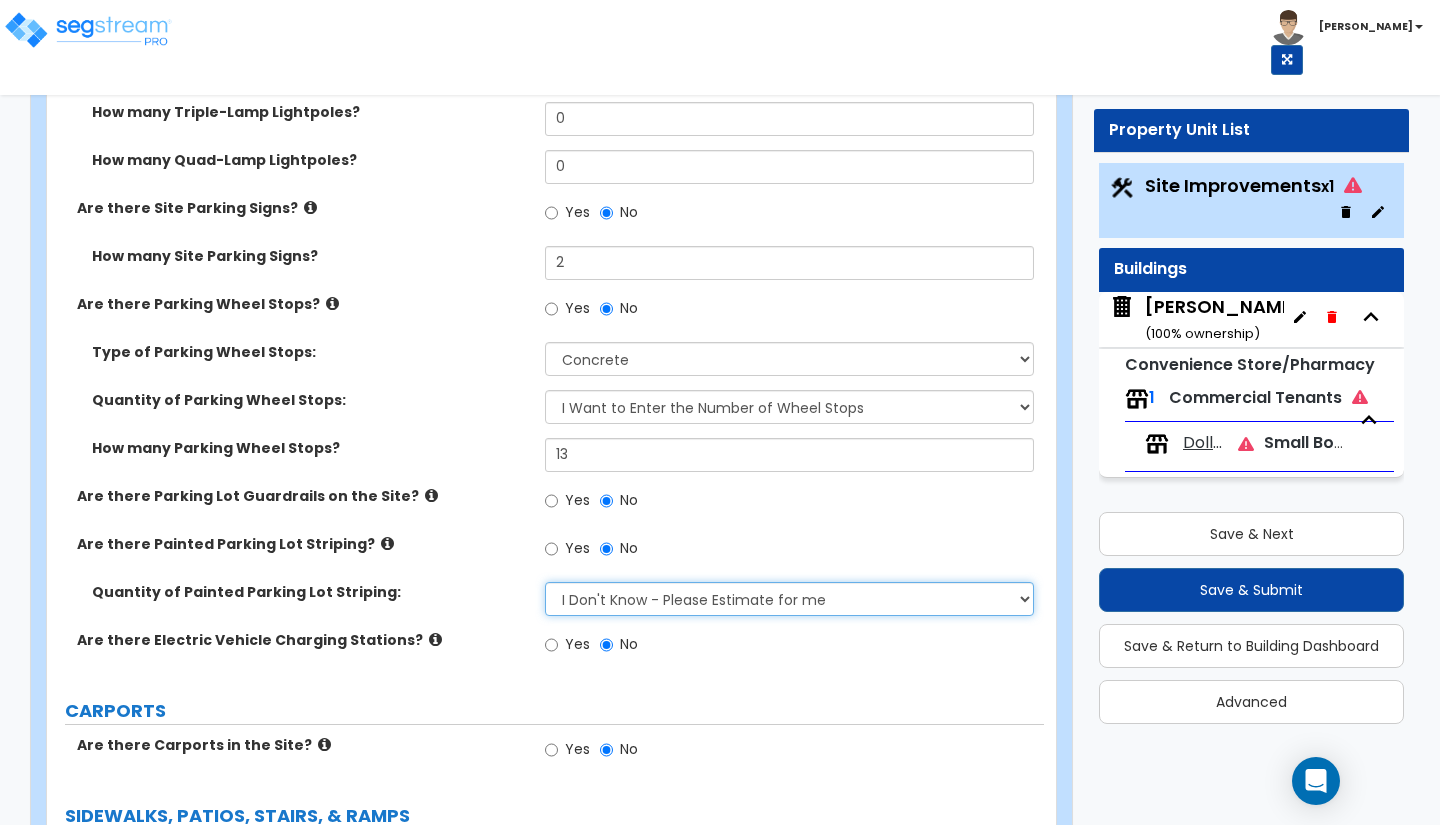 click on "I Don't Know - Please Estimate for me I Want to Enter the Number of Parking Spaces that have Striping" at bounding box center [789, 599] 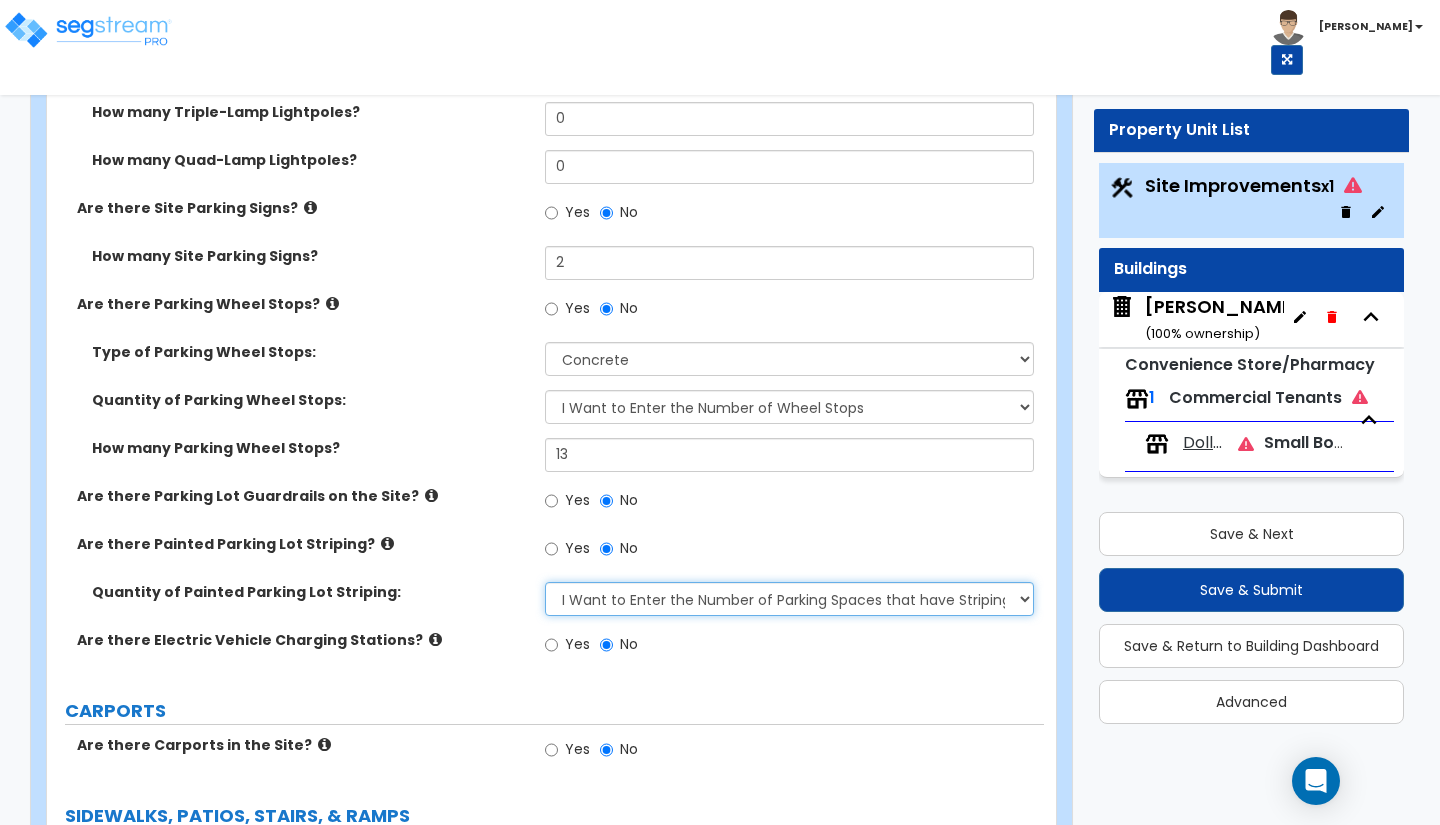 click on "I Don't Know - Please Estimate for me I Want to Enter the Number of Parking Spaces that have Striping" at bounding box center [789, 599] 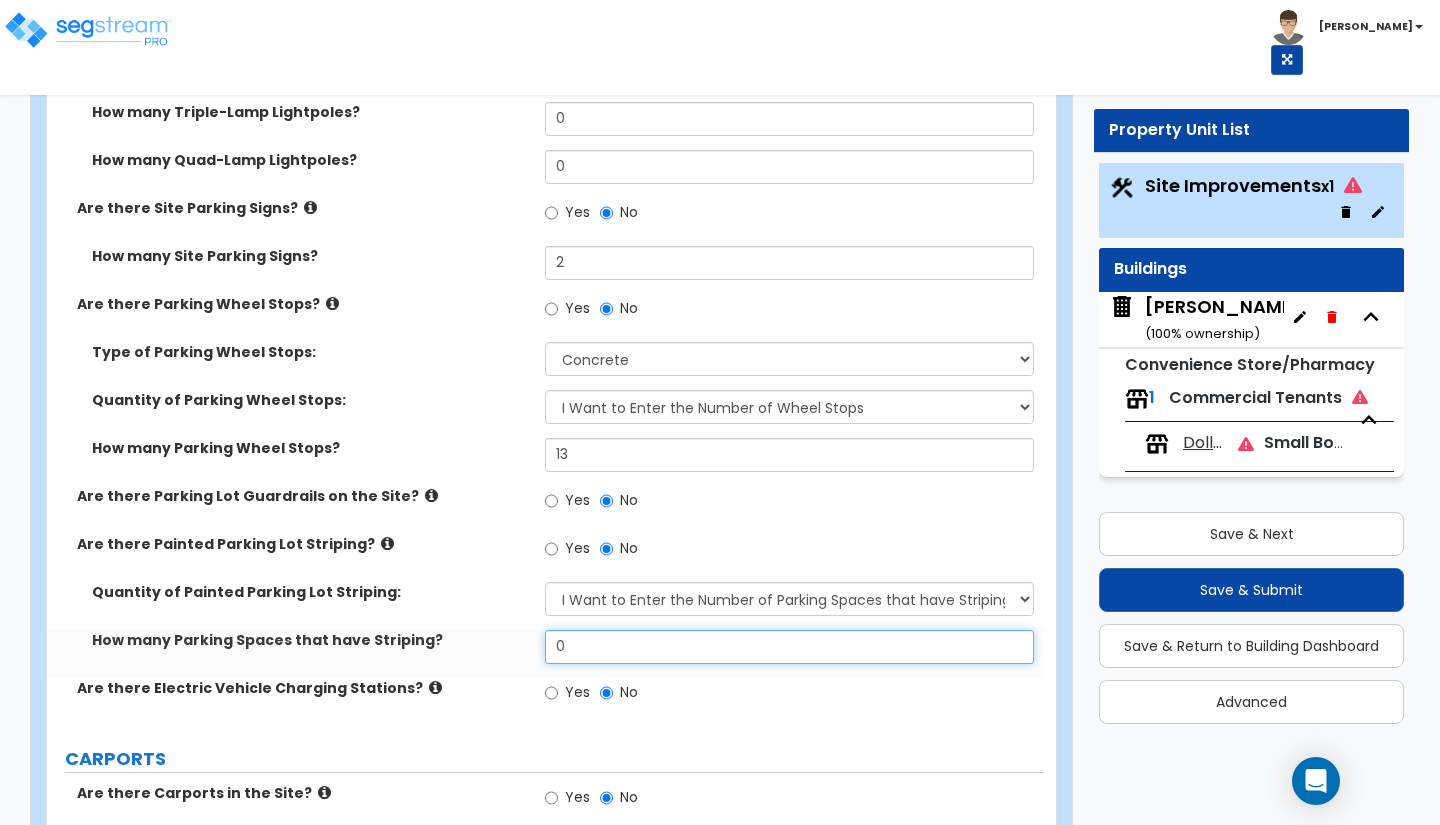 click on "0" at bounding box center (789, 647) 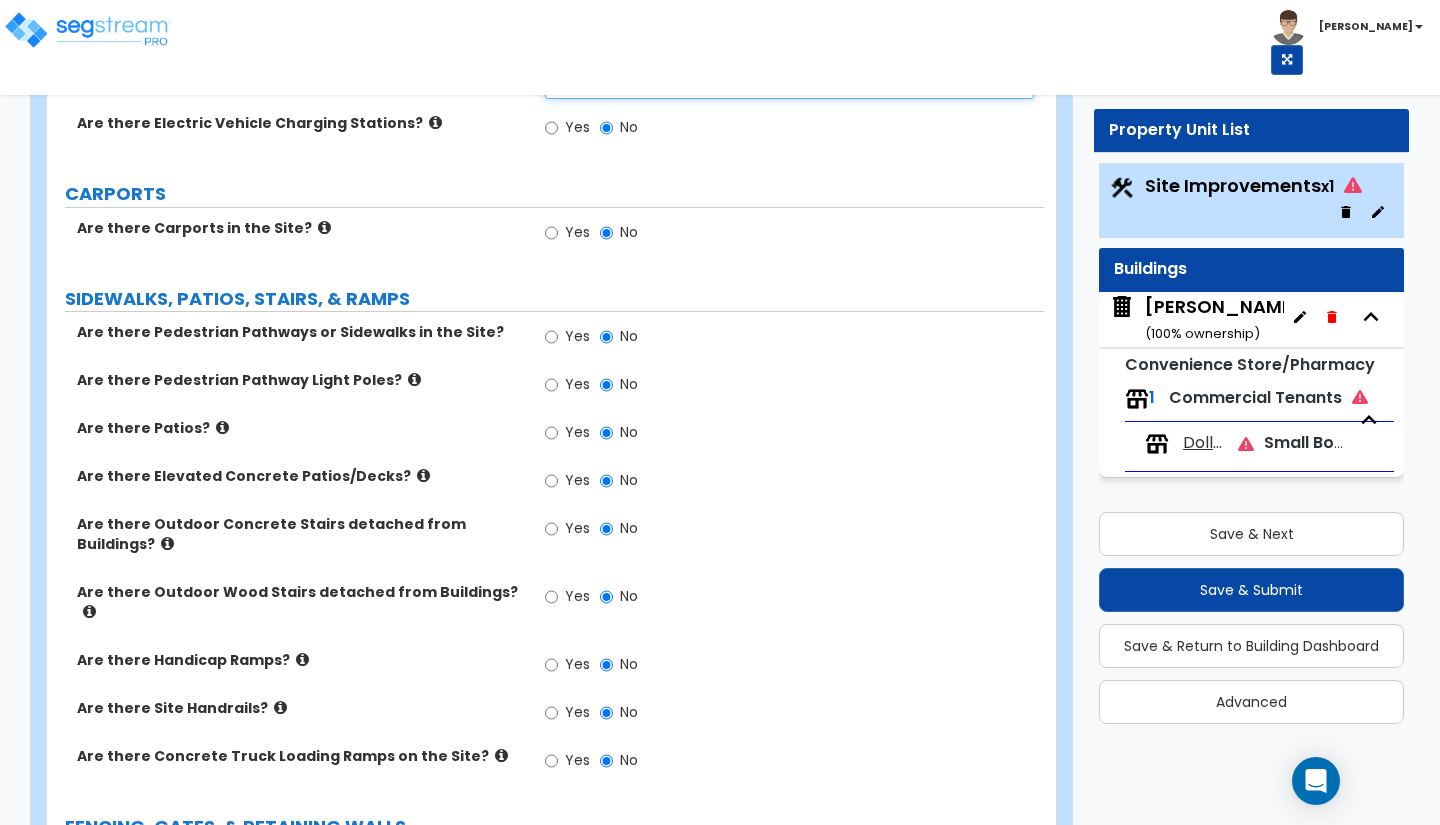 scroll, scrollTop: 2145, scrollLeft: 0, axis: vertical 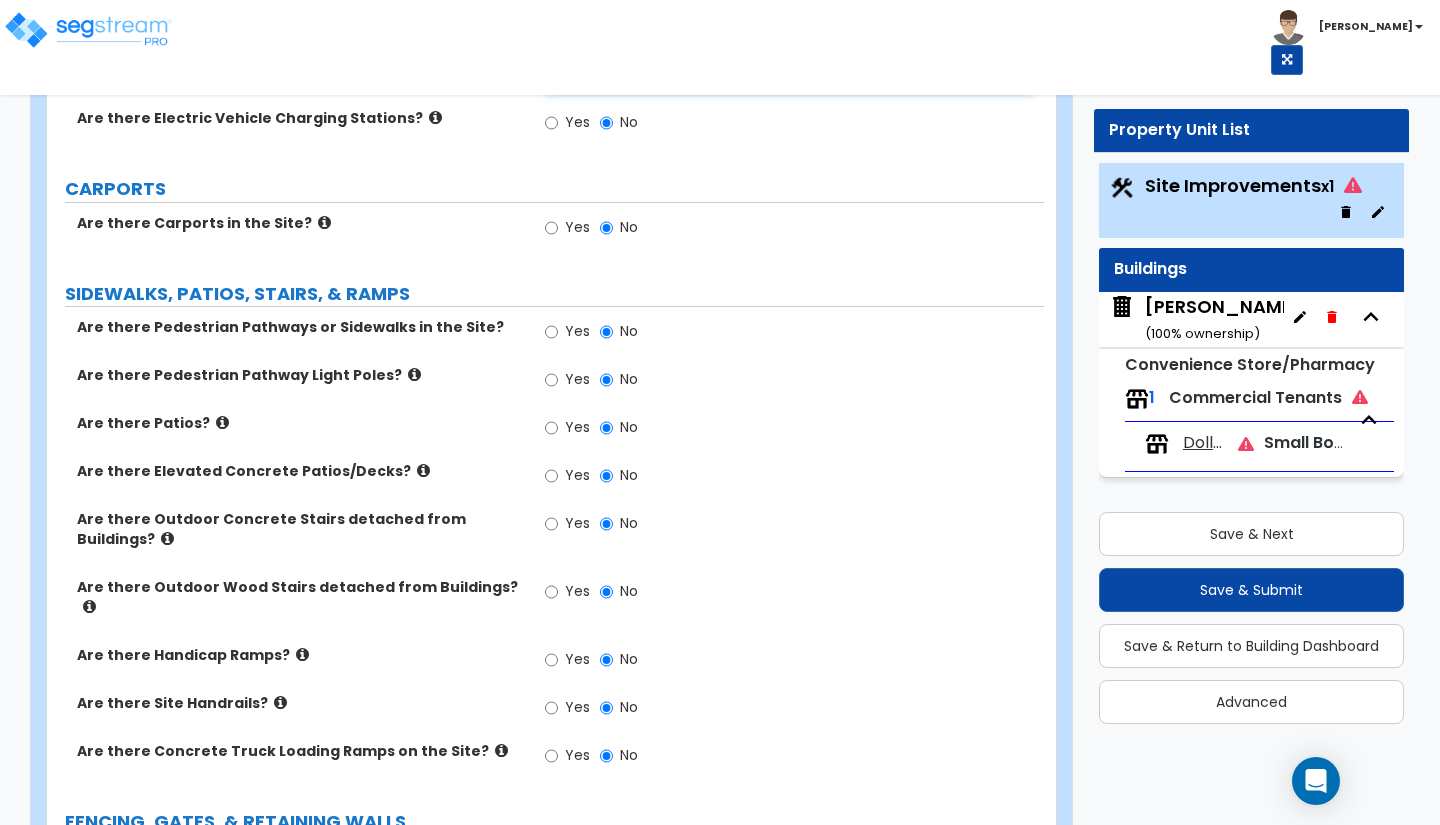 type on "35" 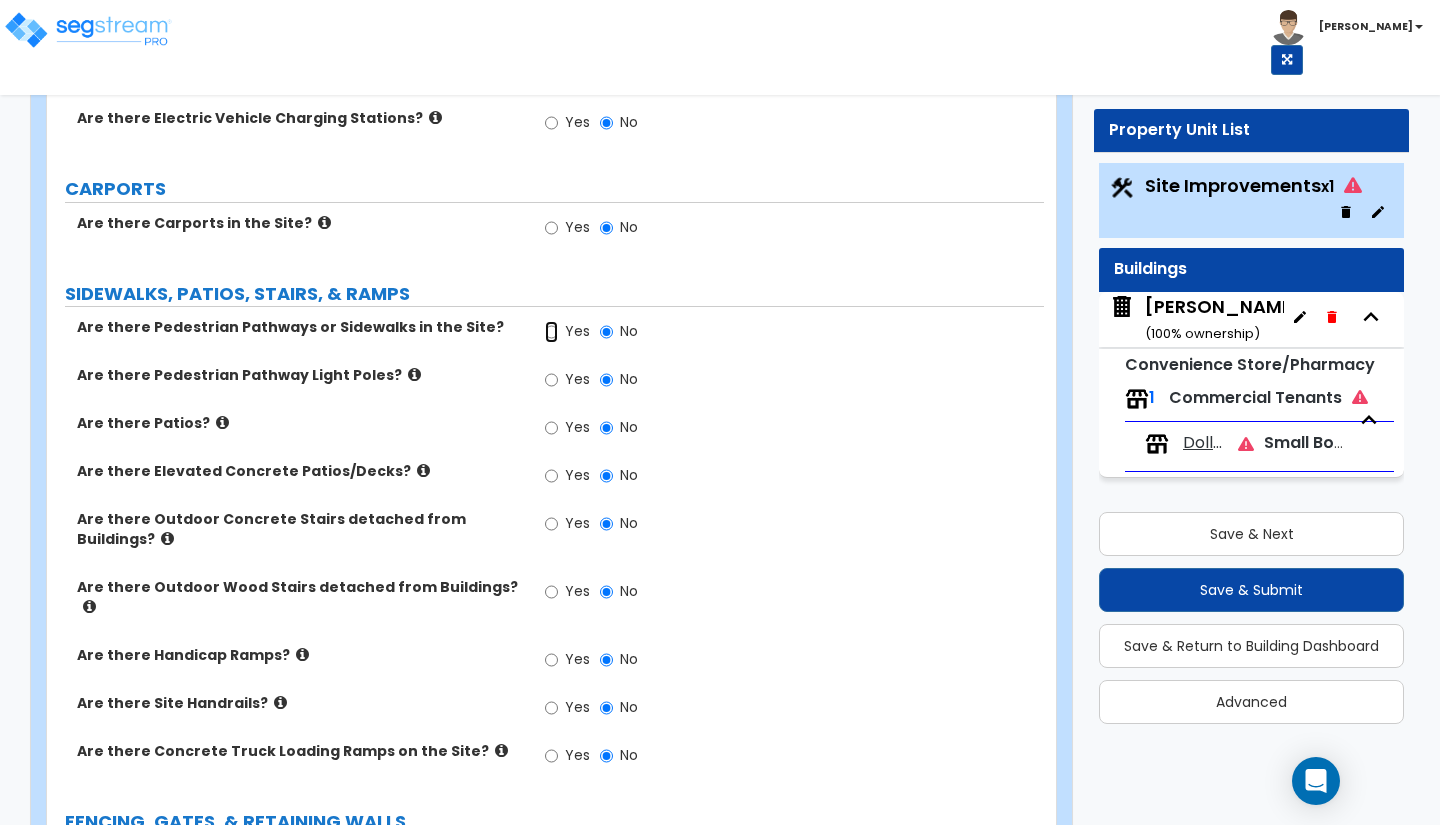 click on "Yes" at bounding box center (551, 332) 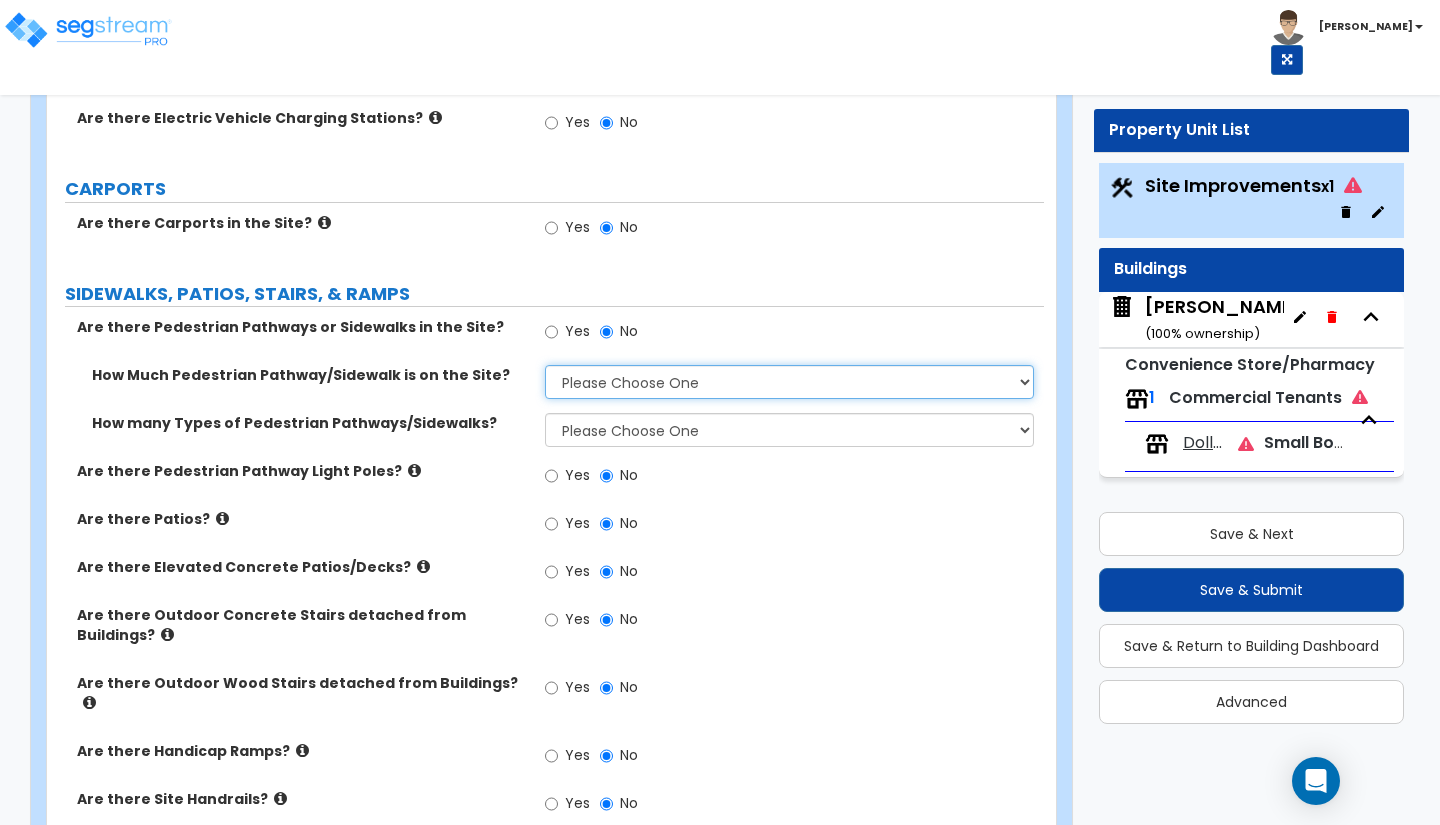 click on "Please Choose One I Don't Know, Please Estimate For Me Enter Linear Footage" at bounding box center (789, 382) 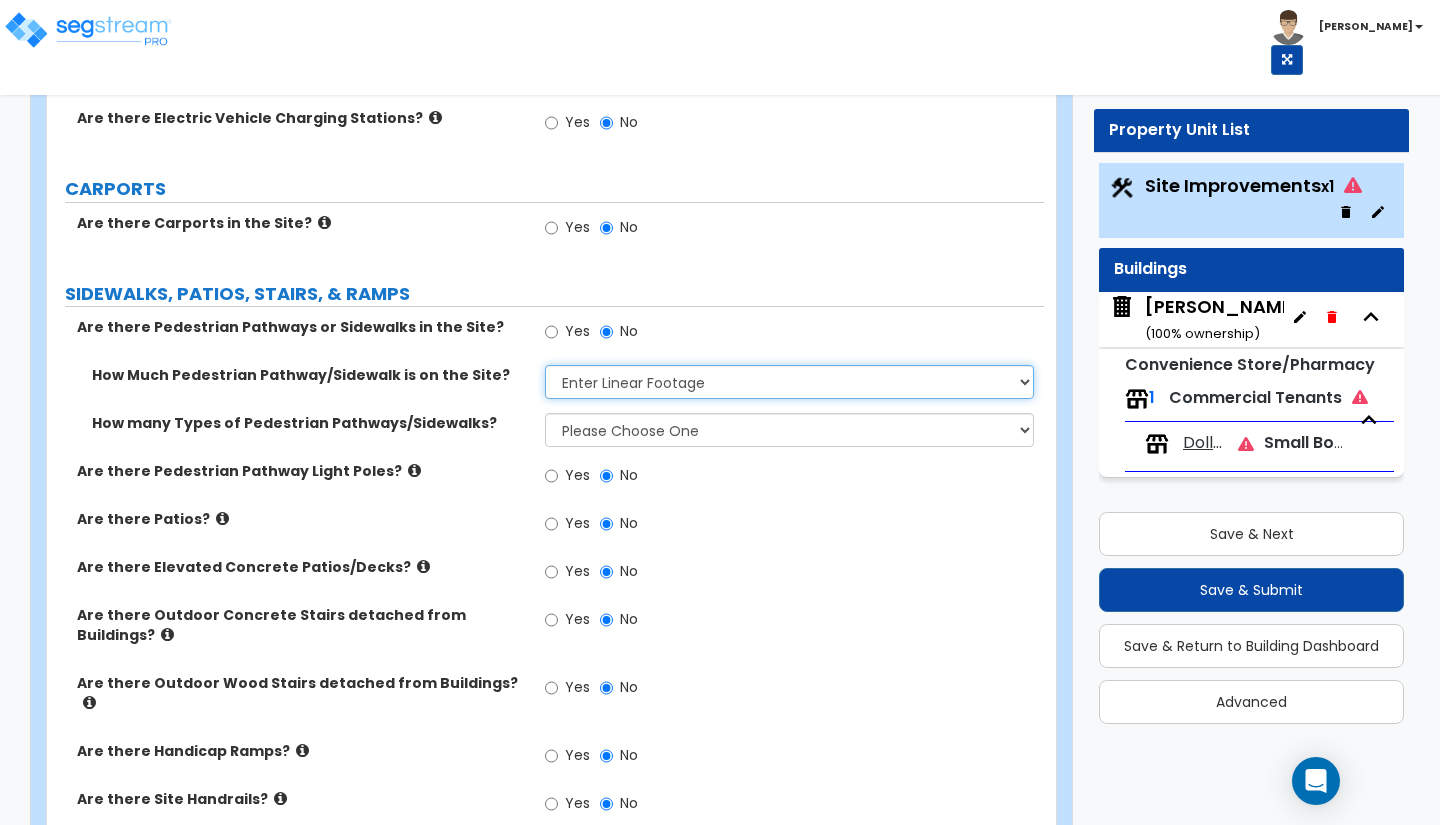 click on "Please Choose One I Don't Know, Please Estimate For Me Enter Linear Footage" at bounding box center (789, 382) 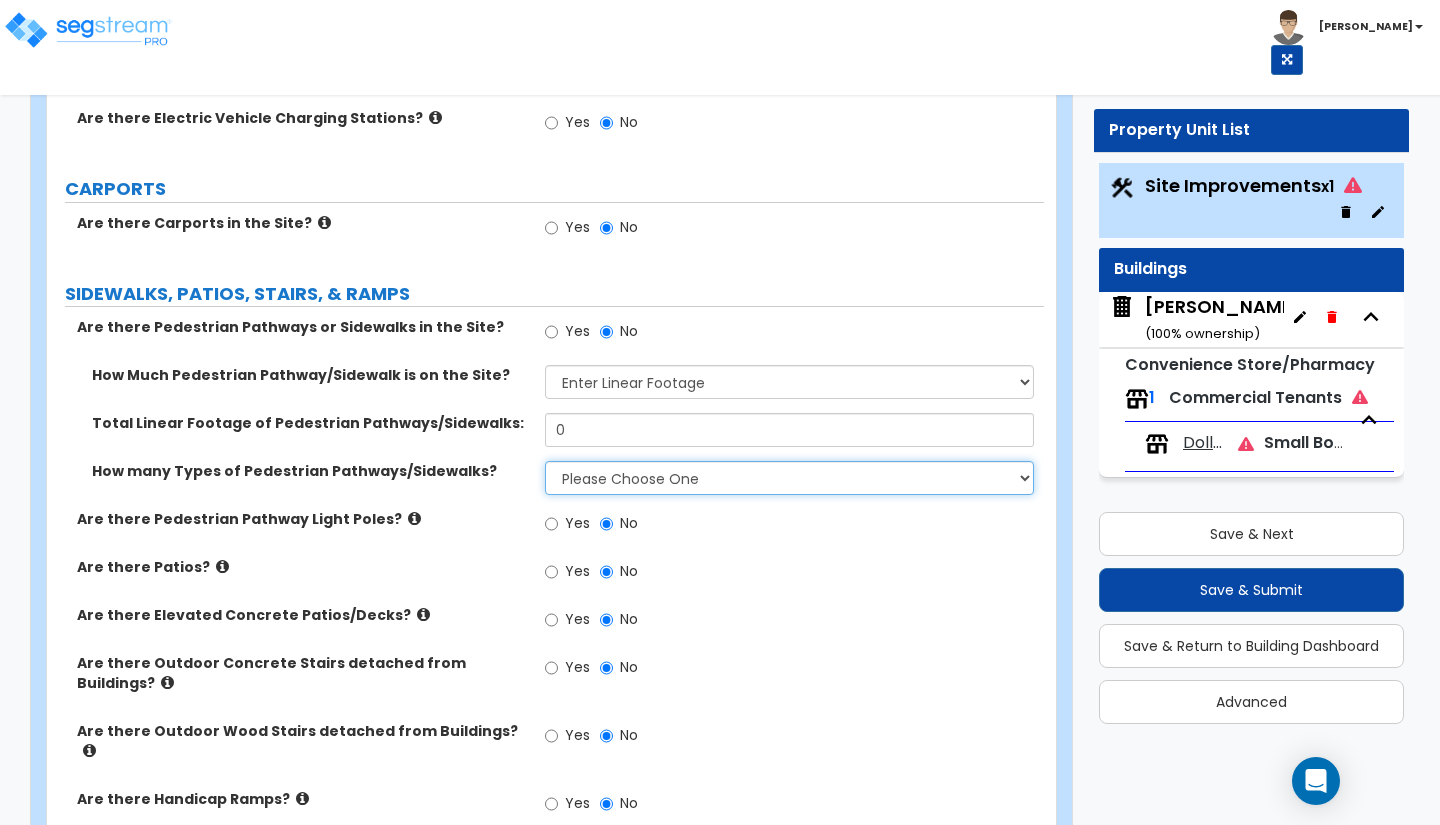 click on "Please Choose One 1 2 3" at bounding box center (789, 478) 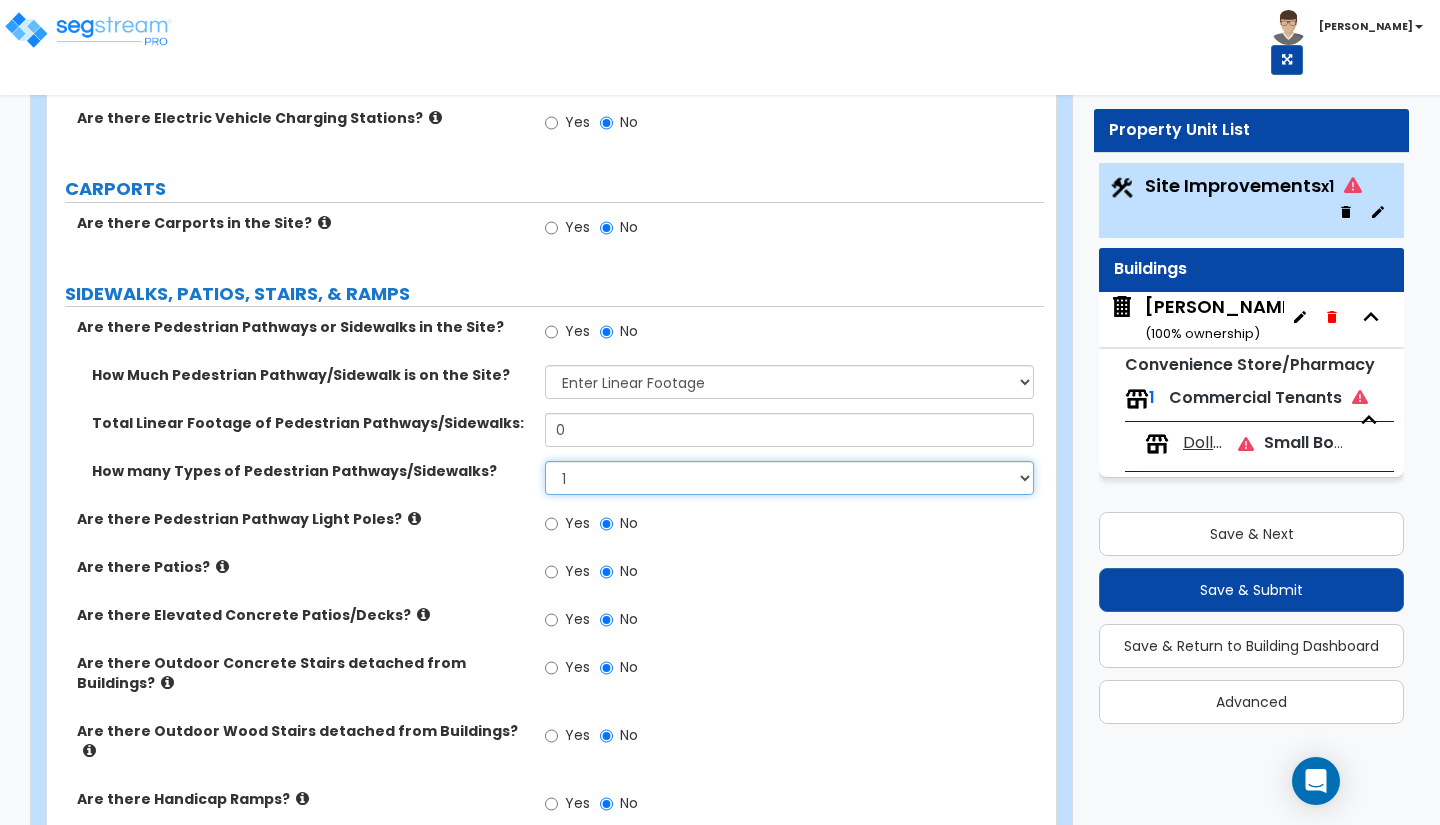 click on "Please Choose One 1 2 3" at bounding box center [789, 478] 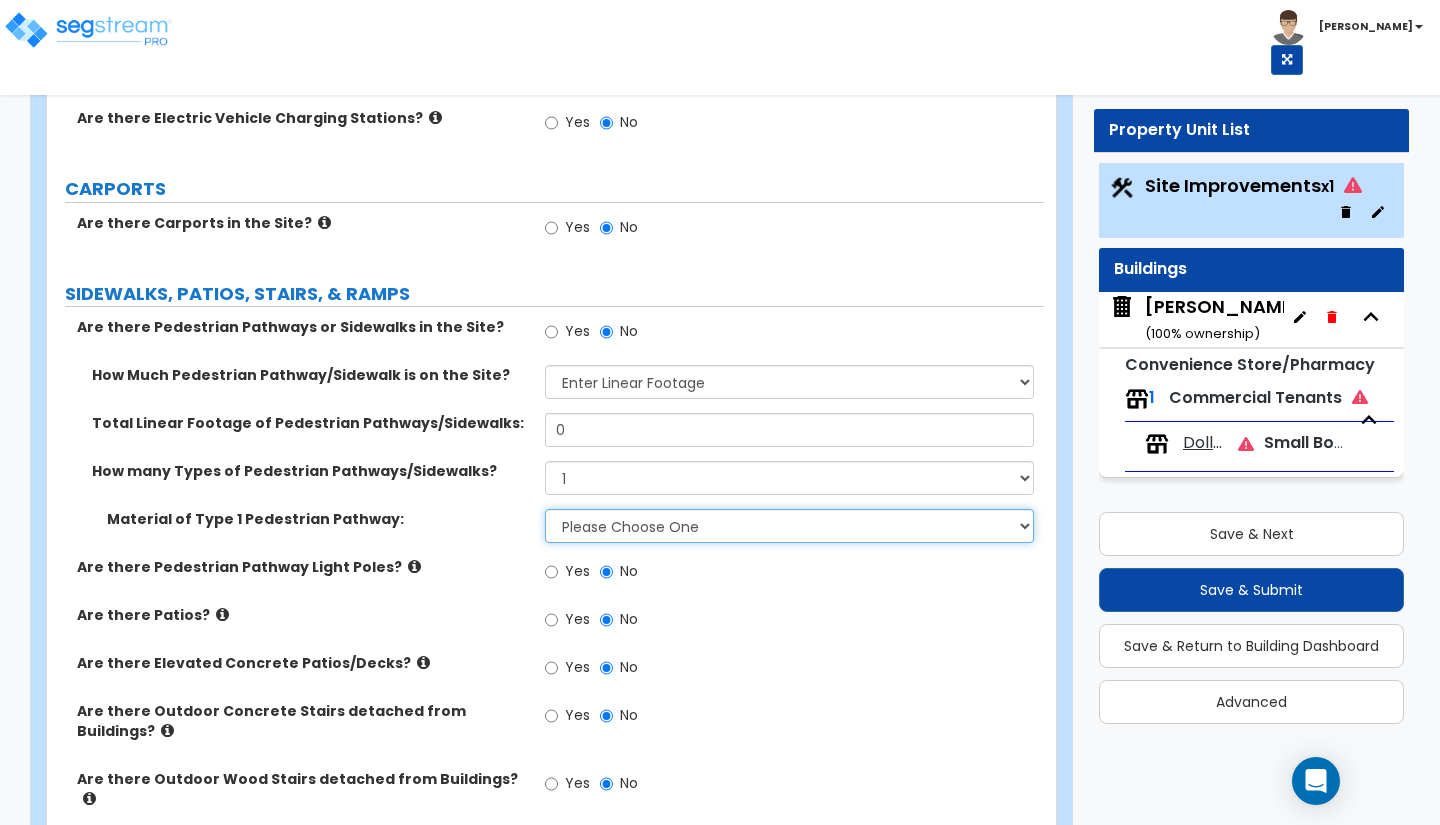 click on "Please Choose One Bare Concrete Stamped Concrete Brick Pavers Stone Pavers Wood Wood/Plastic Composite PVC Tile Exposed Aggregate Gravel" at bounding box center (789, 526) 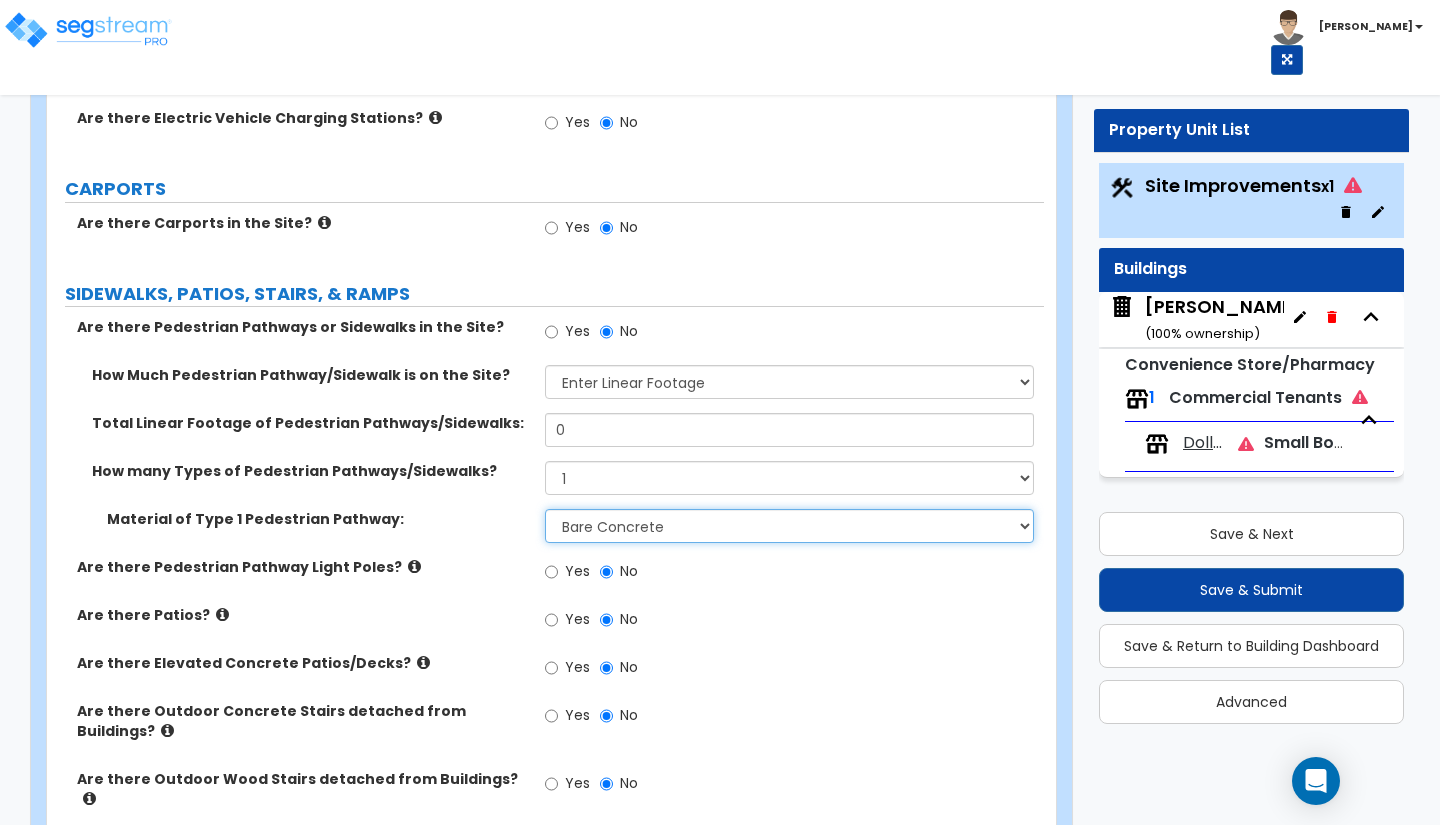 click on "Please Choose One Bare Concrete Stamped Concrete Brick Pavers Stone Pavers Wood Wood/Plastic Composite PVC Tile Exposed Aggregate Gravel" at bounding box center [789, 526] 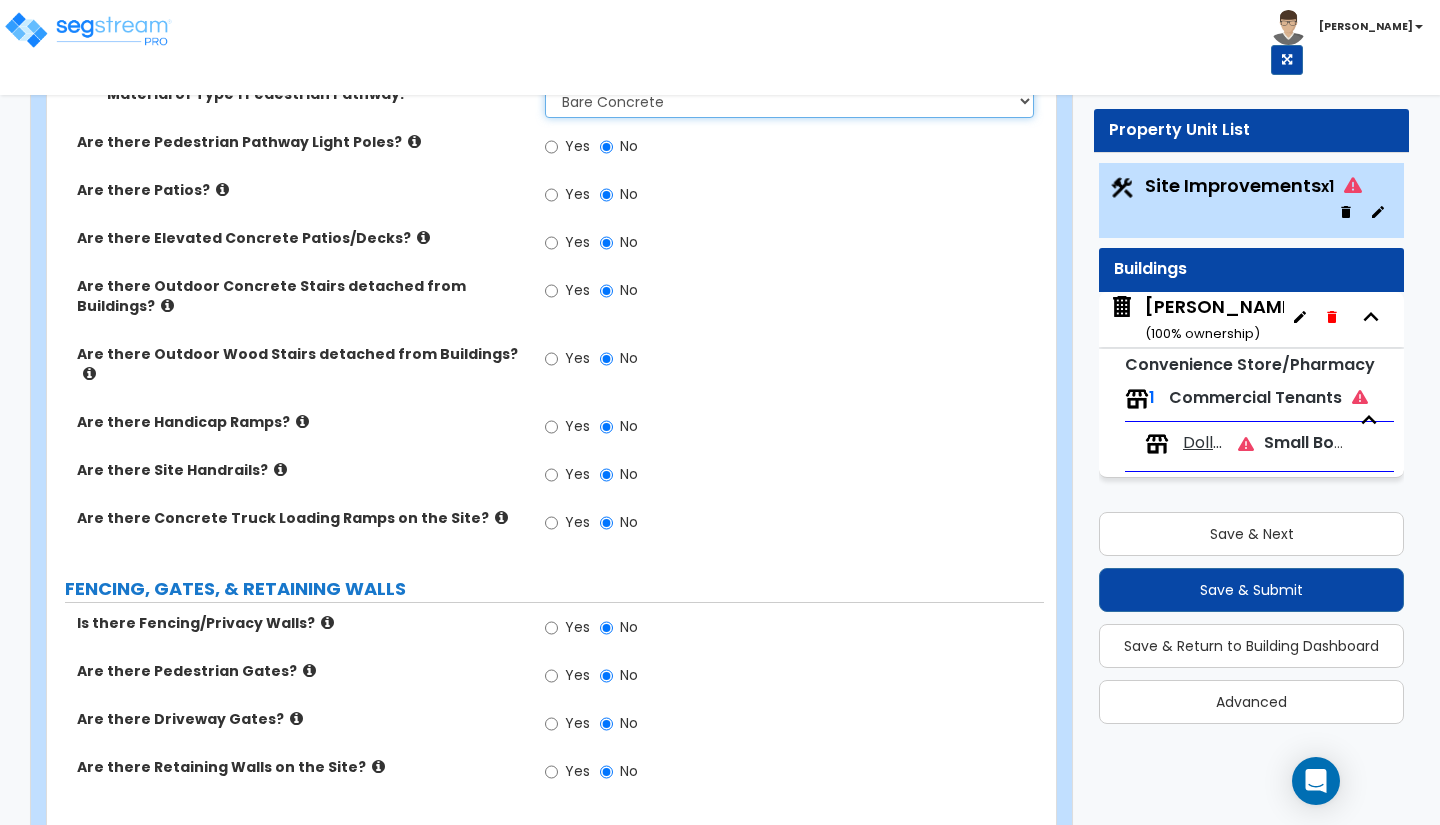 scroll, scrollTop: 2573, scrollLeft: 0, axis: vertical 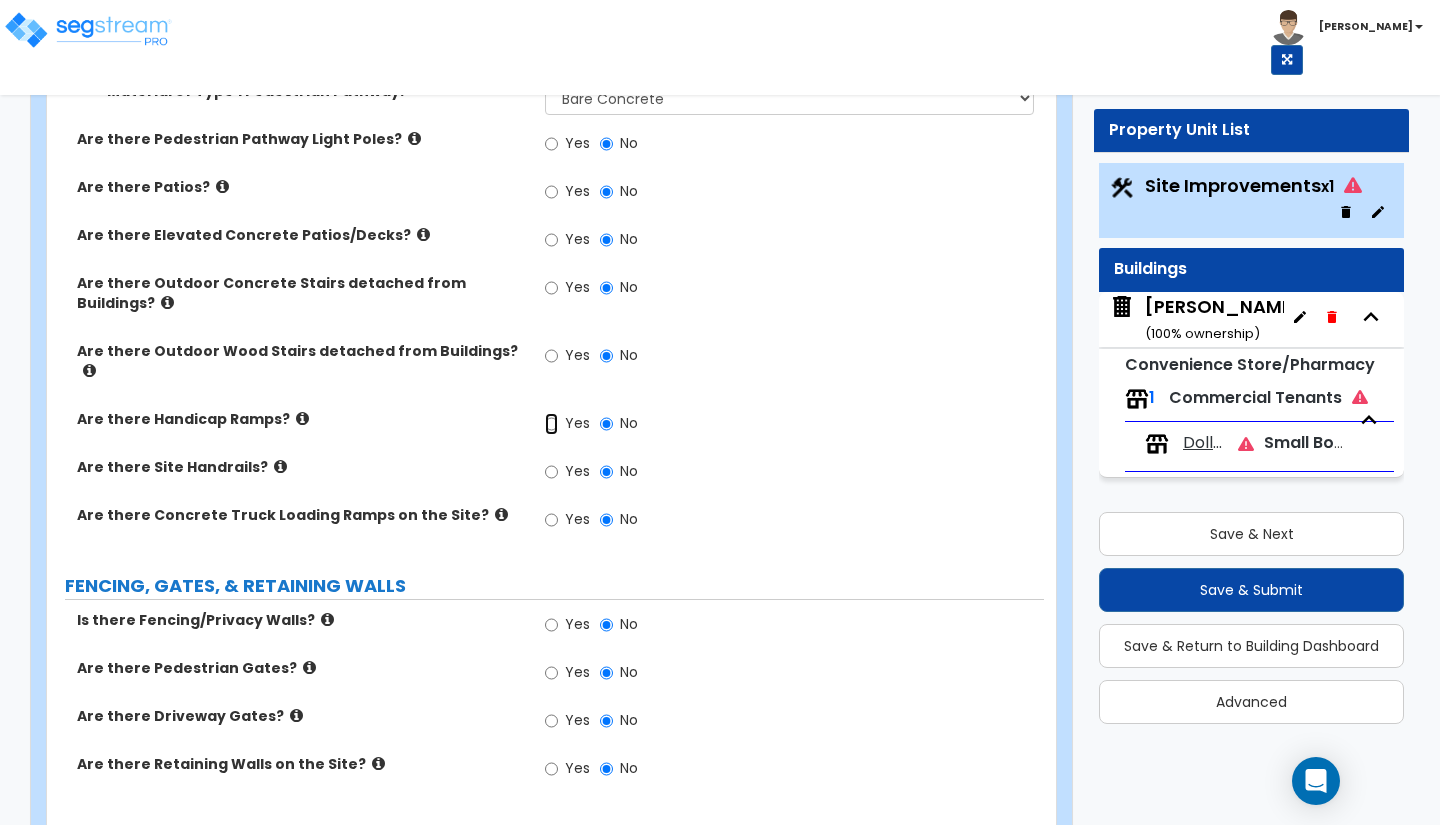 click on "Yes" at bounding box center [551, 424] 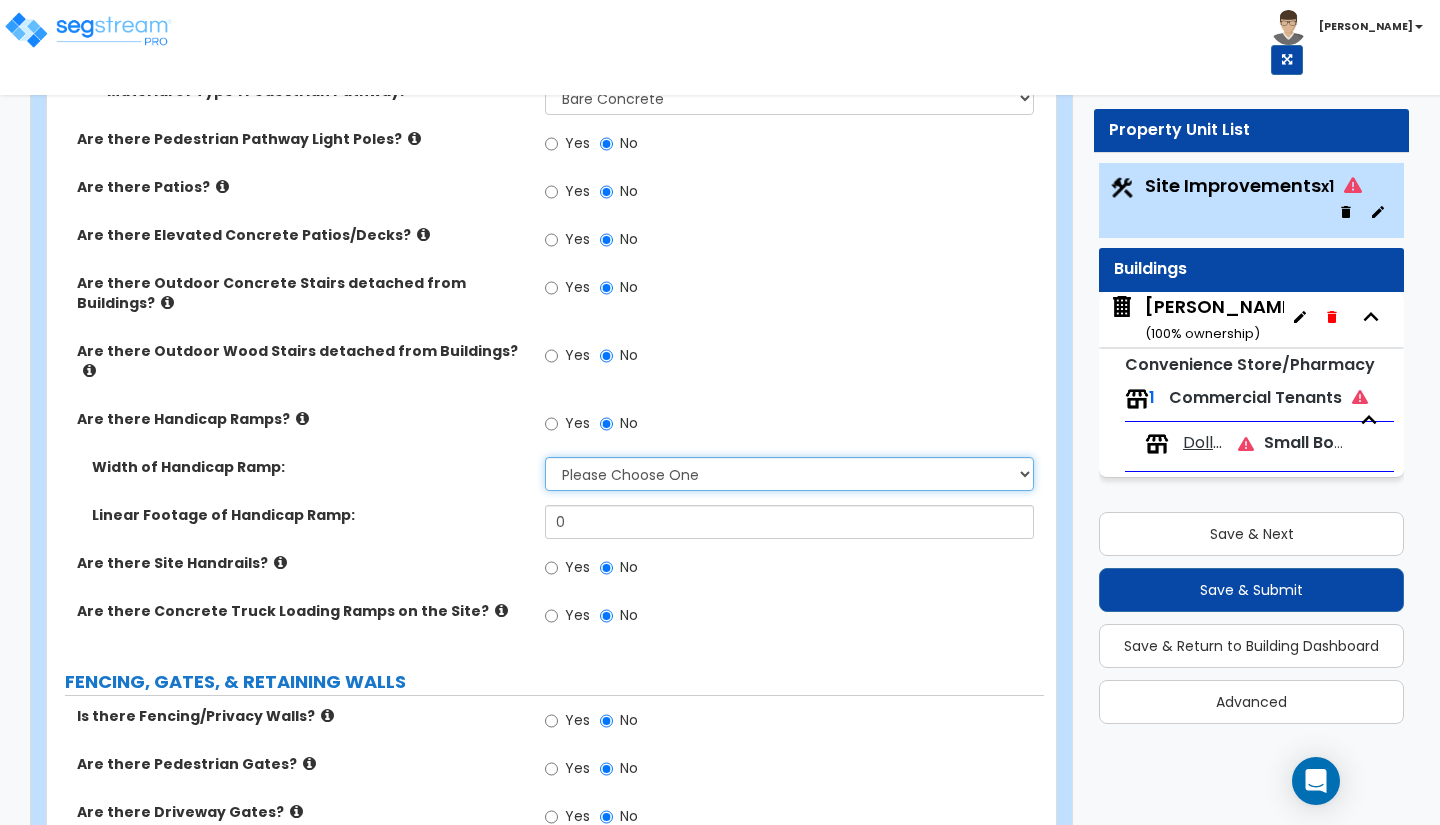 click on "Please Choose One 3' width 5' width" at bounding box center (789, 474) 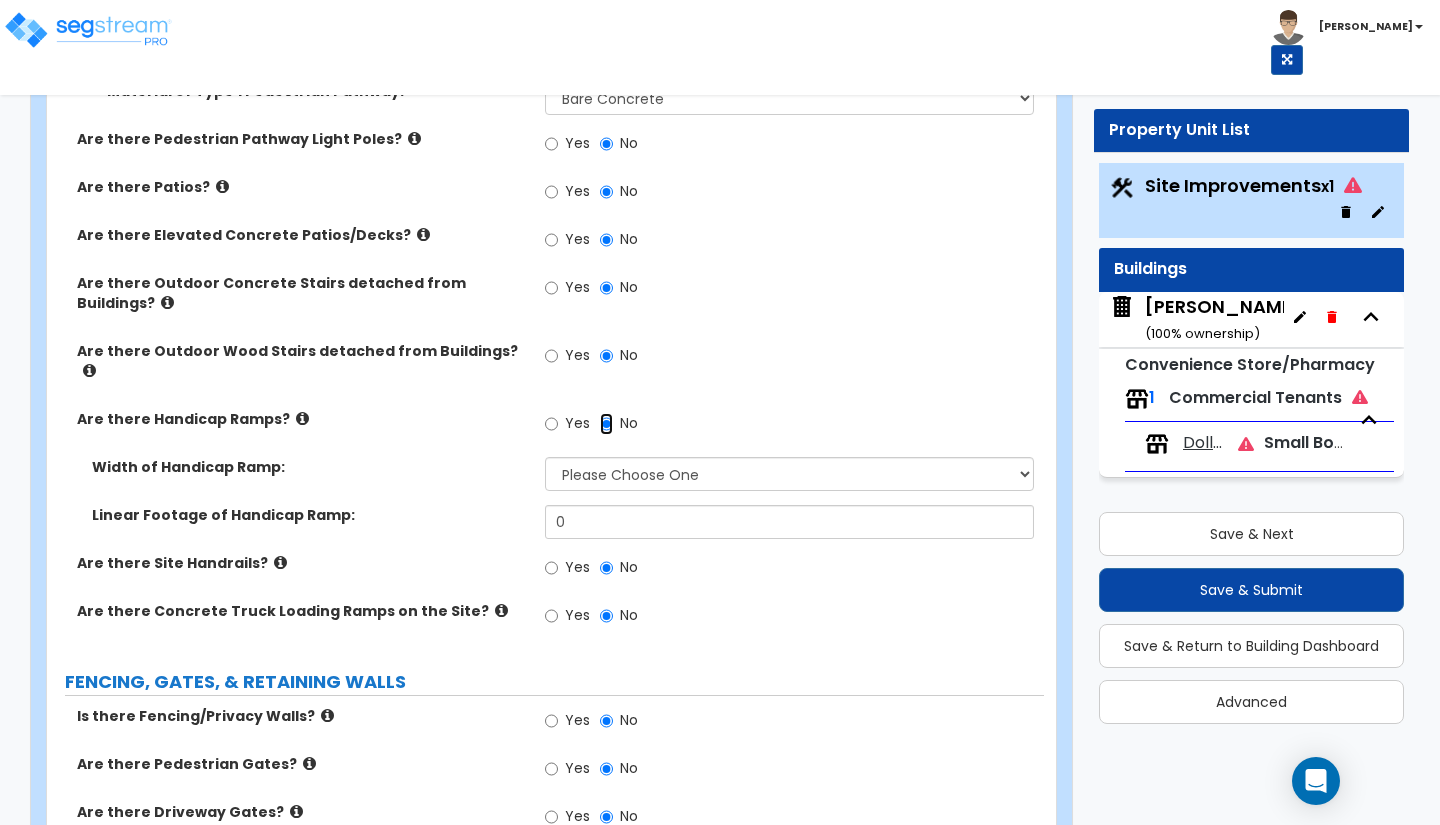 click on "No" at bounding box center (606, 424) 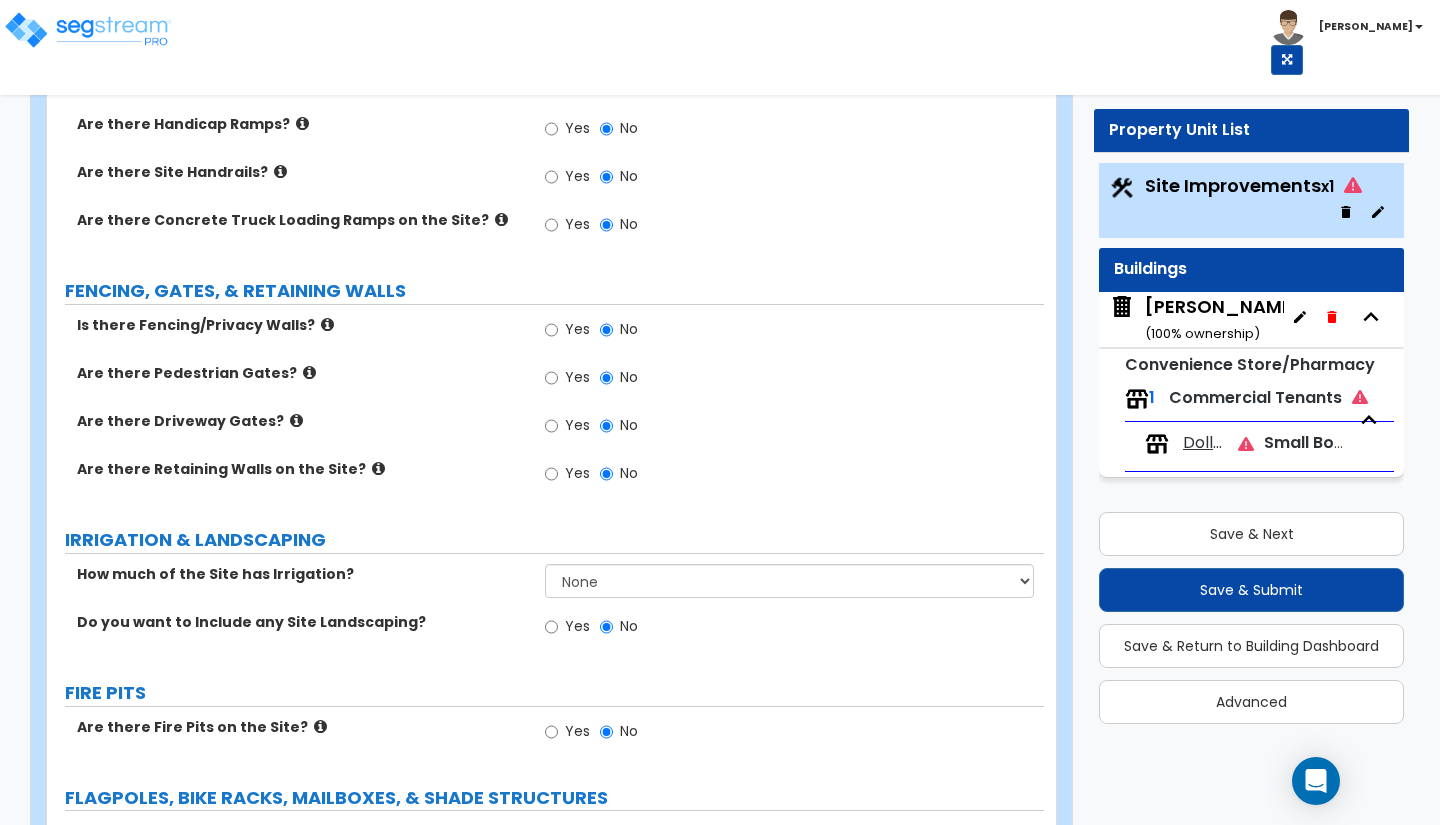 click on "Yes" at bounding box center (567, 332) 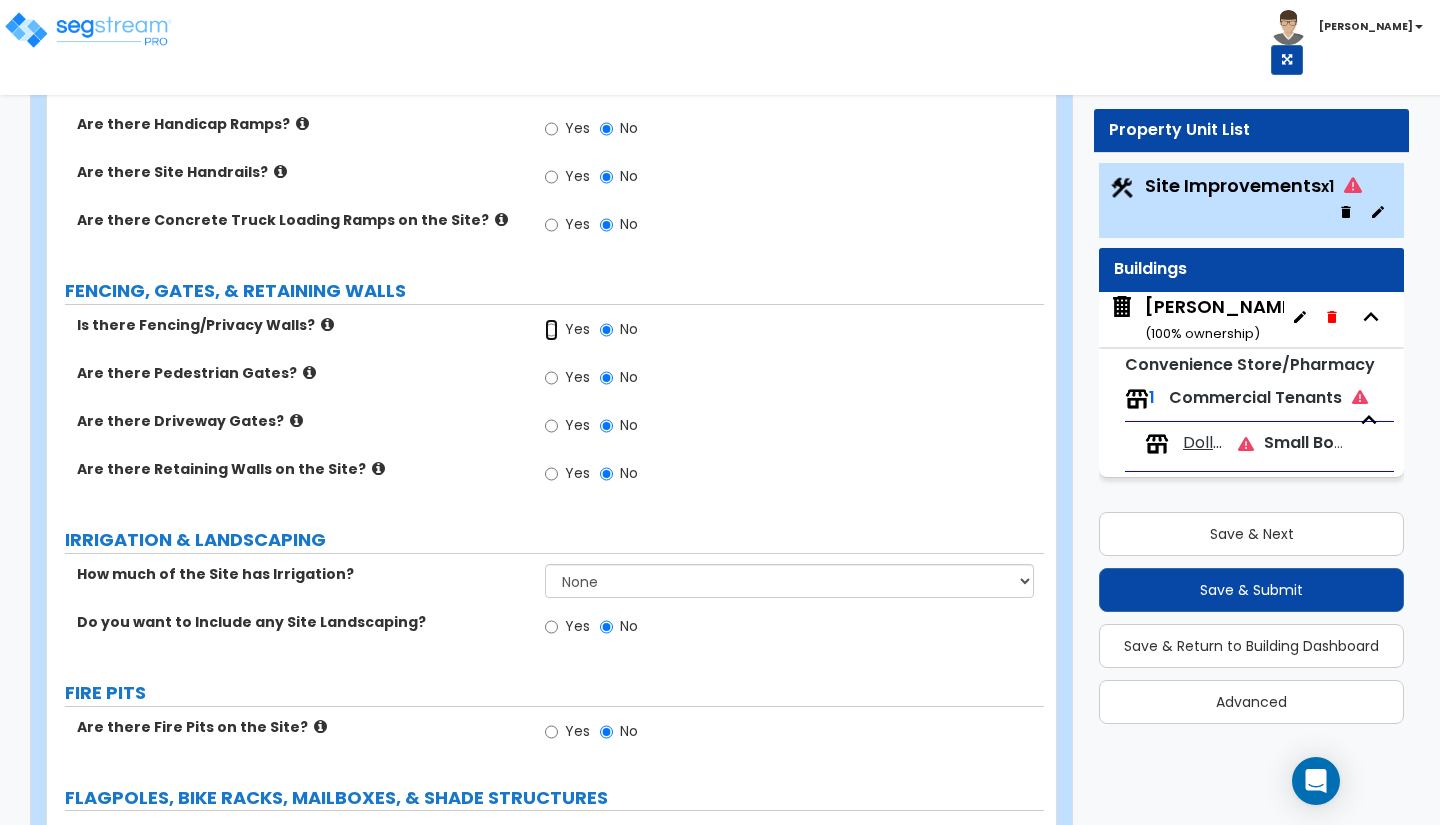 click on "Yes" at bounding box center [551, 330] 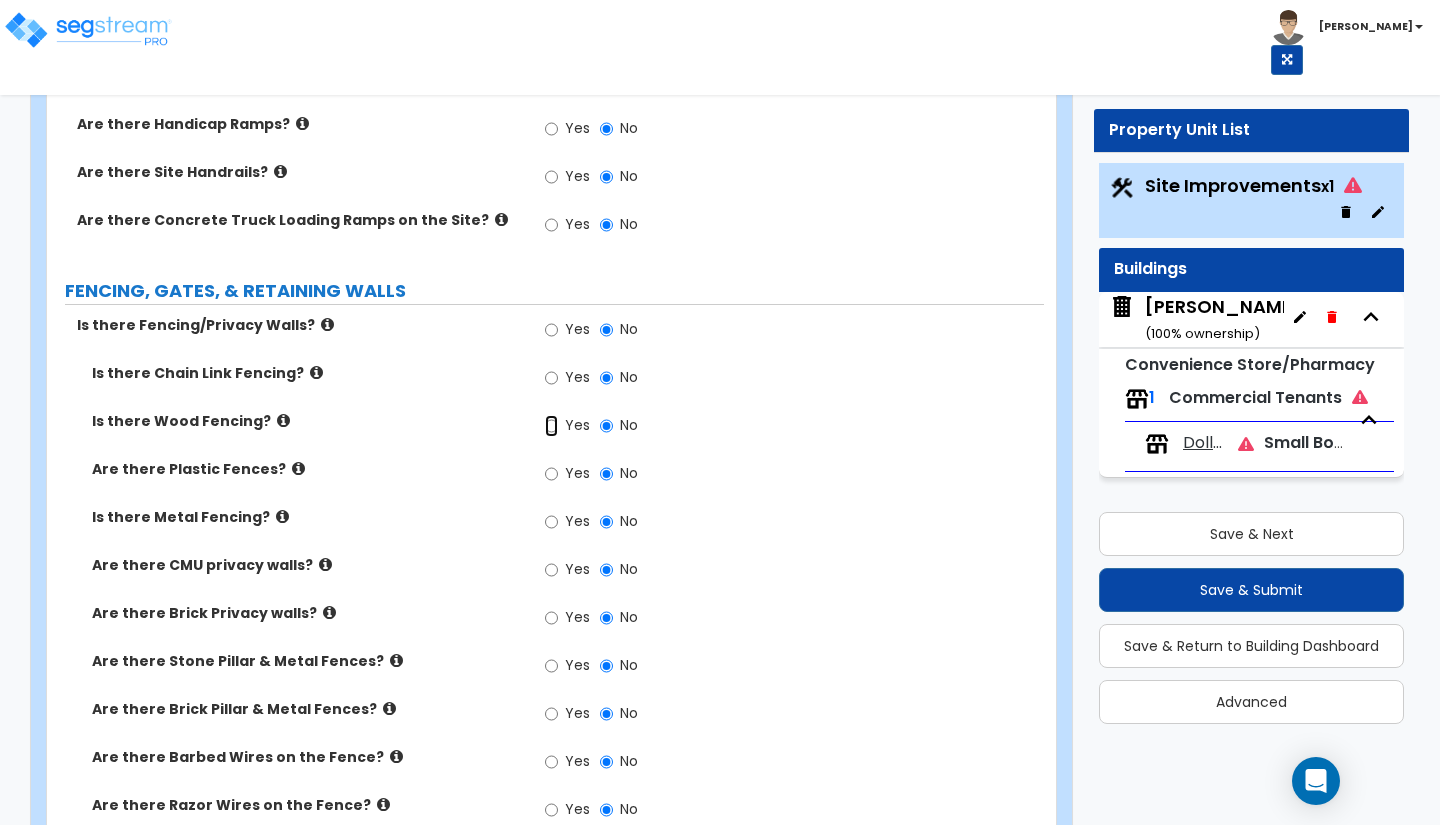 click on "Yes" at bounding box center [551, 426] 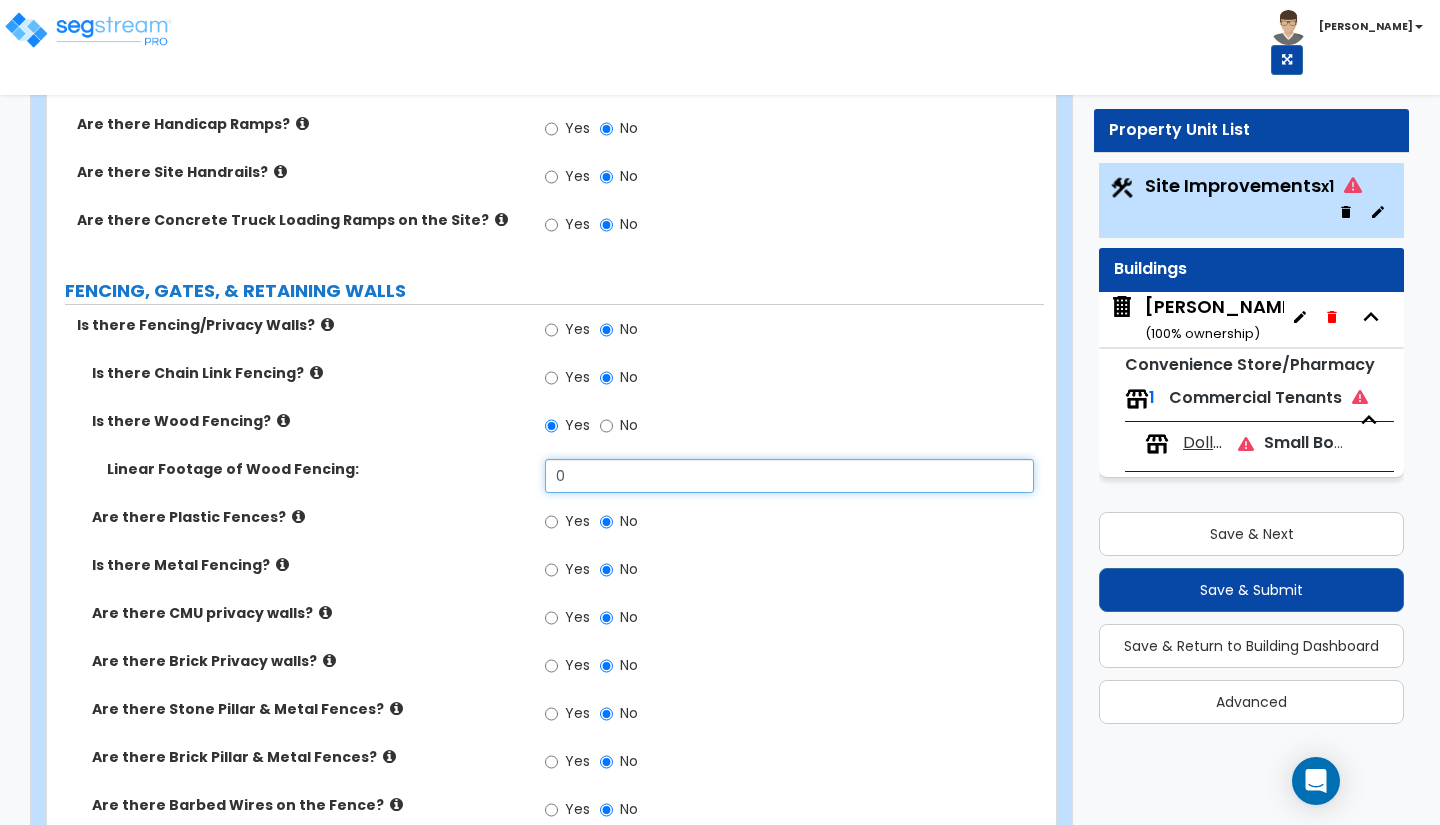 click on "0" at bounding box center [789, 476] 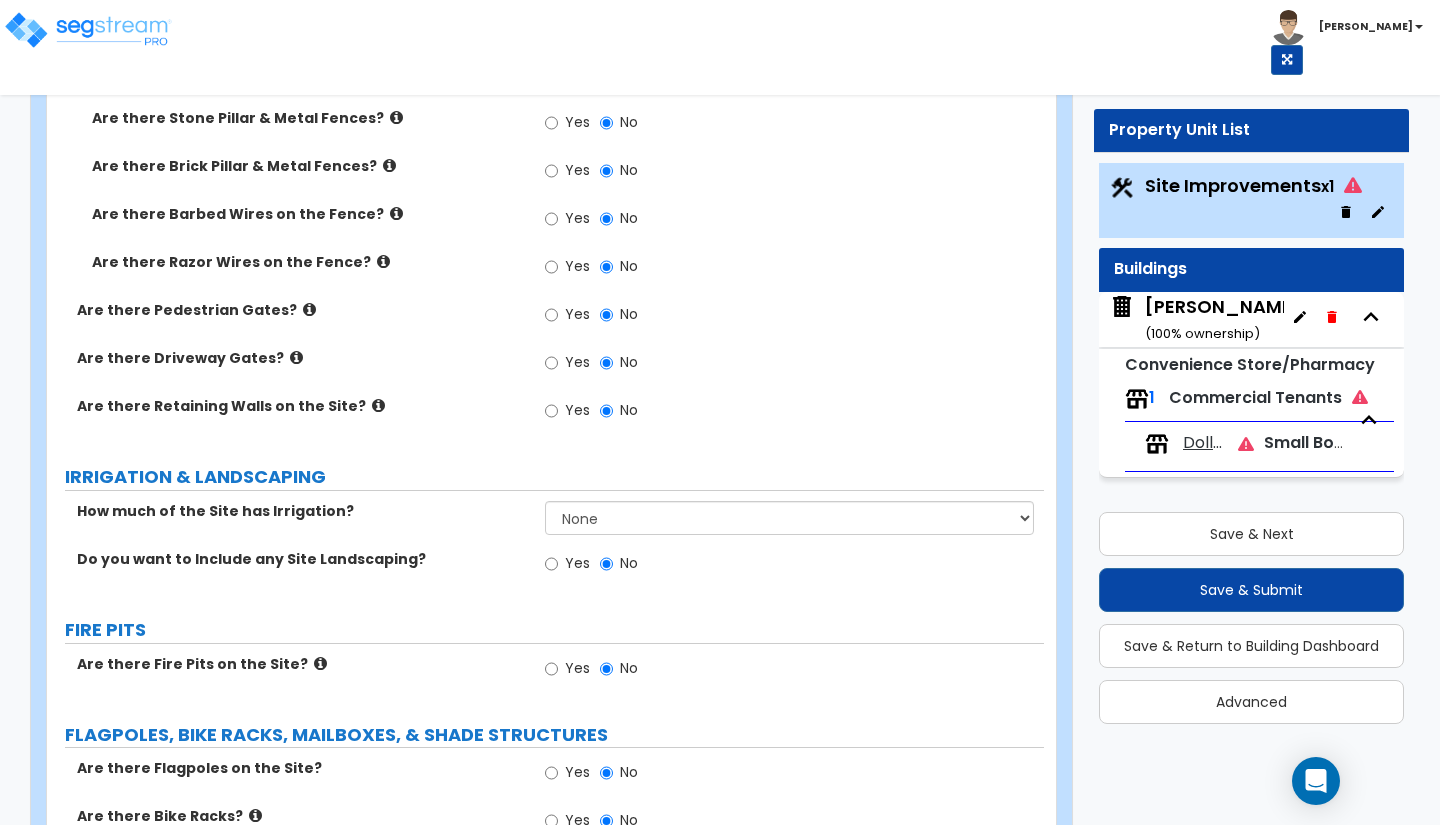 scroll, scrollTop: 3463, scrollLeft: 0, axis: vertical 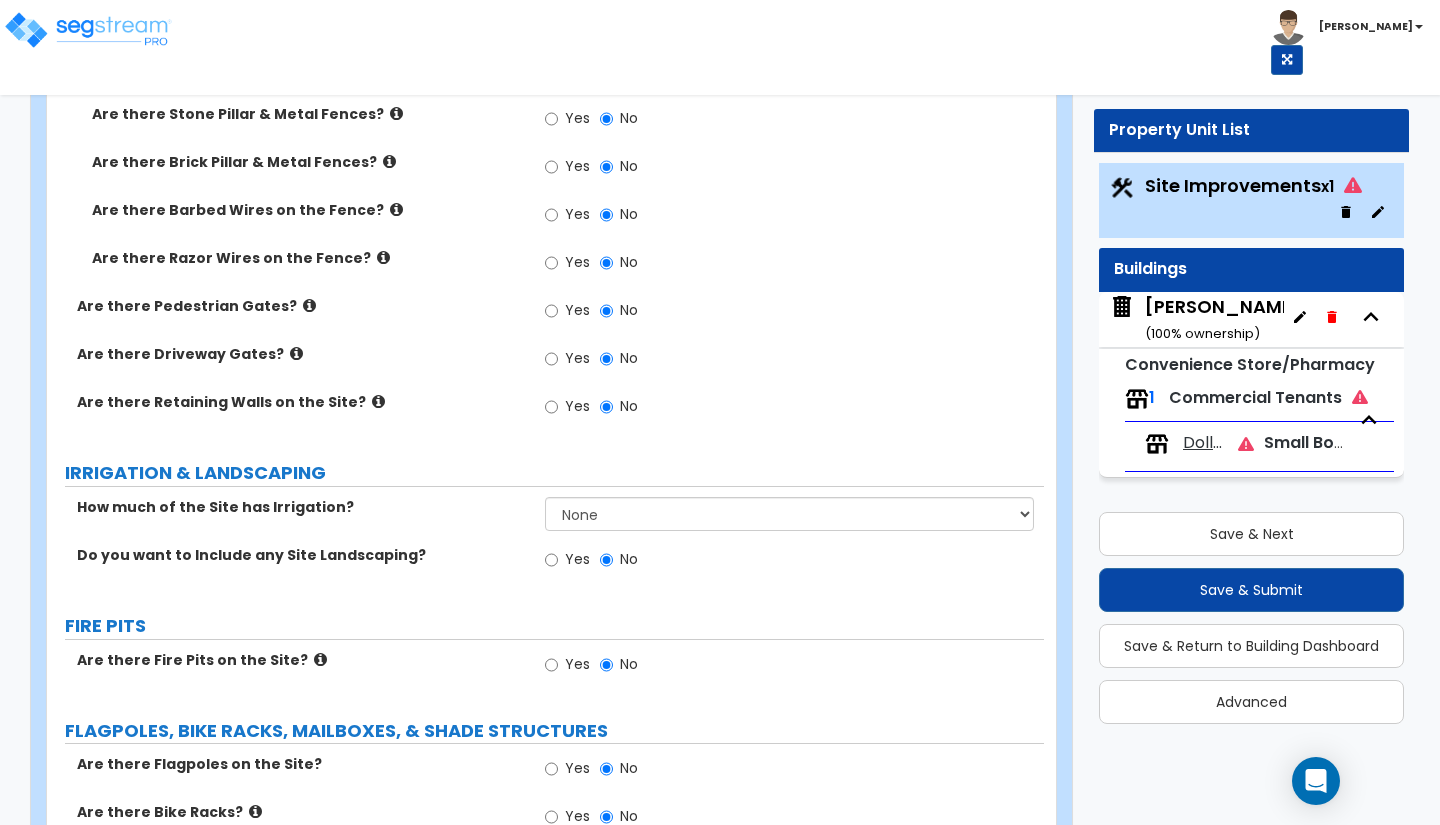type on "70" 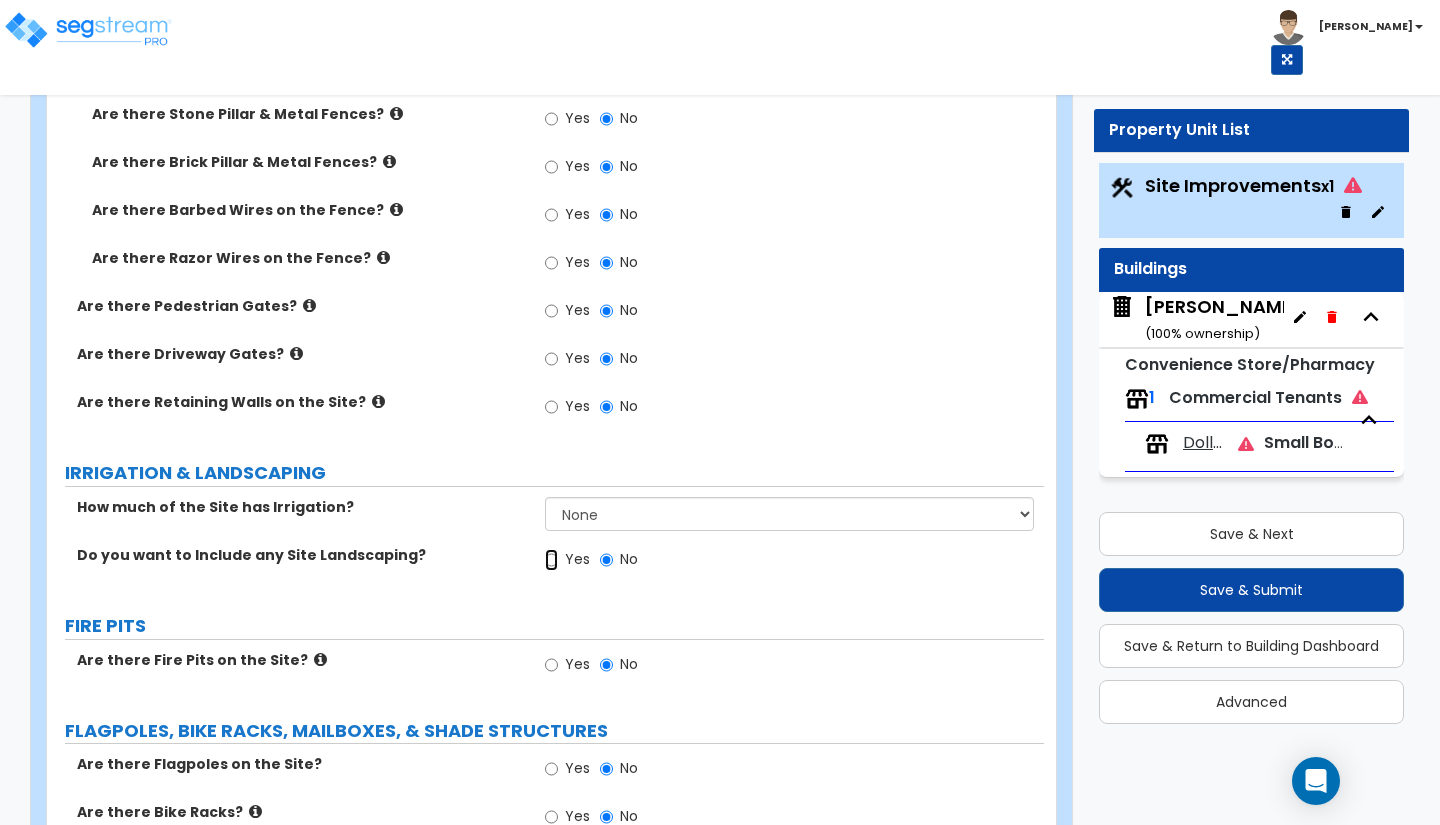 click on "Yes" at bounding box center (551, 560) 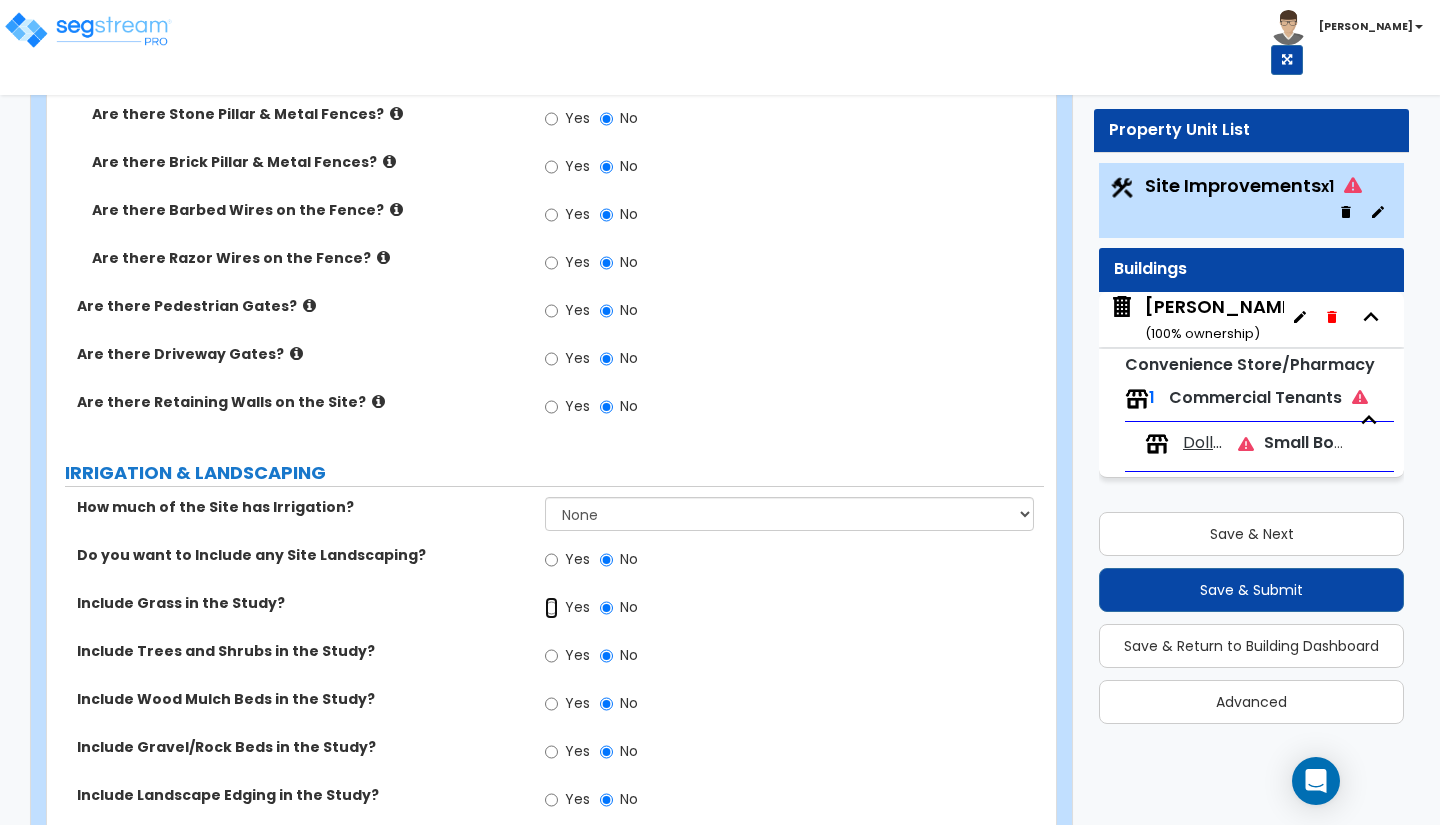 click on "Yes" at bounding box center (551, 608) 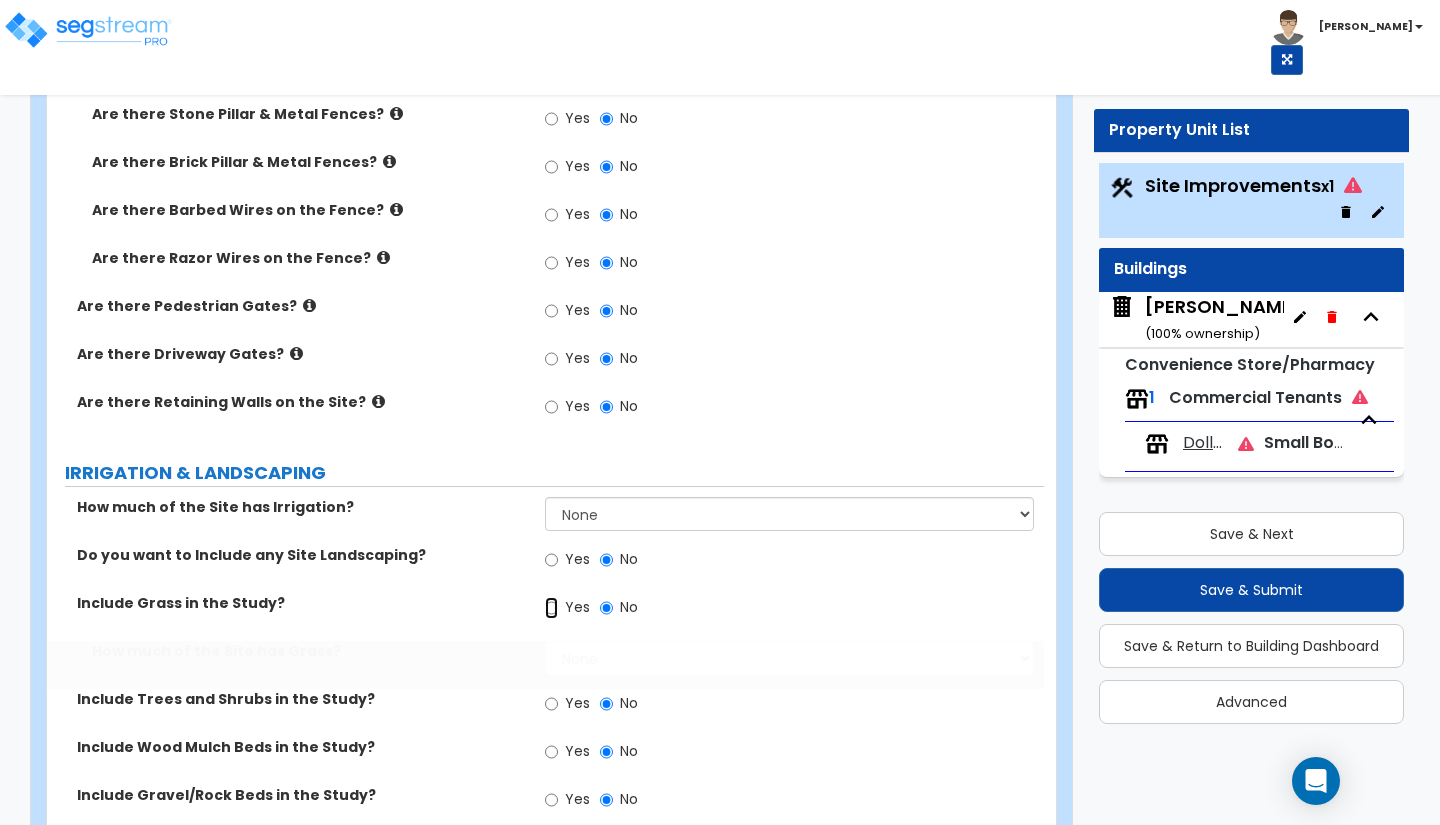 radio on "true" 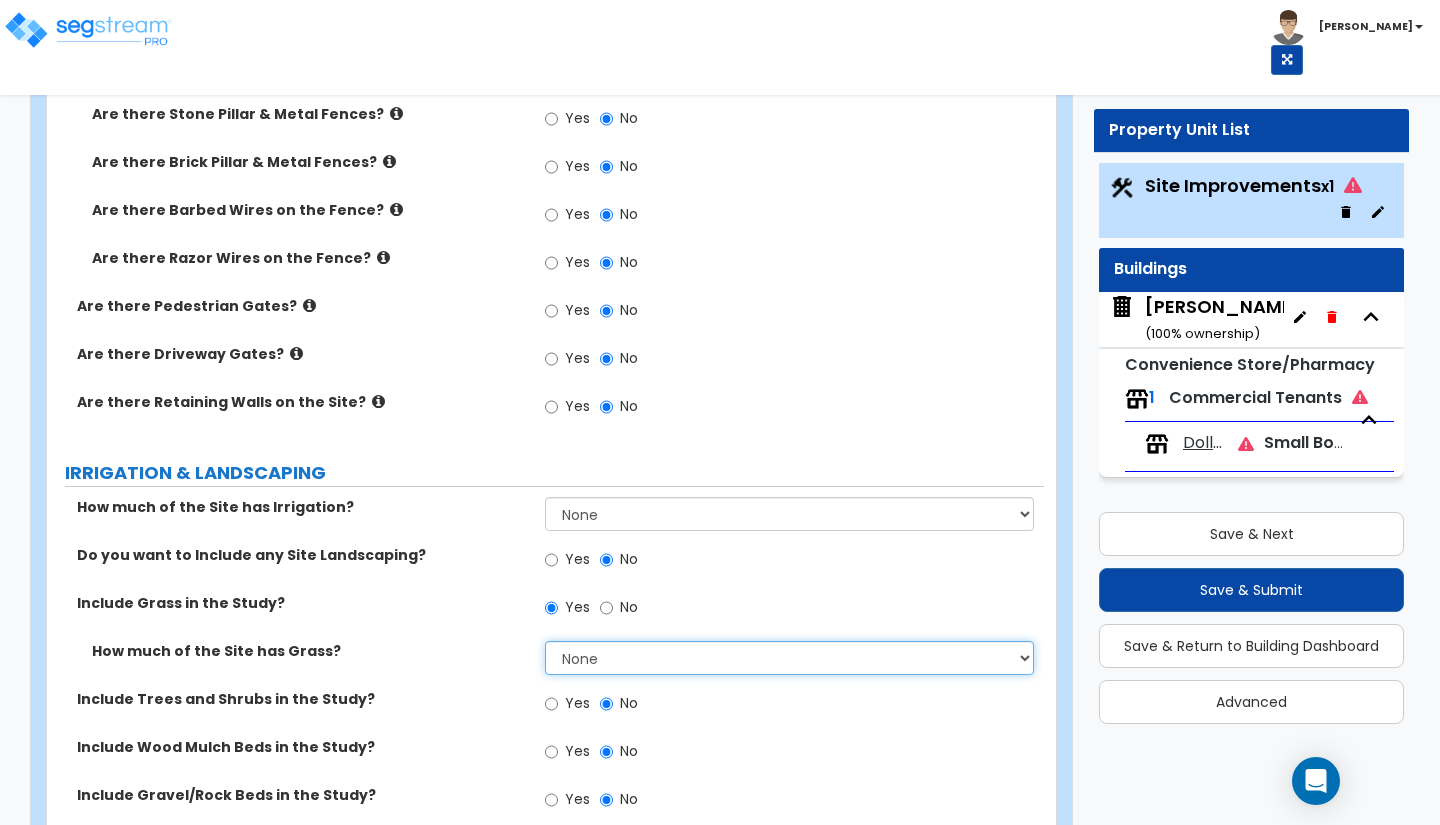 click on "None I want to Enter an Approximate Percentage I want to Enter the Square Footage" at bounding box center (789, 658) 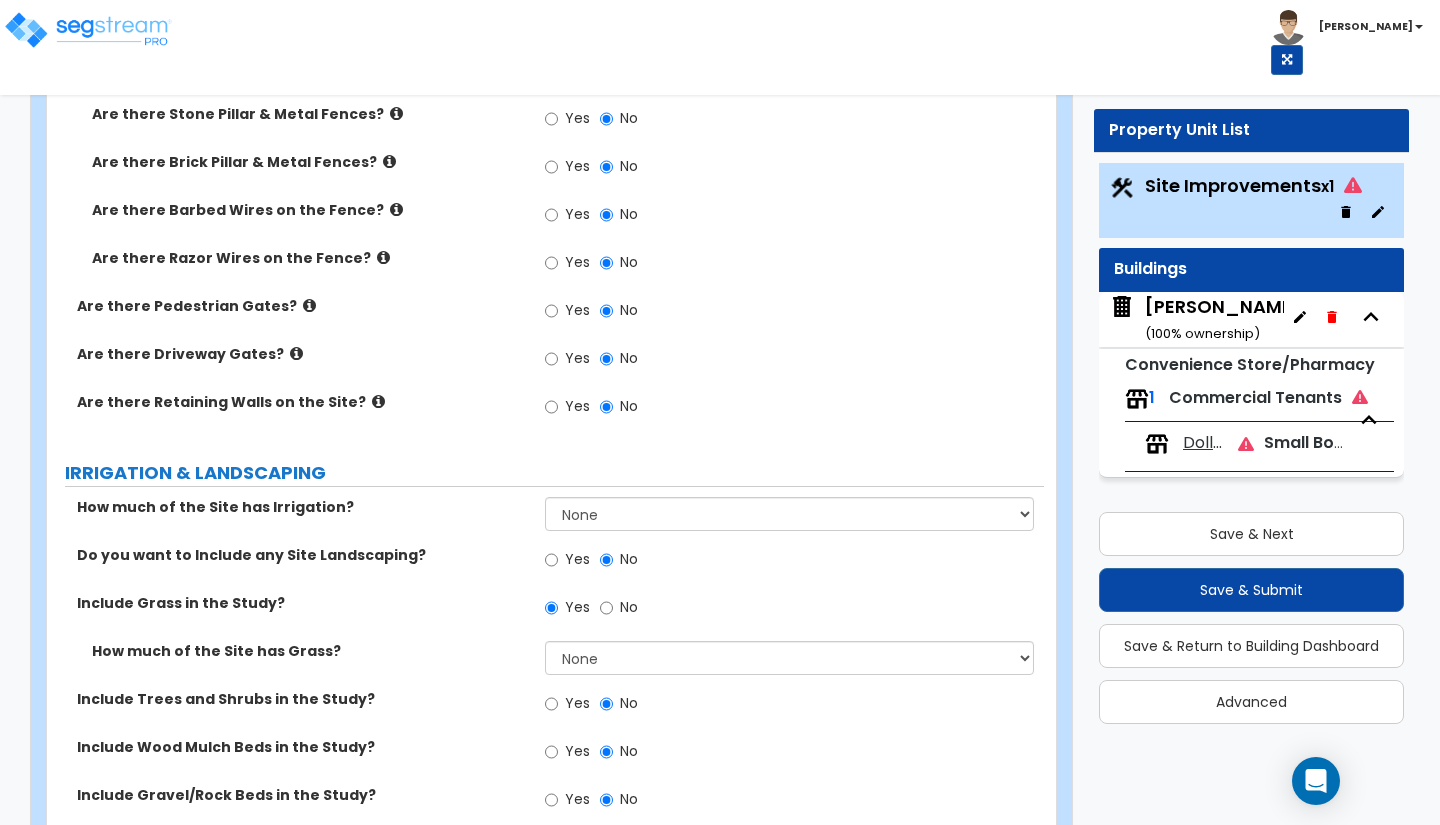 click on "Include Grass in the Study?" at bounding box center [303, 603] 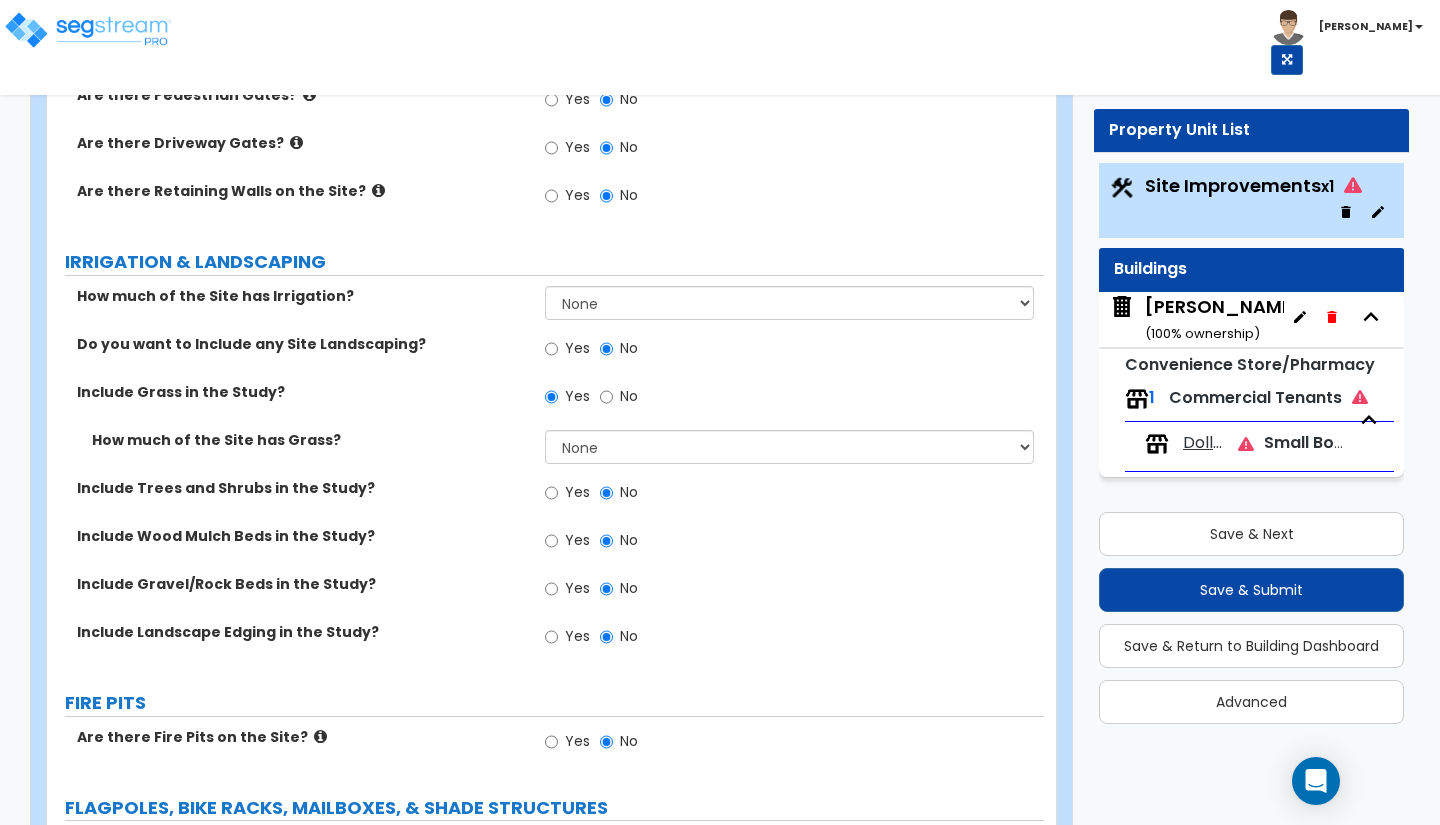 scroll, scrollTop: 3675, scrollLeft: 0, axis: vertical 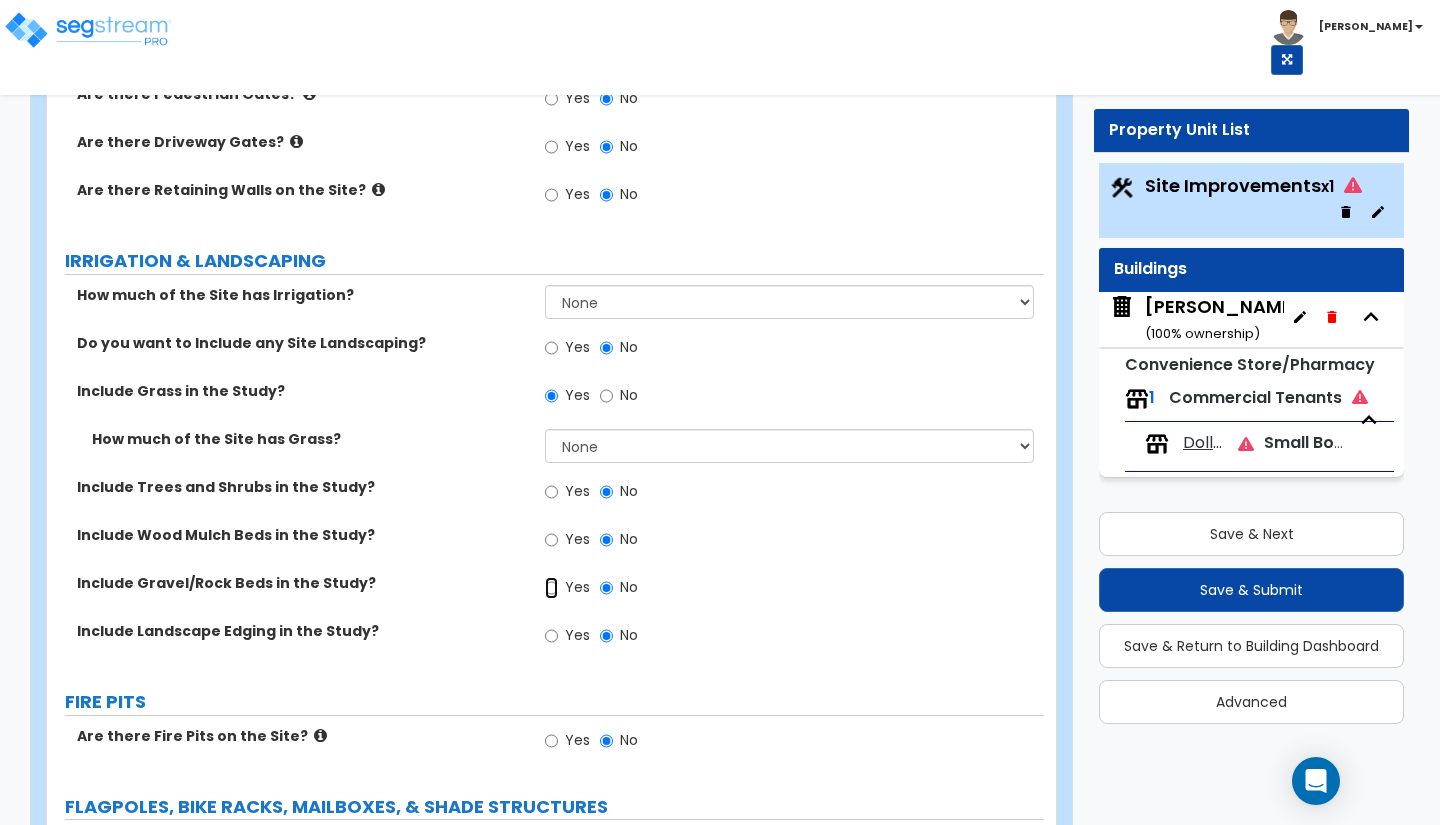 click on "Yes" at bounding box center [551, 588] 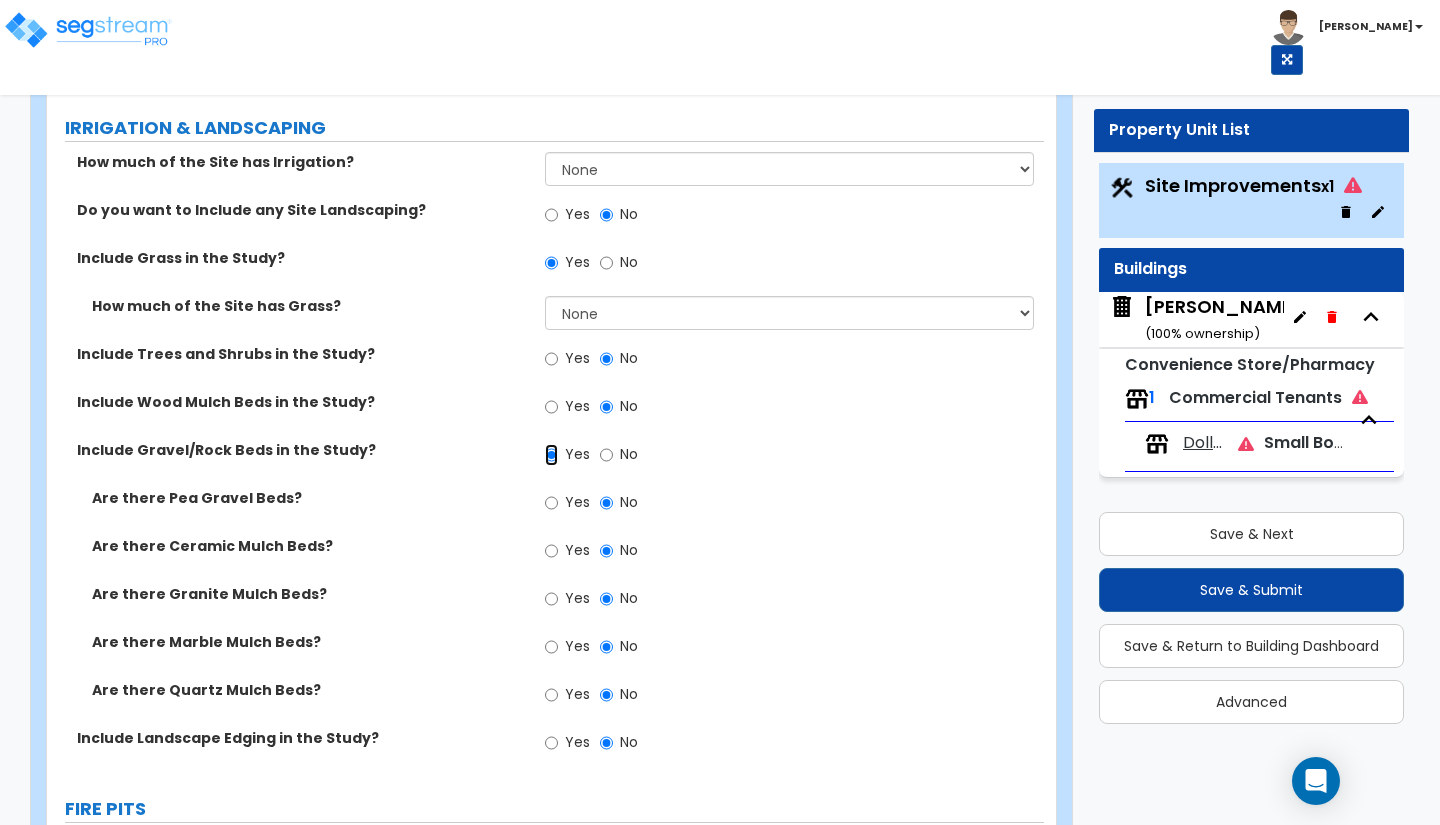 scroll, scrollTop: 3810, scrollLeft: 0, axis: vertical 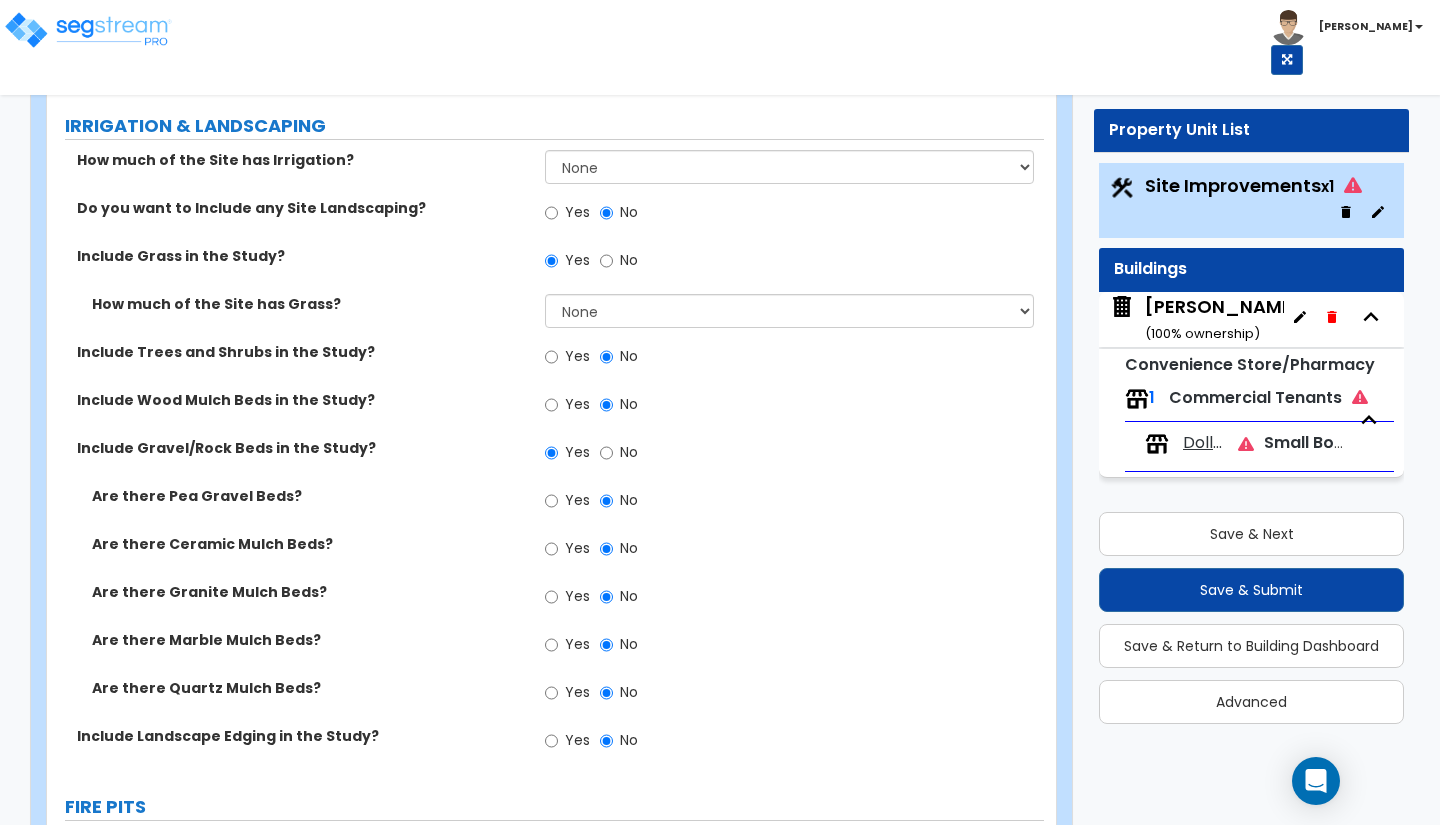 click on "Yes" at bounding box center (567, 599) 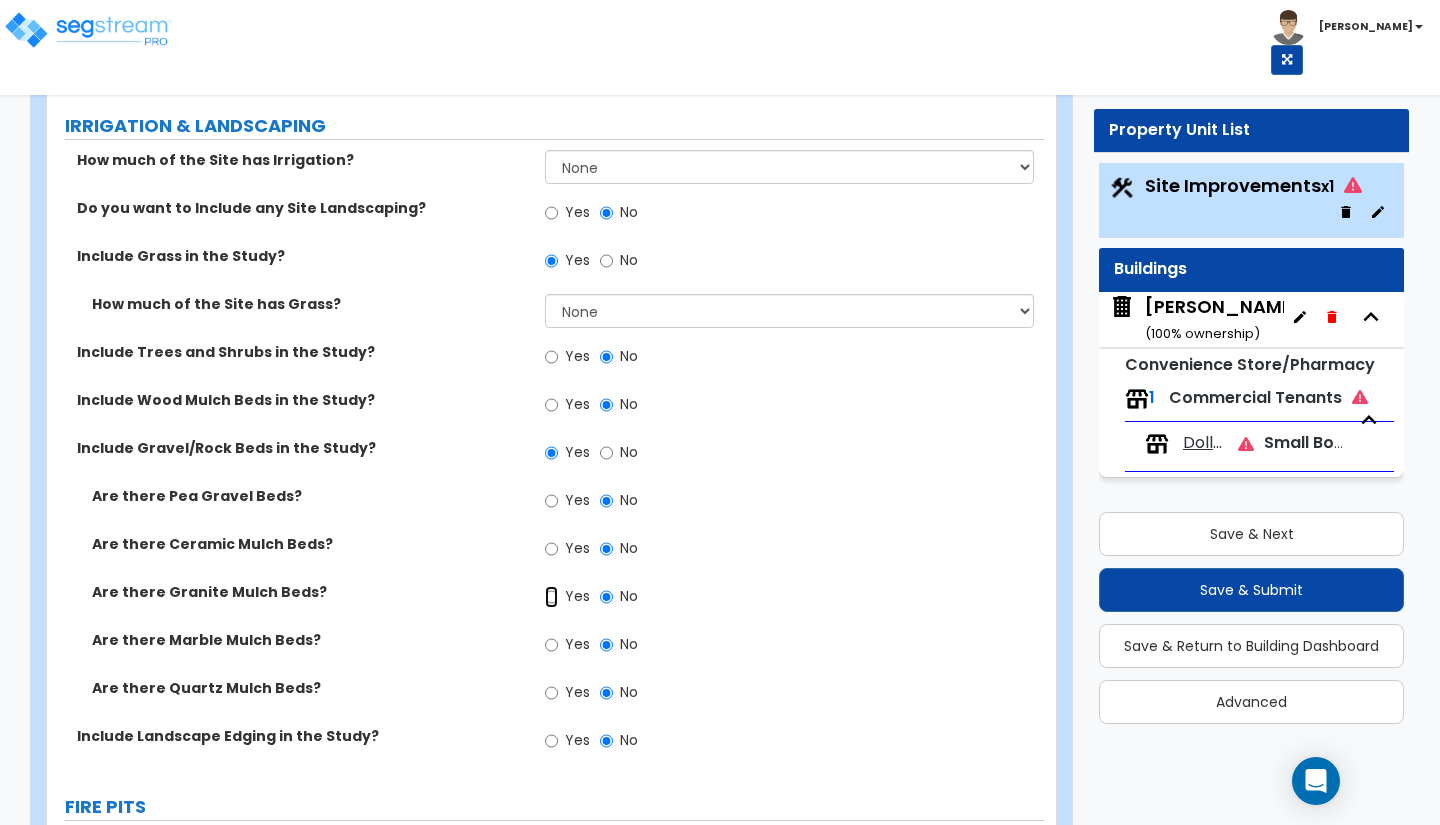 click on "Yes" at bounding box center (551, 597) 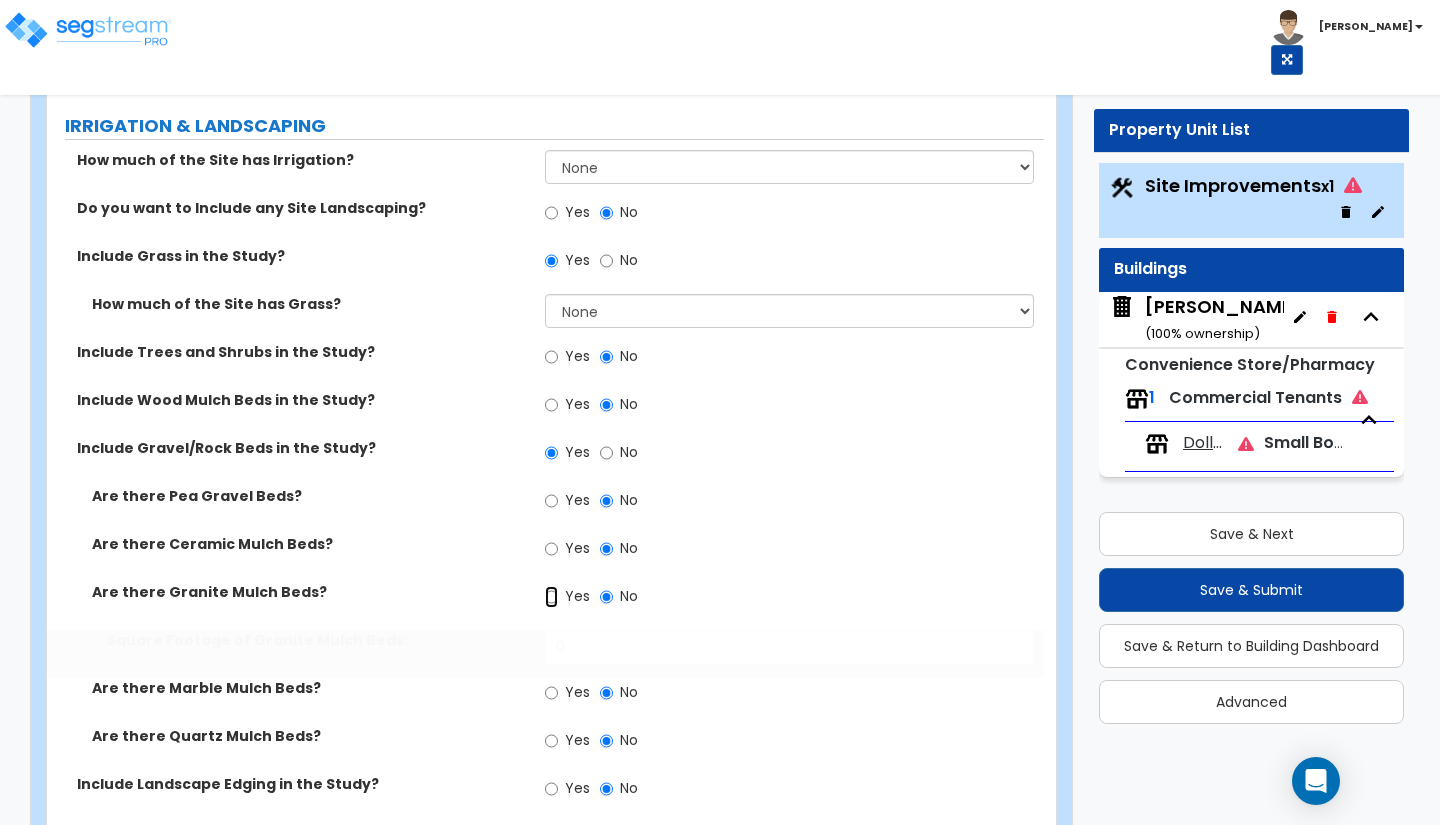 radio on "true" 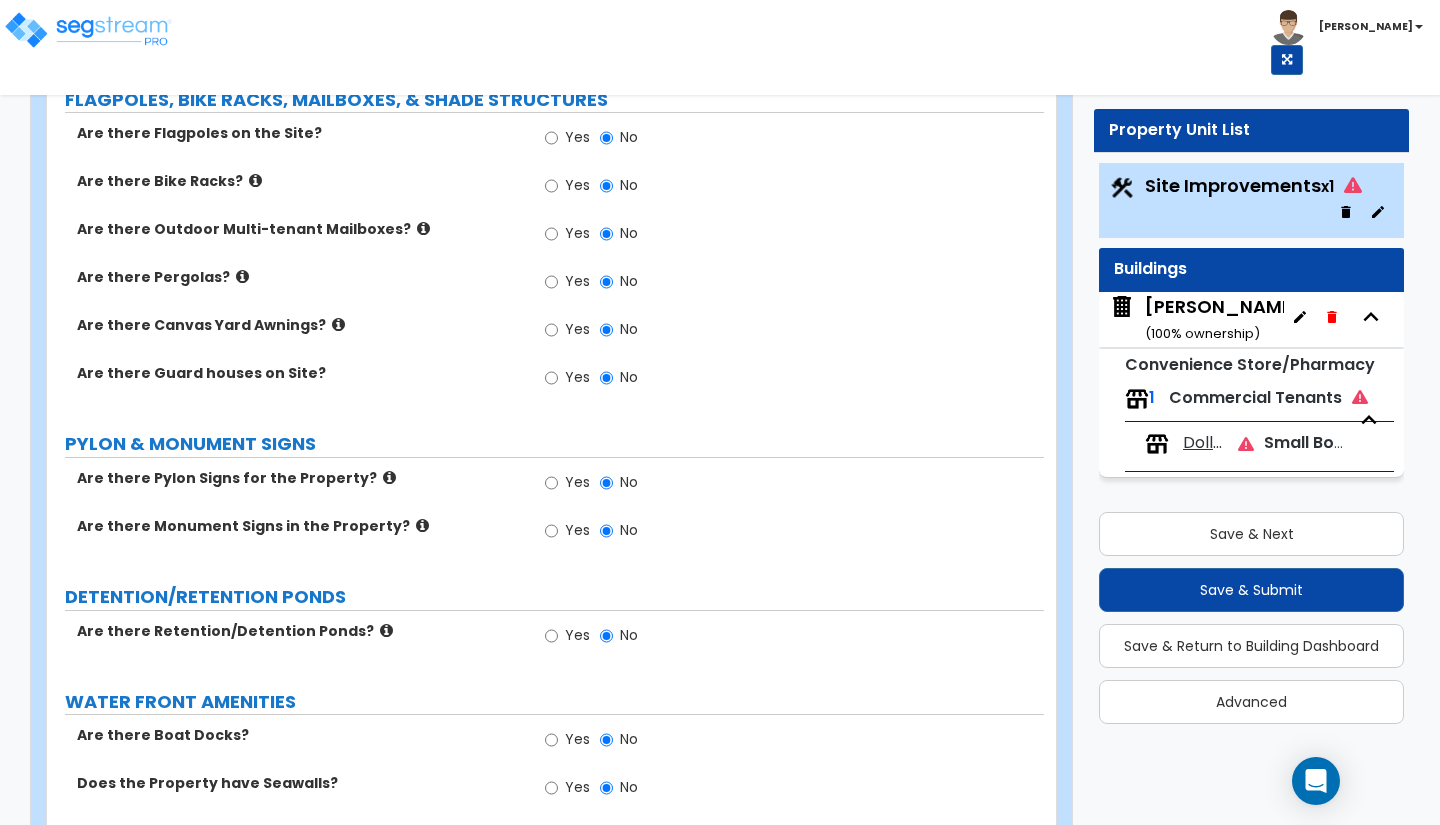 scroll, scrollTop: 4688, scrollLeft: 0, axis: vertical 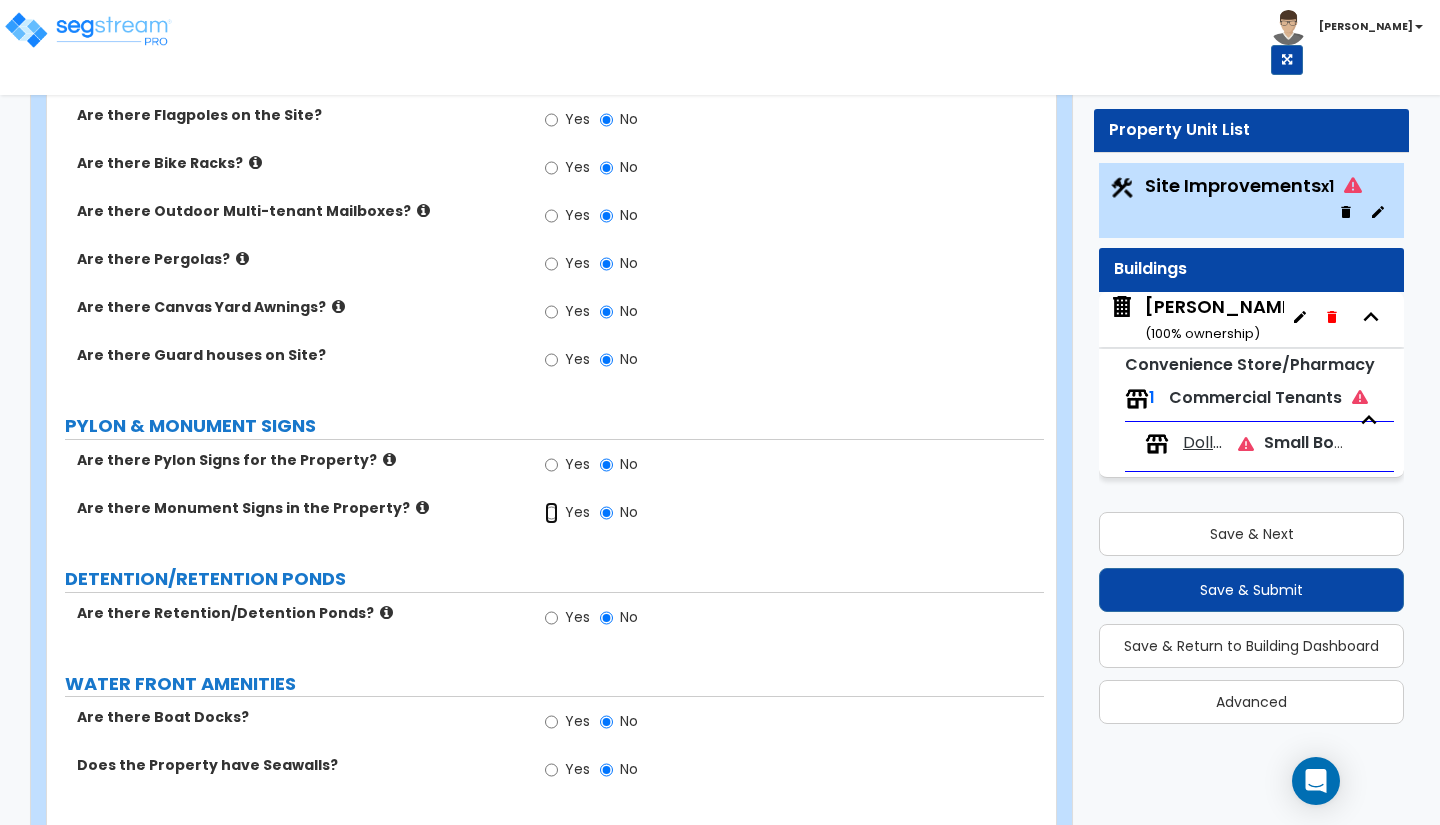 click on "Yes" at bounding box center (551, 513) 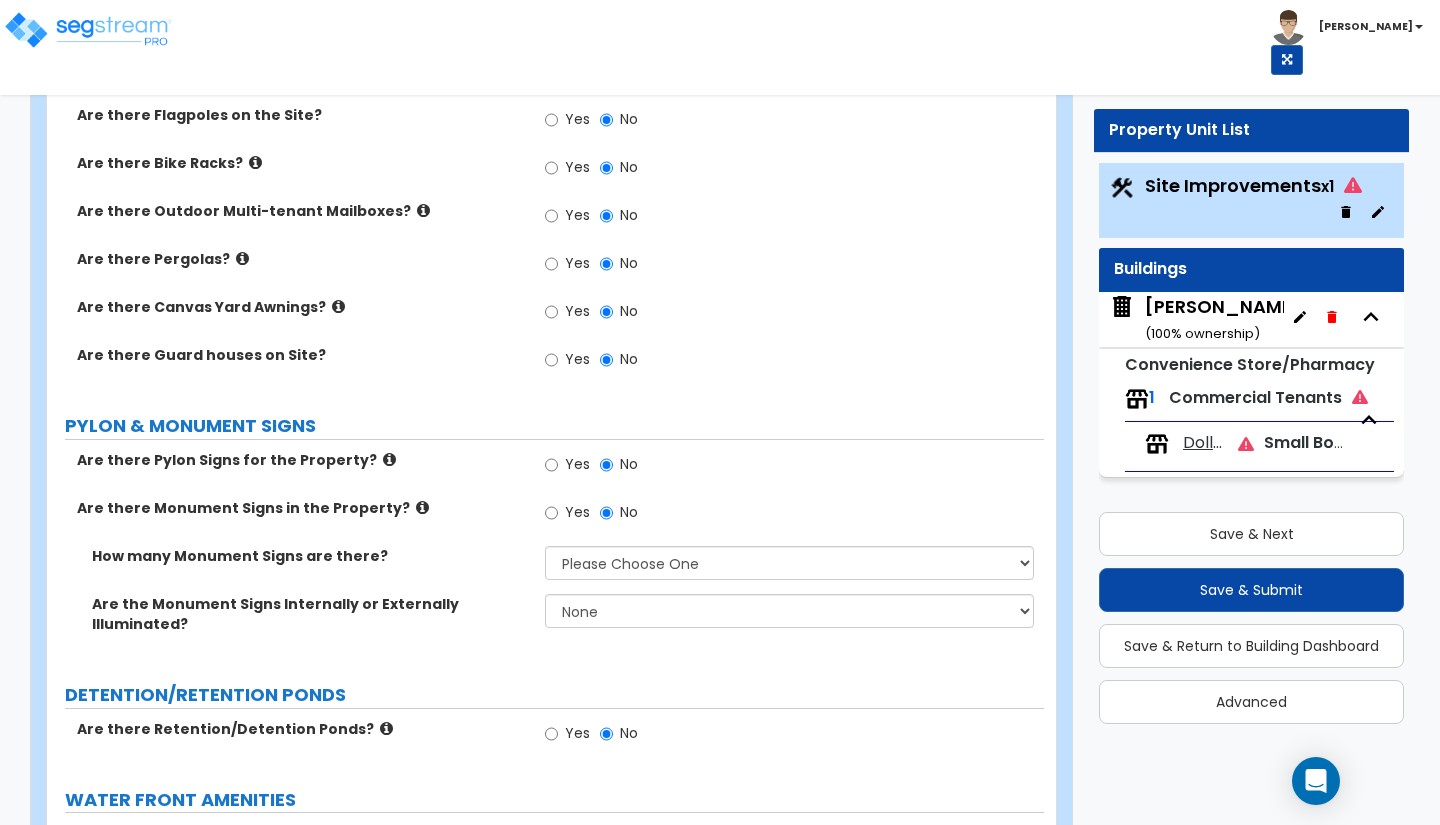 click on "Yes" at bounding box center (567, 467) 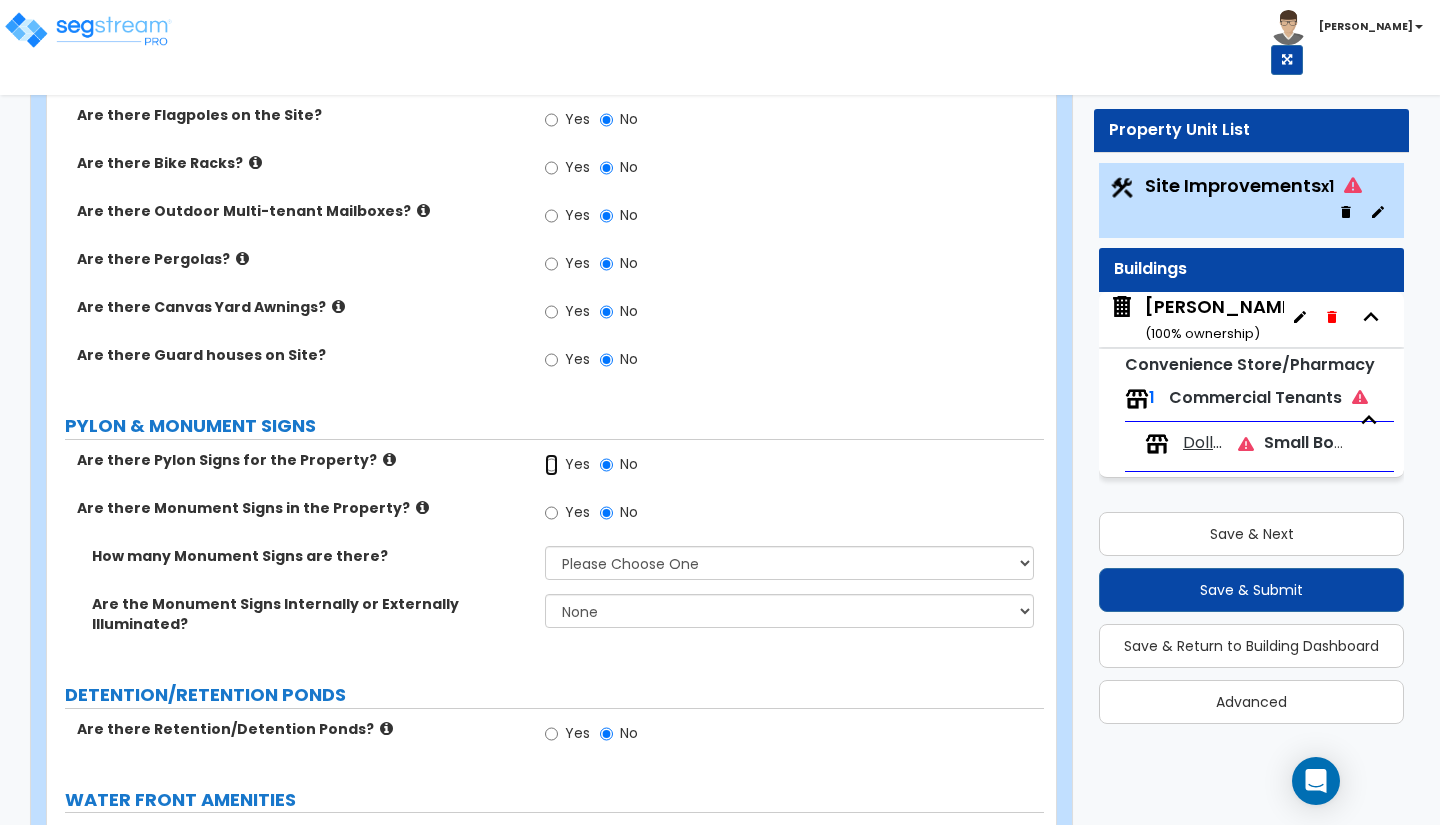 click on "Yes" at bounding box center [551, 465] 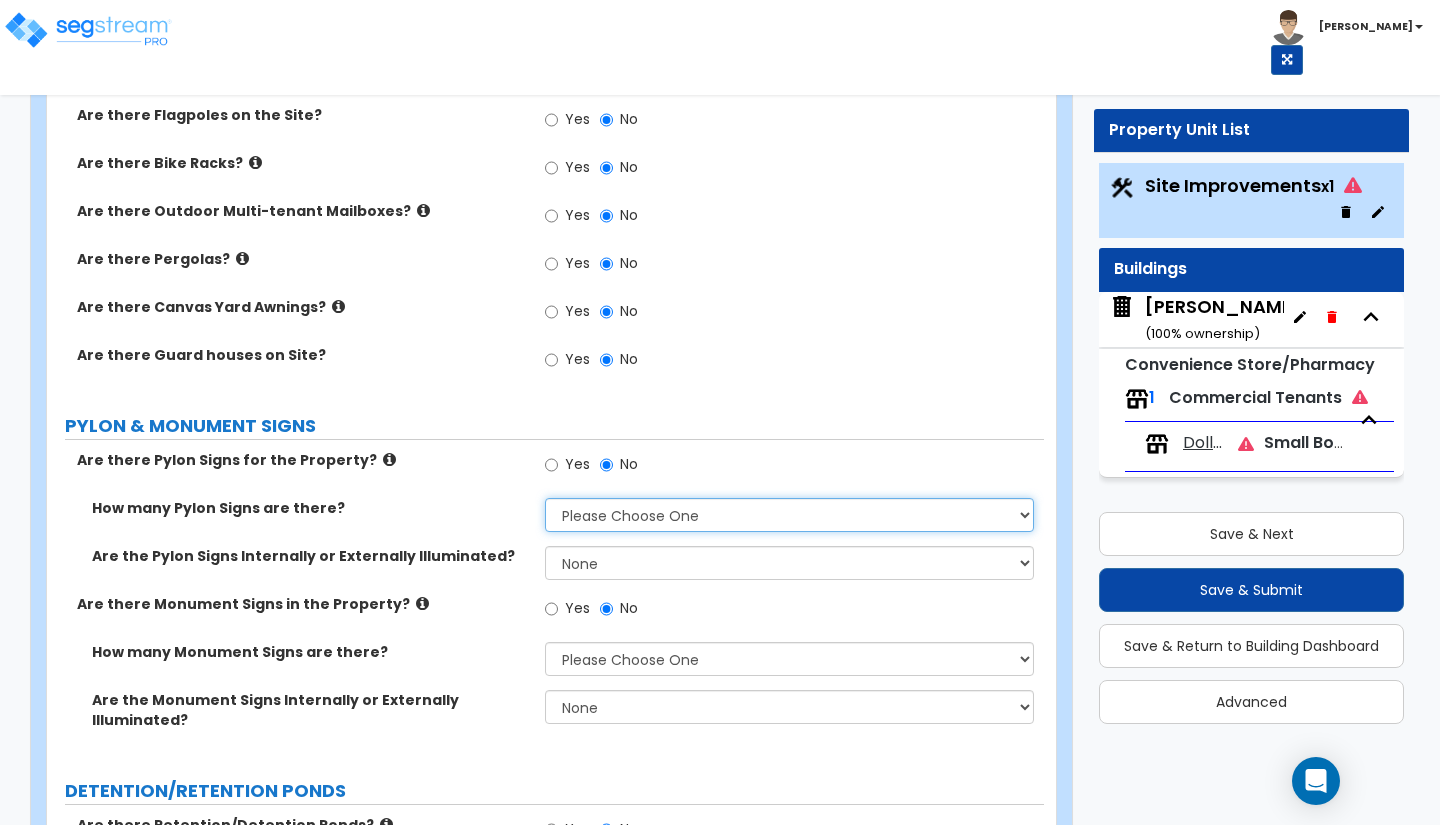 click on "Please Choose One 1 2 3" at bounding box center [789, 515] 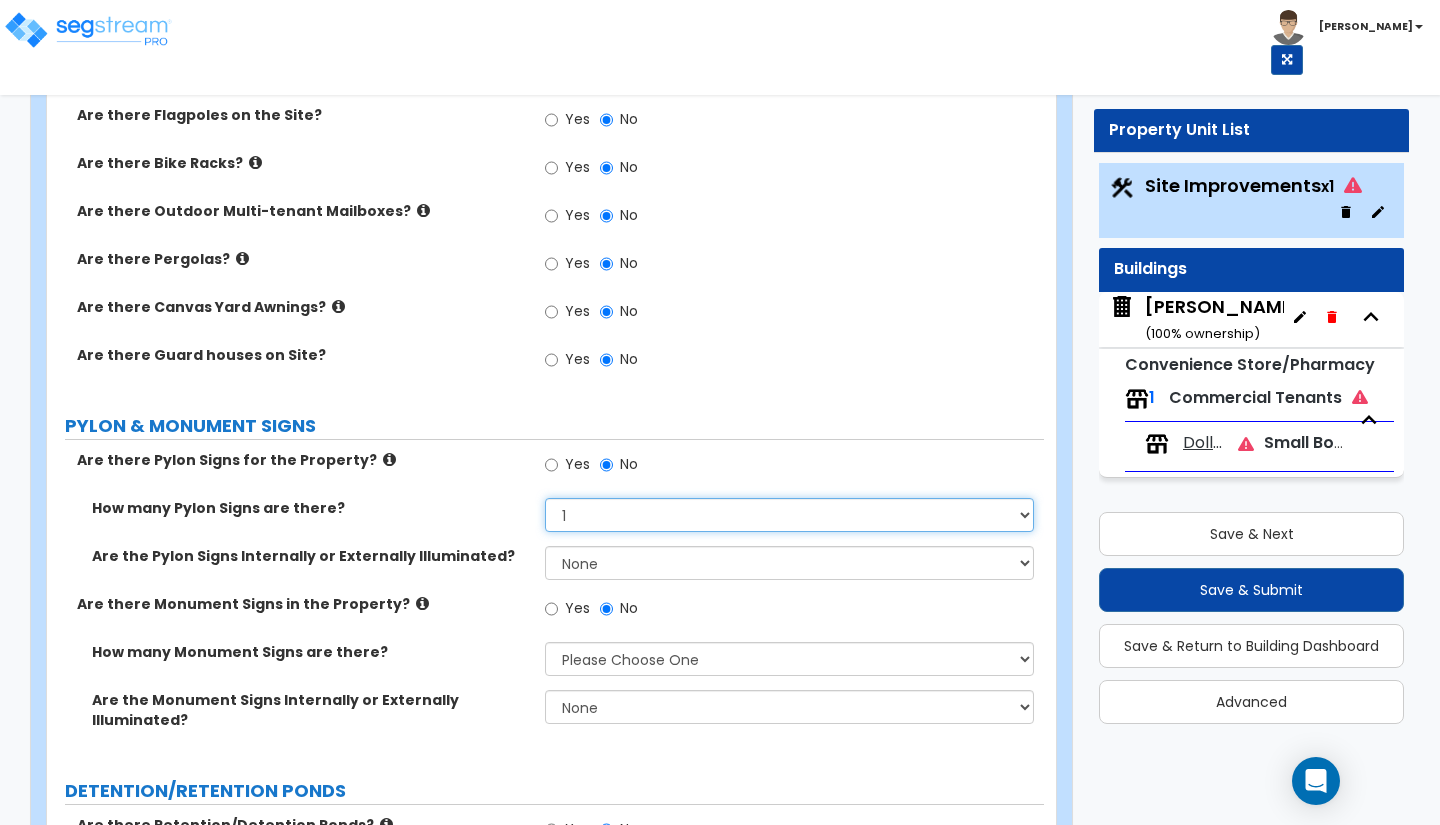 click on "Please Choose One 1 2 3" at bounding box center (789, 515) 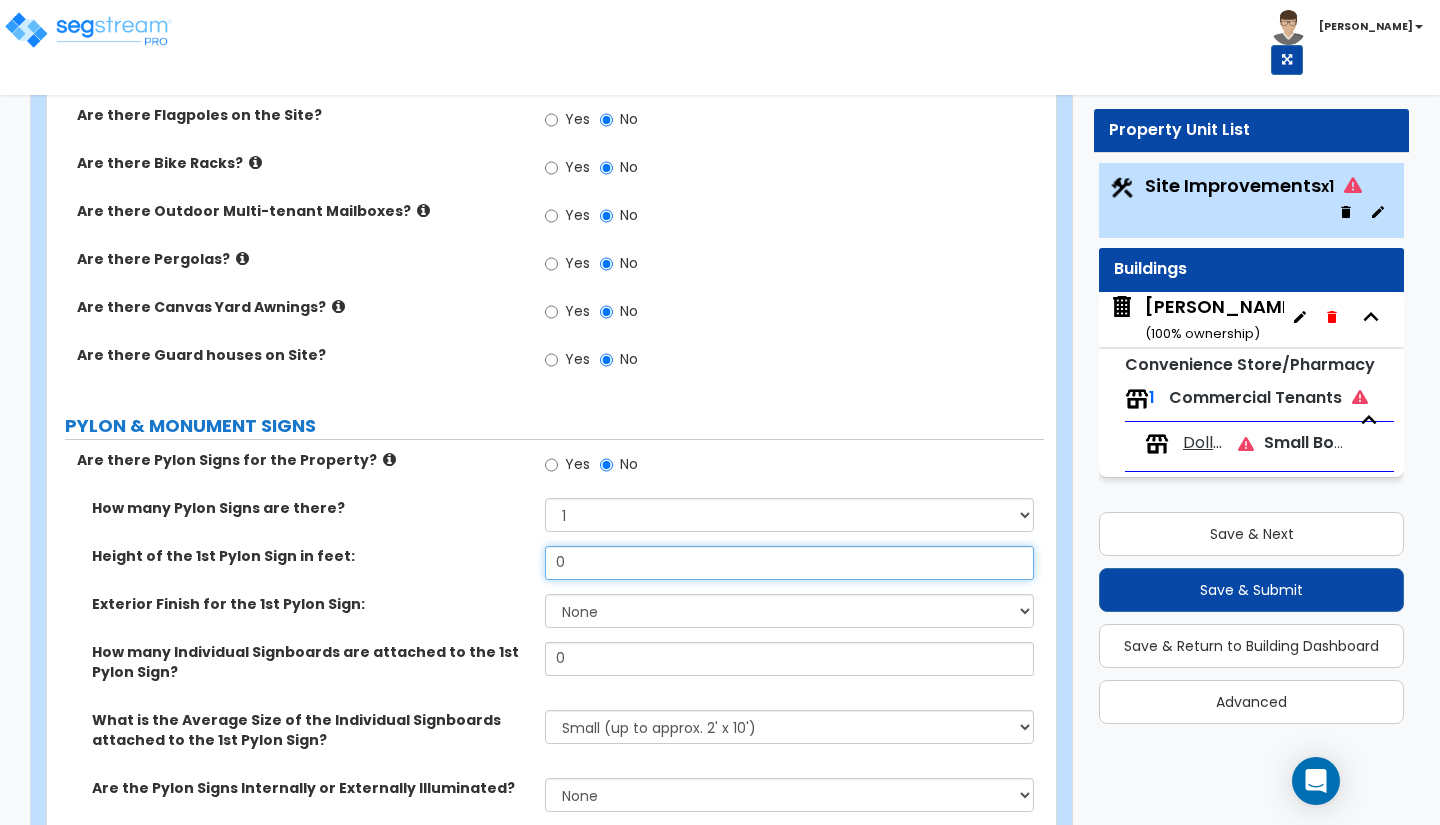 click on "0" at bounding box center (789, 563) 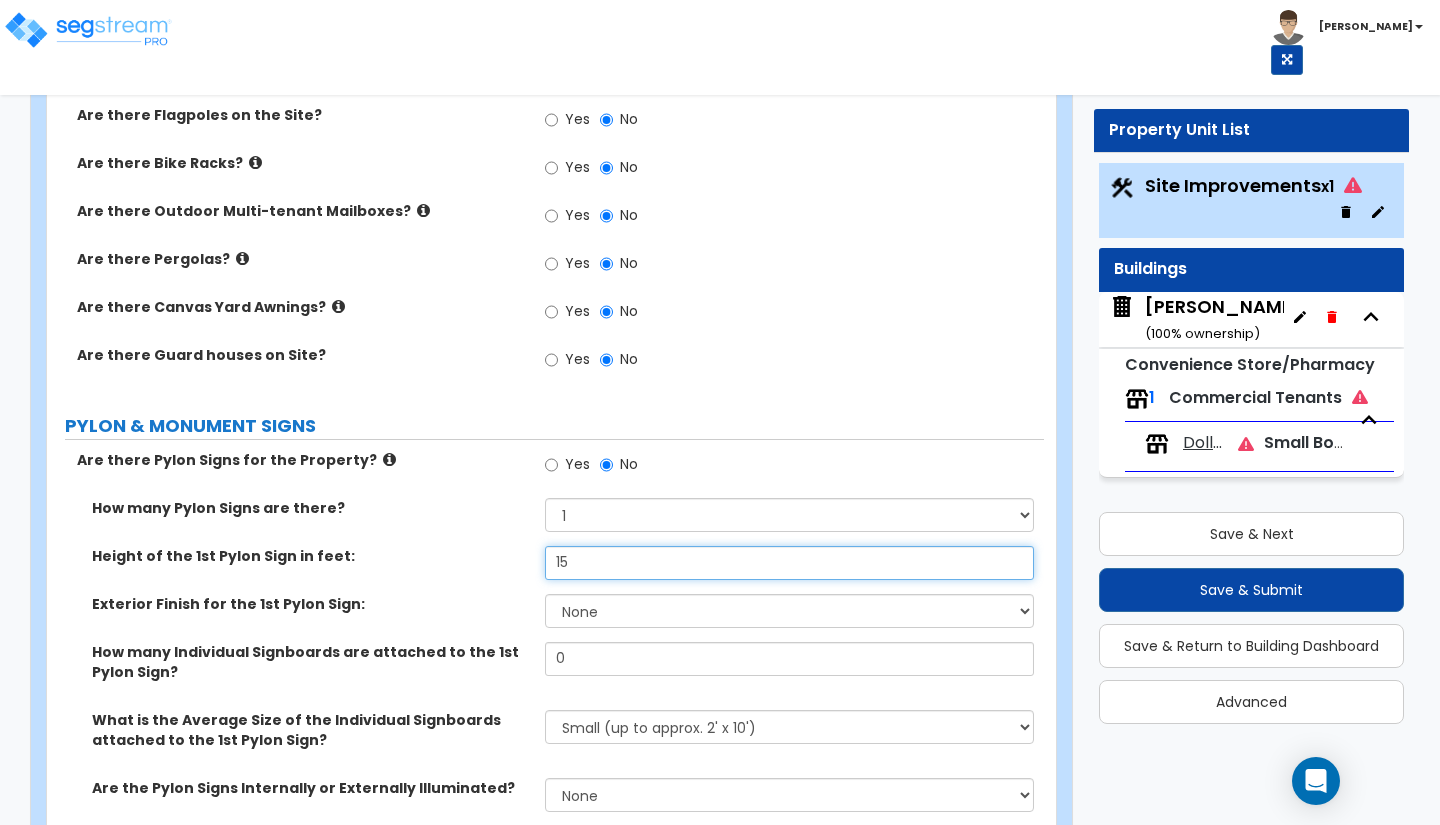 type on "15" 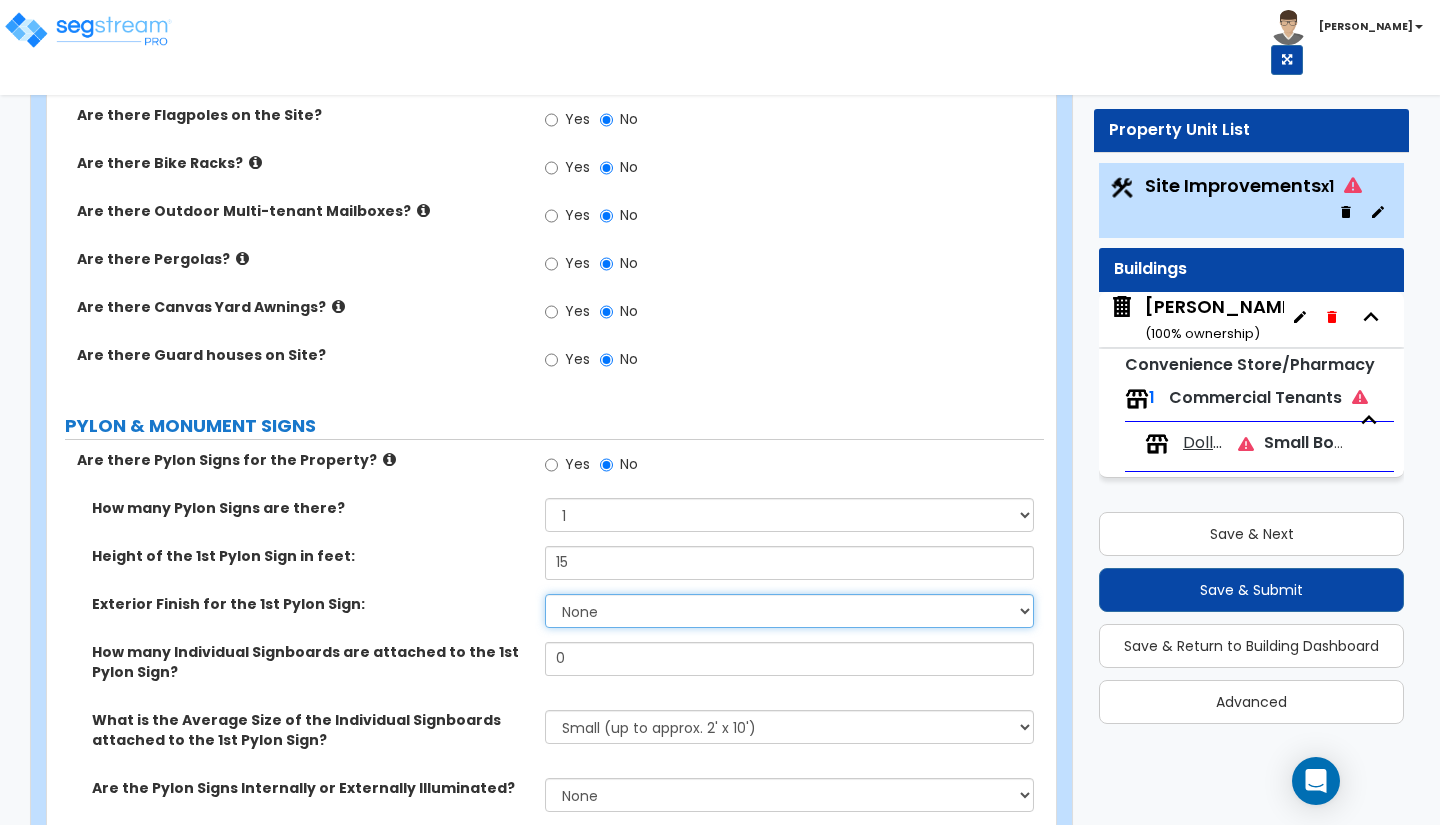 click on "None Paint Finish Brick Veneer Finish Stone Veneer Finish Metal Composite Finish Vinyl Composite Finish" at bounding box center (789, 611) 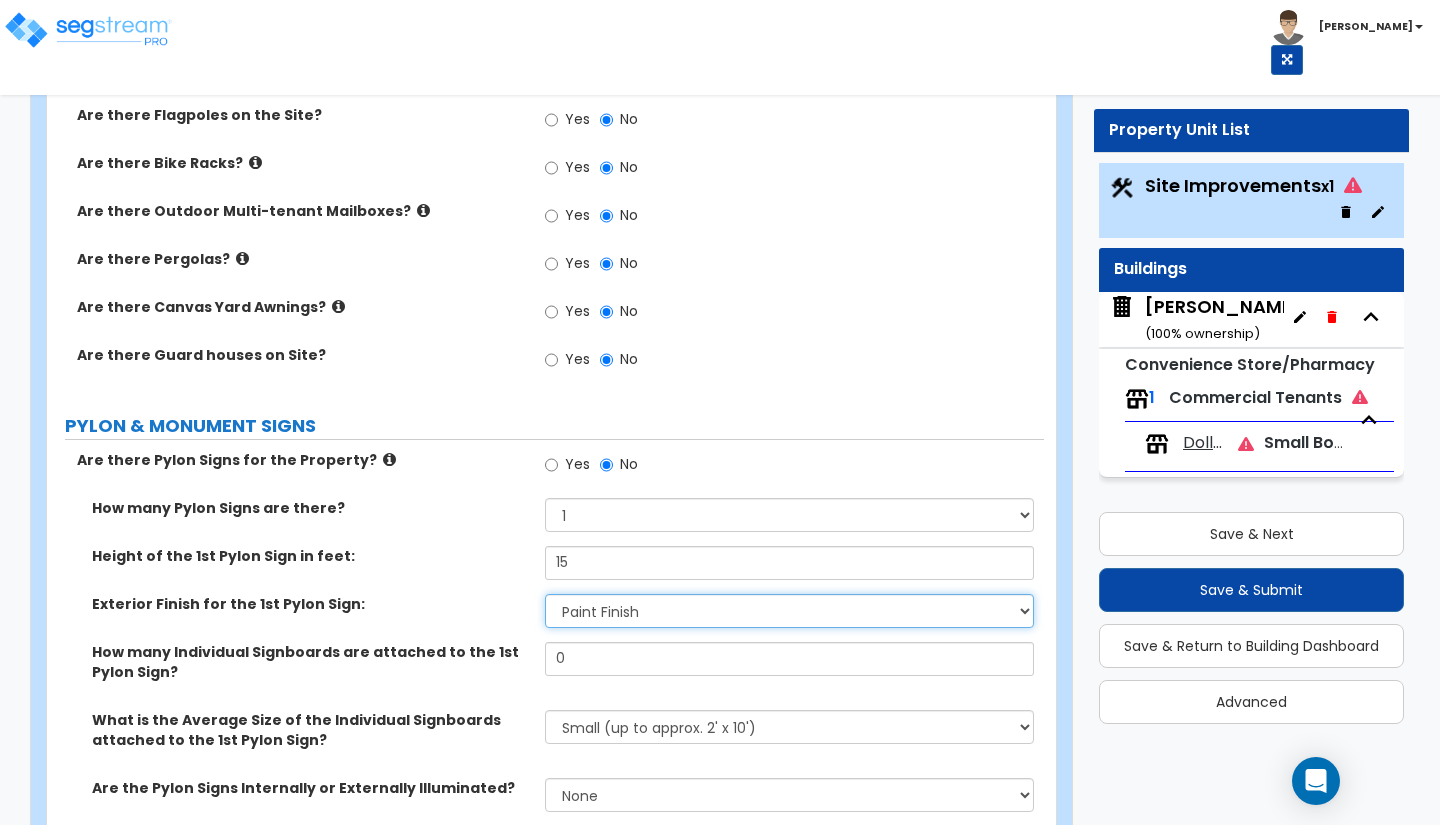 click on "None Paint Finish Brick Veneer Finish Stone Veneer Finish Metal Composite Finish Vinyl Composite Finish" at bounding box center [789, 611] 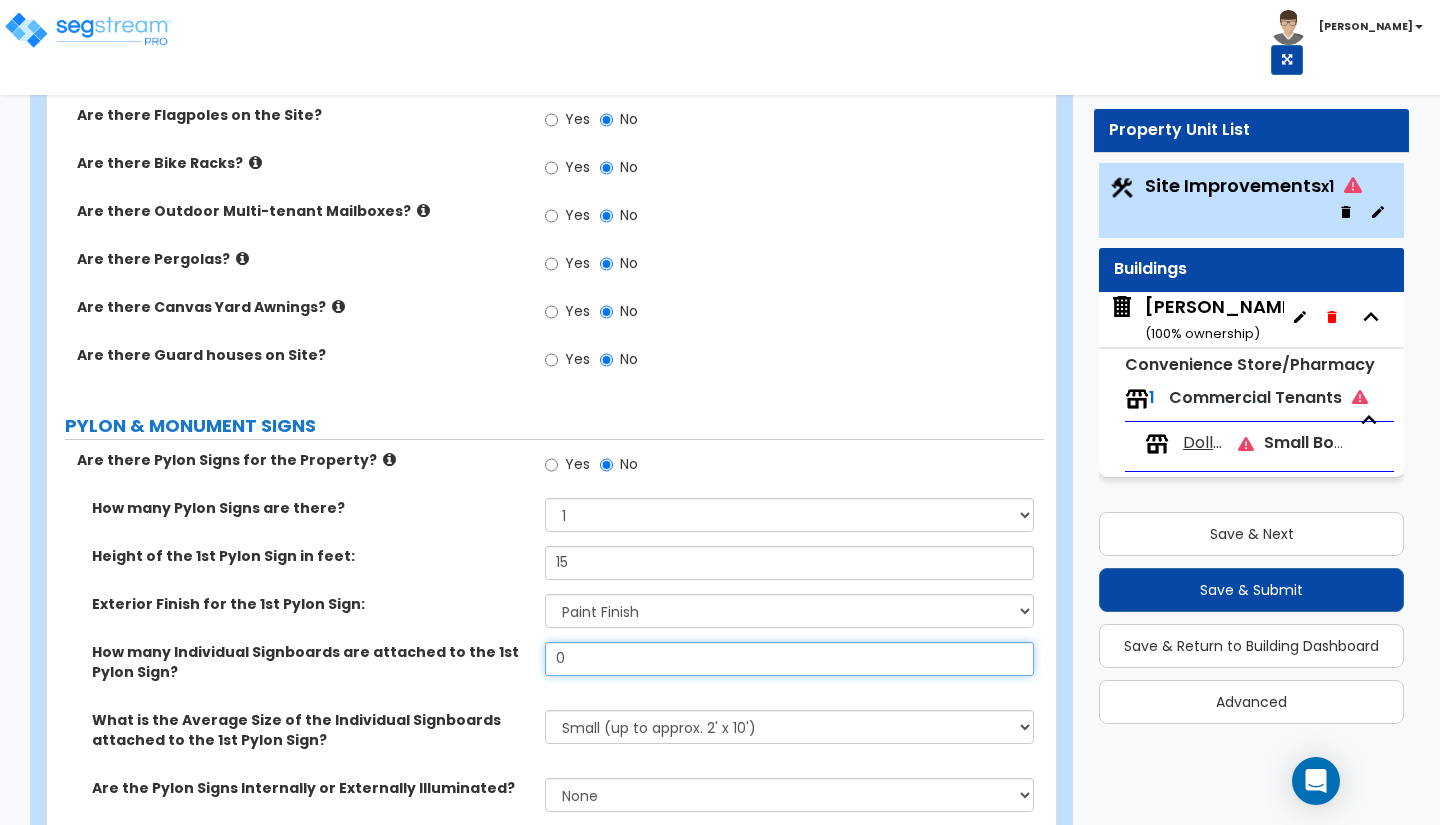 drag, startPoint x: 615, startPoint y: 578, endPoint x: 527, endPoint y: 570, distance: 88.362885 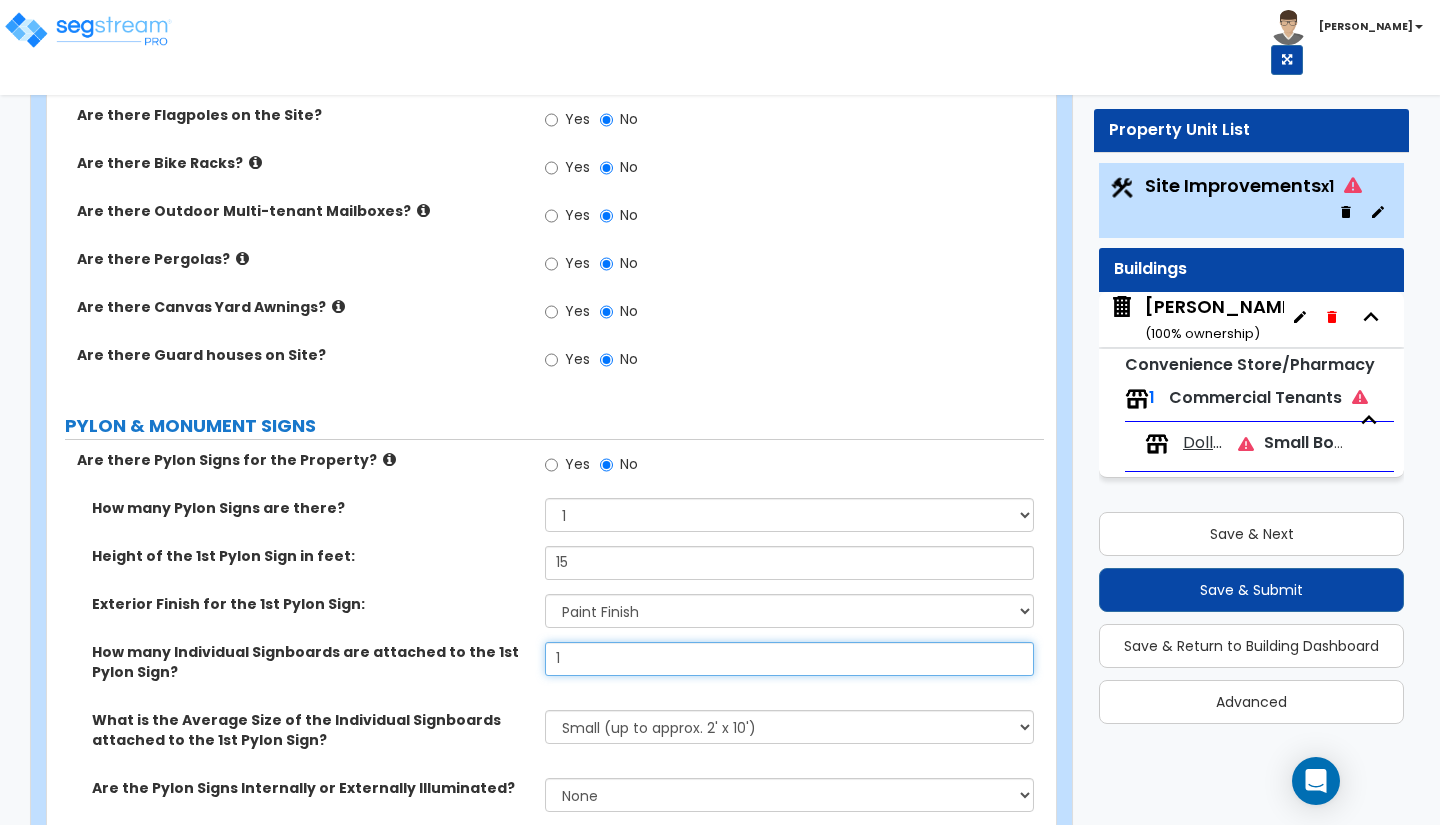 type on "1" 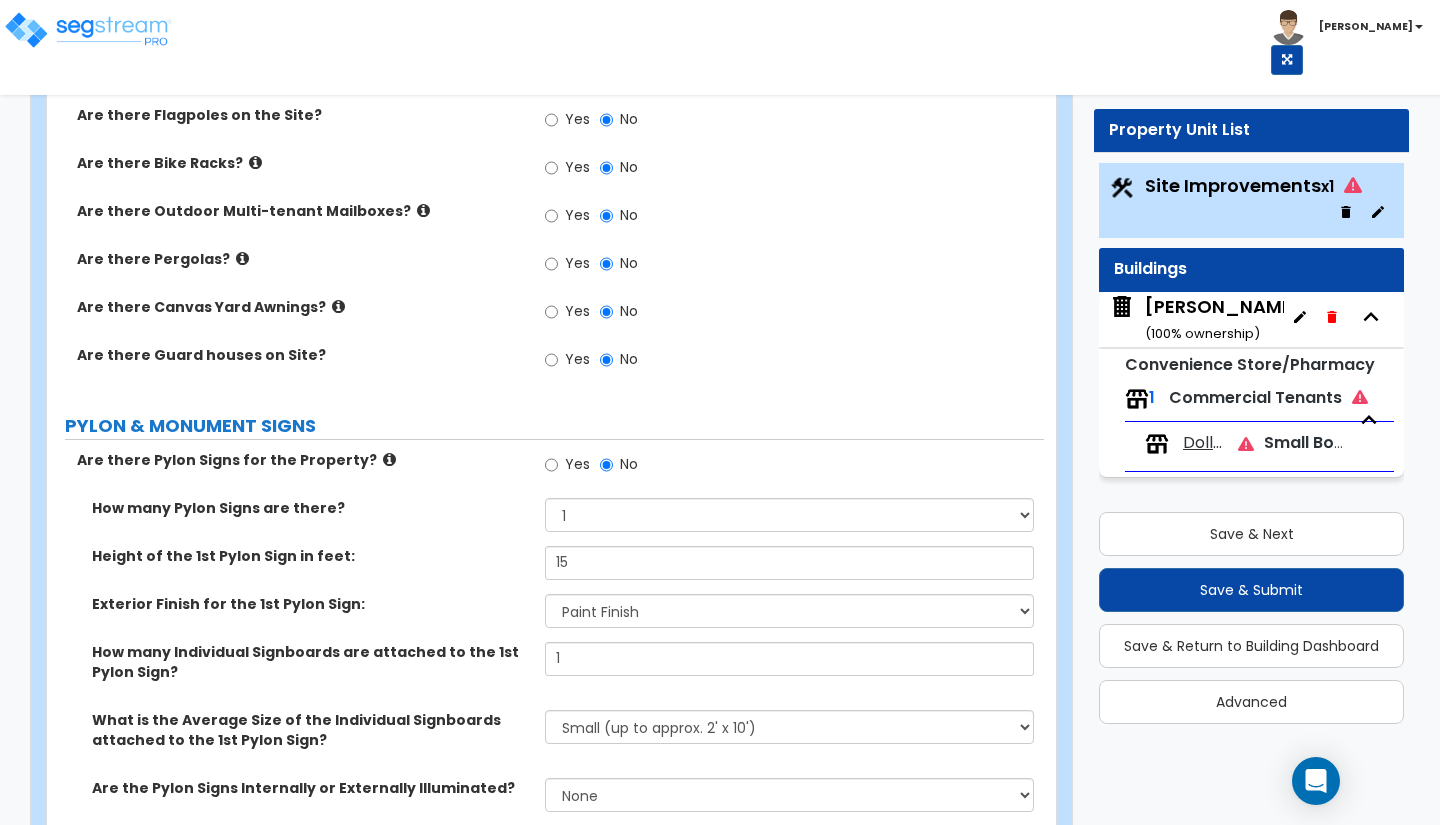 click on "How many Individual Signboards are attached to the 1st Pylon Sign?" at bounding box center (311, 662) 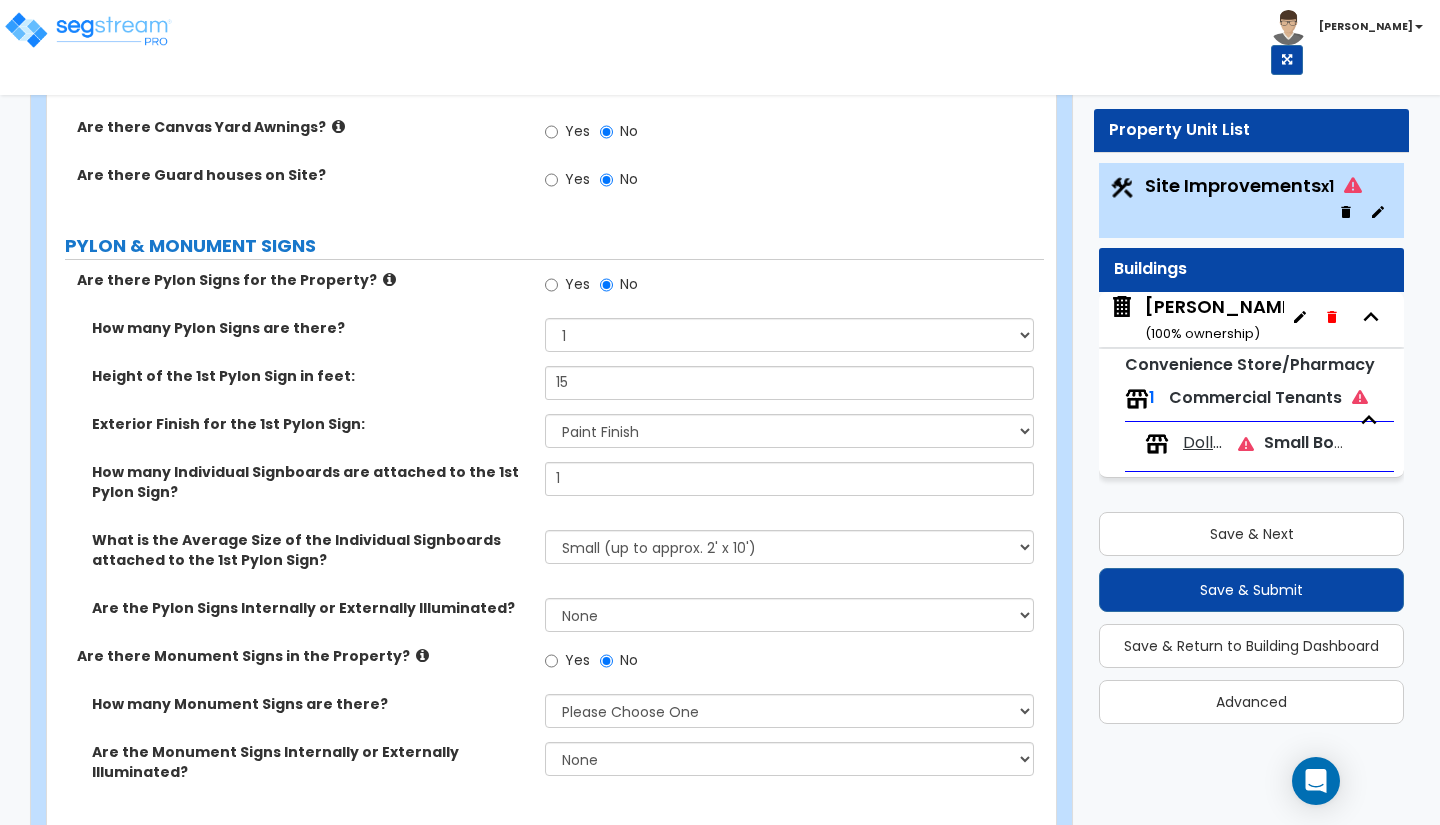 scroll, scrollTop: 4869, scrollLeft: 0, axis: vertical 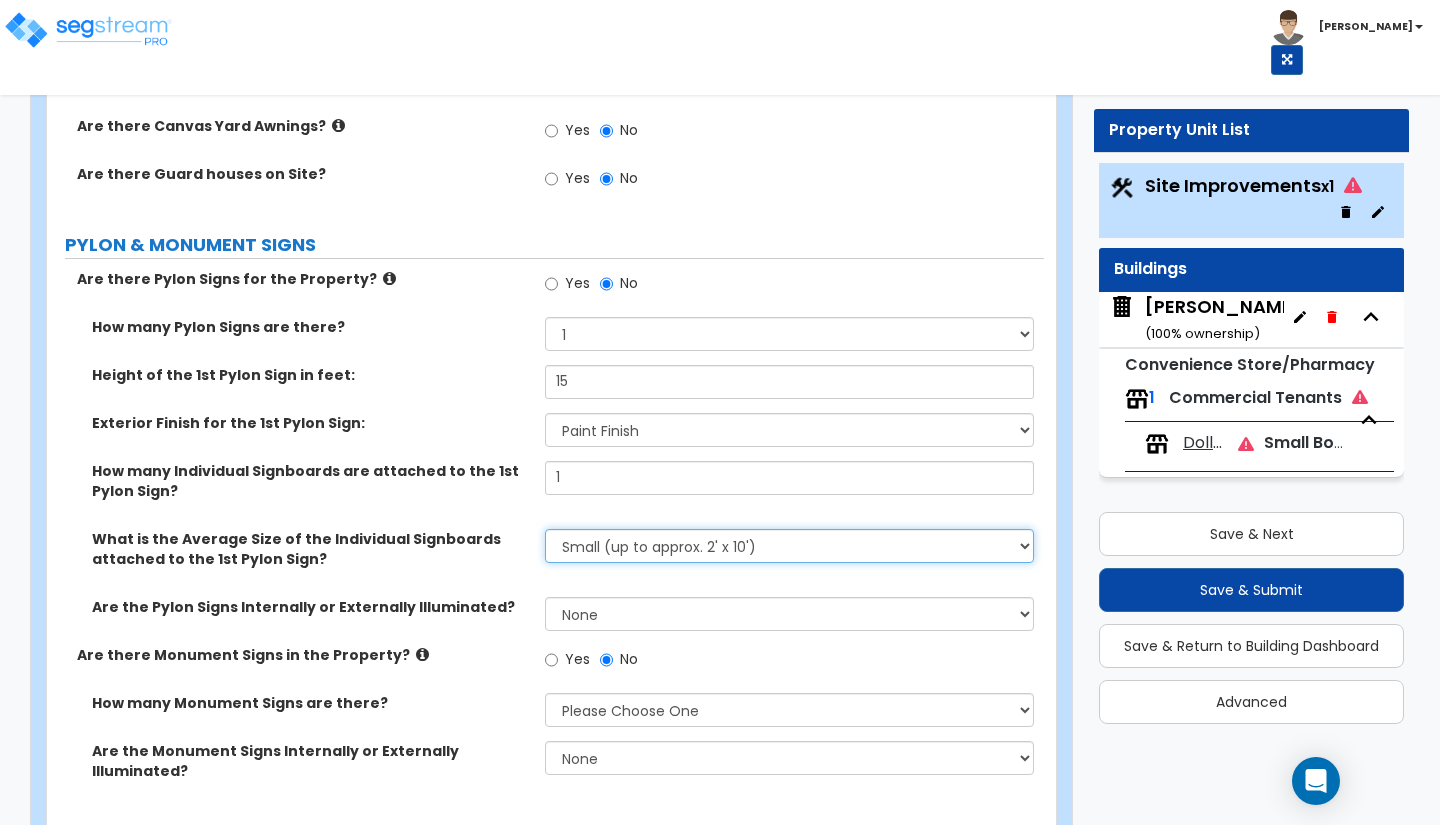 click on "Small (up to approx. 2' x 10') Medium (up to approx. 4' x 10') Large (up to approx. 4' x 25') I want to Enter the Average SF of the Signboards" at bounding box center (789, 546) 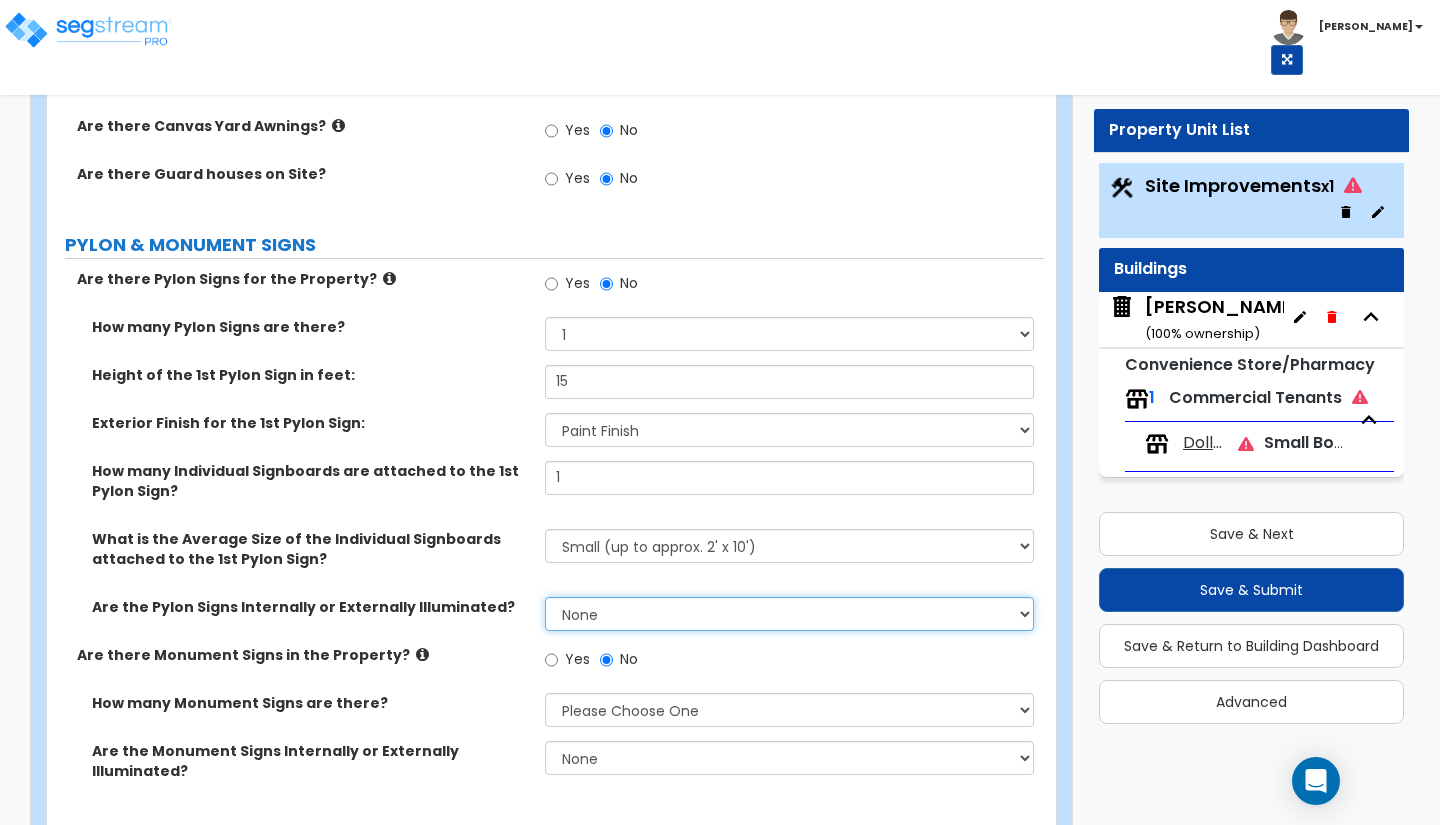 click on "None Internally Illuminated Externally Illuminated" at bounding box center (789, 614) 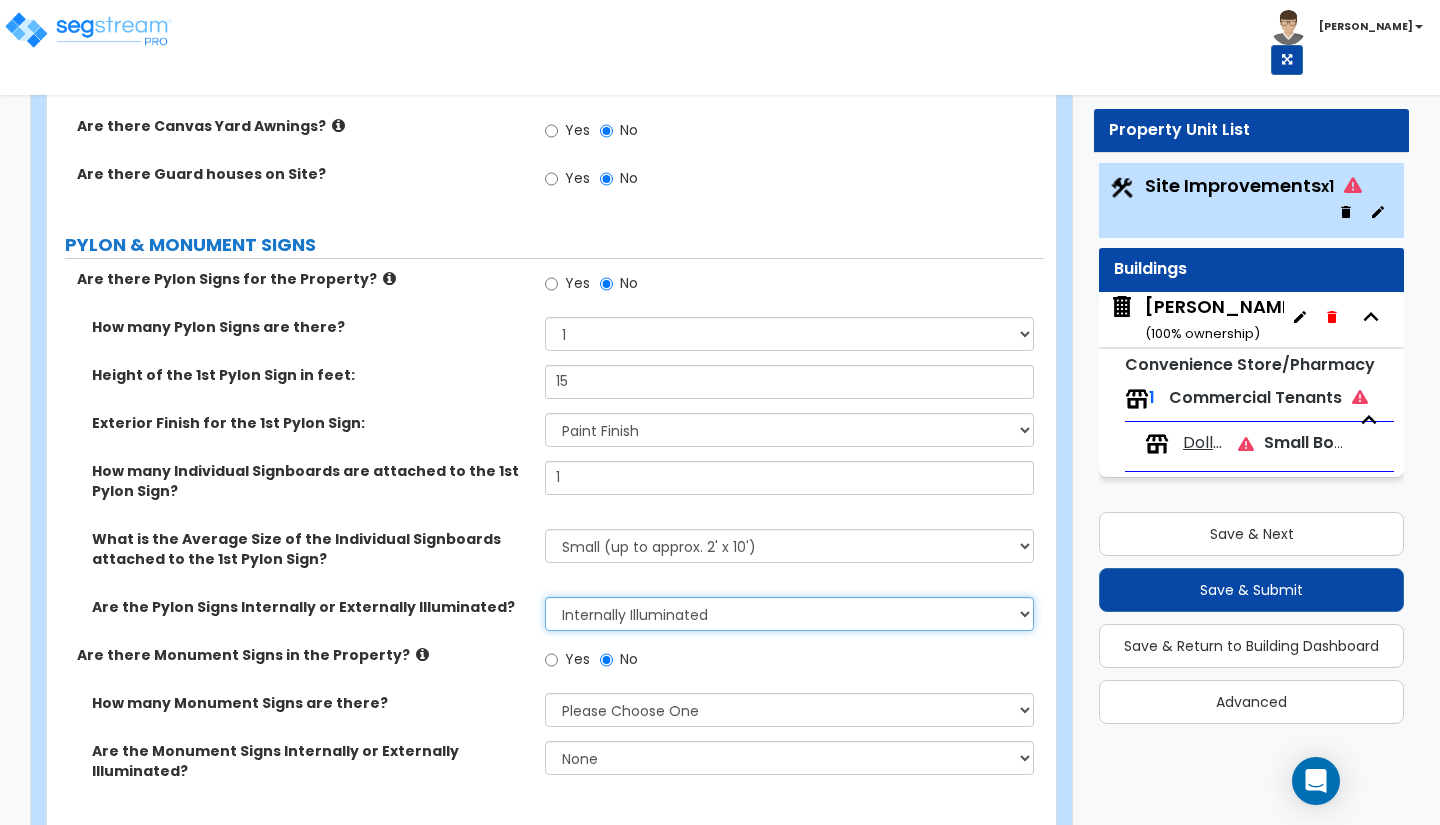 click on "None Internally Illuminated Externally Illuminated" at bounding box center [789, 614] 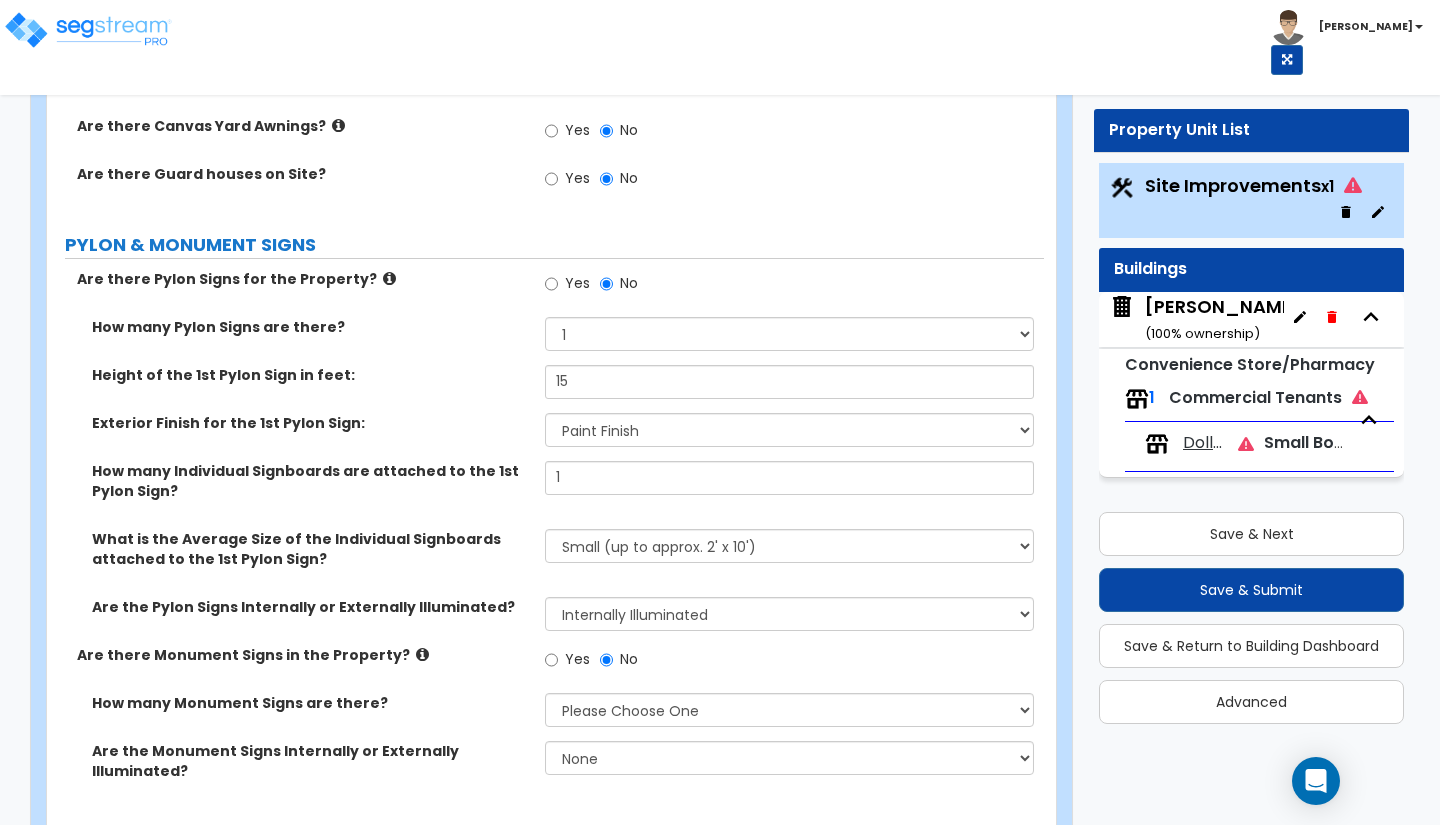 click on "Yes No" at bounding box center (794, 662) 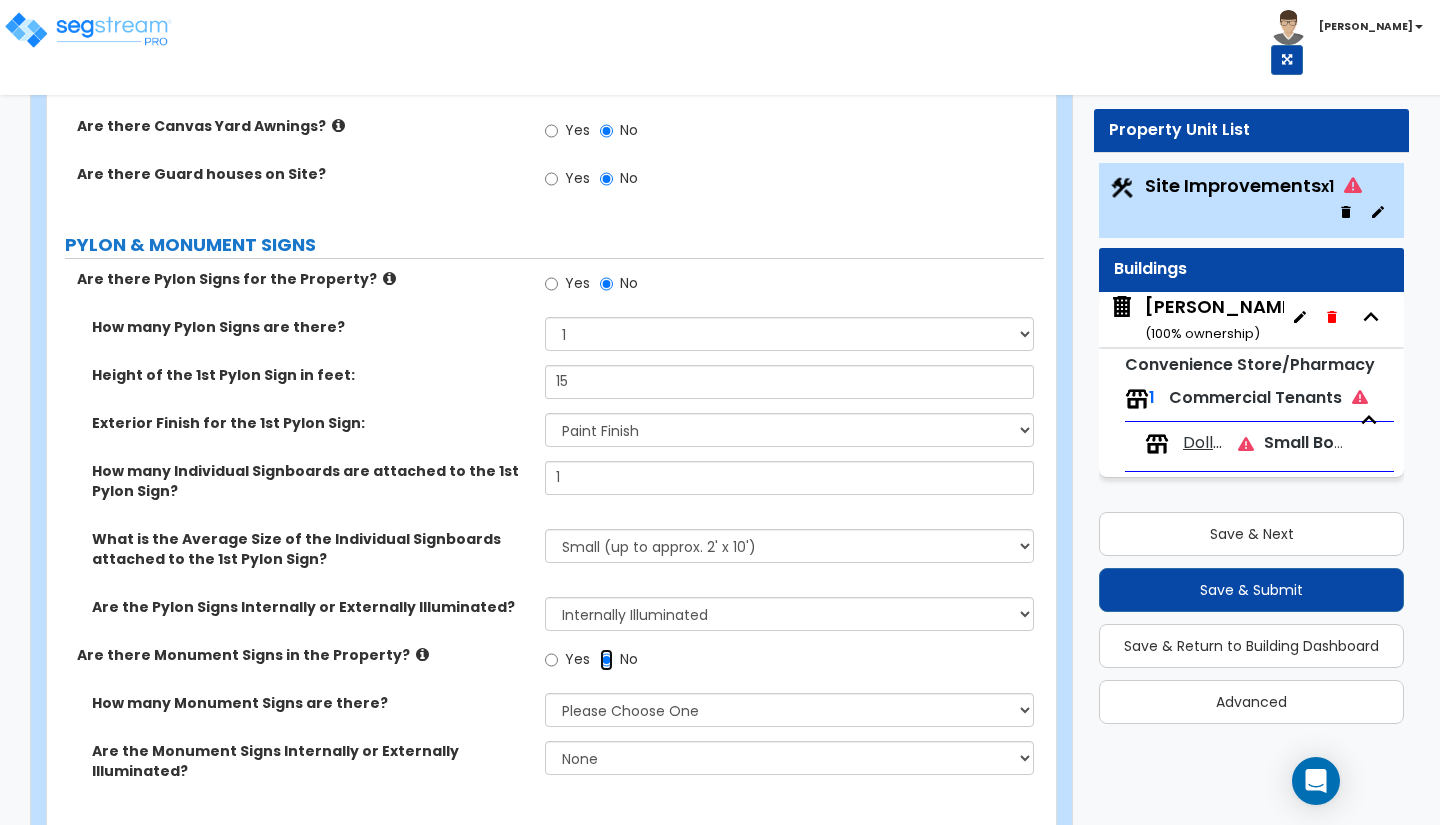 click on "No" at bounding box center [606, 660] 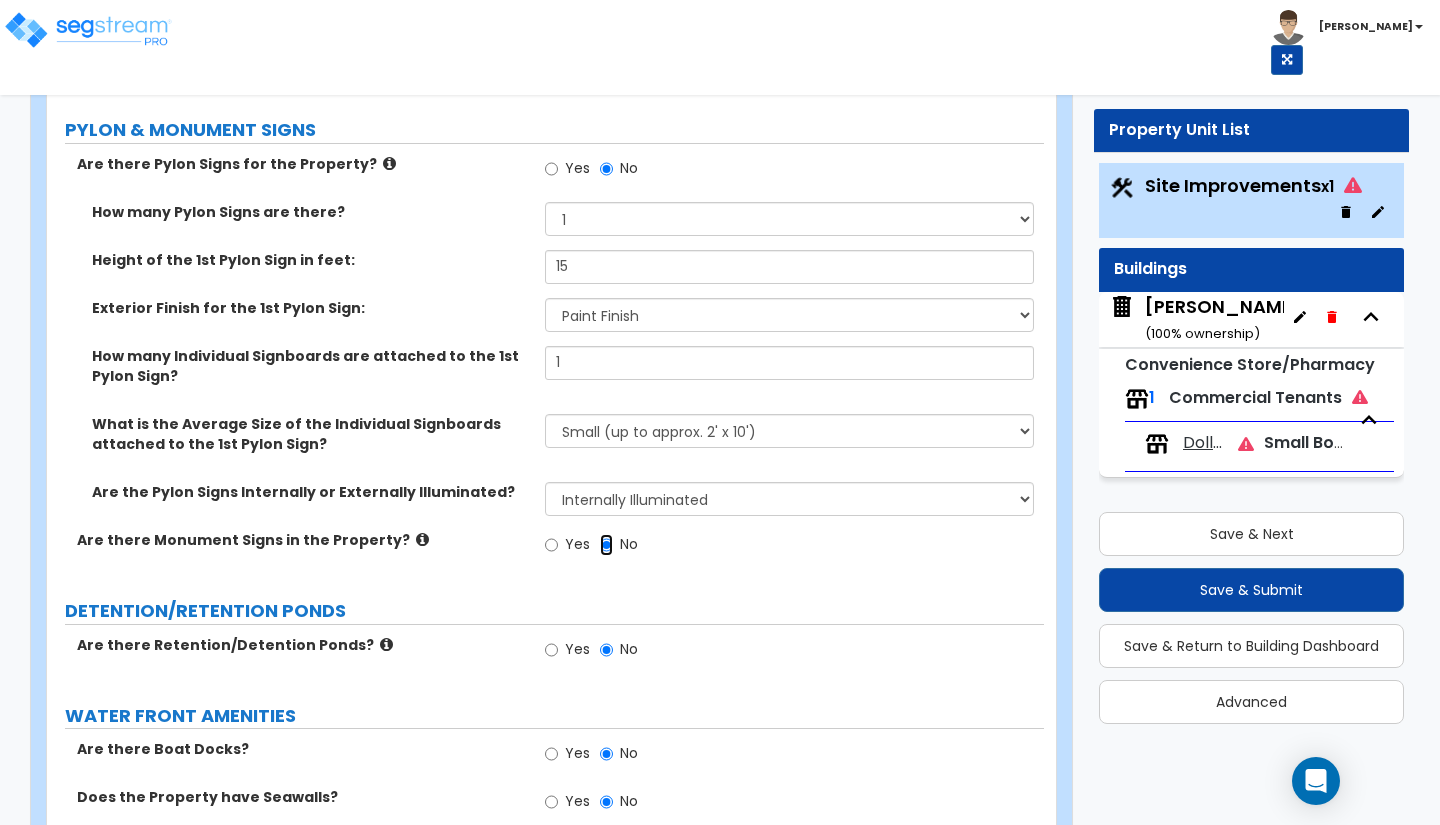 scroll, scrollTop: 4992, scrollLeft: 0, axis: vertical 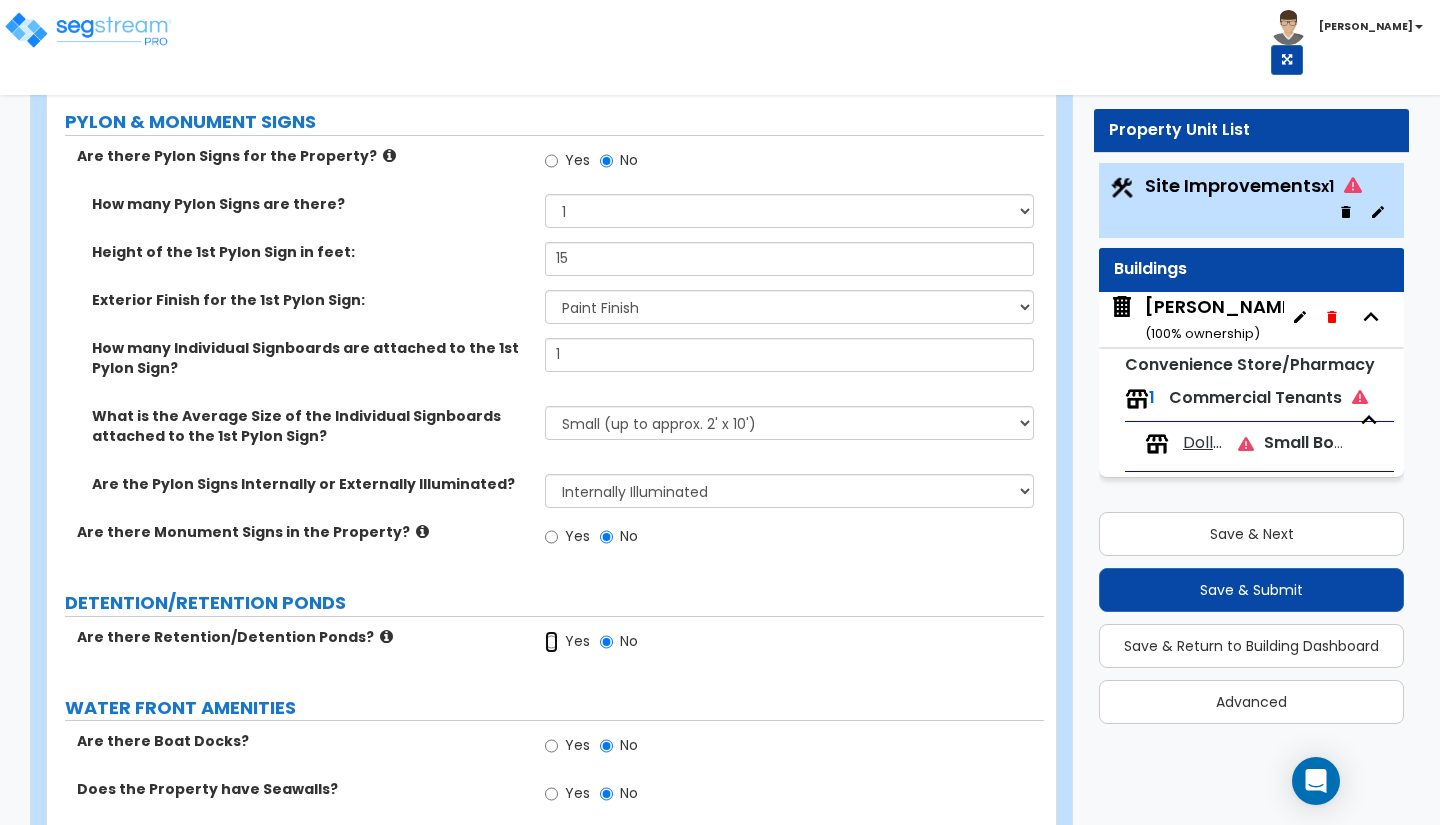 click on "Yes" at bounding box center [551, 642] 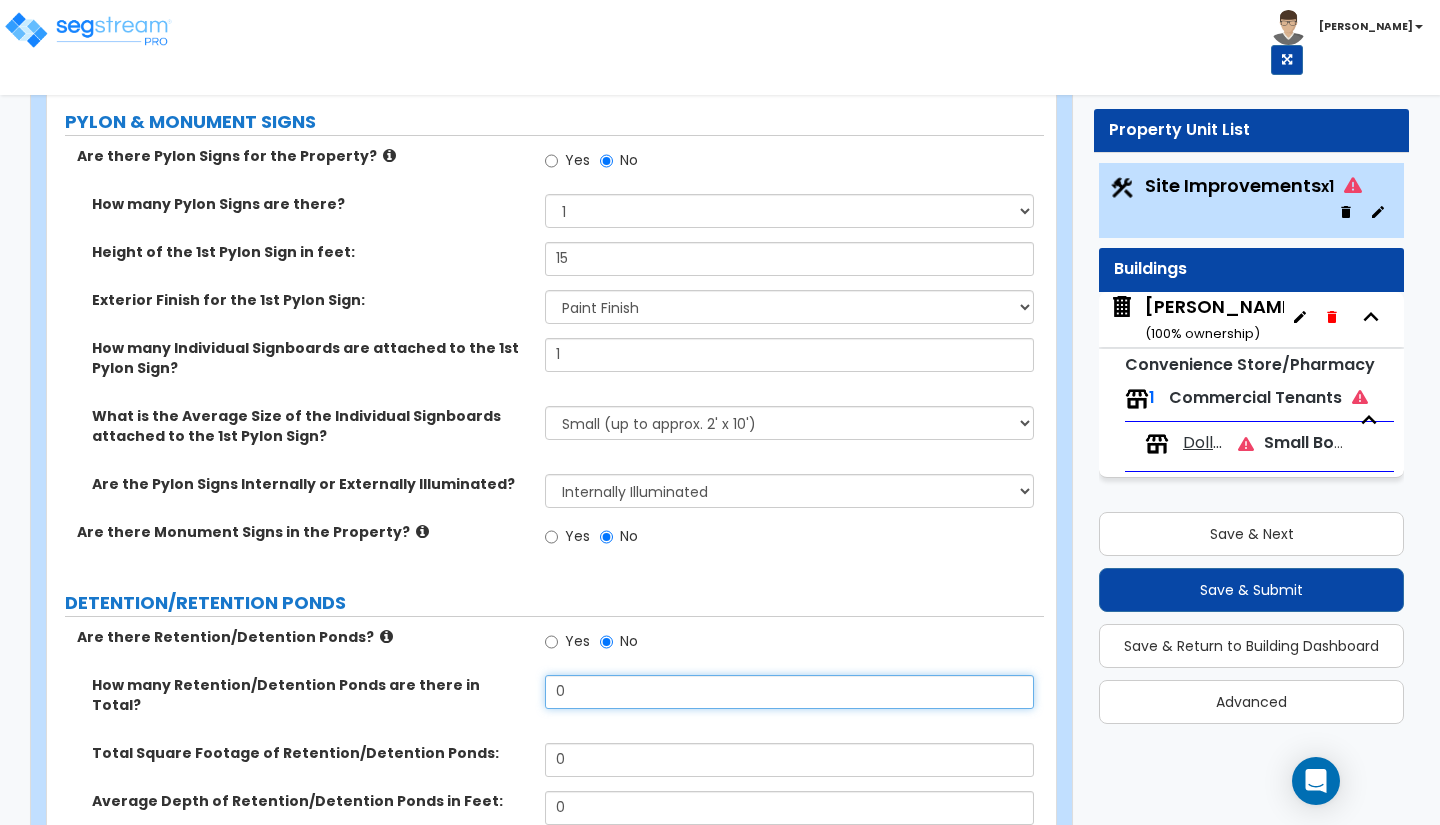 click on "0" at bounding box center [789, 692] 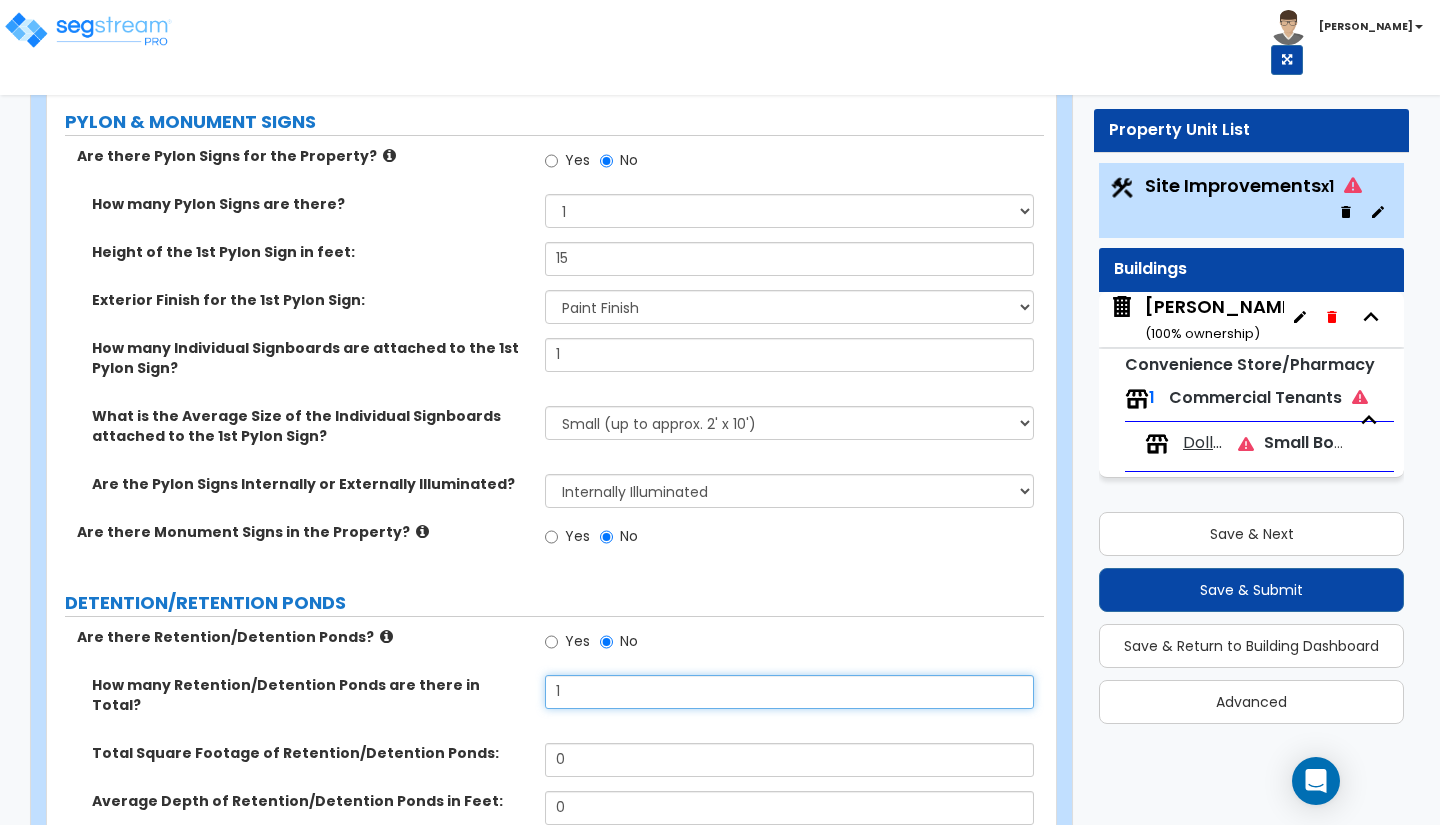 type on "1" 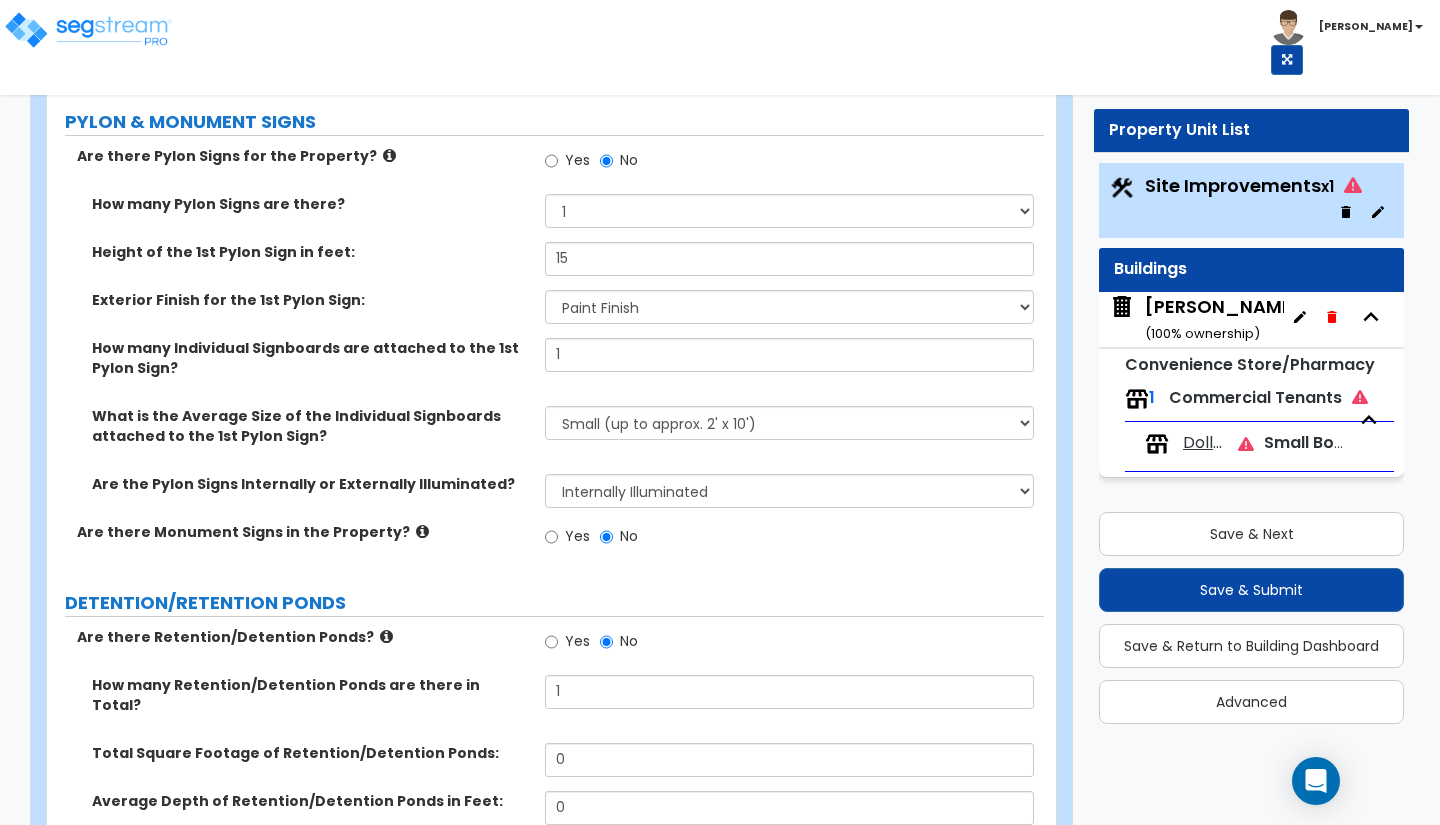 click on "DETENTION/RETENTION PONDS" at bounding box center (554, 603) 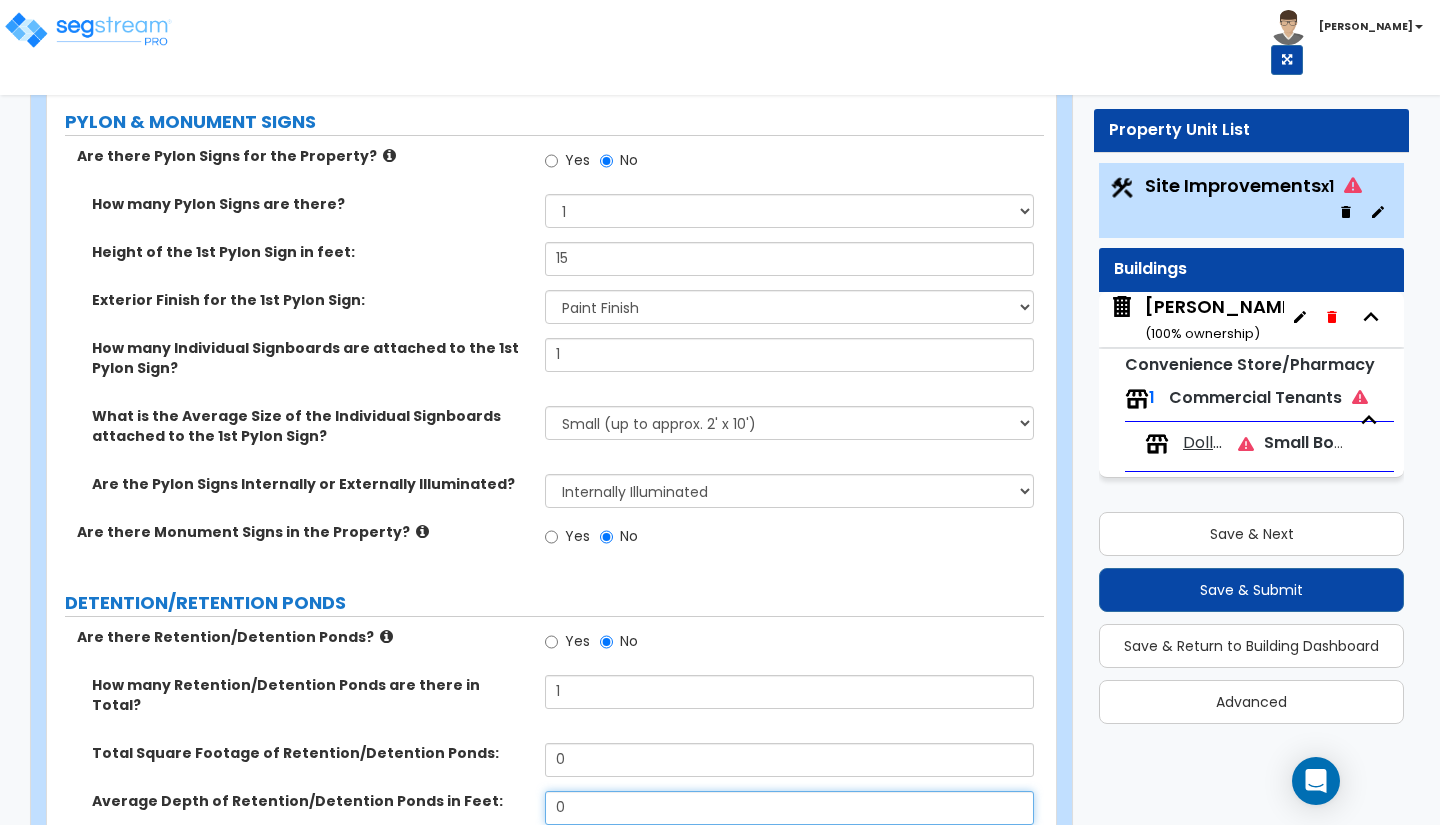 click on "0" at bounding box center [789, 808] 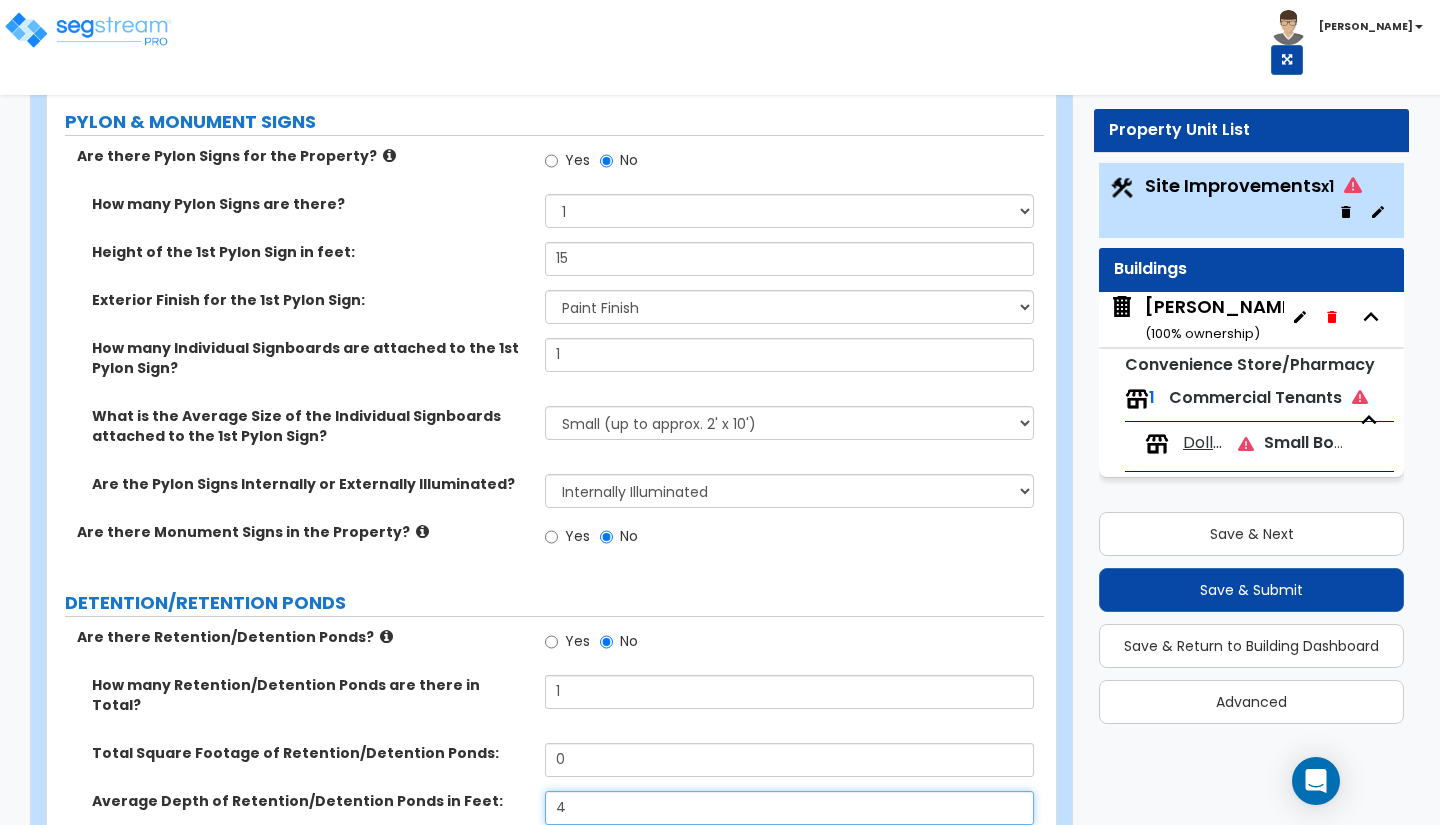 type on "4" 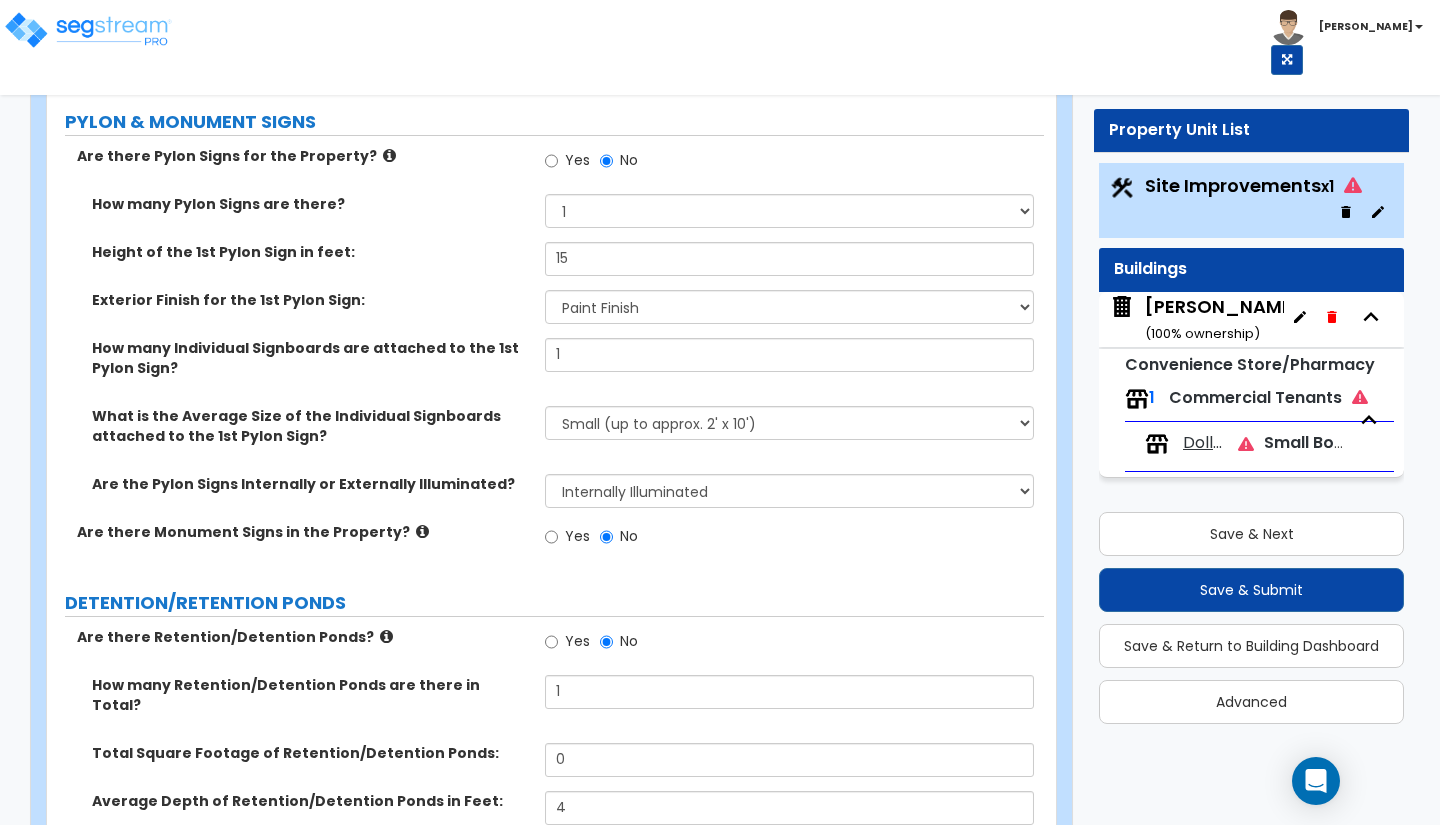 drag, startPoint x: 727, startPoint y: 766, endPoint x: 663, endPoint y: 759, distance: 64.381676 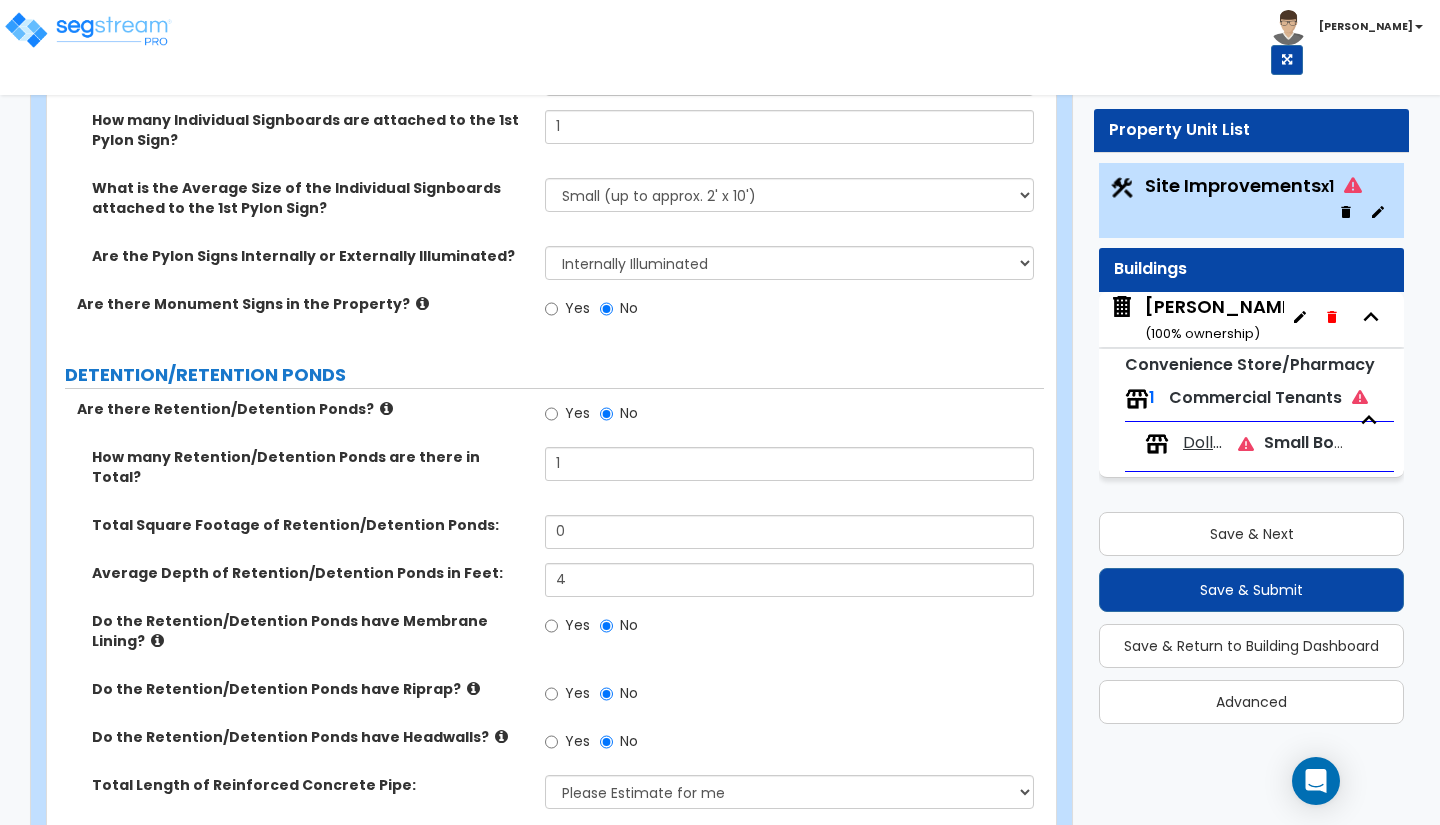 scroll, scrollTop: 5221, scrollLeft: 0, axis: vertical 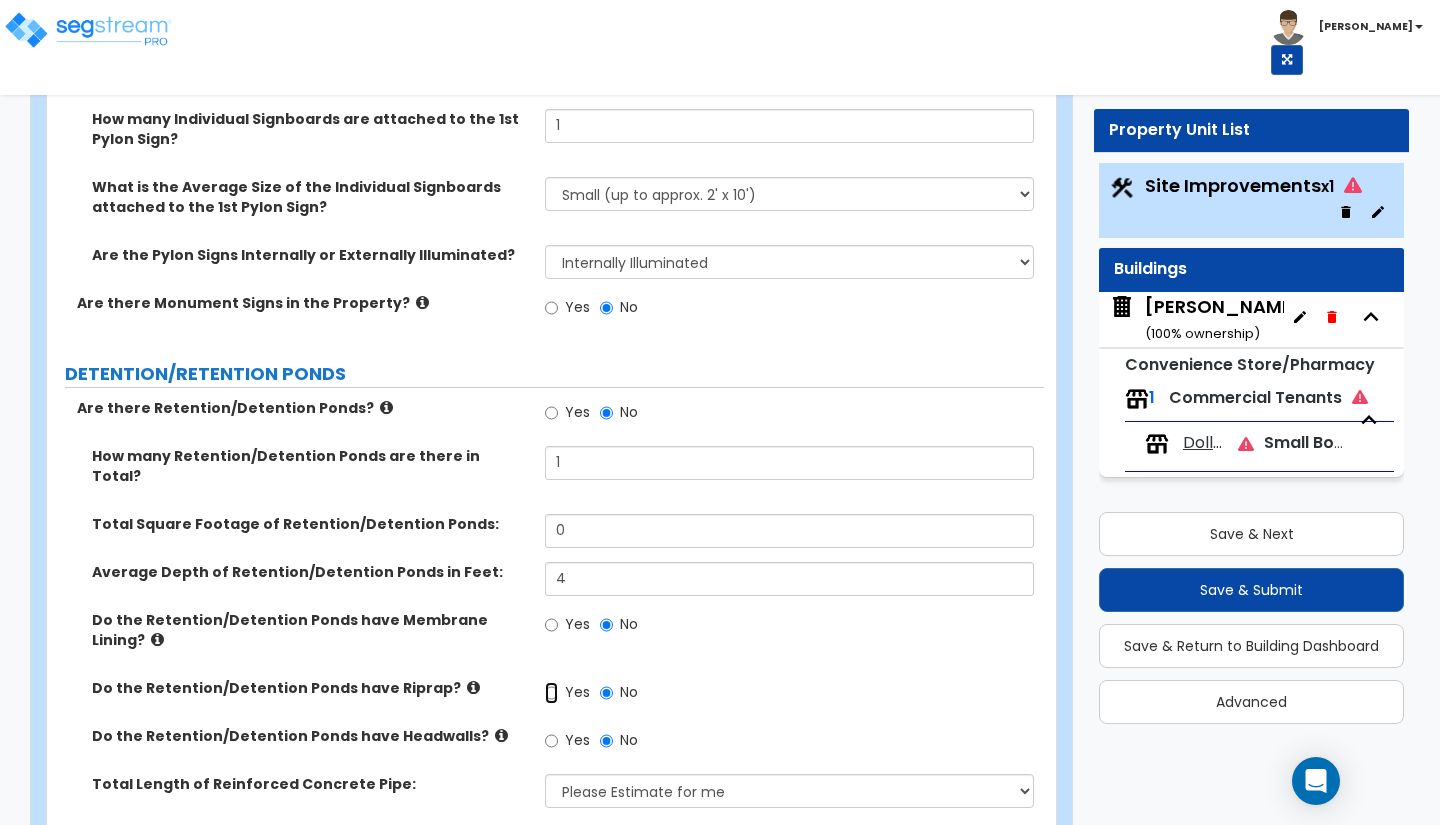 click on "Yes" at bounding box center (551, 693) 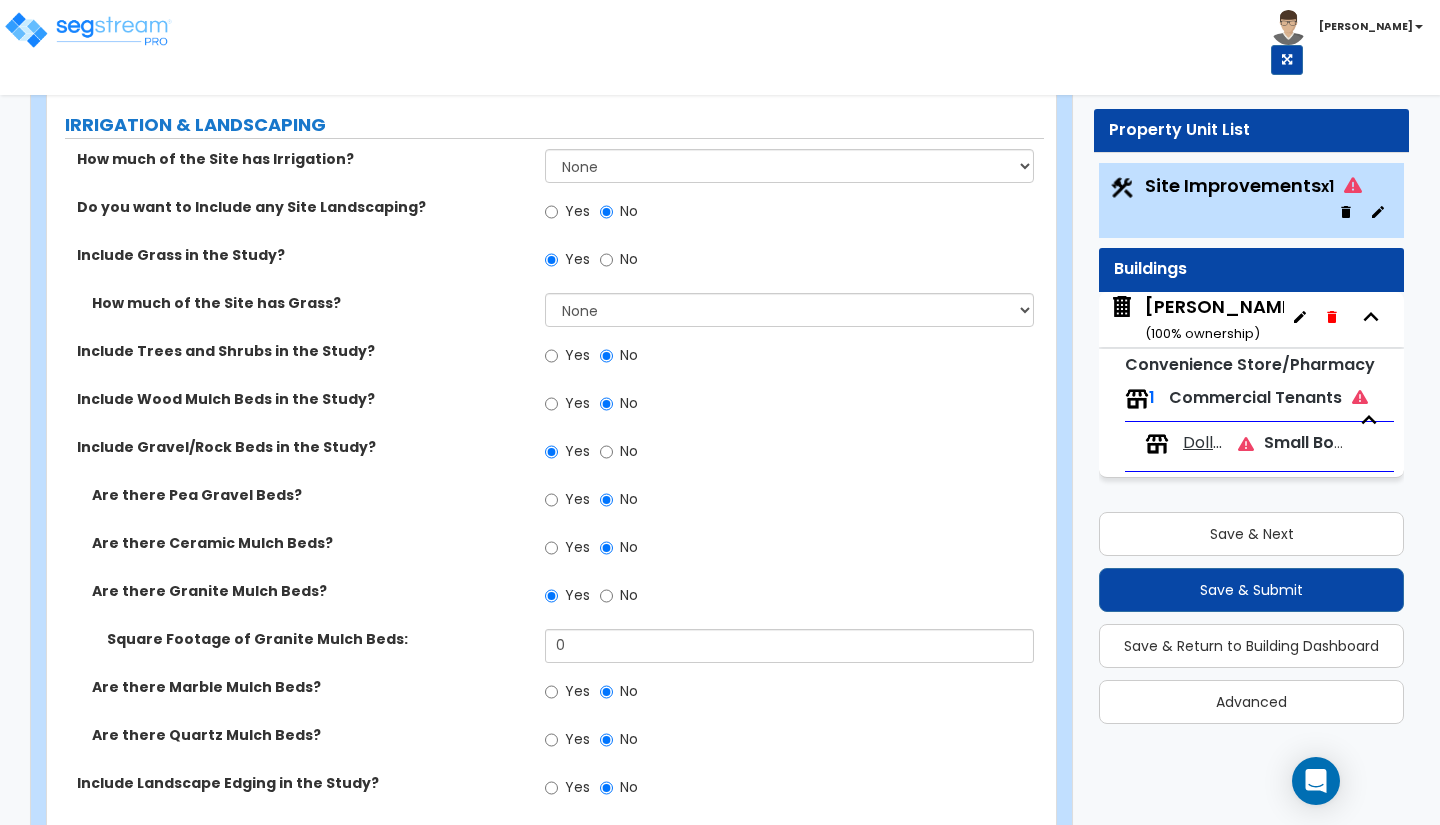 scroll, scrollTop: 3793, scrollLeft: 0, axis: vertical 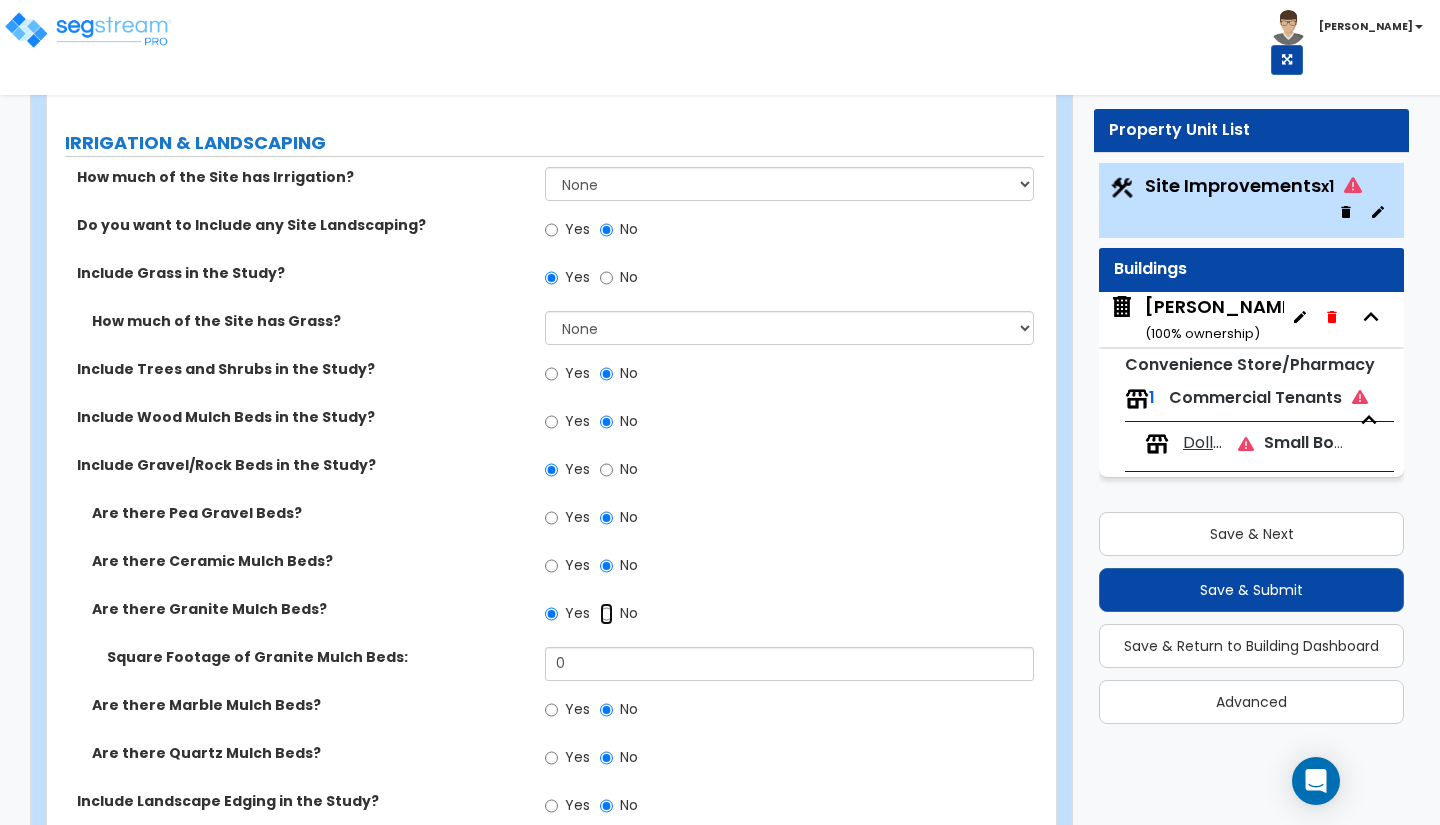 click on "No" at bounding box center (606, 614) 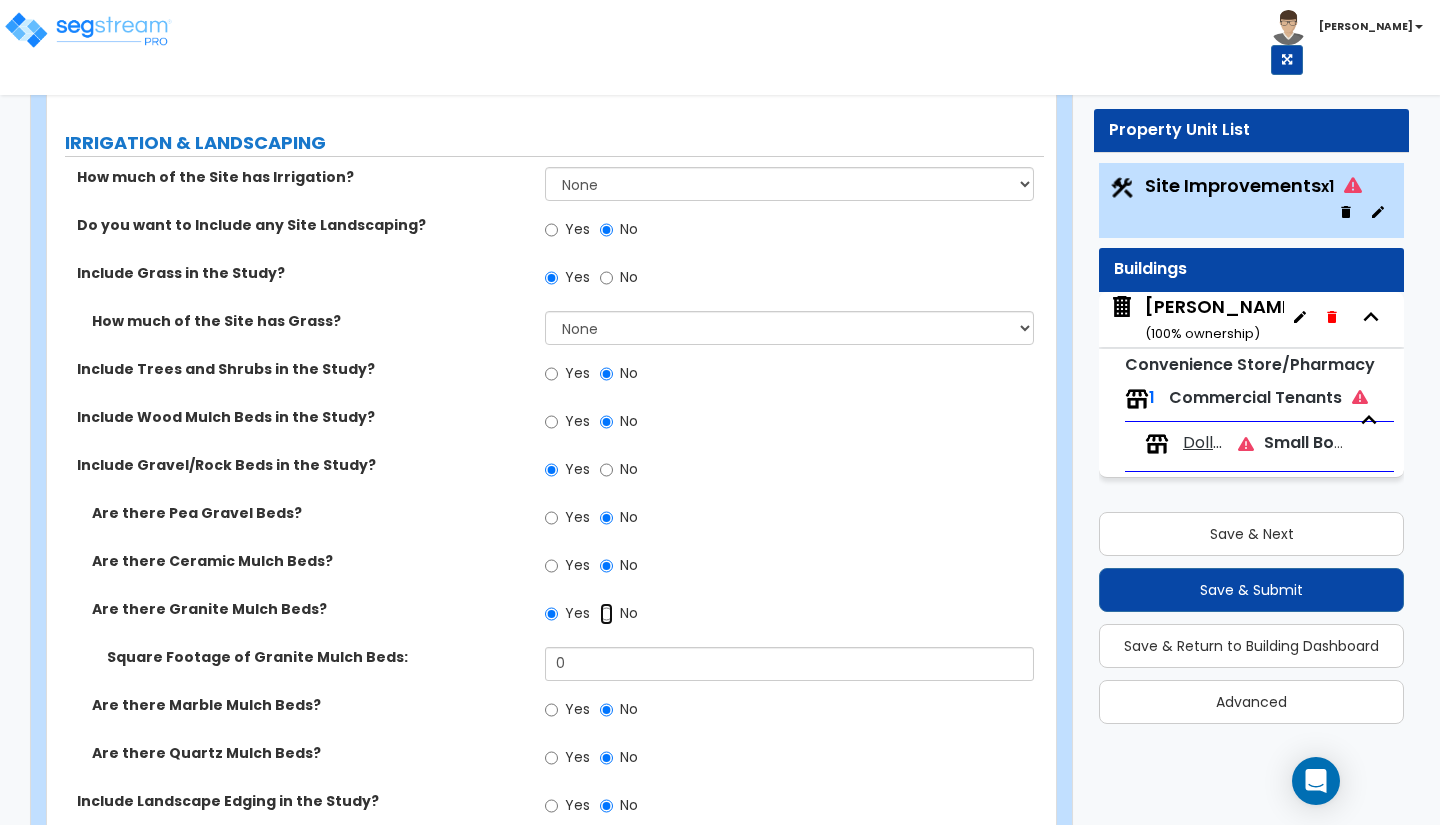 radio on "false" 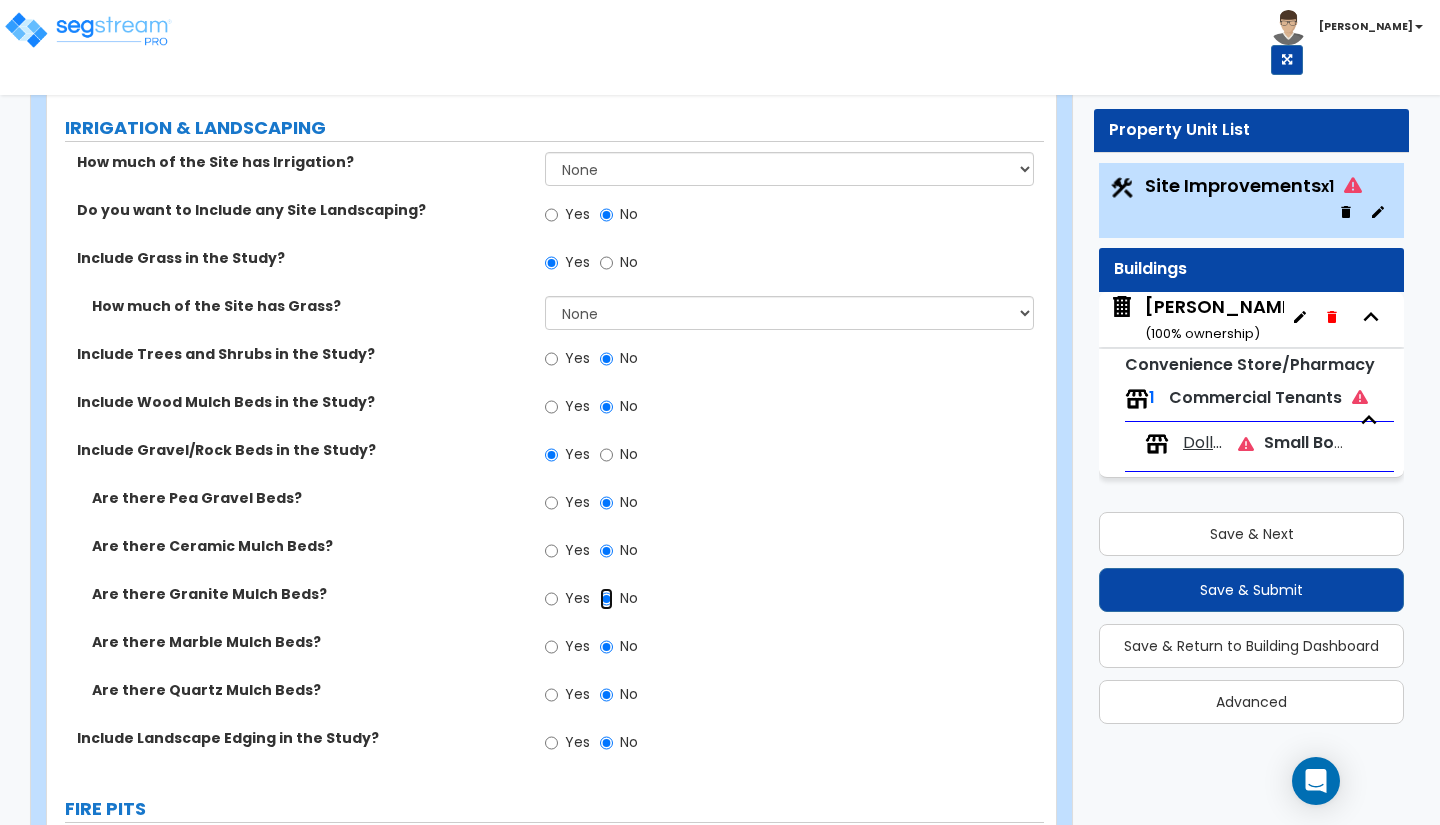 scroll, scrollTop: 3809, scrollLeft: 0, axis: vertical 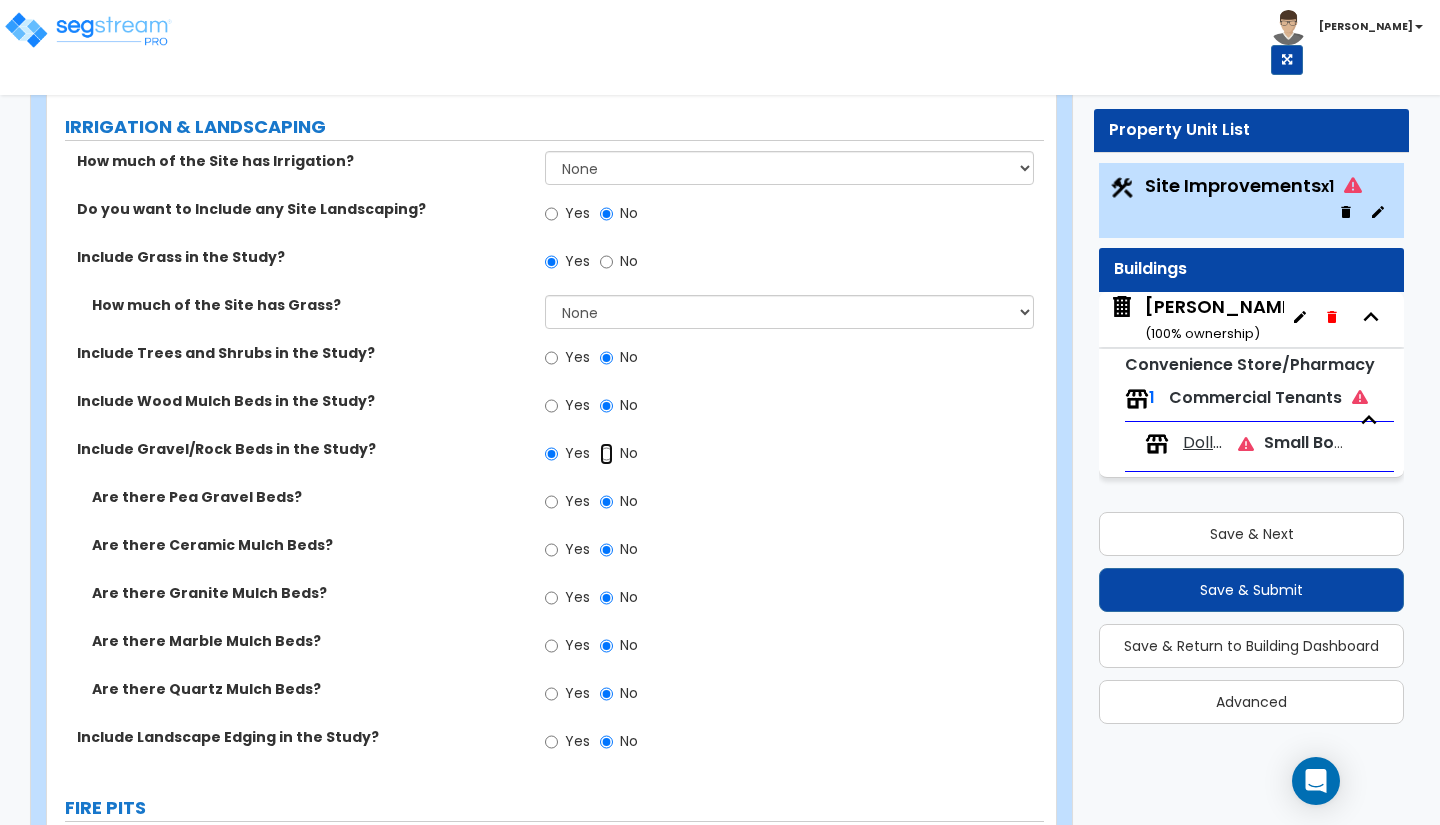 click on "No" at bounding box center (606, 454) 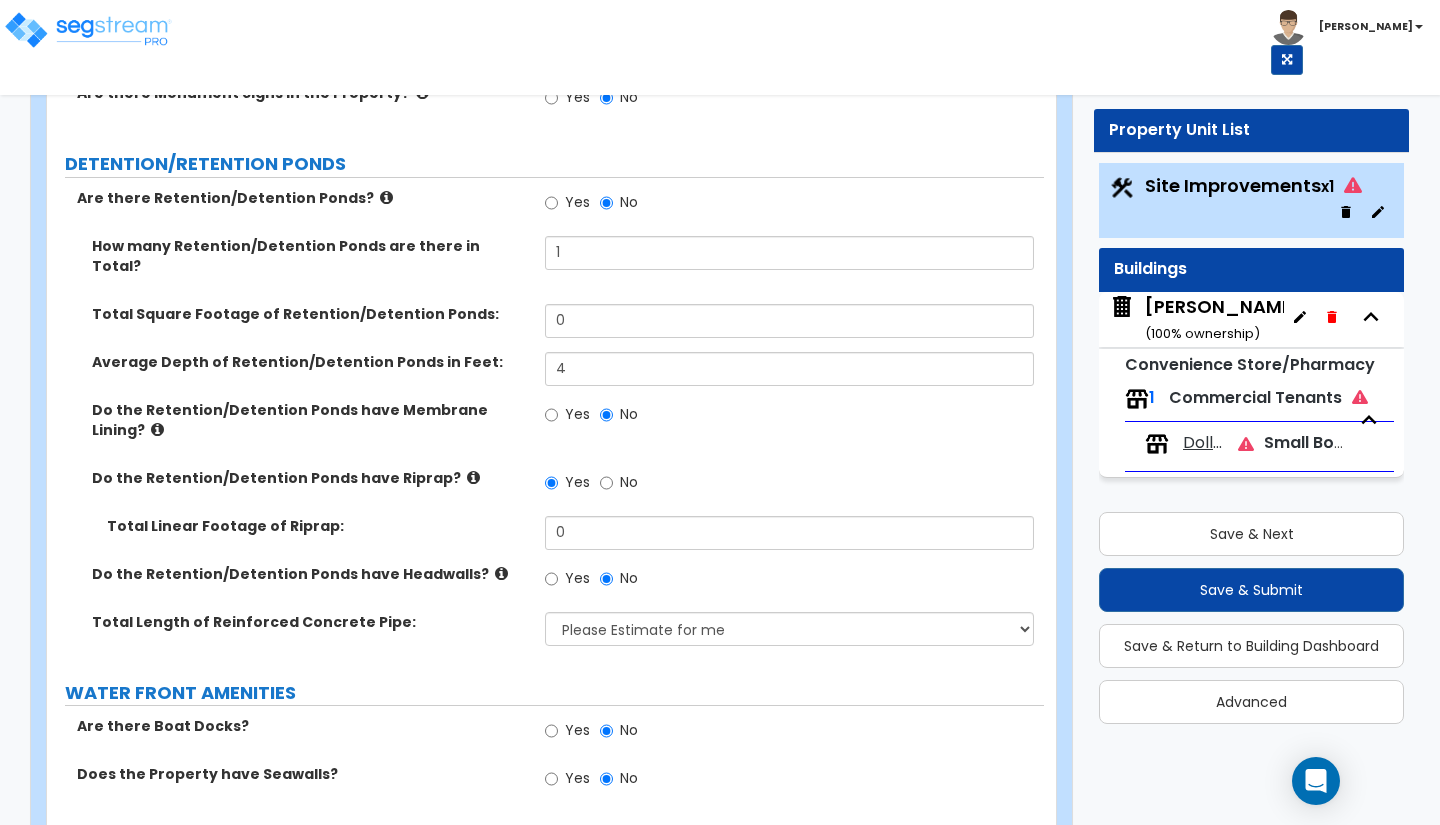 scroll, scrollTop: 5371, scrollLeft: 0, axis: vertical 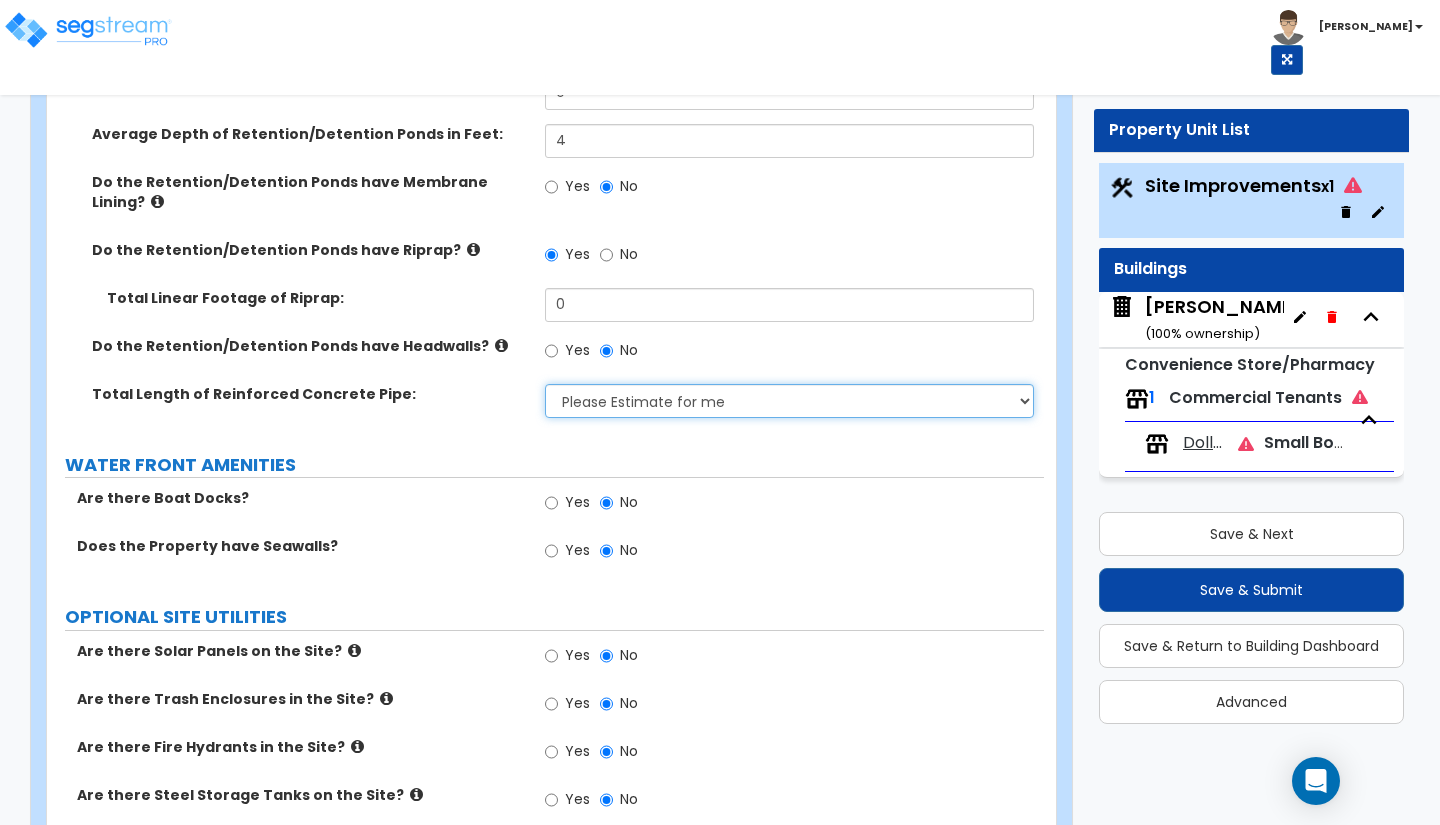 click on "Please Estimate for  me I want to Enter Linear Footage" at bounding box center [789, 401] 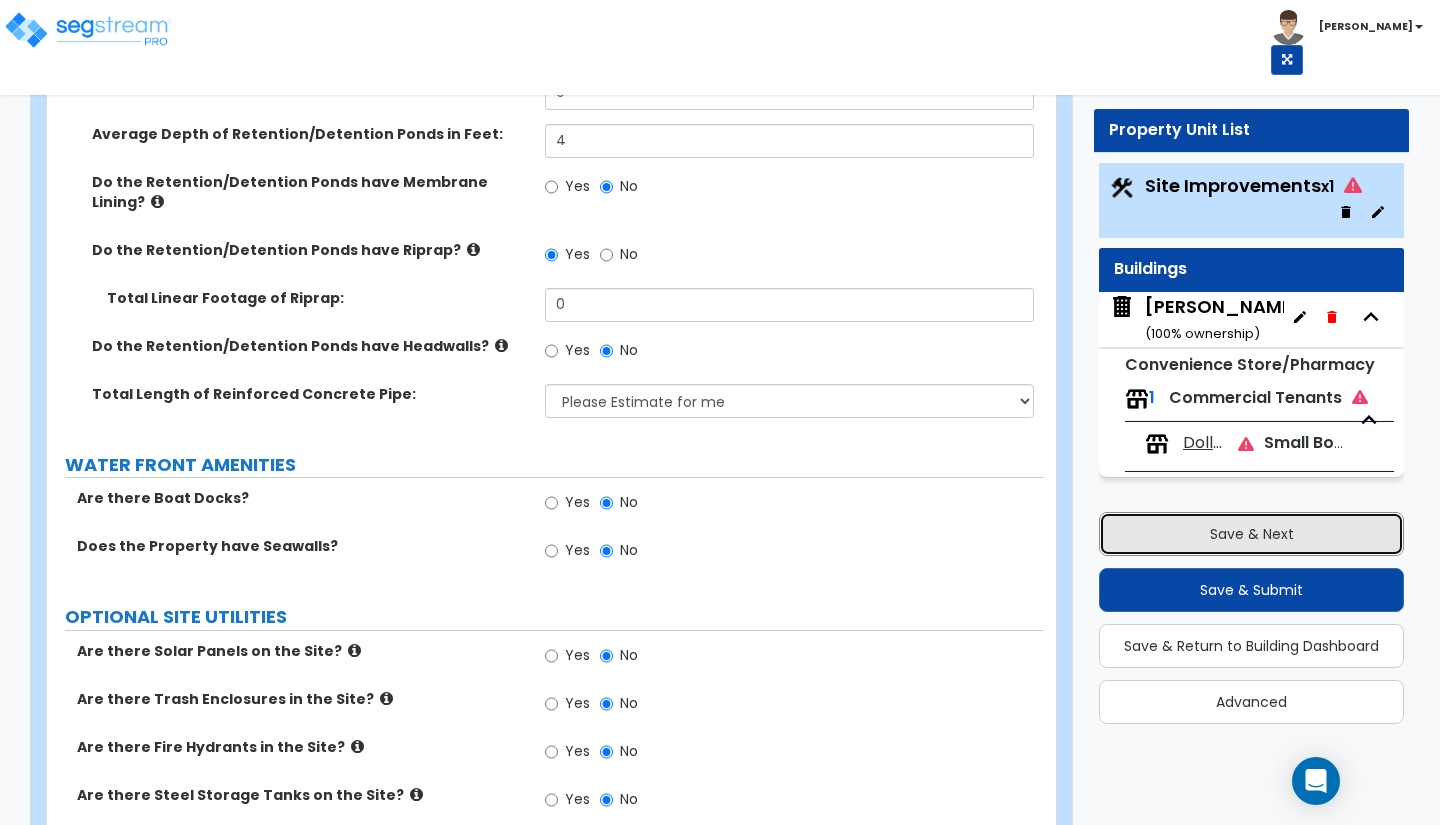 drag, startPoint x: 1274, startPoint y: 552, endPoint x: 1295, endPoint y: 545, distance: 22.135944 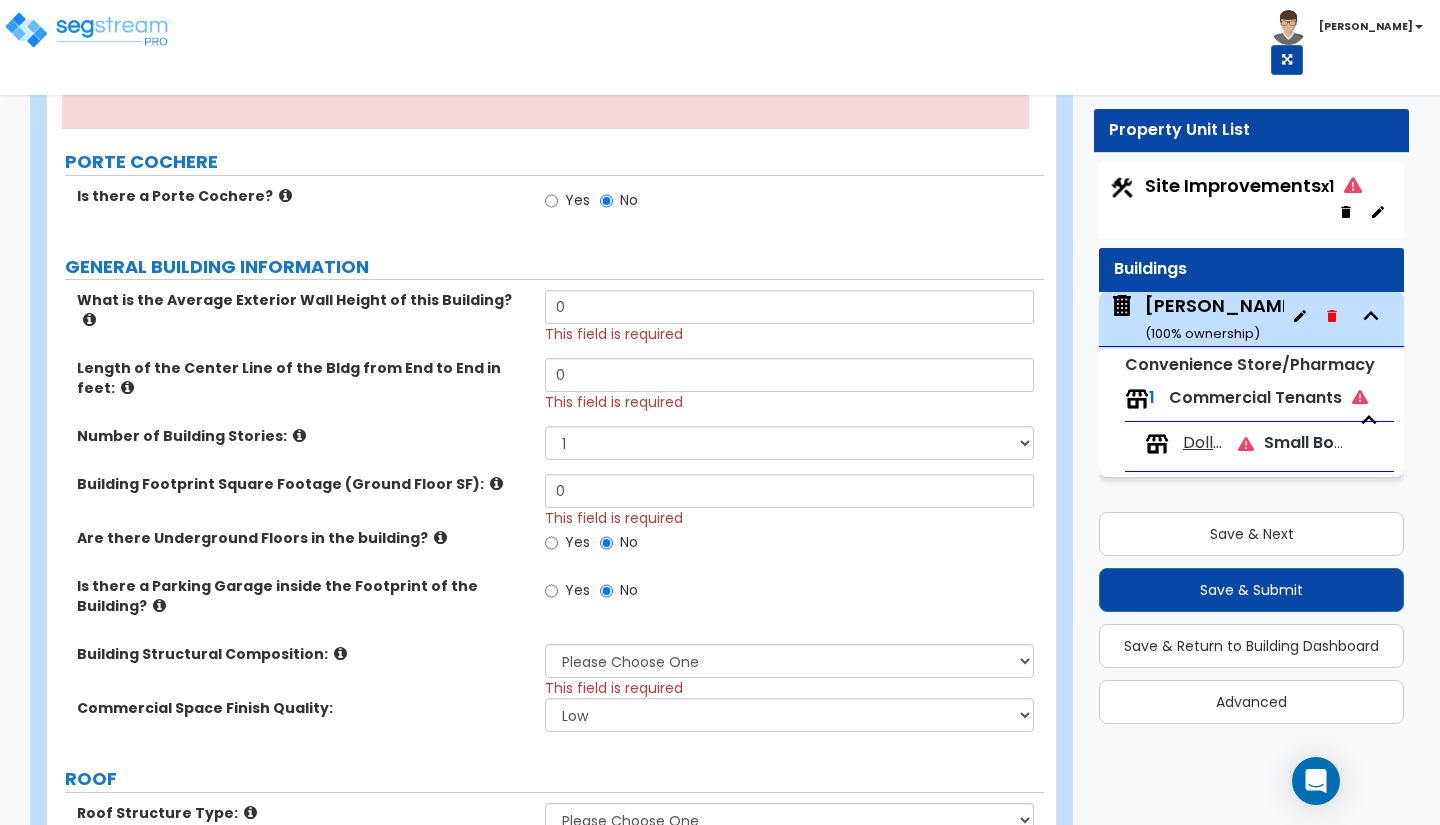 scroll, scrollTop: 430, scrollLeft: 0, axis: vertical 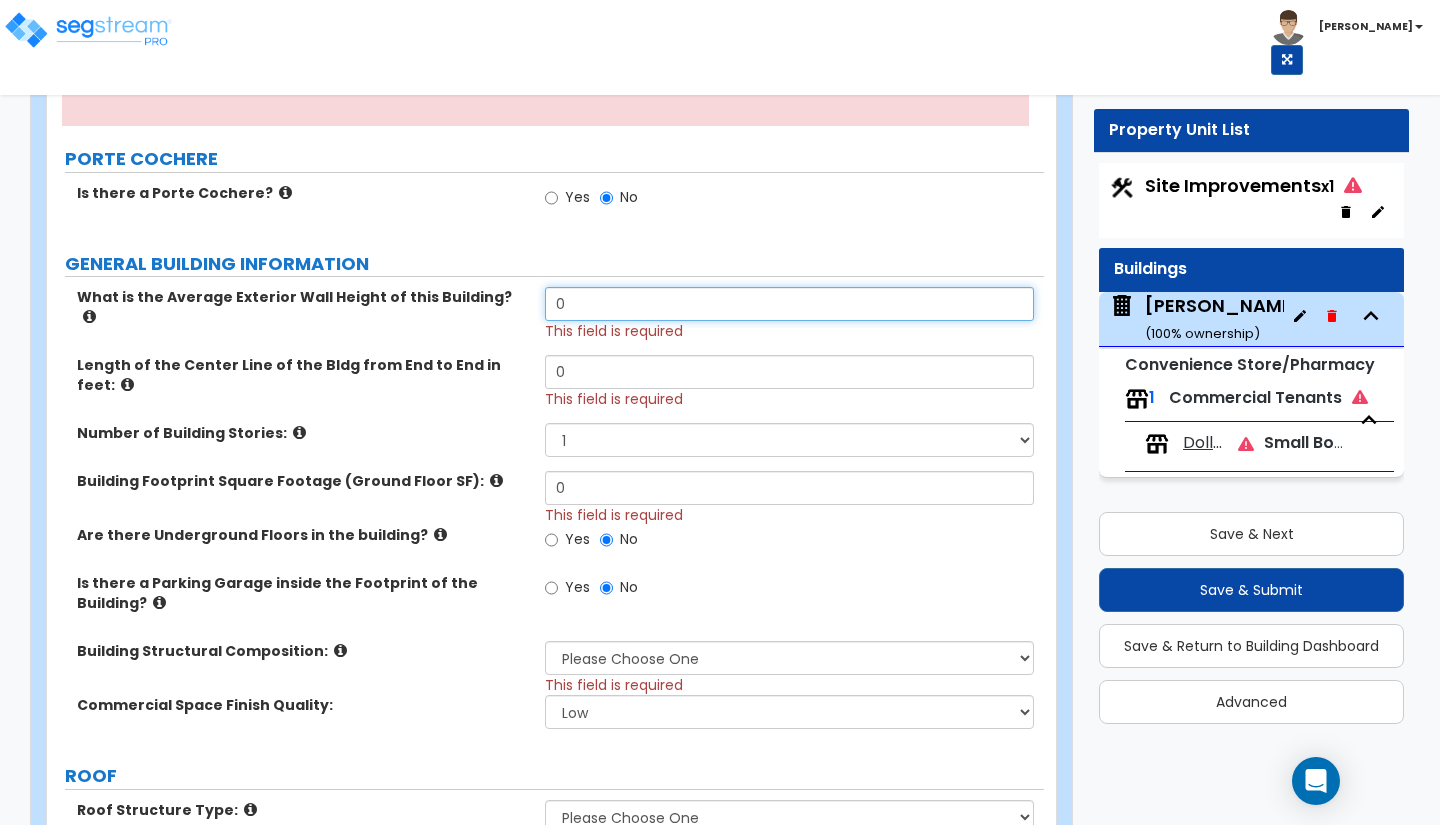 click on "0" at bounding box center (789, 304) 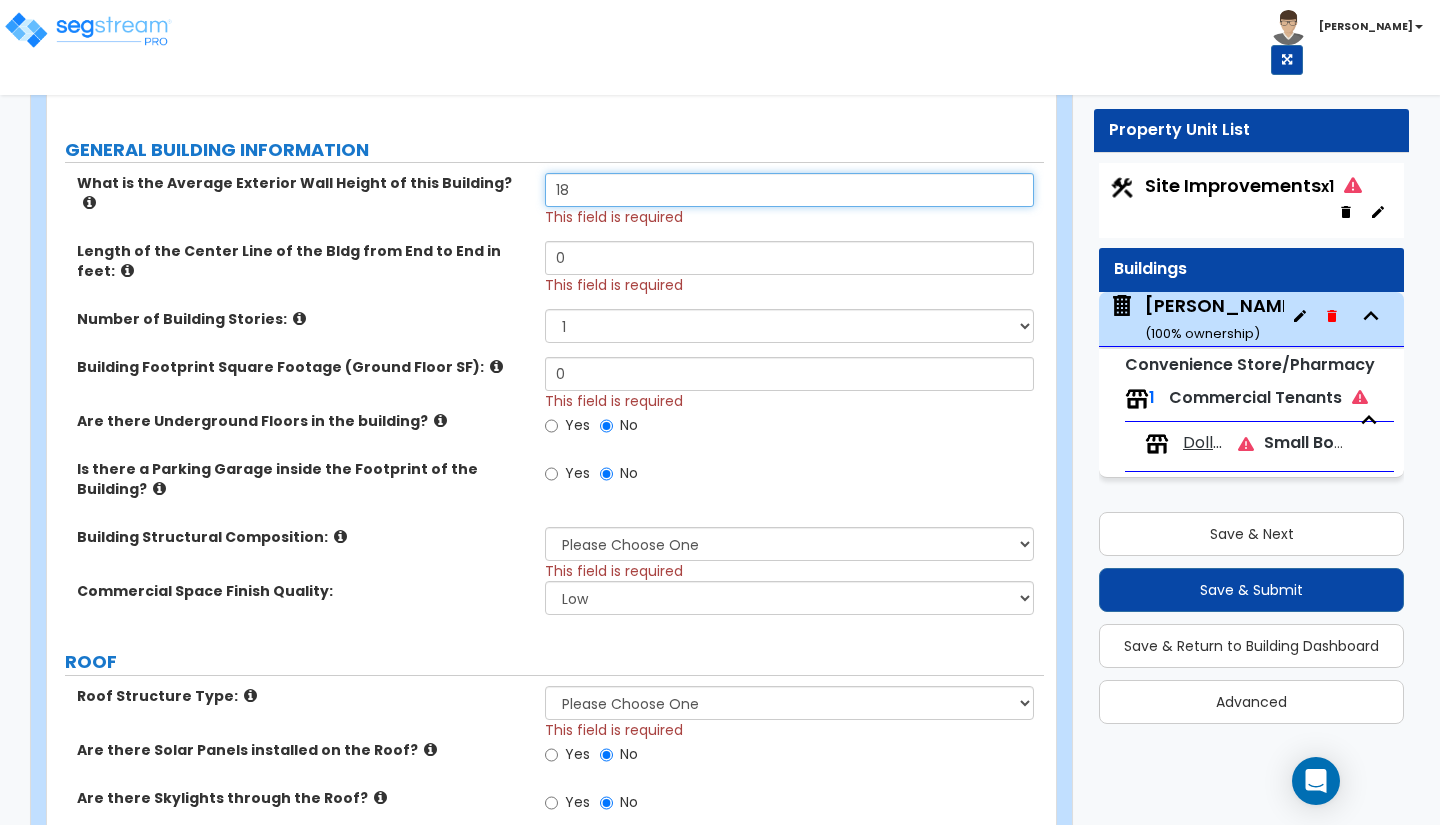 scroll, scrollTop: 545, scrollLeft: 0, axis: vertical 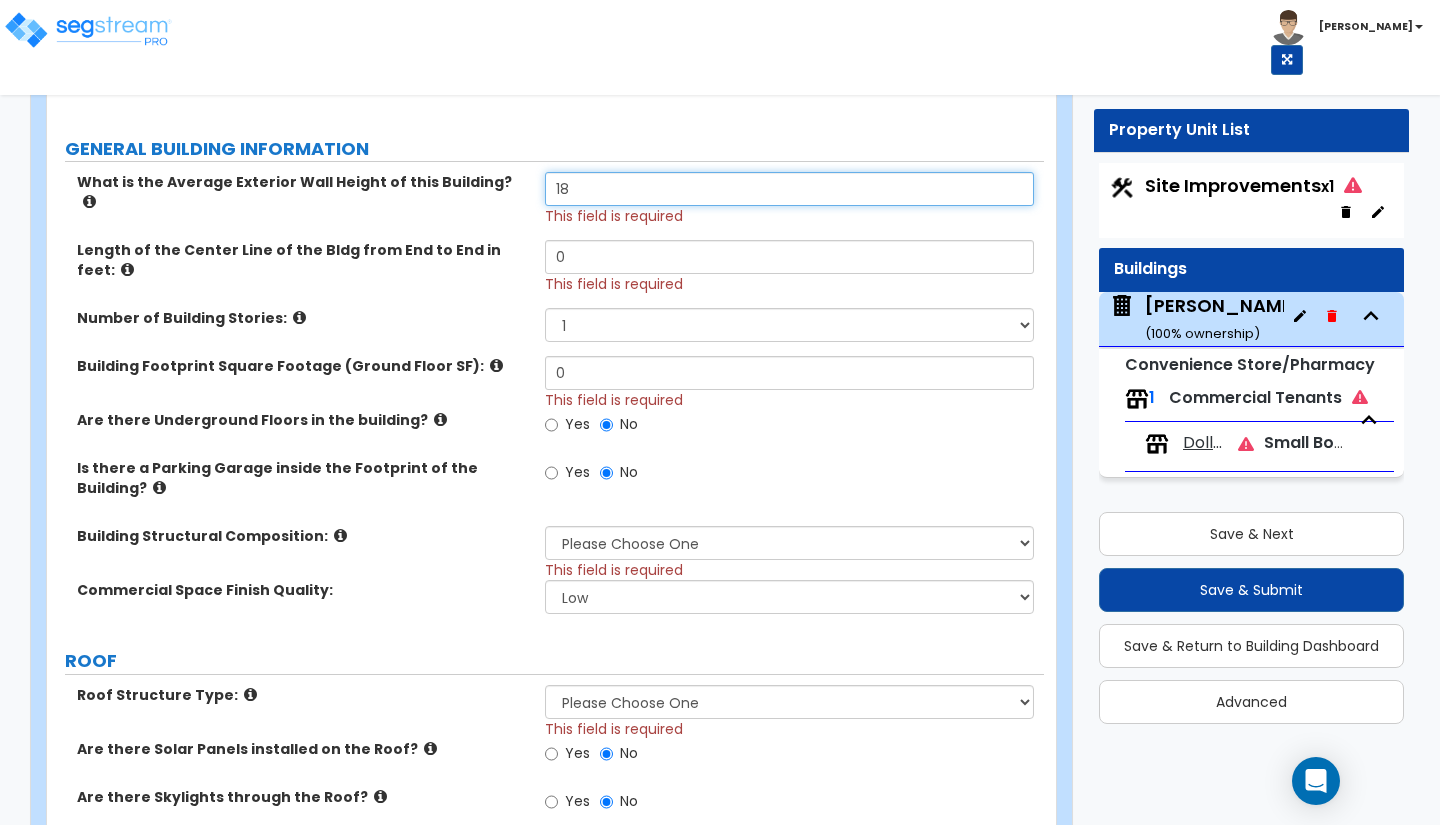 type on "18" 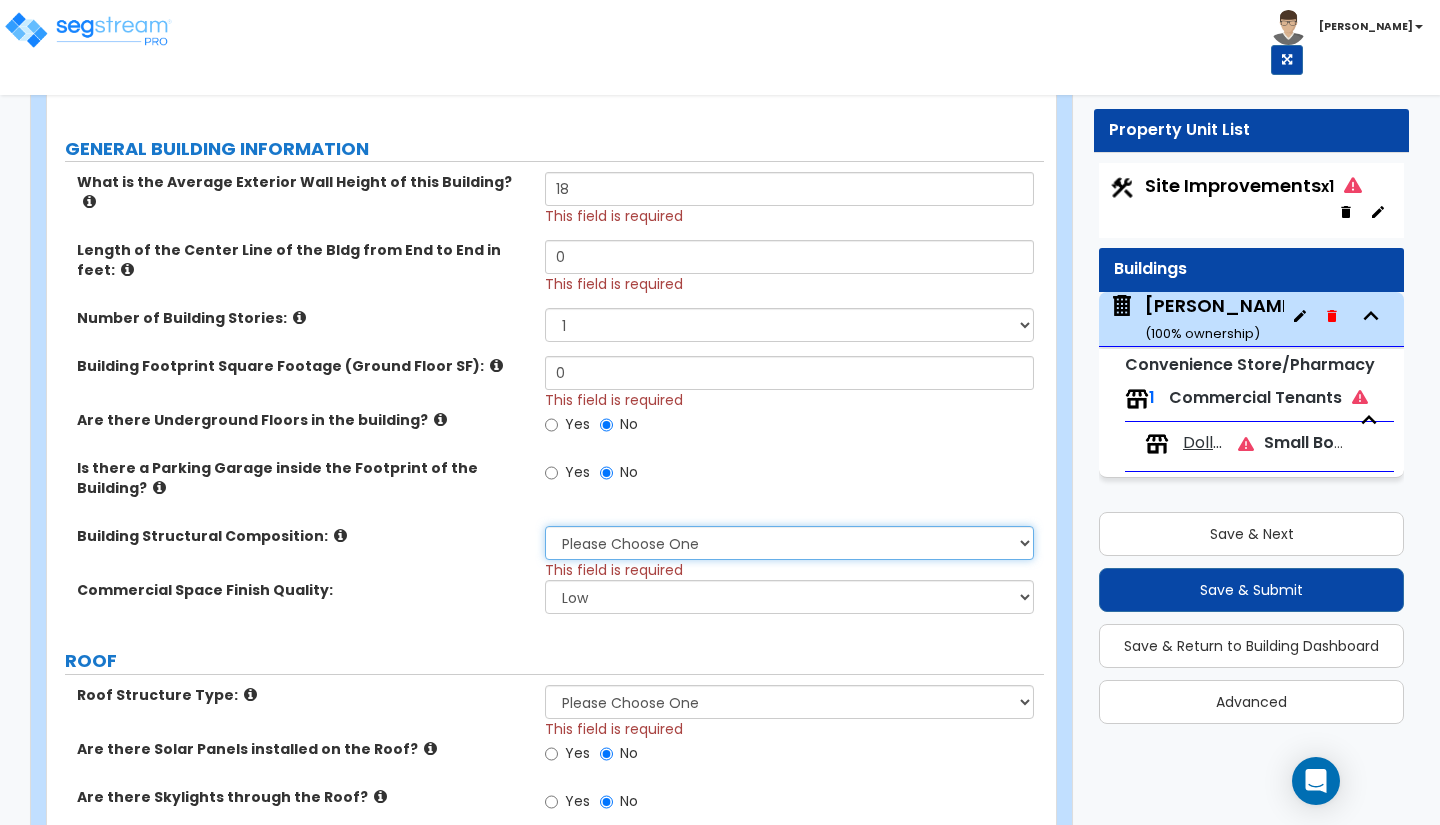 click on "Please Choose One Tilt-up Wall Construction Reinforced Concrete Structural Steel Brick Masonry CMU Masonry Wood Stud Metal Stud" at bounding box center (789, 543) 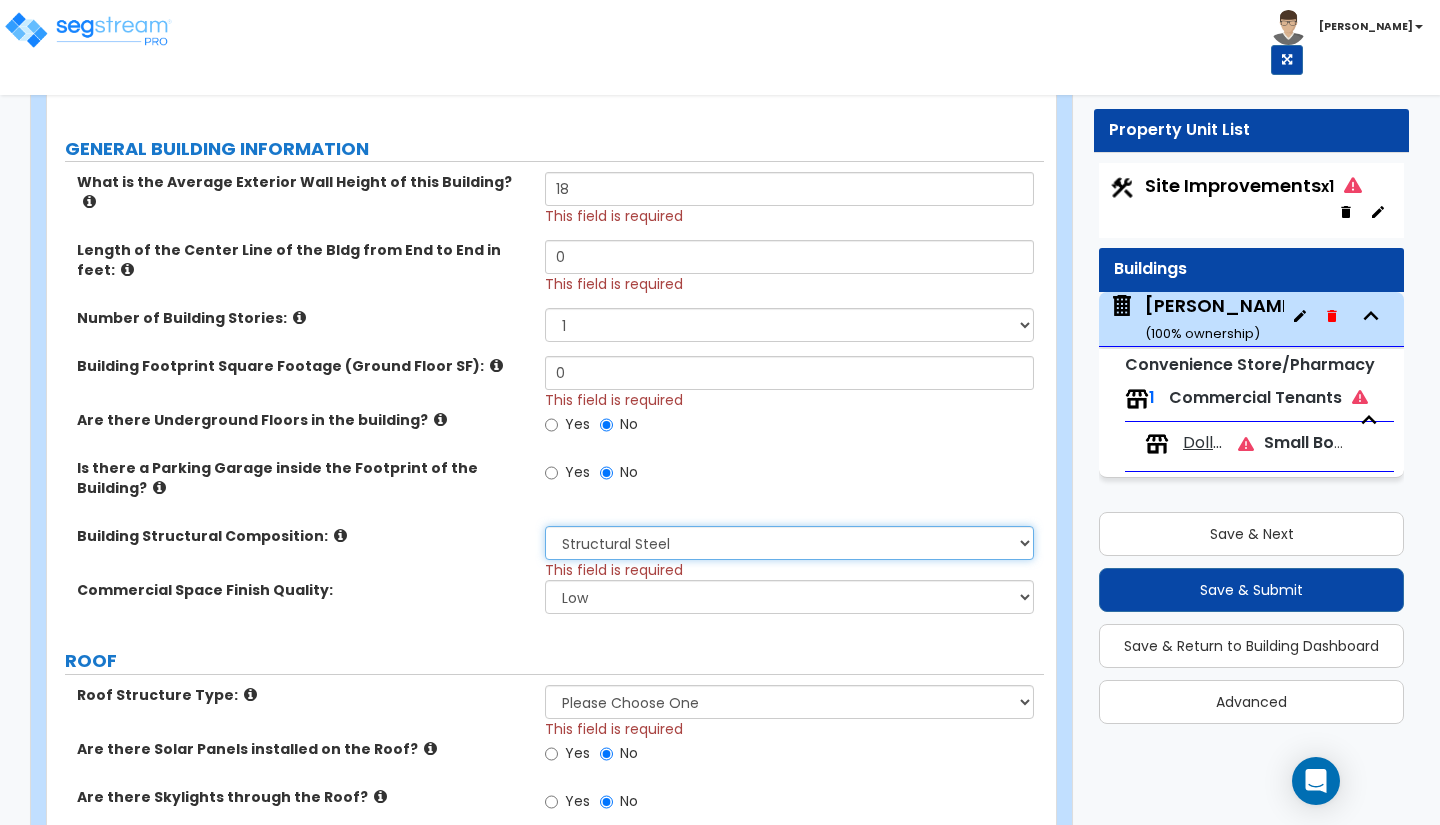 click on "Please Choose One Tilt-up Wall Construction Reinforced Concrete Structural Steel Brick Masonry CMU Masonry Wood Stud Metal Stud" at bounding box center [789, 543] 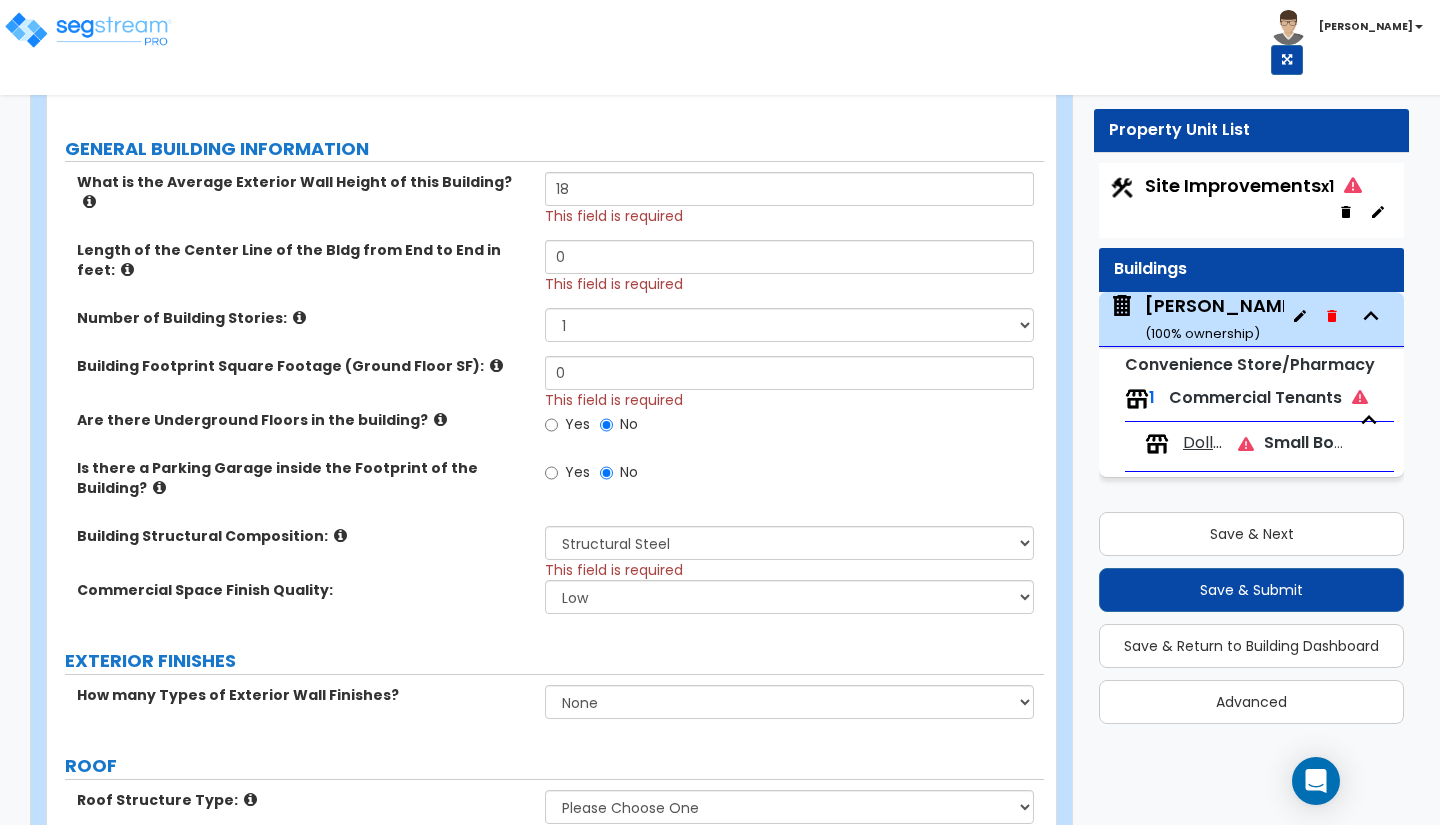 click at bounding box center [340, 535] 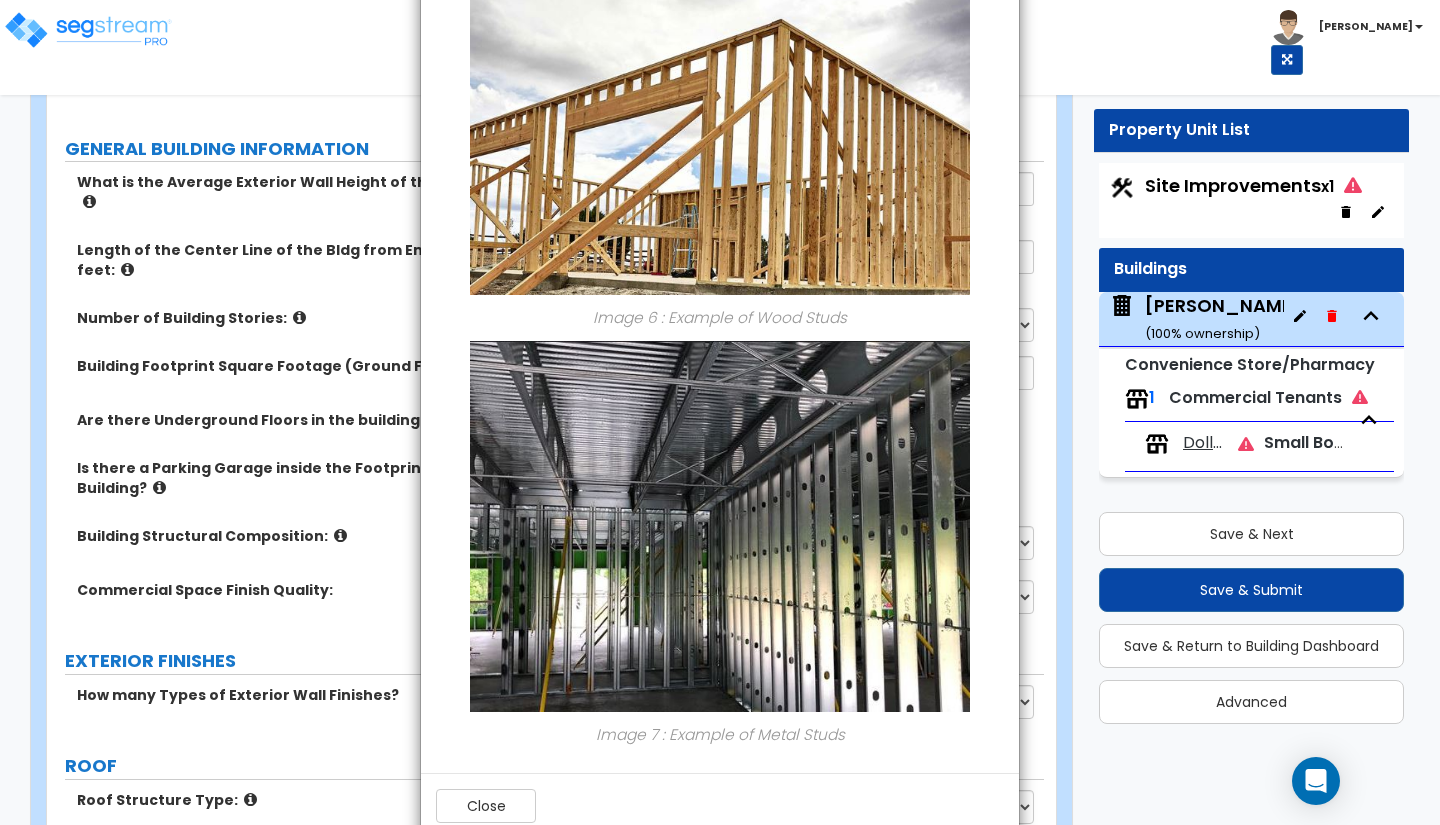 scroll, scrollTop: 2058, scrollLeft: 0, axis: vertical 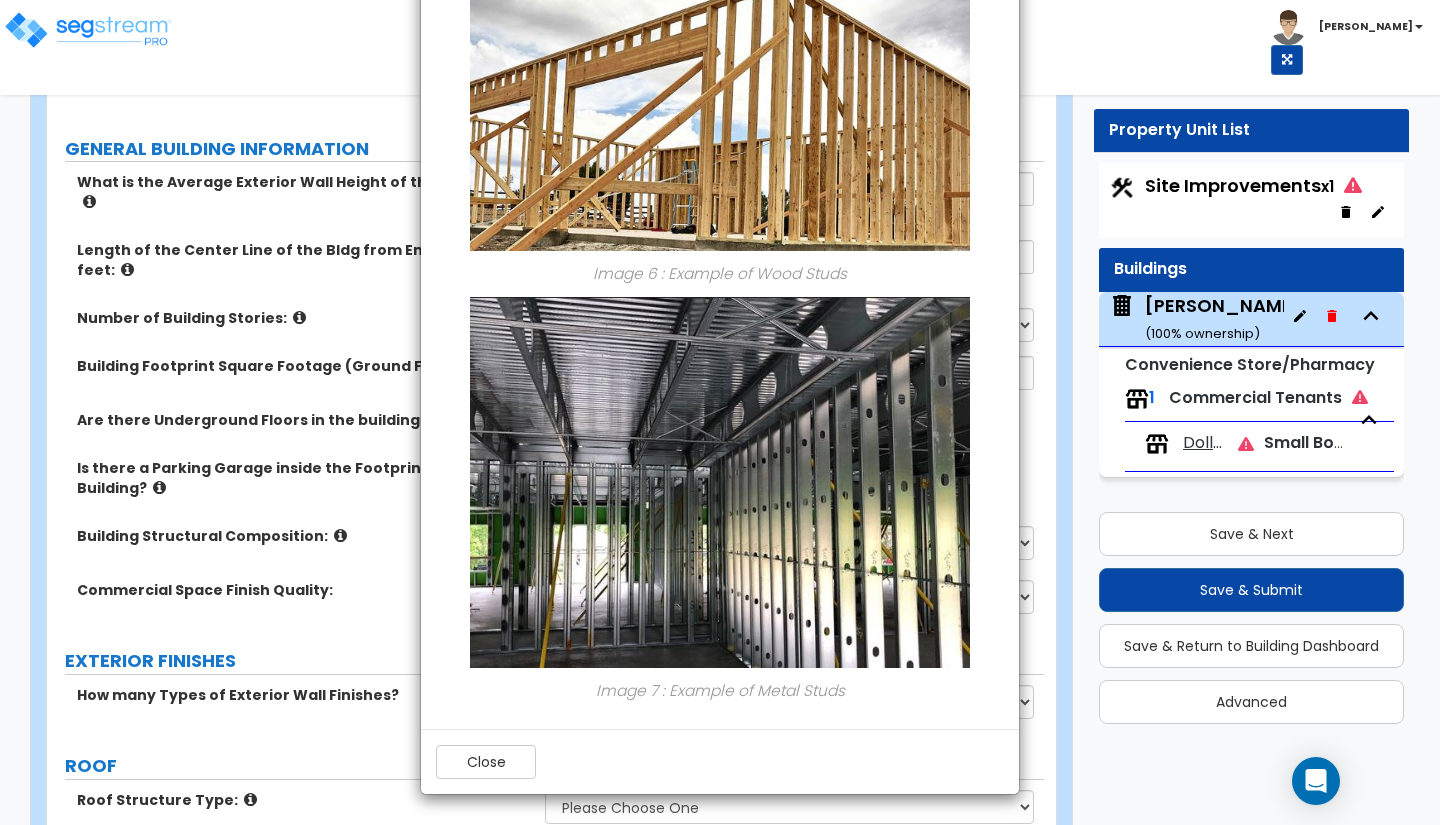click on "× Information of  Building Structural Composition: Image 1 : Example of Tilt-up Wall Construction Image 2 : Example of Reinforced Concrete Image 3 : Example of Structural Steel Image 4 : Example of Brick Masonry Image 5 : Example of CMU Masonry Image 6 : Example of Wood Studs Image 7 : Example of Metal Studs Close" at bounding box center (720, 412) 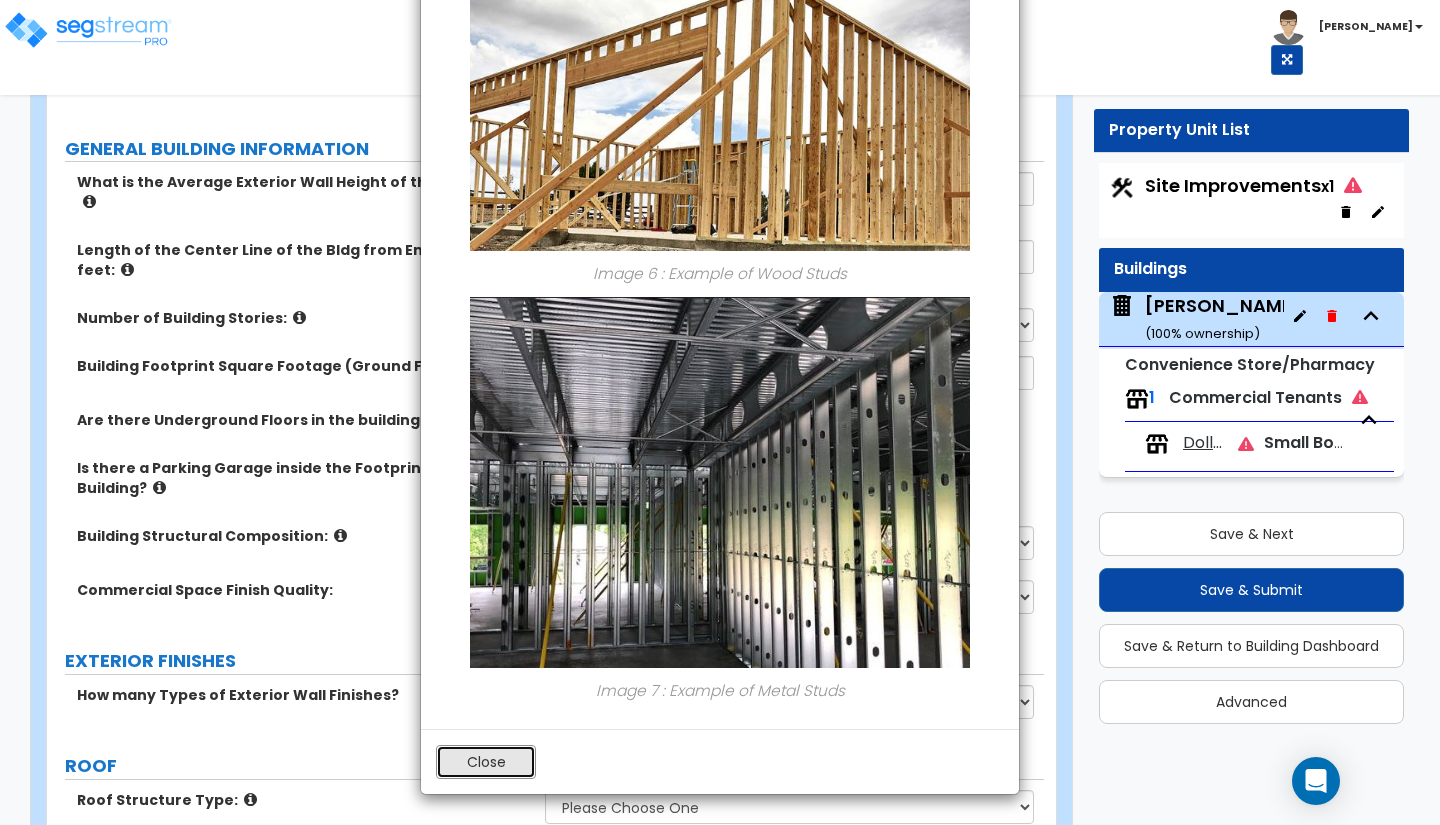 click on "Close" at bounding box center [486, 762] 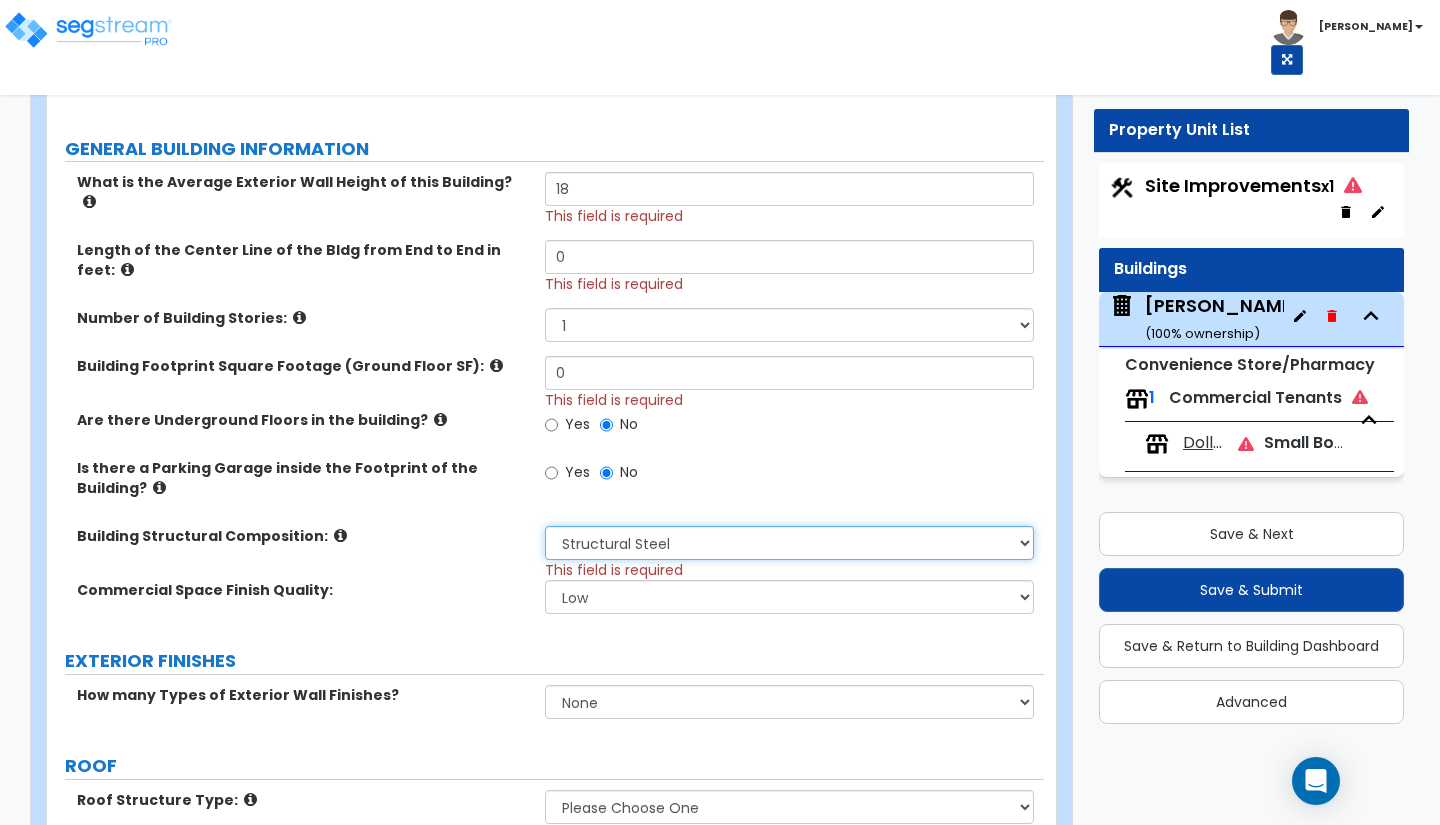 click on "Please Choose One Tilt-up Wall Construction Reinforced Concrete Structural Steel Brick Masonry CMU Masonry Wood Stud Metal Stud" at bounding box center (789, 543) 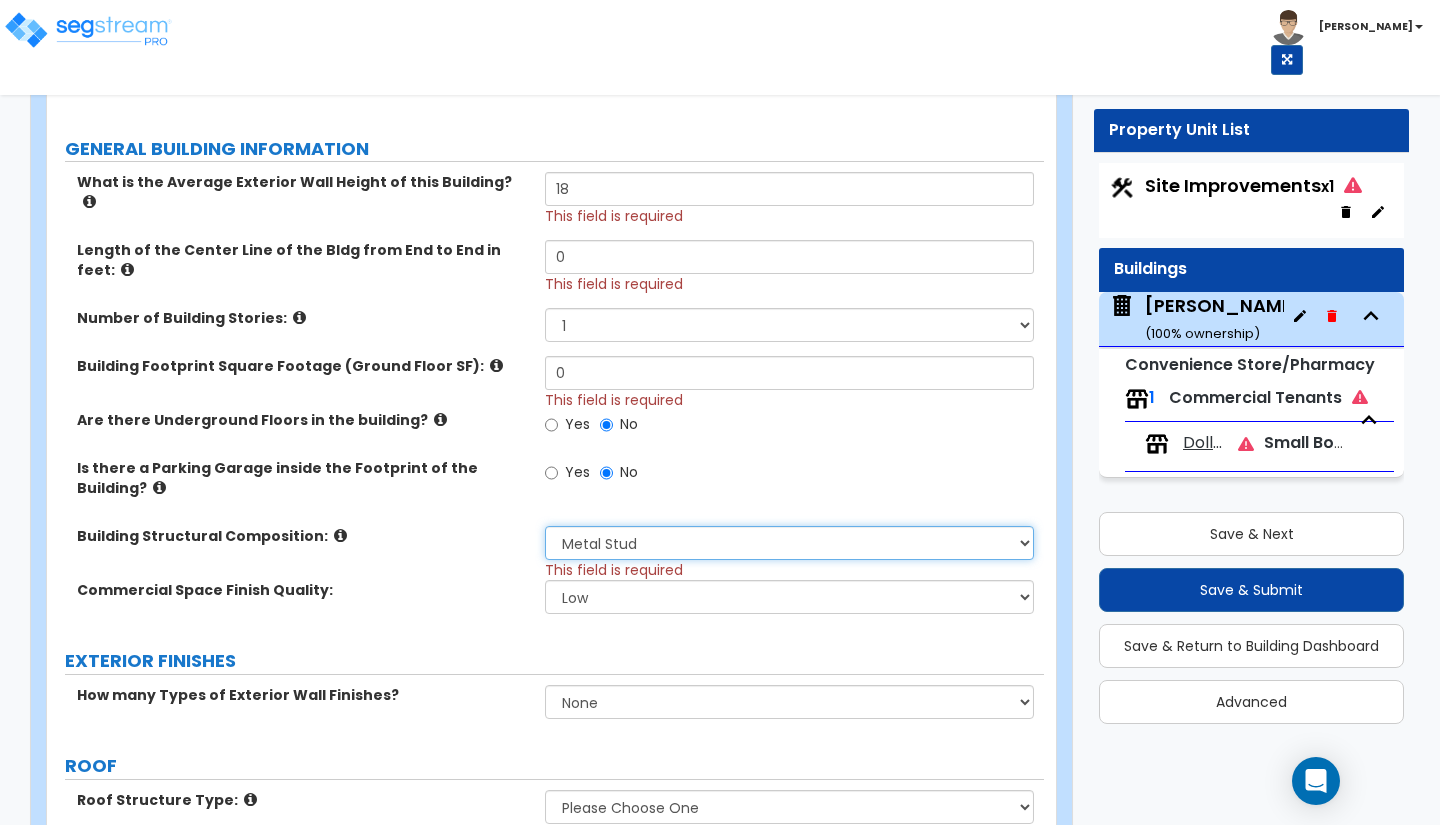 click on "Please Choose One Tilt-up Wall Construction Reinforced Concrete Structural Steel Brick Masonry CMU Masonry Wood Stud Metal Stud" at bounding box center (789, 543) 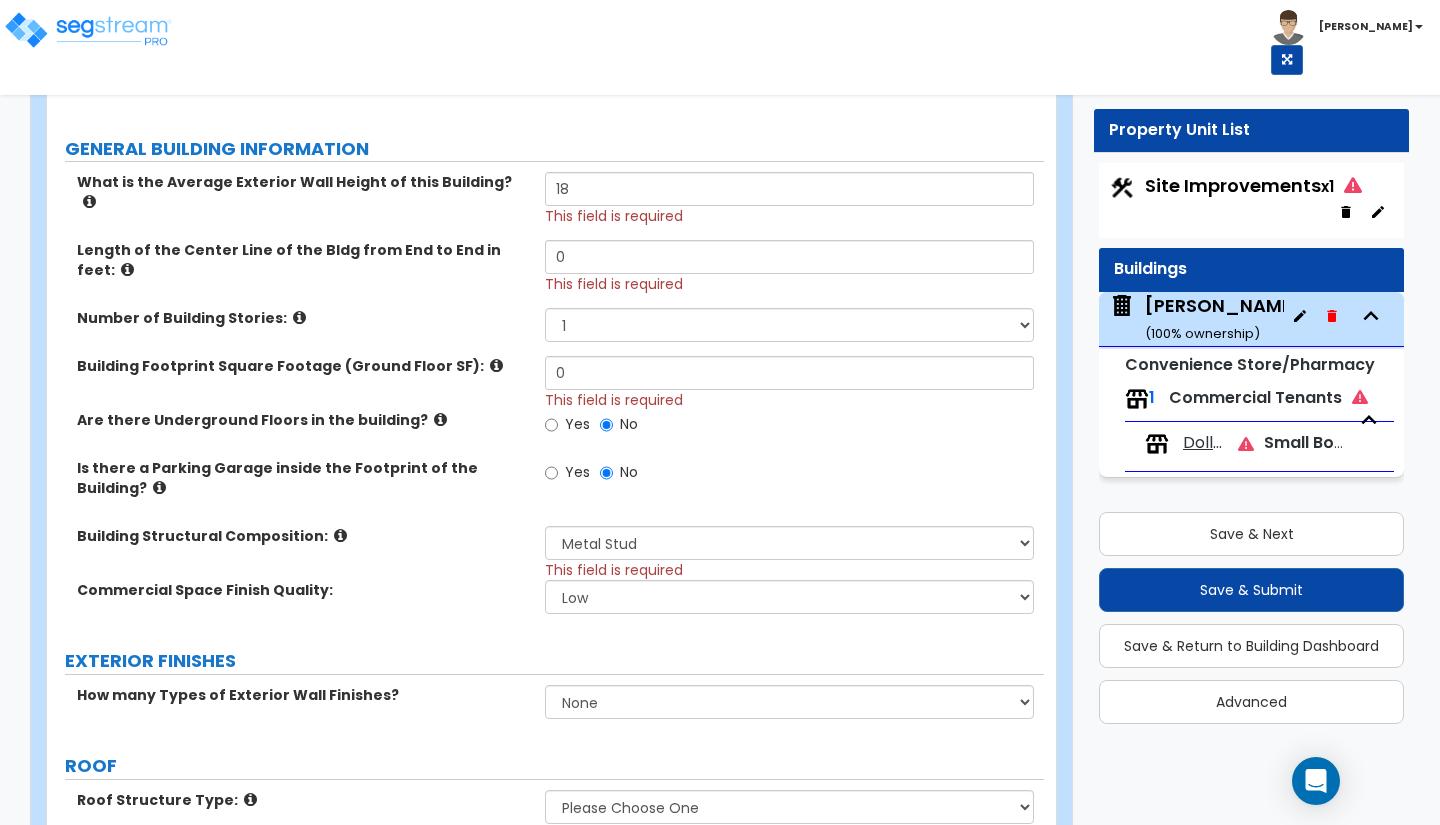 click on "Commercial Space Finish Quality:" at bounding box center [303, 590] 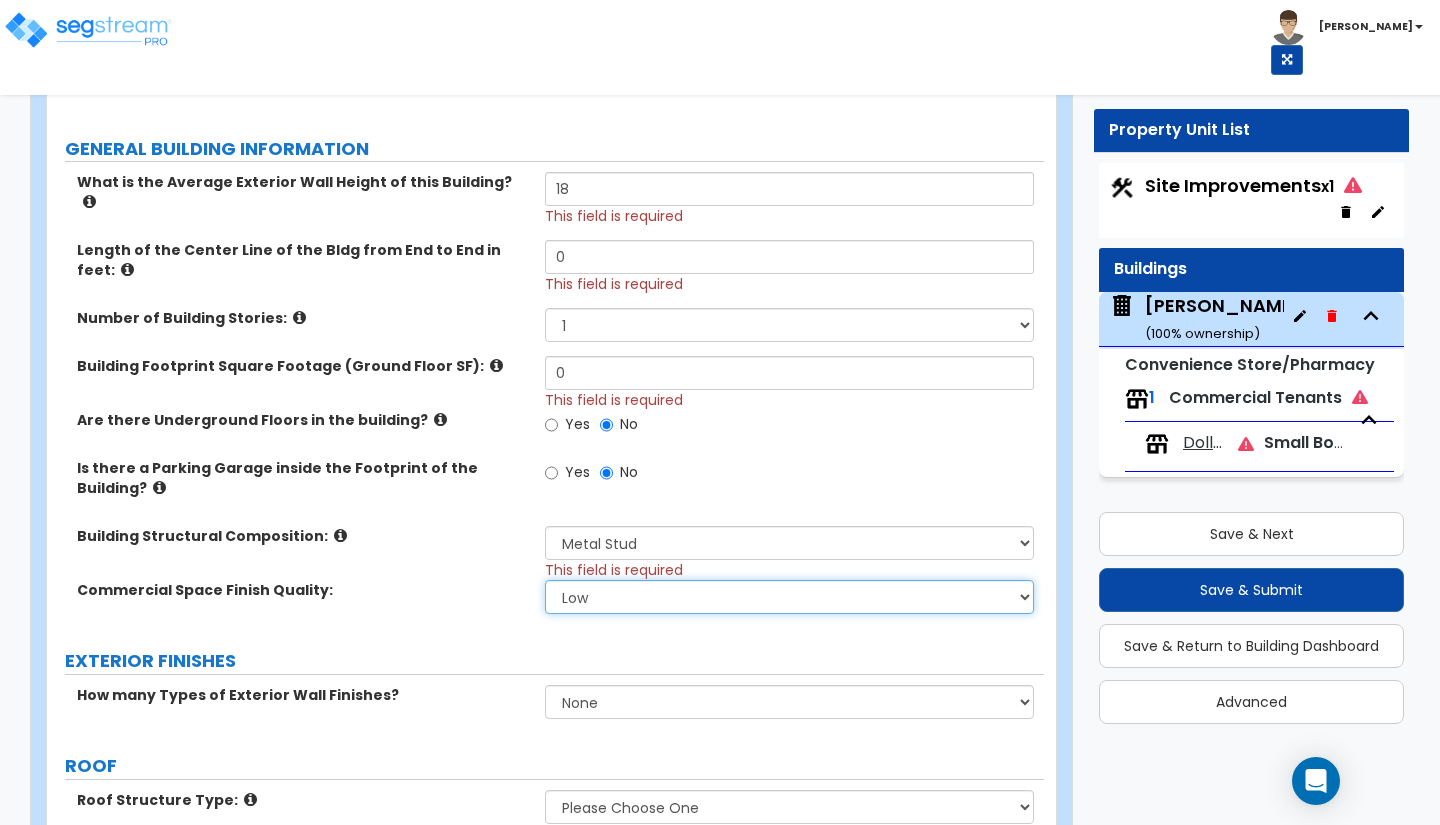 click on "Low Average High" at bounding box center (789, 597) 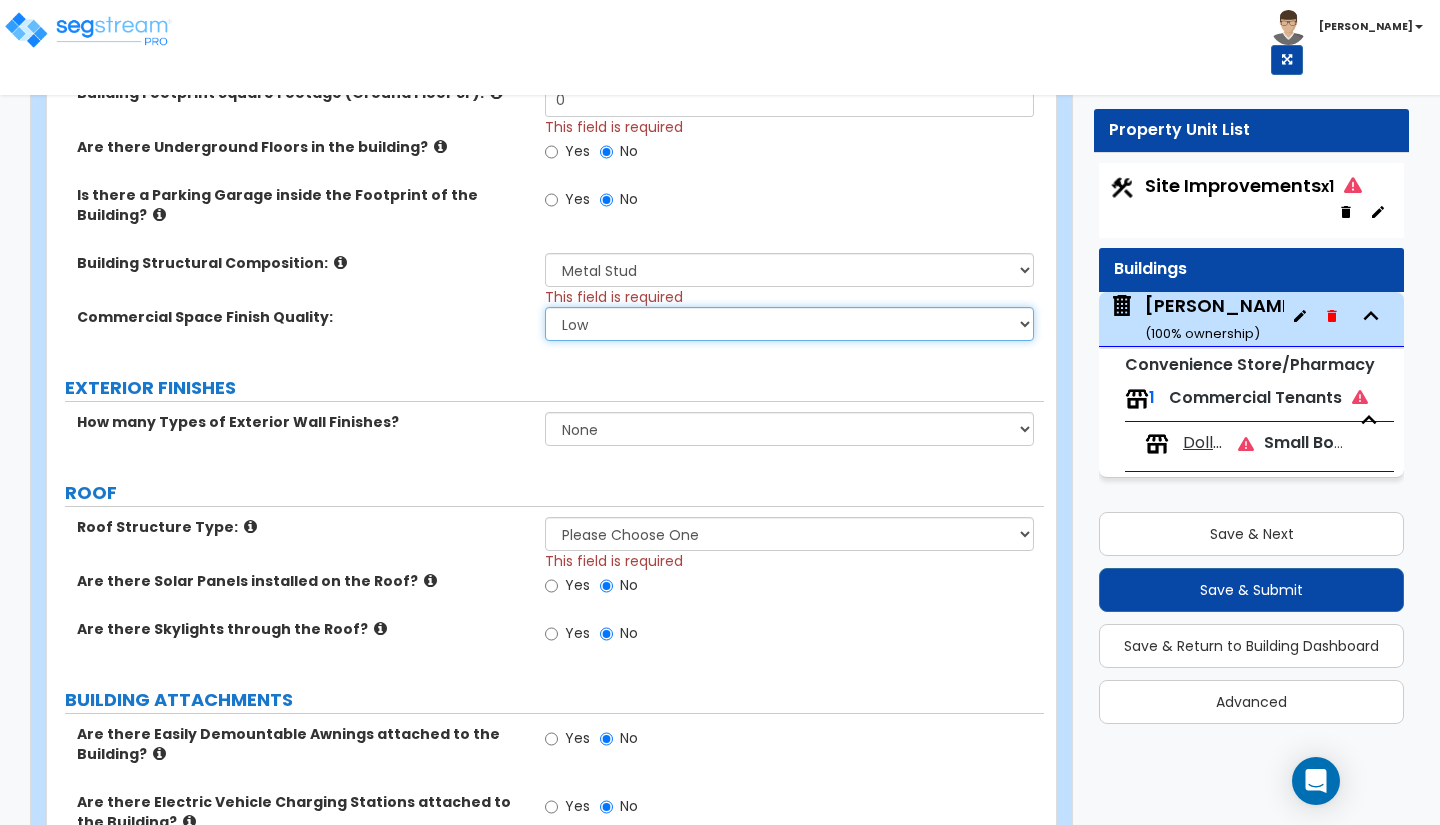 scroll, scrollTop: 819, scrollLeft: 0, axis: vertical 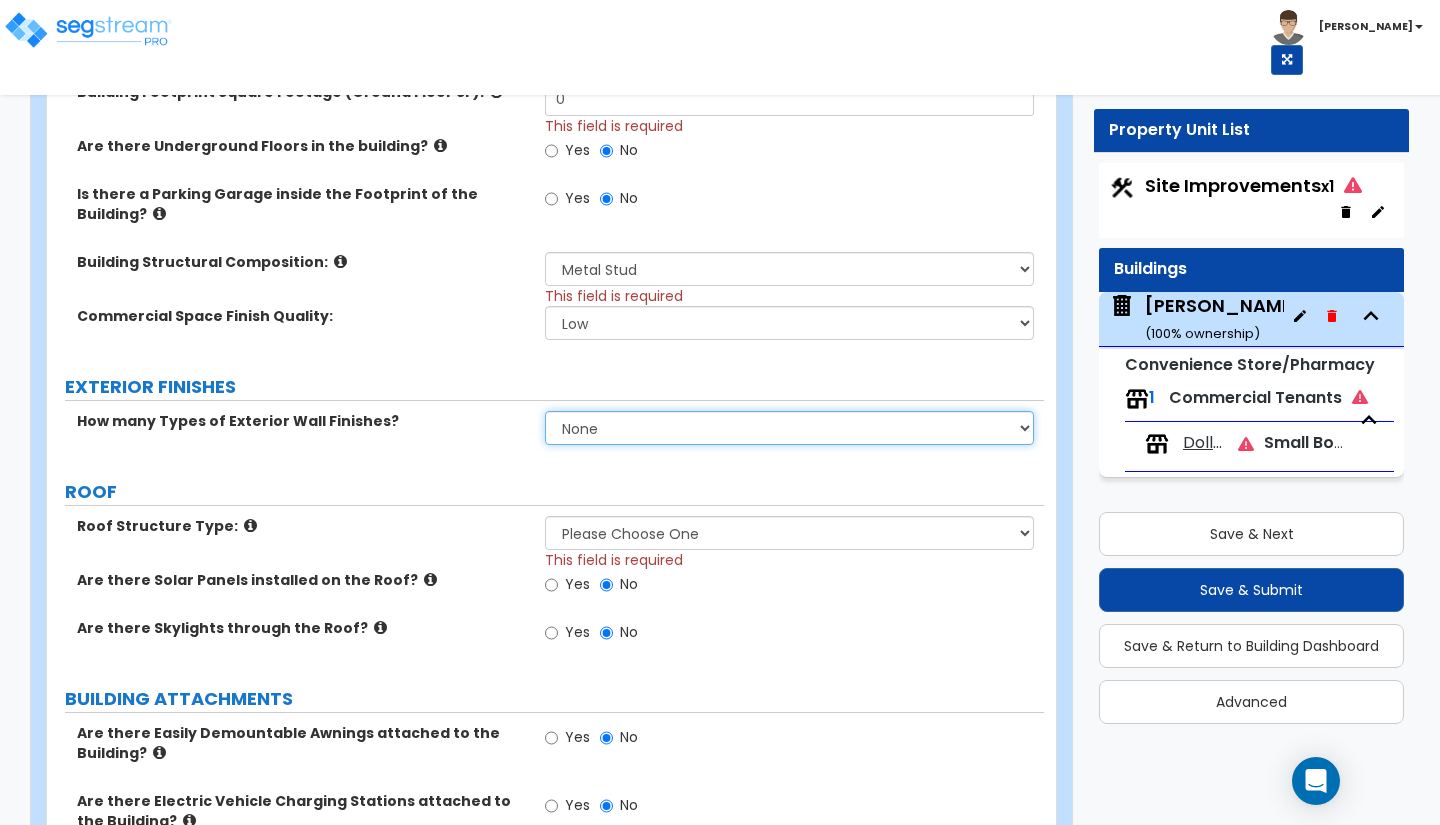 click on "None 1 2 3" at bounding box center [789, 428] 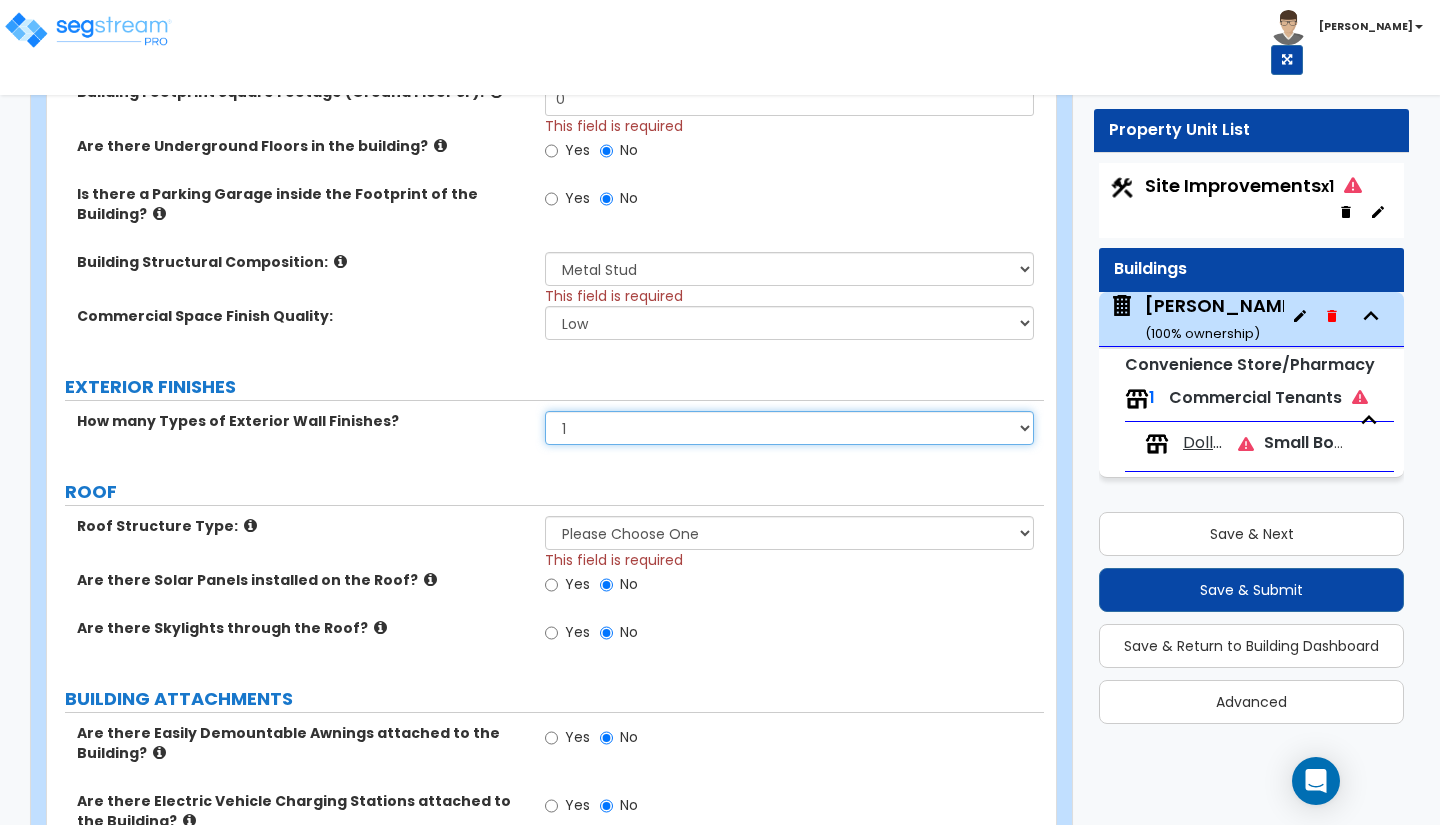 click on "None 1 2 3" at bounding box center (789, 428) 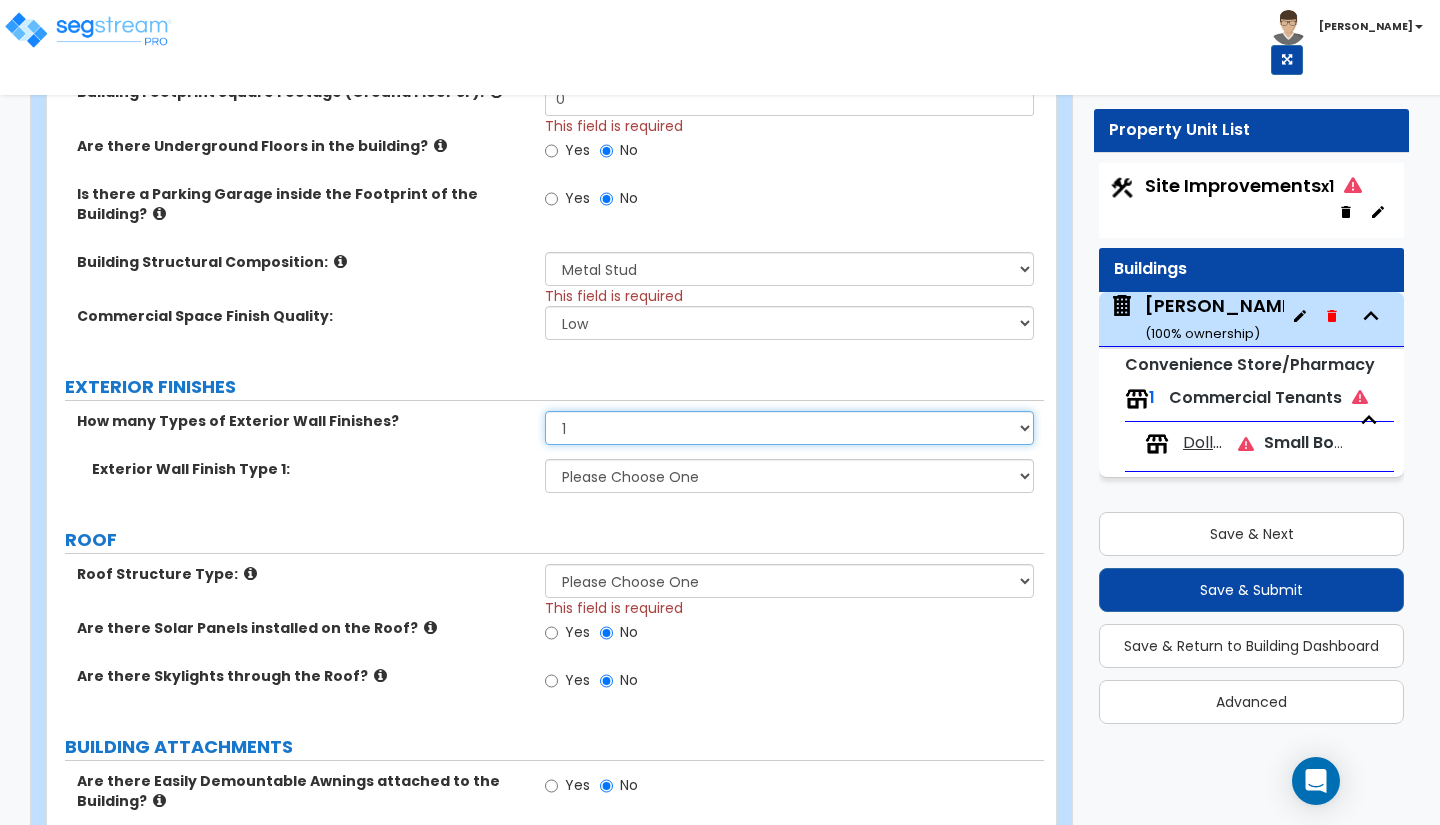 click on "None 1 2 3" at bounding box center [789, 428] 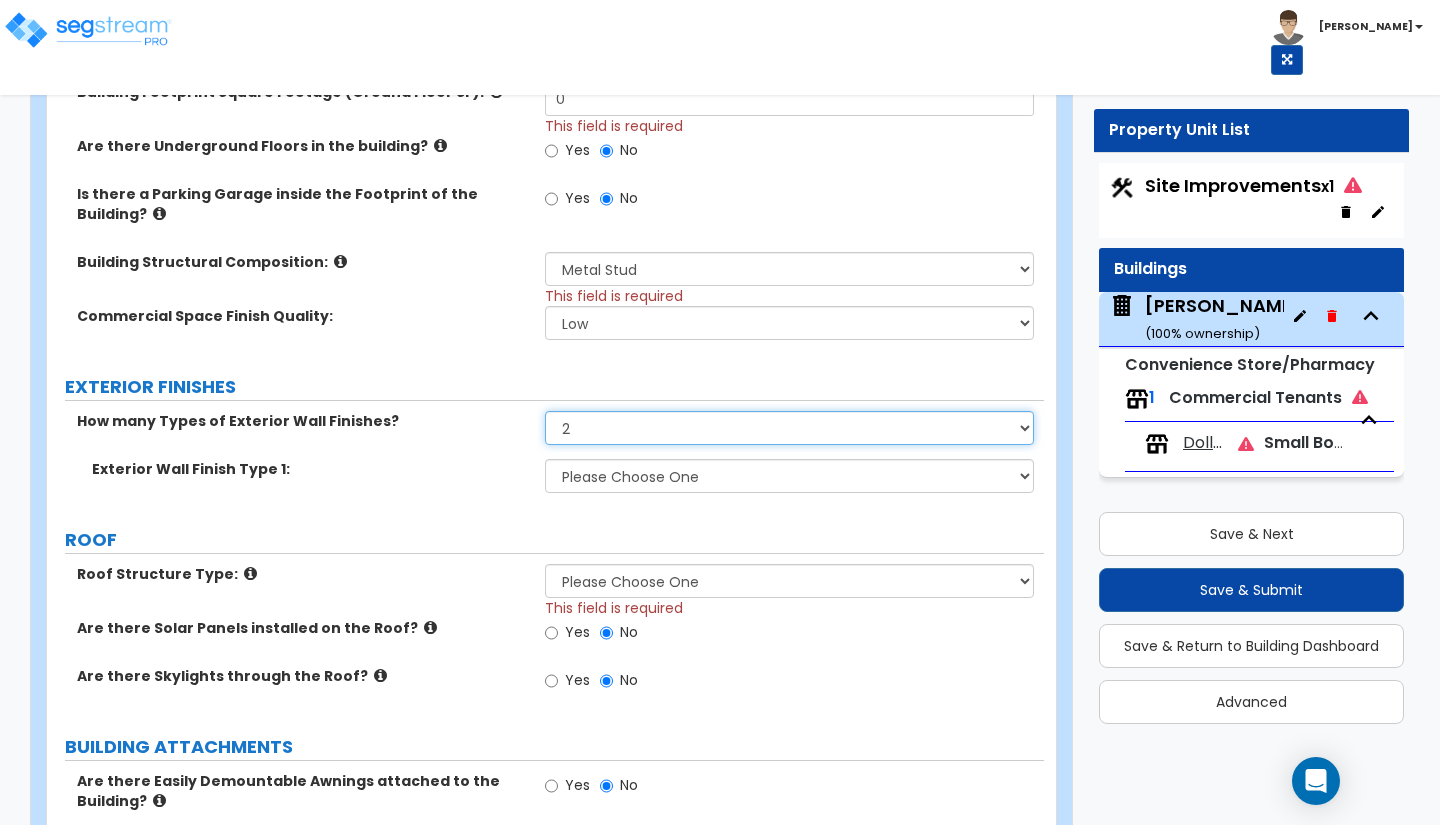 click on "None 1 2 3" at bounding box center [789, 428] 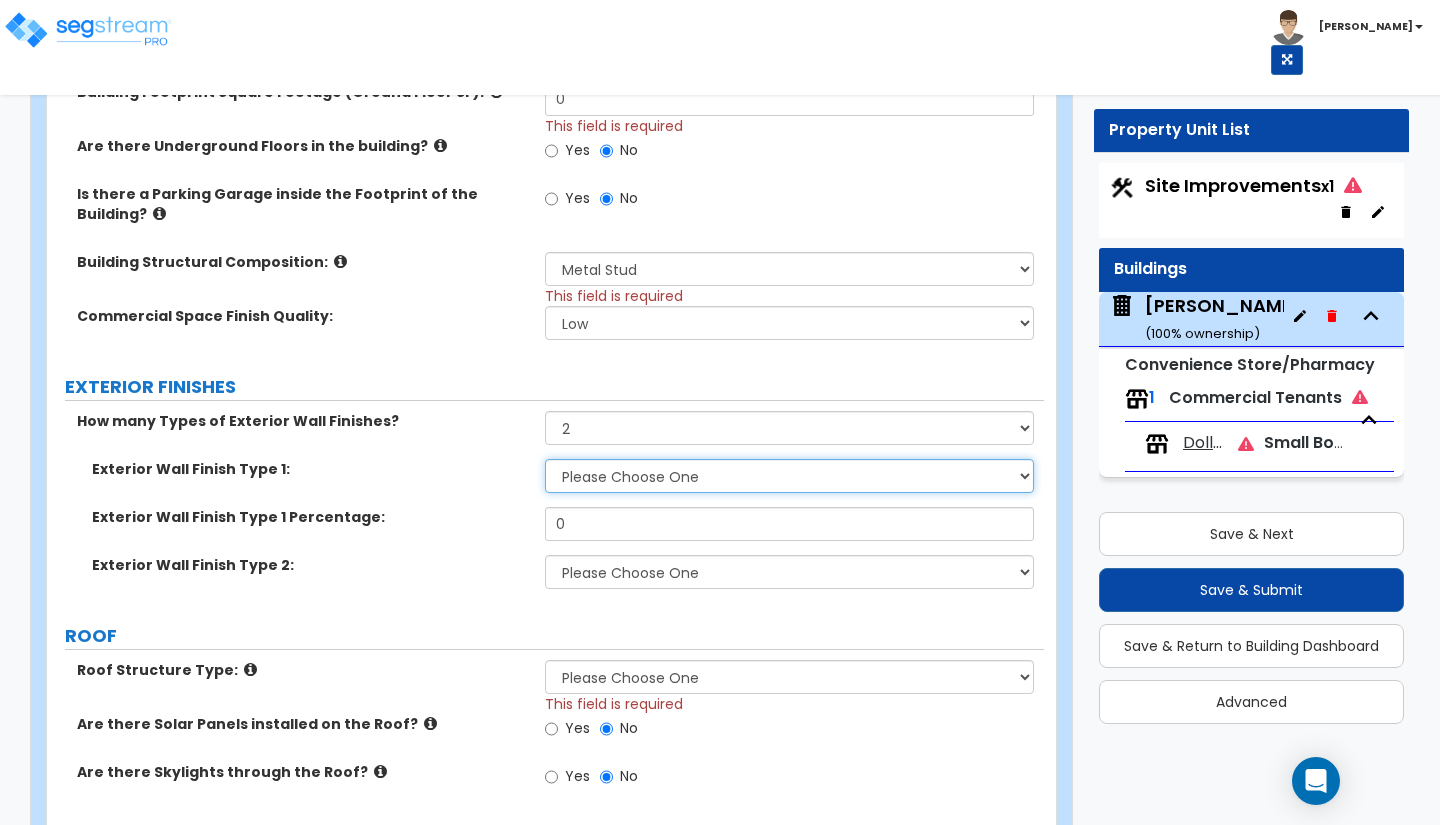 click on "Please Choose One No Finish/Shared Wall No Wall Brick Veneer Stone Veneer Wood Siding Vinyl Siding Metal Siding Stucco EIFS Finish Fiber Cement Siding Paint Finish Metal Composite Panels Glass Curtain Wall" at bounding box center (789, 476) 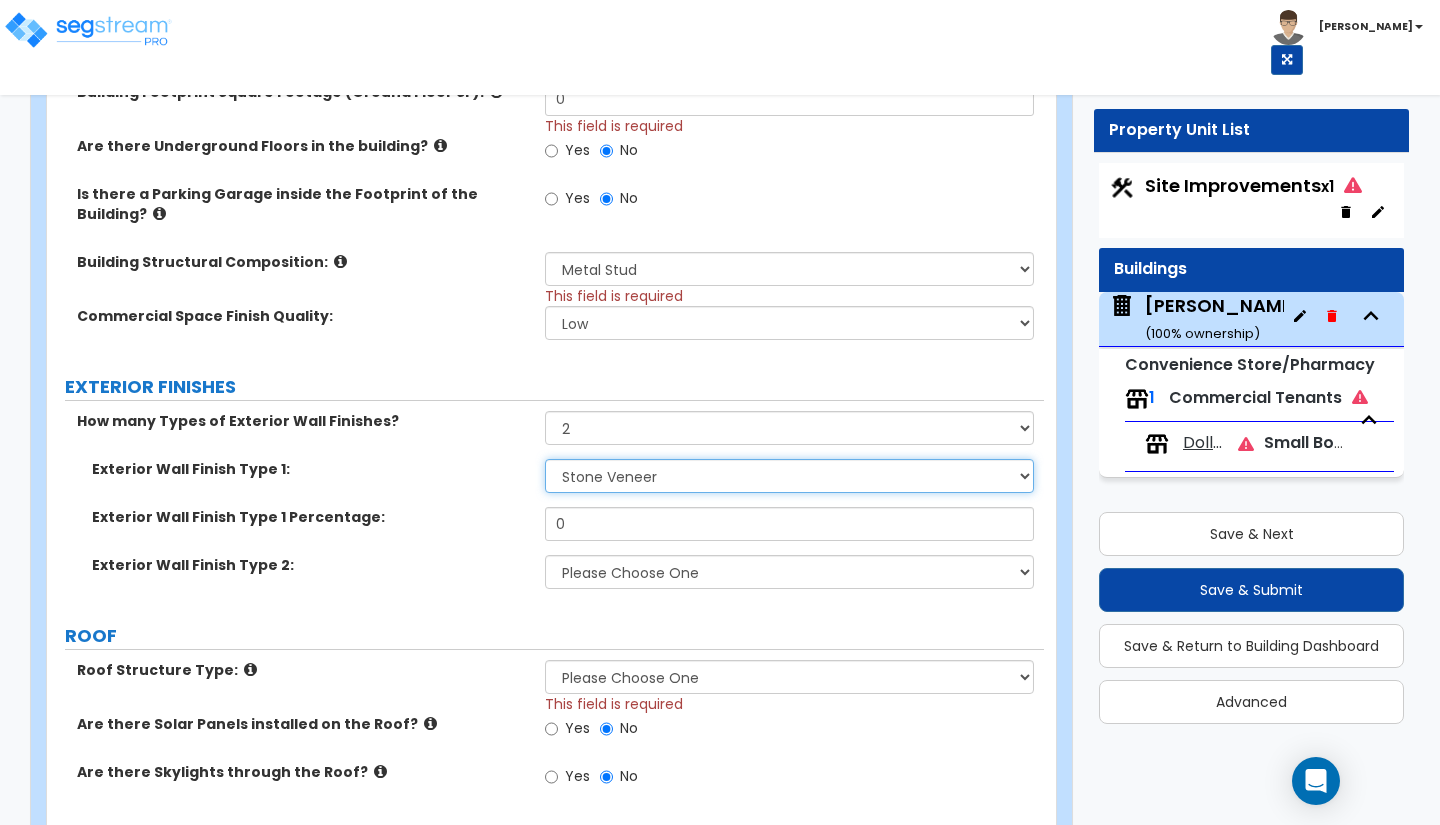 click on "Please Choose One No Finish/Shared Wall No Wall Brick Veneer Stone Veneer Wood Siding Vinyl Siding Metal Siding Stucco EIFS Finish Fiber Cement Siding Paint Finish Metal Composite Panels Glass Curtain Wall" at bounding box center [789, 476] 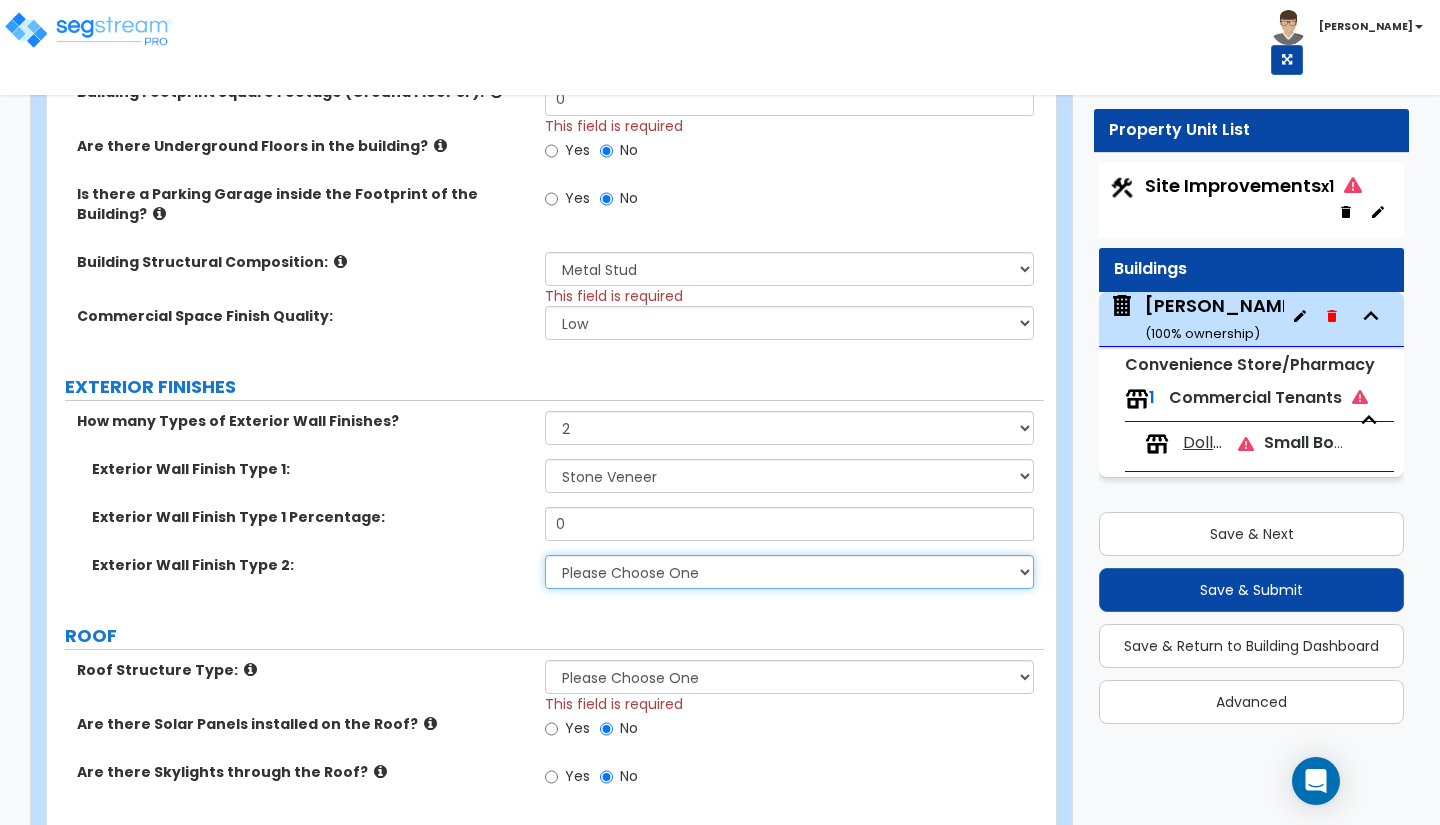 click on "Please Choose One No Finish/Shared Wall No Wall Brick Veneer Stone Veneer Wood Siding Vinyl Siding Metal Siding Stucco EIFS Finish Fiber Cement Siding Paint Finish Metal Composite Panels Glass Curtain Wall" at bounding box center [789, 572] 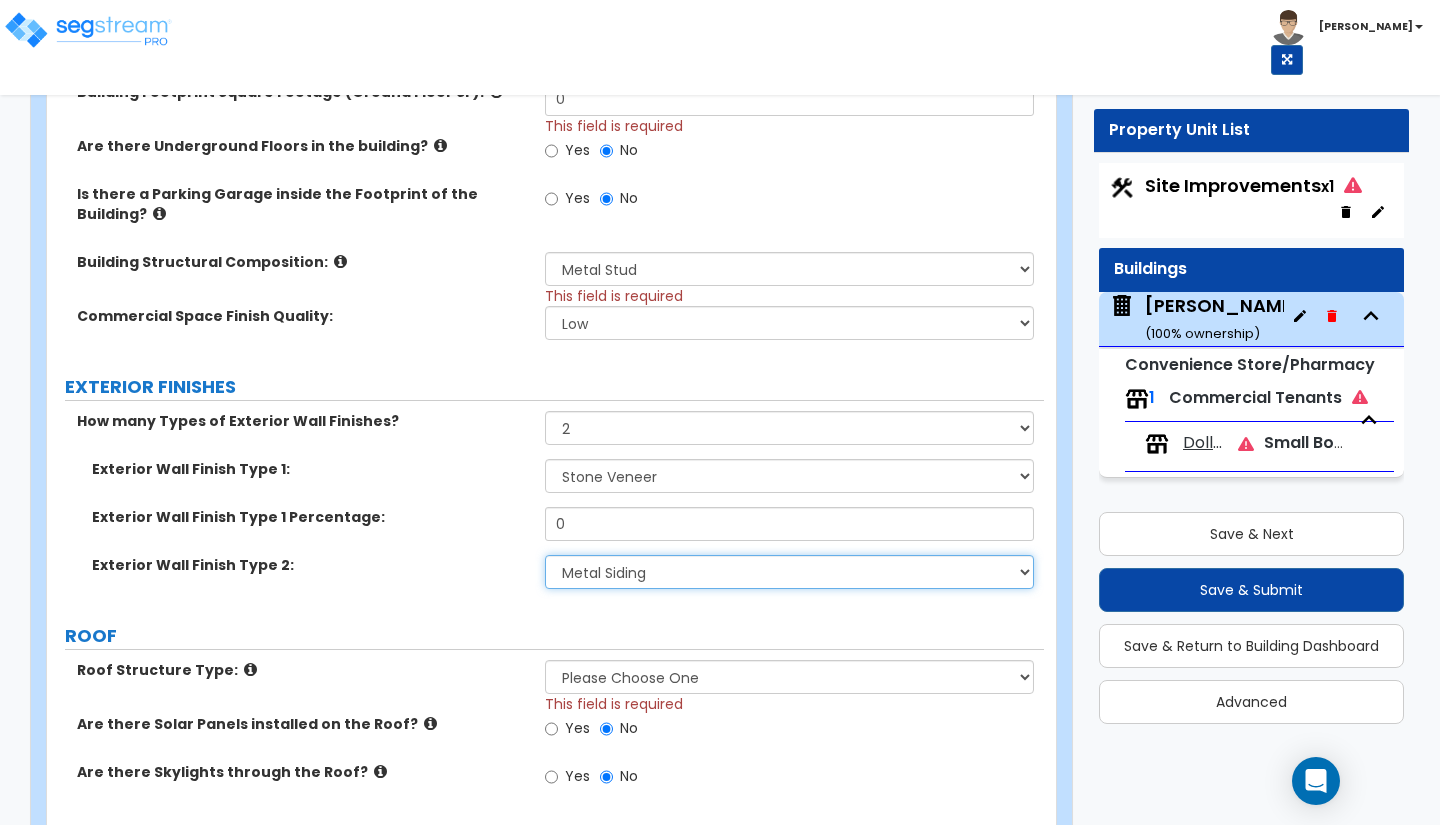 click on "Please Choose One No Finish/Shared Wall No Wall Brick Veneer Stone Veneer Wood Siding Vinyl Siding Metal Siding Stucco EIFS Finish Fiber Cement Siding Paint Finish Metal Composite Panels Glass Curtain Wall" at bounding box center [789, 572] 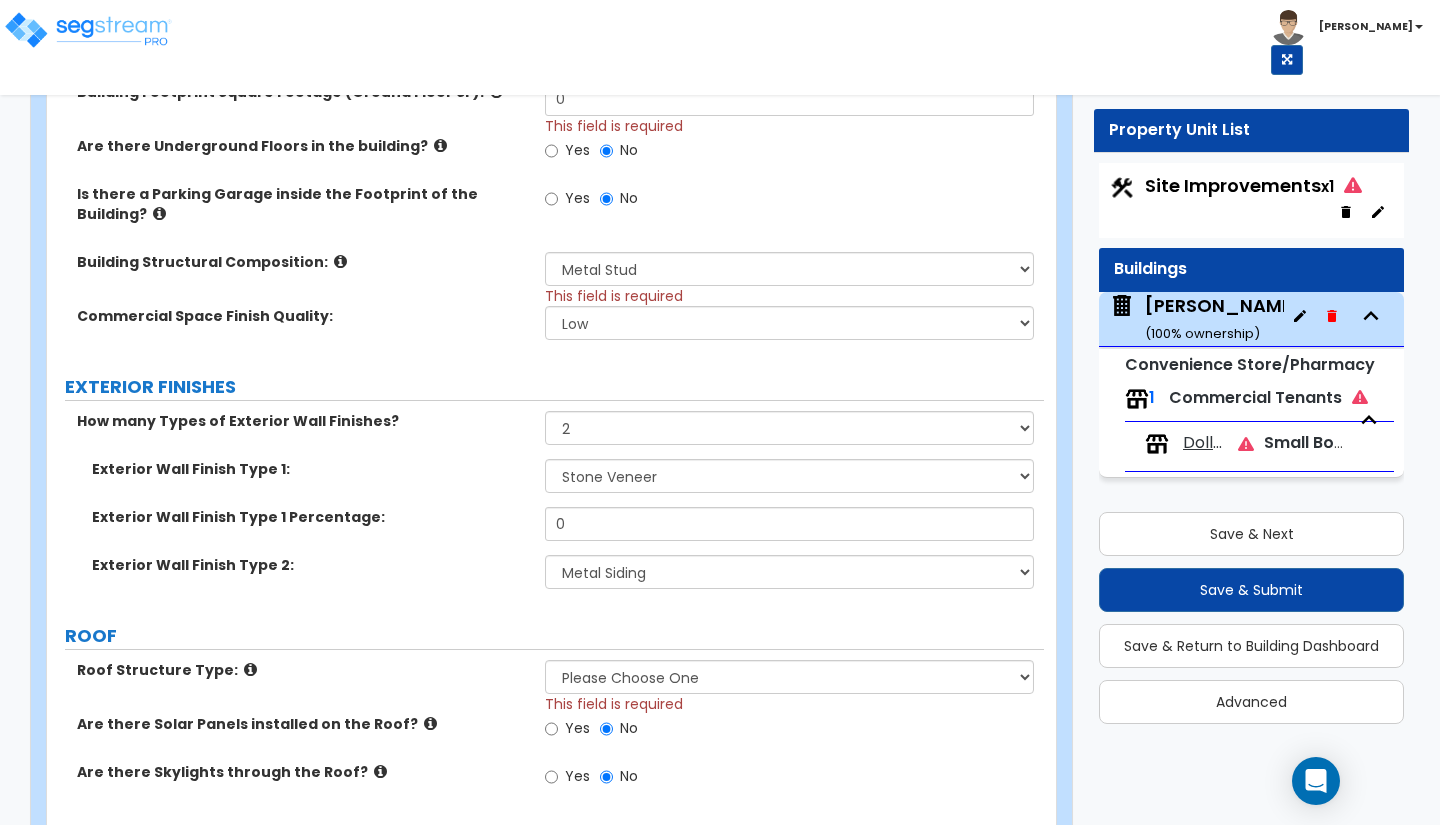 click on "Exterior Wall Finish Type 1:" at bounding box center (311, 469) 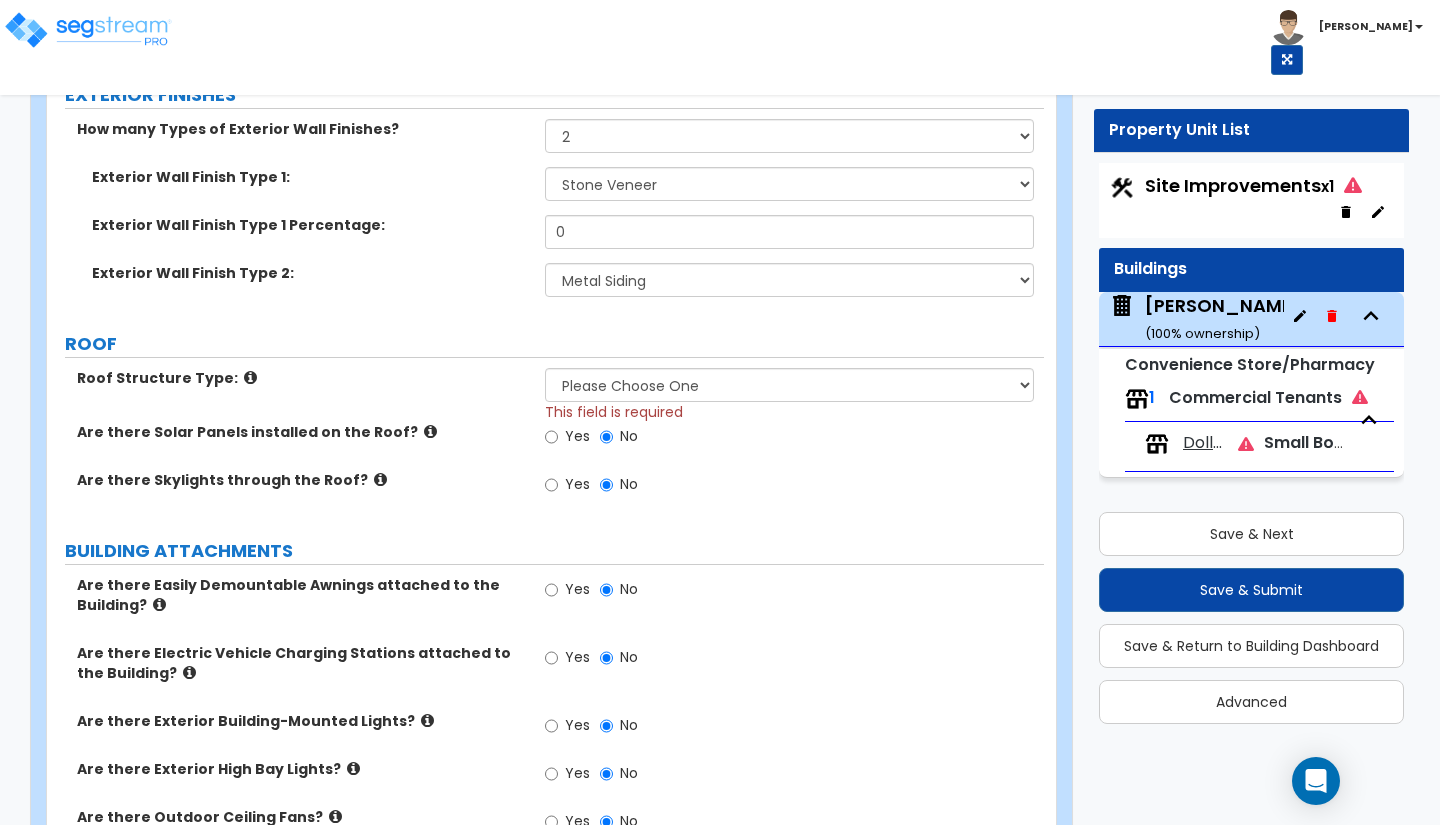 scroll, scrollTop: 1110, scrollLeft: 0, axis: vertical 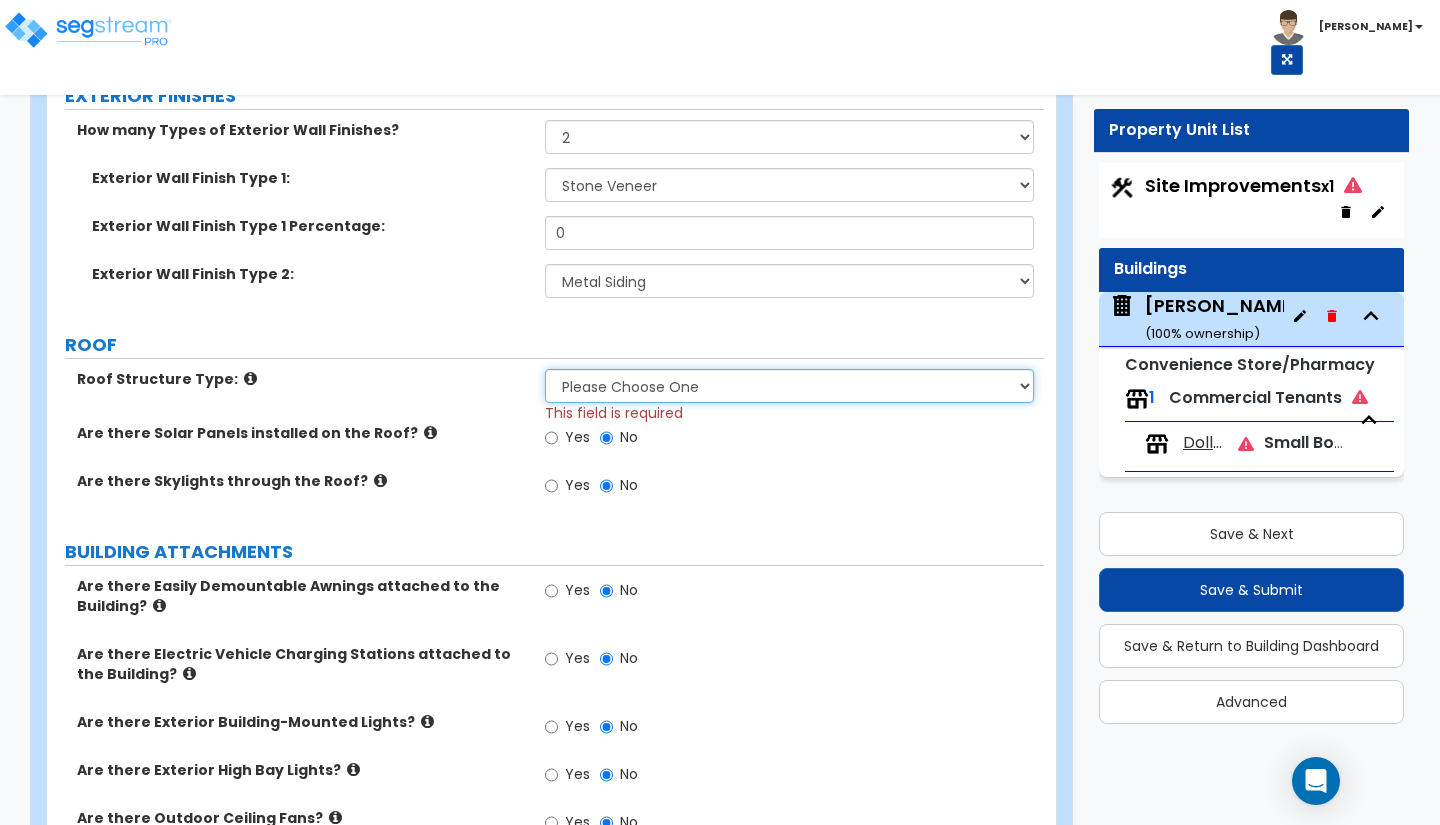 click on "Please Choose One [PERSON_NAME] Roof Flat Roof Hybrid [PERSON_NAME] & Flat Roof" at bounding box center [789, 386] 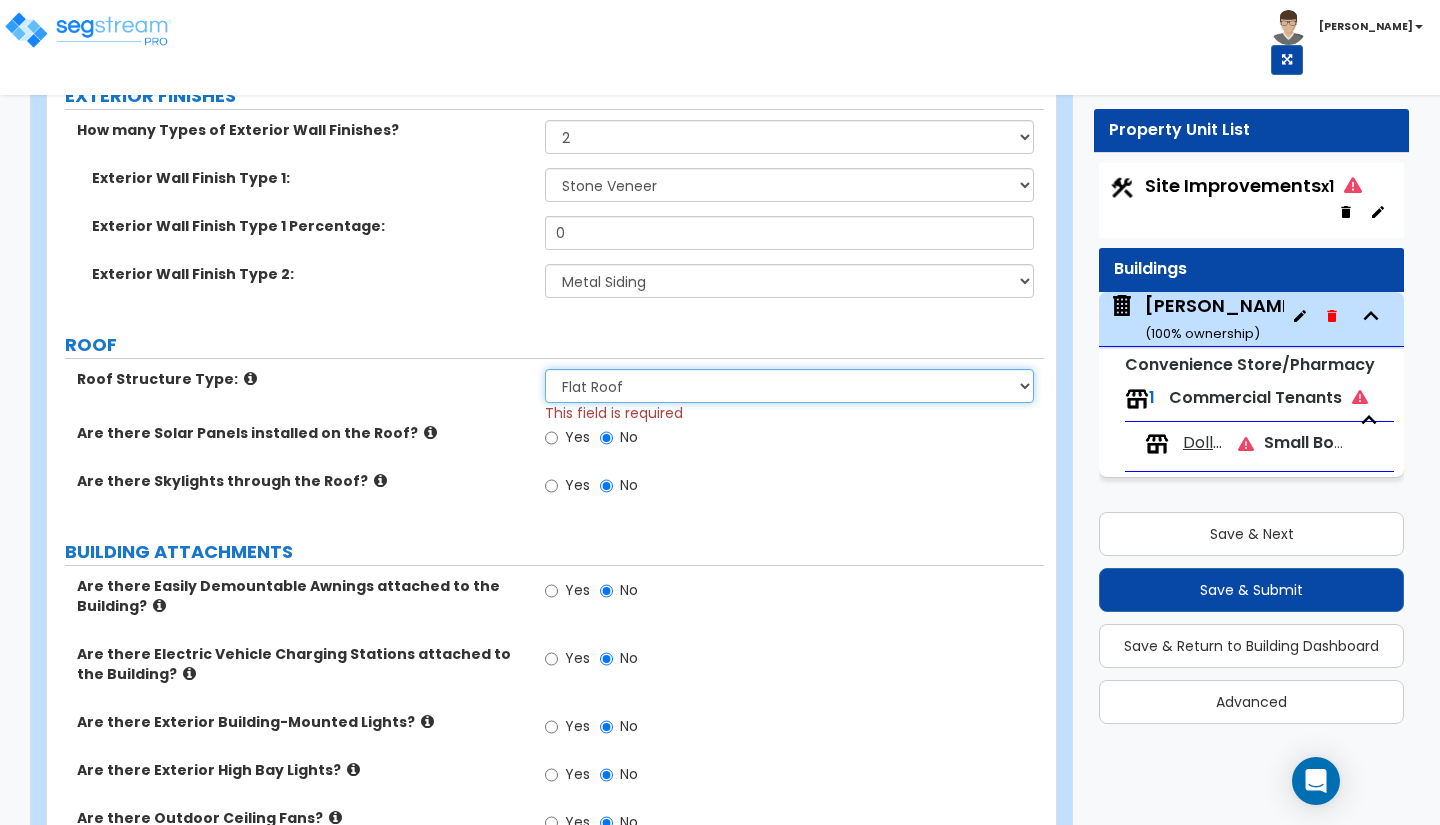 click on "Please Choose One [PERSON_NAME] Roof Flat Roof Hybrid [PERSON_NAME] & Flat Roof" at bounding box center (789, 386) 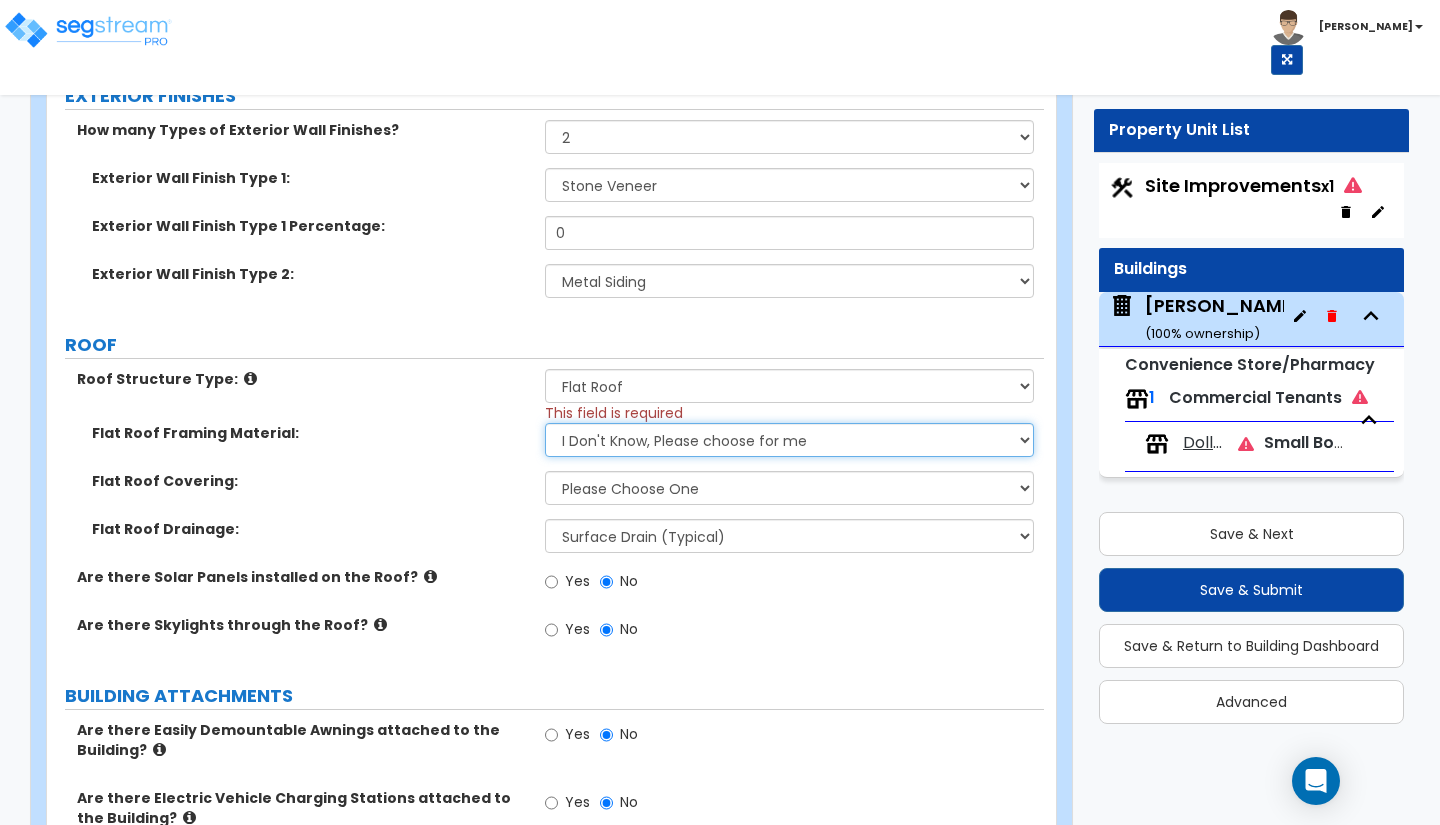 click on "I Don't Know, Please choose for me Metal Wood" at bounding box center [789, 440] 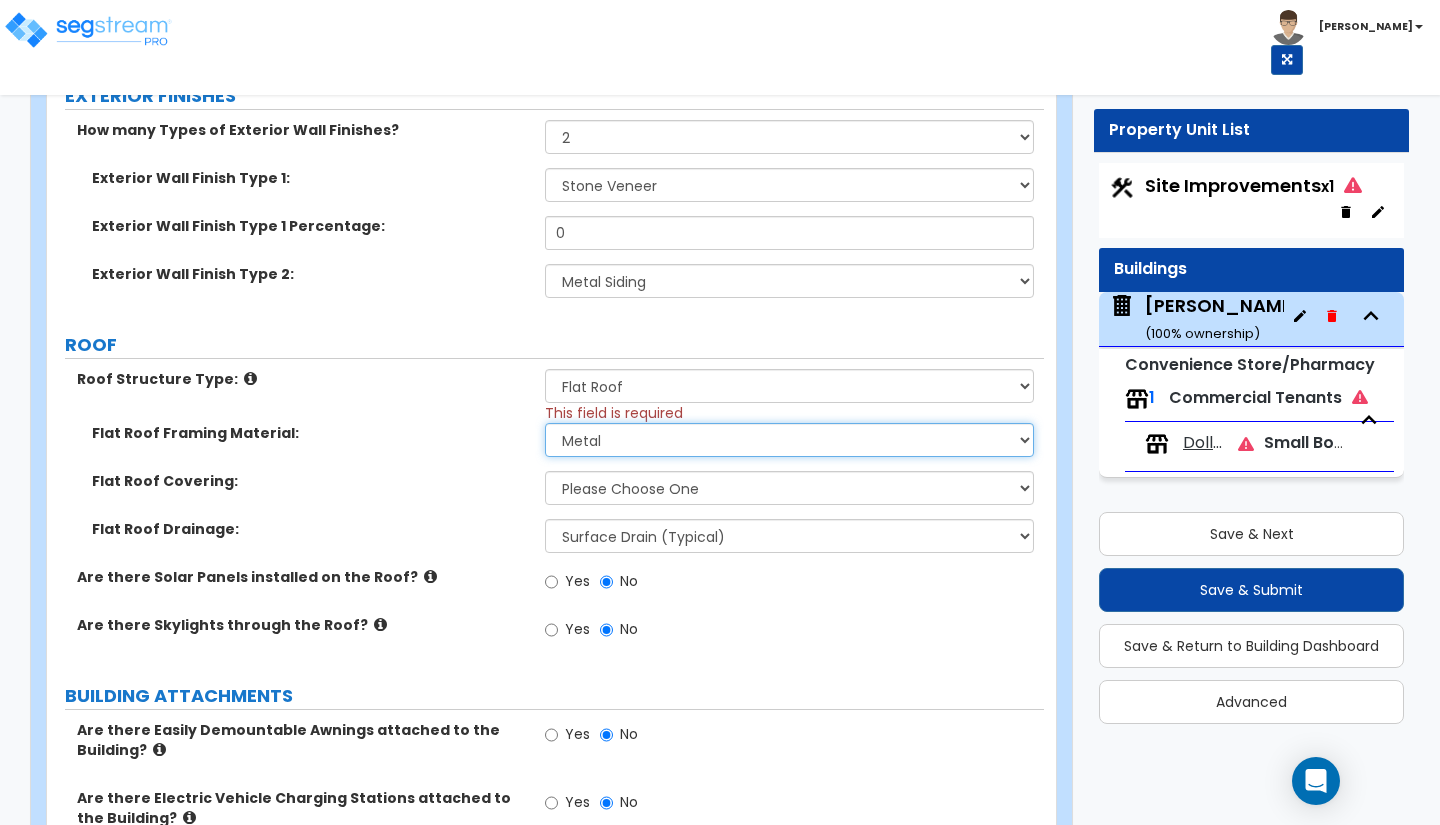 click on "I Don't Know, Please choose for me Metal Wood" at bounding box center (789, 440) 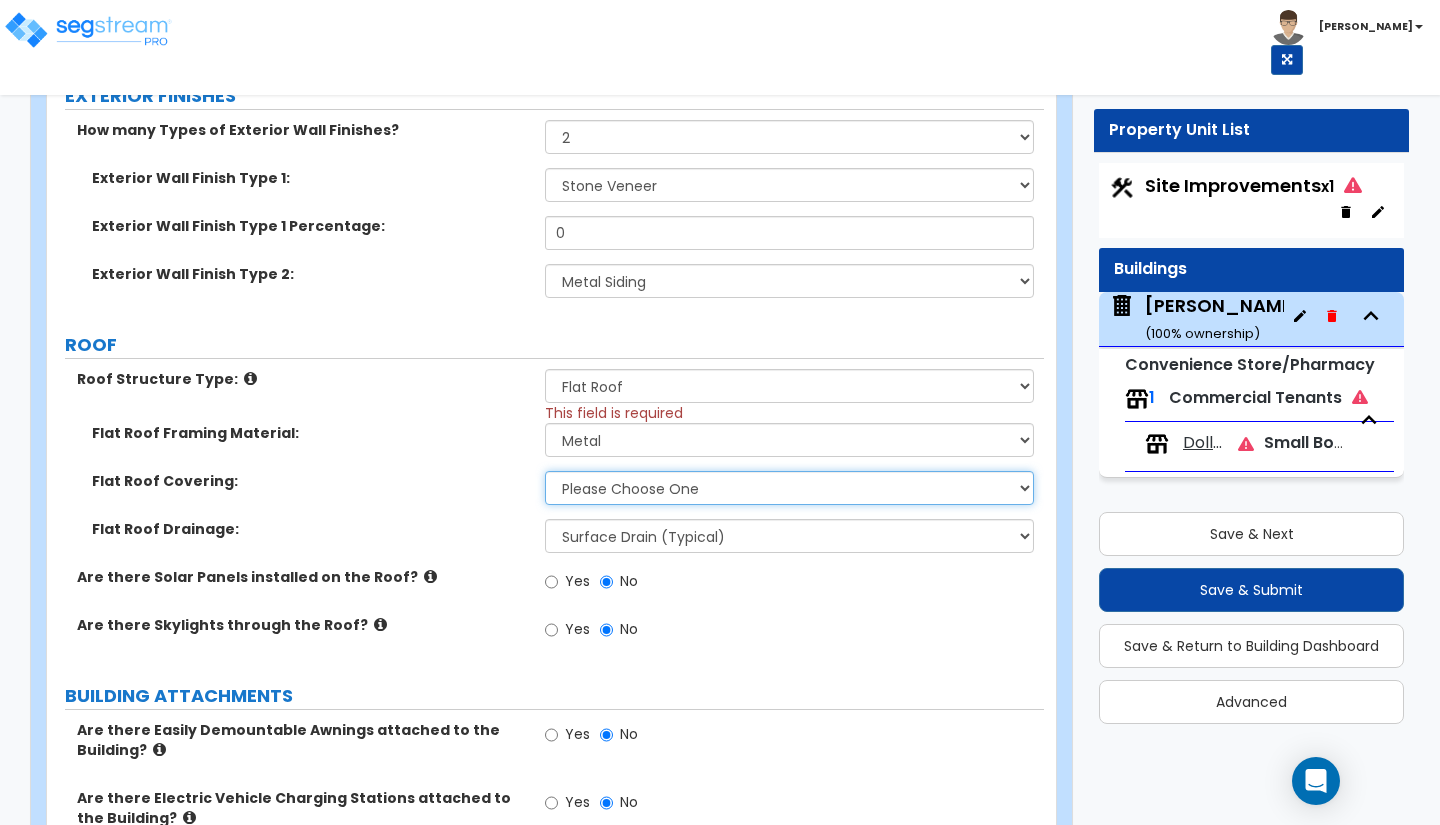 click on "Please Choose One Rolled Asphalt PVC Membrane Plastic (EPDM) Membrane Asphalt Flood Coat" at bounding box center (789, 488) 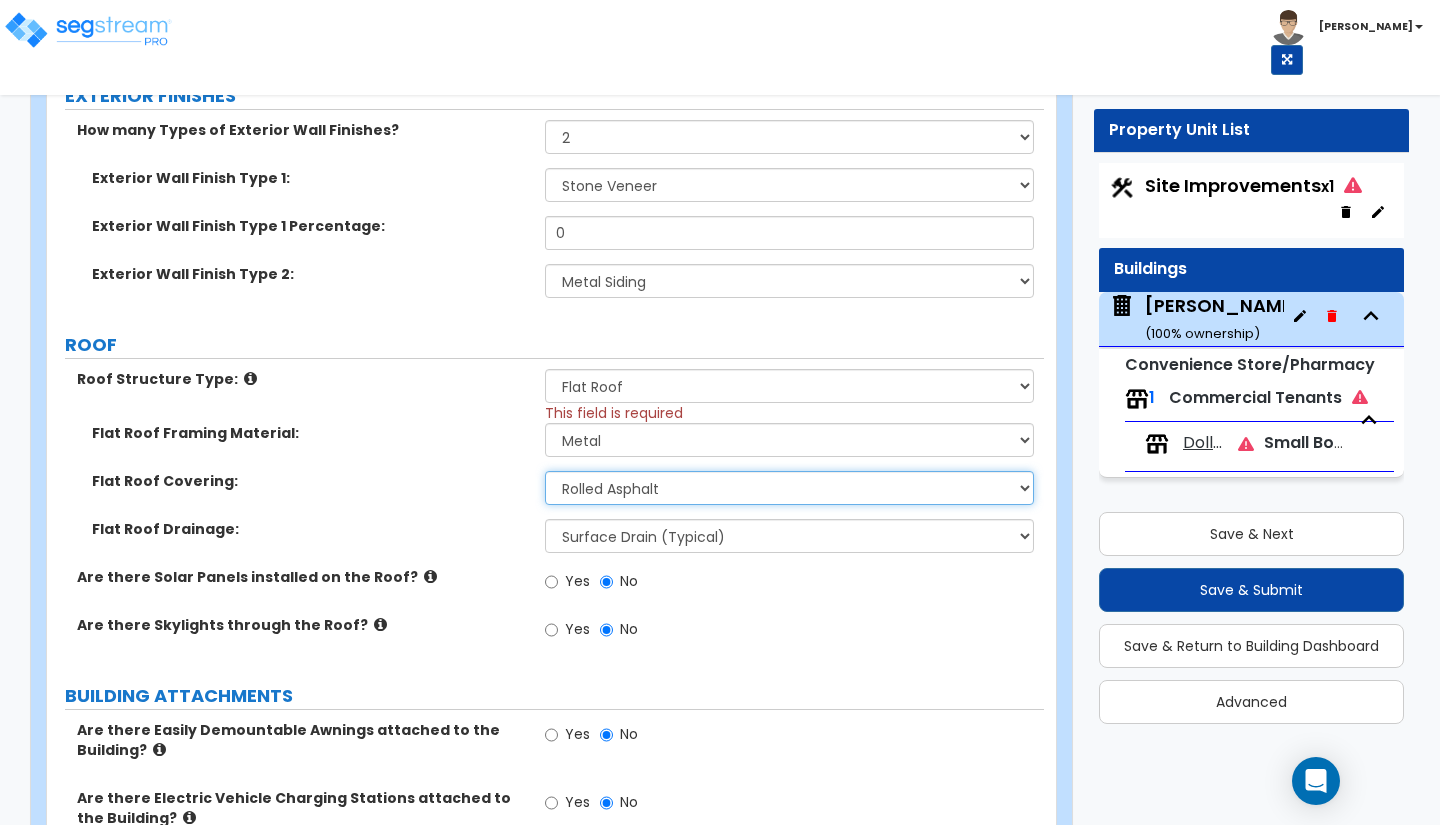 click on "Please Choose One Rolled Asphalt PVC Membrane Plastic (EPDM) Membrane Asphalt Flood Coat" at bounding box center (789, 488) 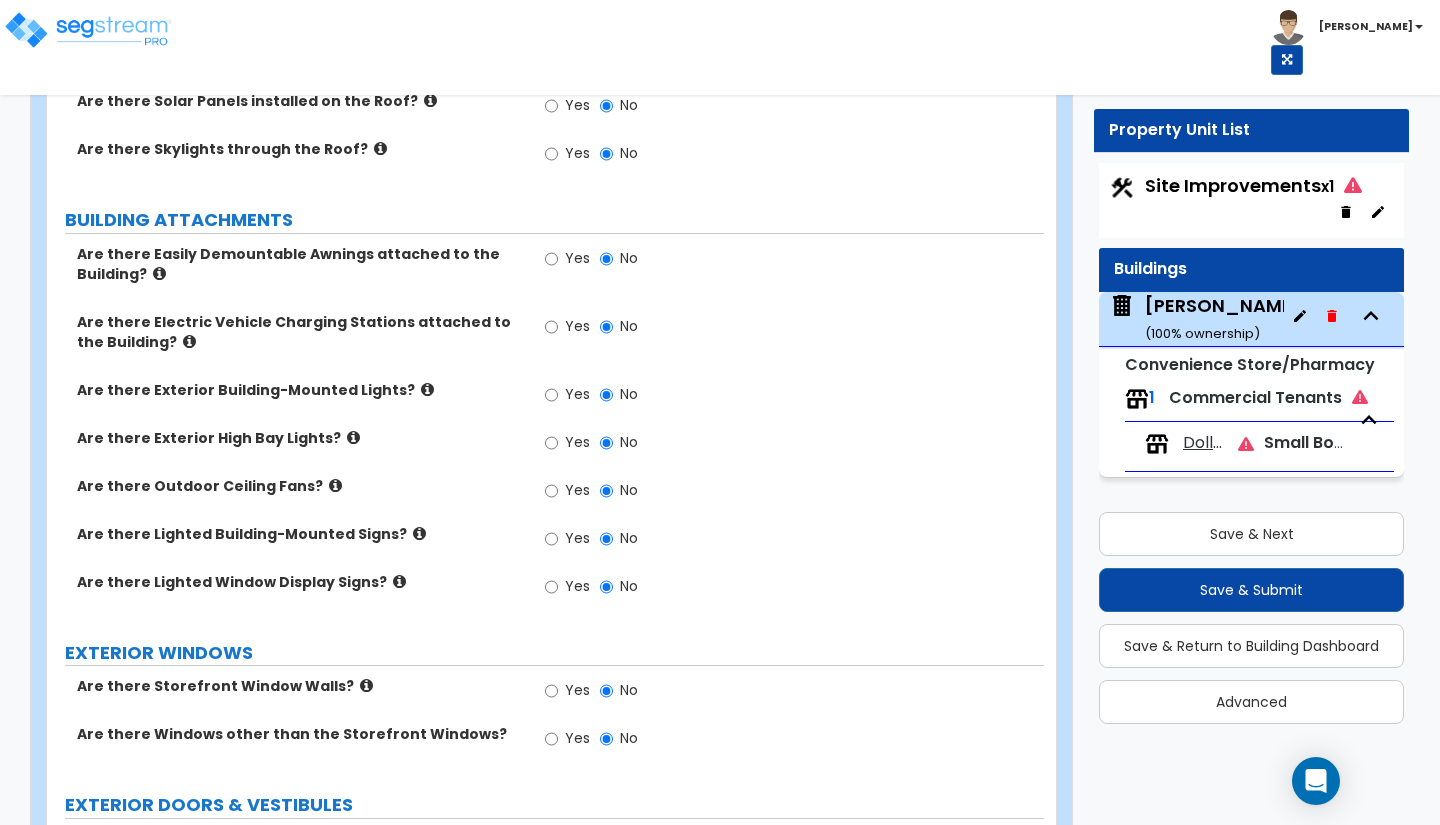 scroll, scrollTop: 1589, scrollLeft: 0, axis: vertical 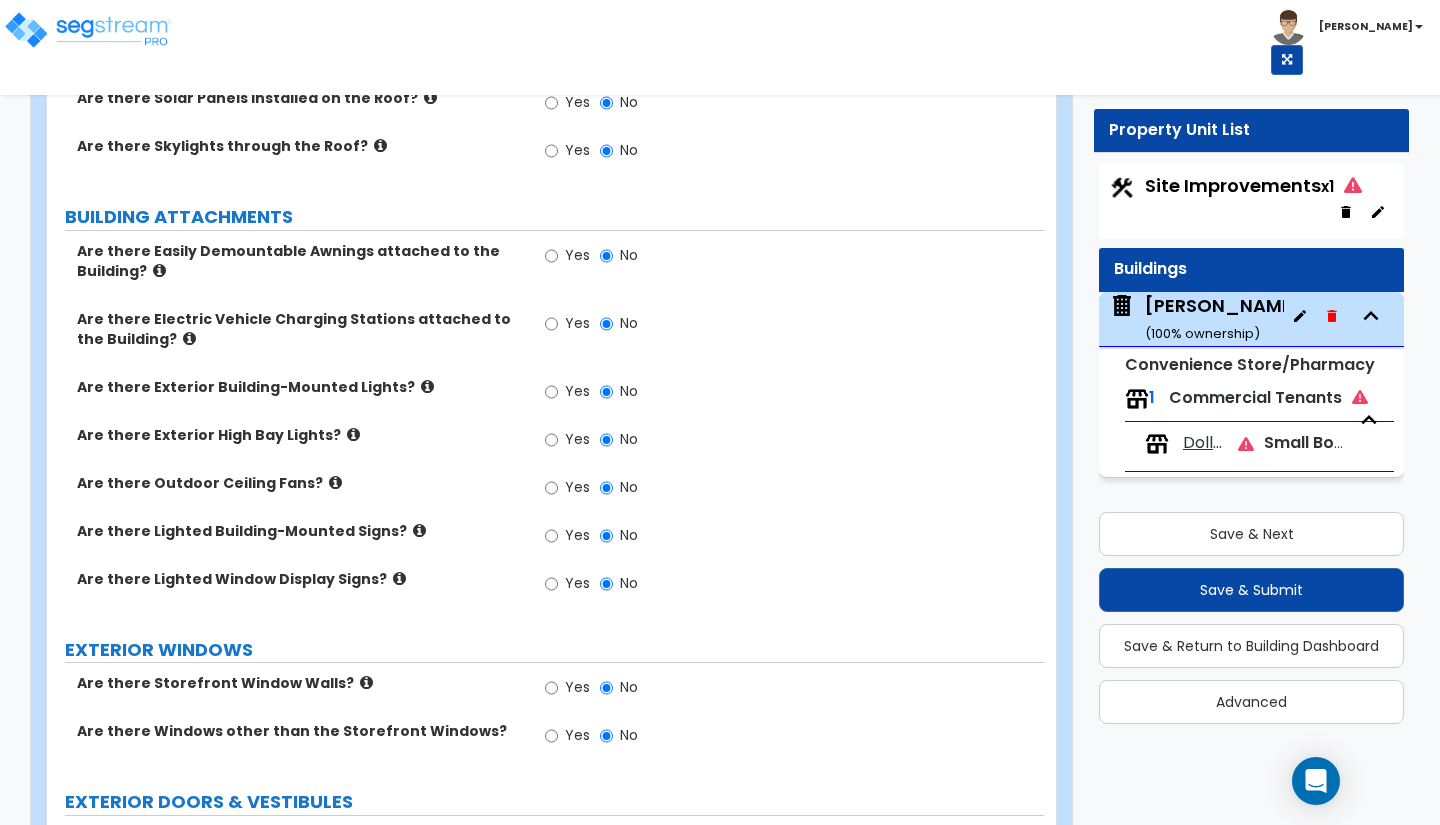 click on "Yes" at bounding box center [567, 394] 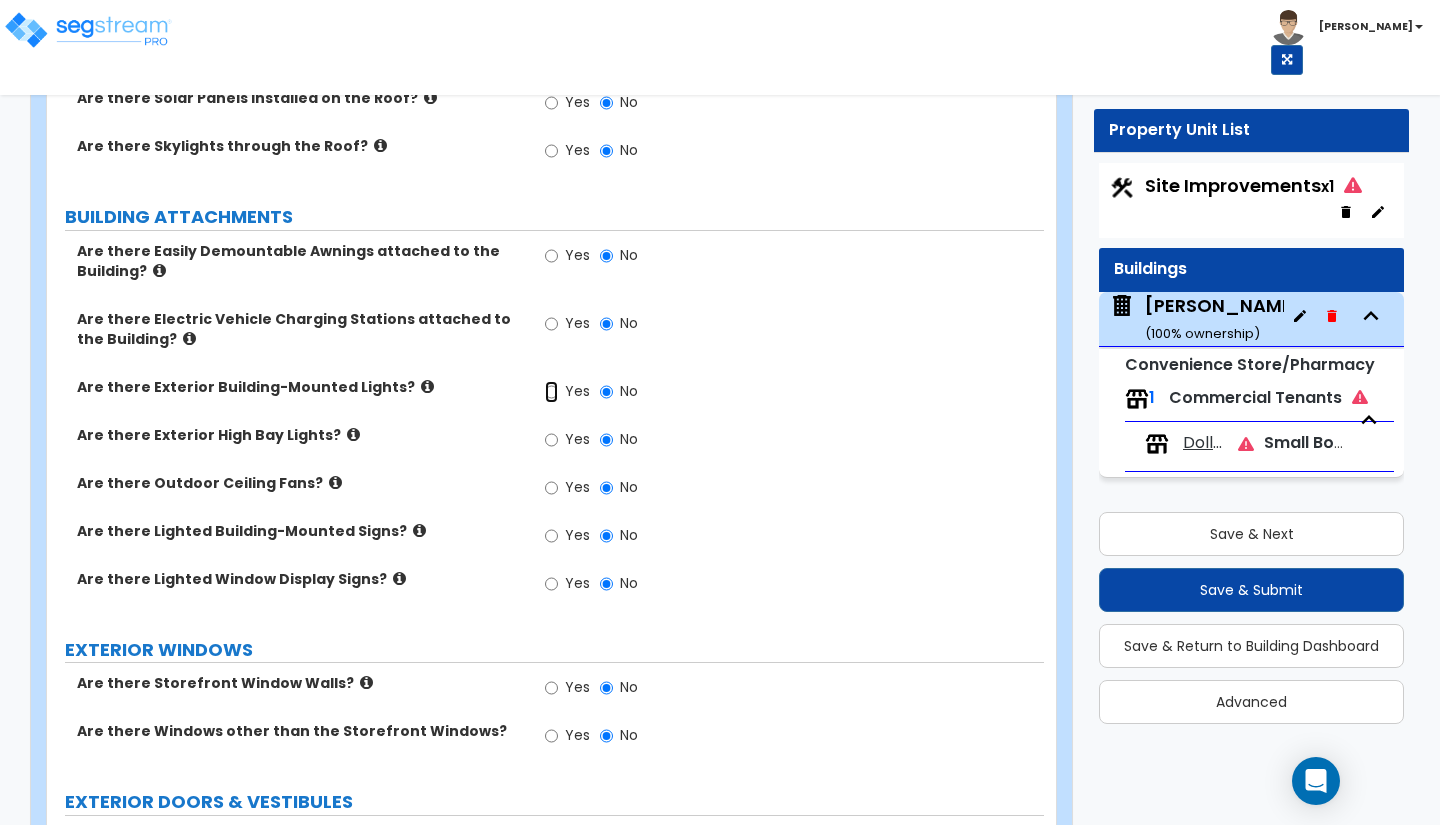 click on "Yes" at bounding box center [551, 392] 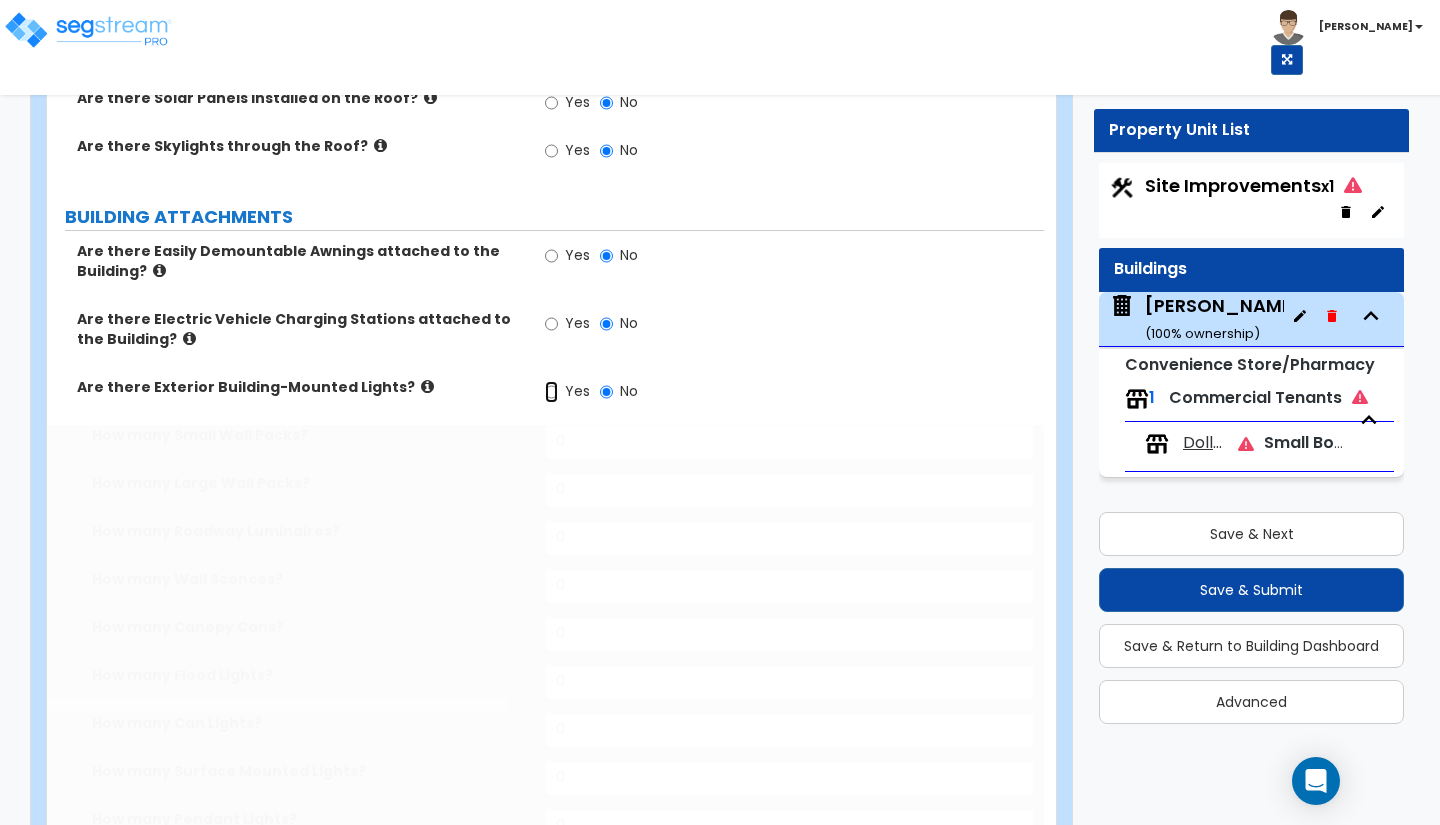 radio on "true" 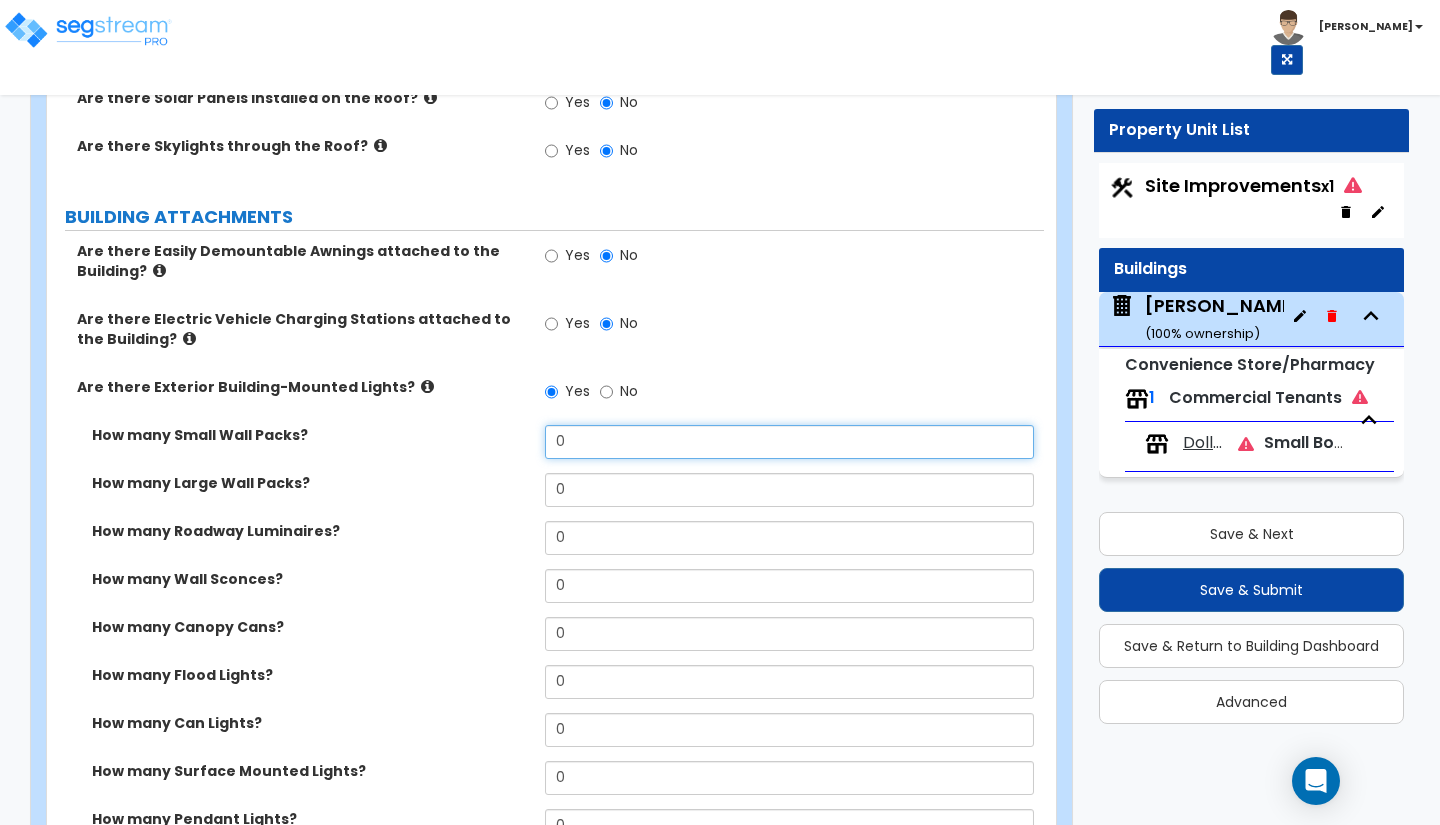 click on "0" at bounding box center (789, 442) 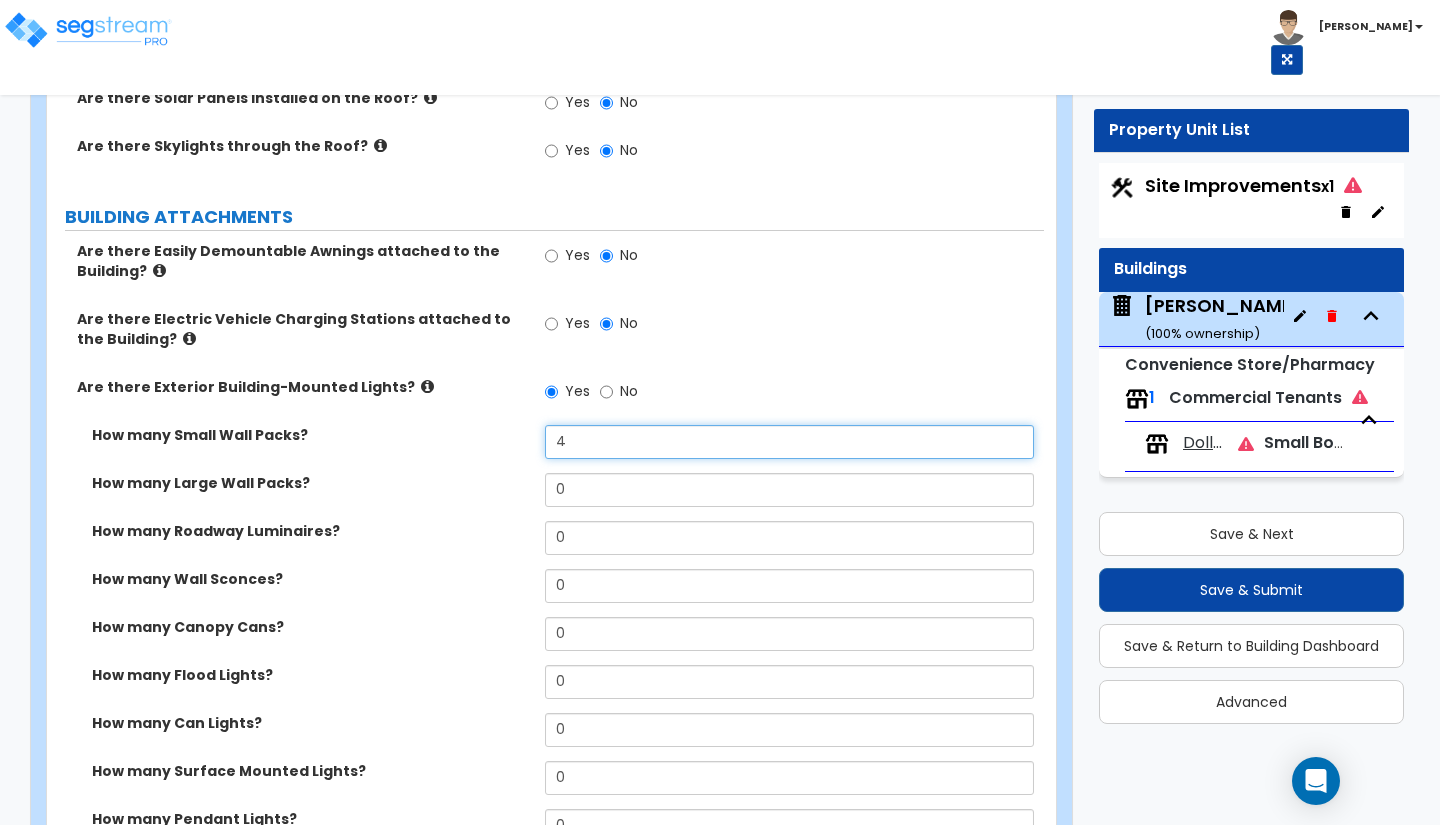 type on "4" 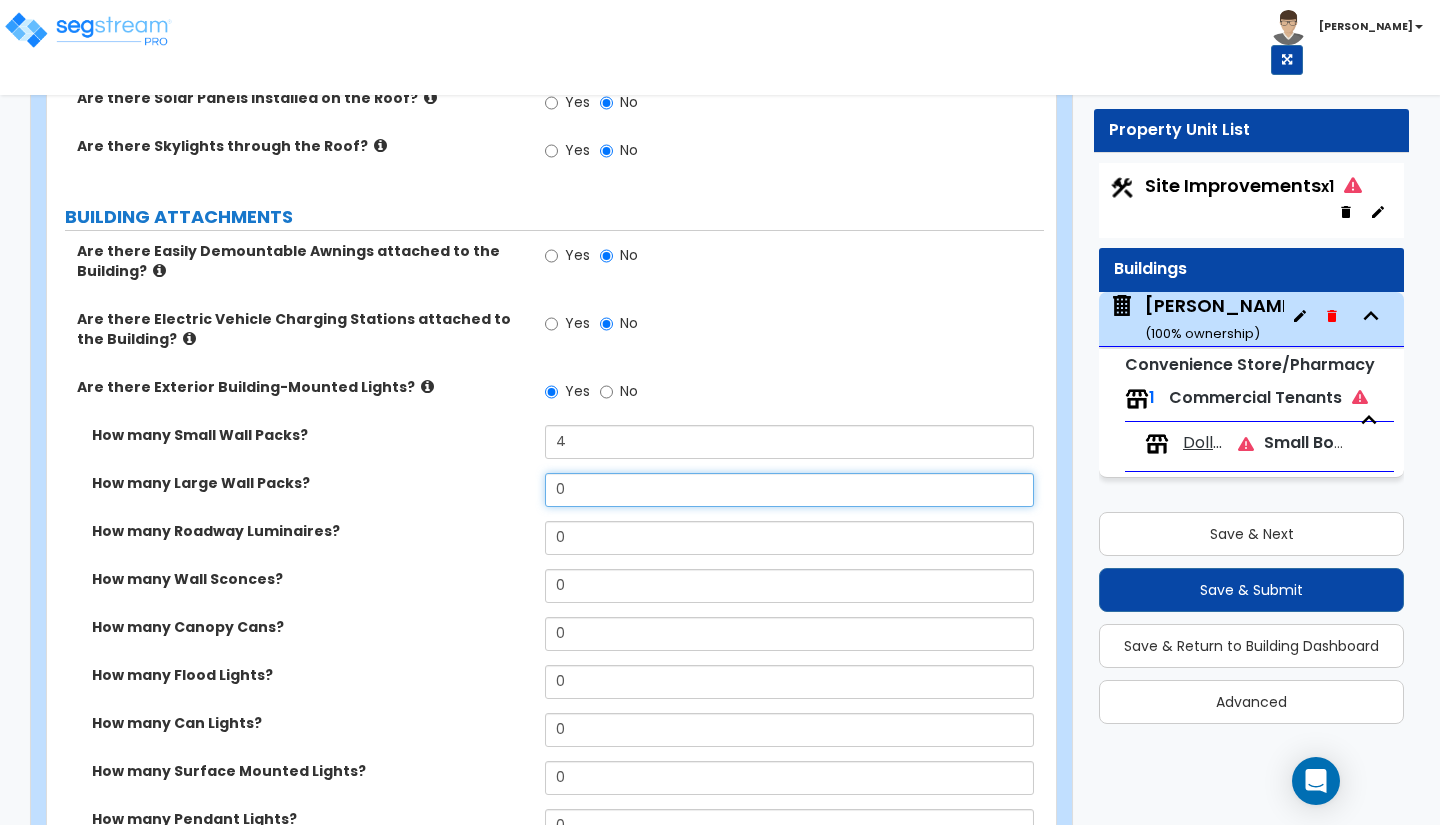 click on "0" at bounding box center [789, 490] 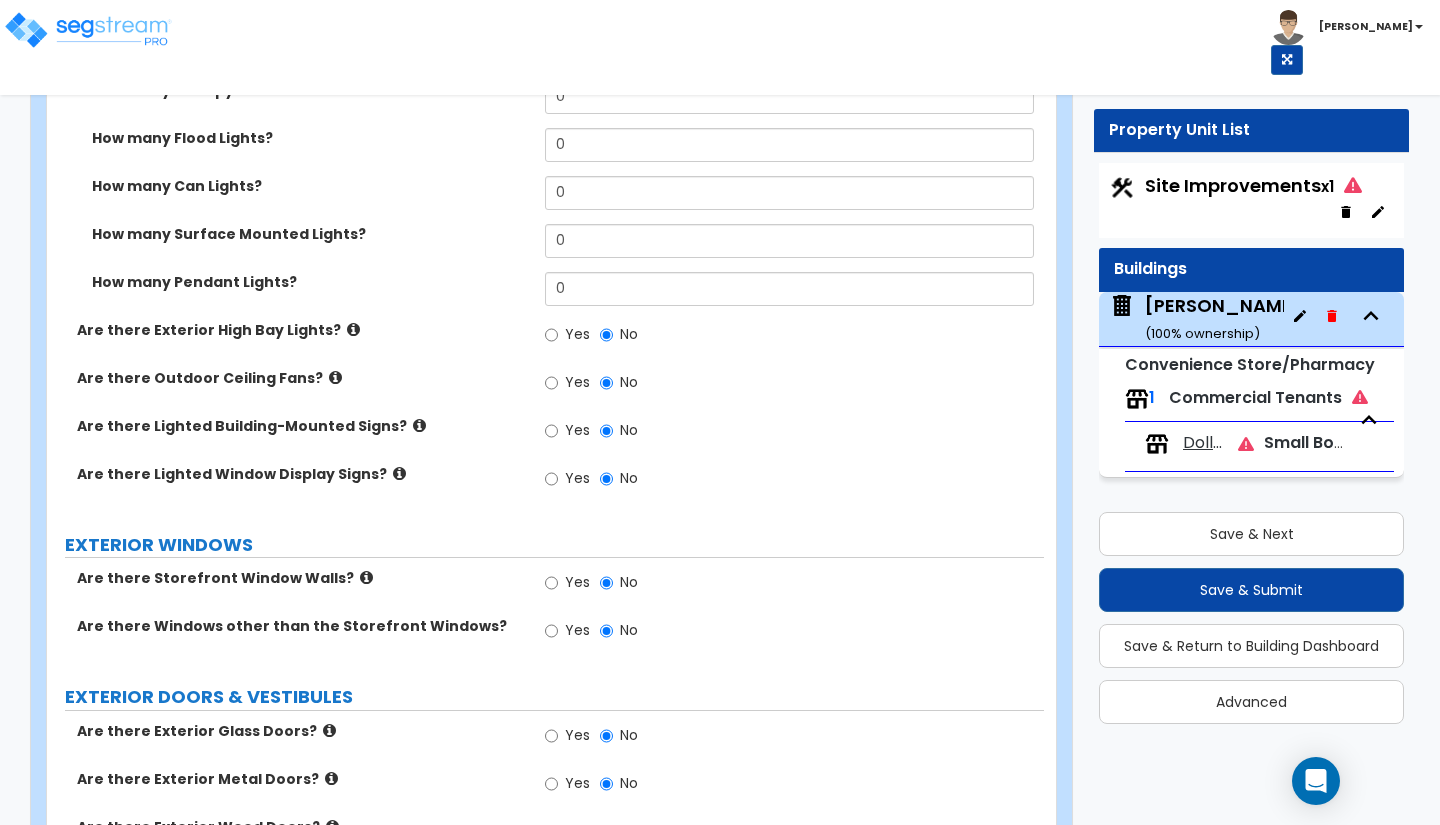 scroll, scrollTop: 2135, scrollLeft: 0, axis: vertical 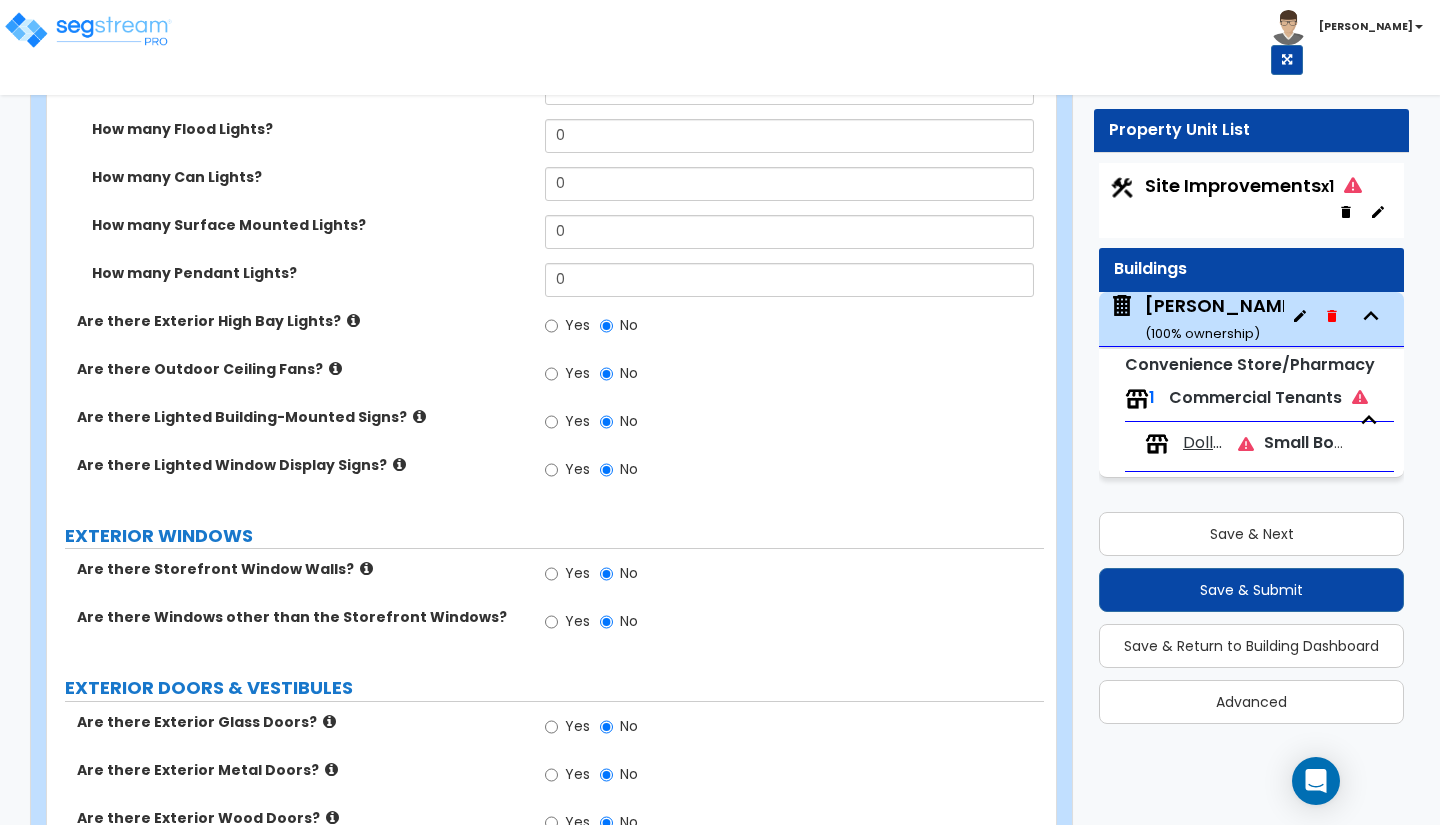 type on "4" 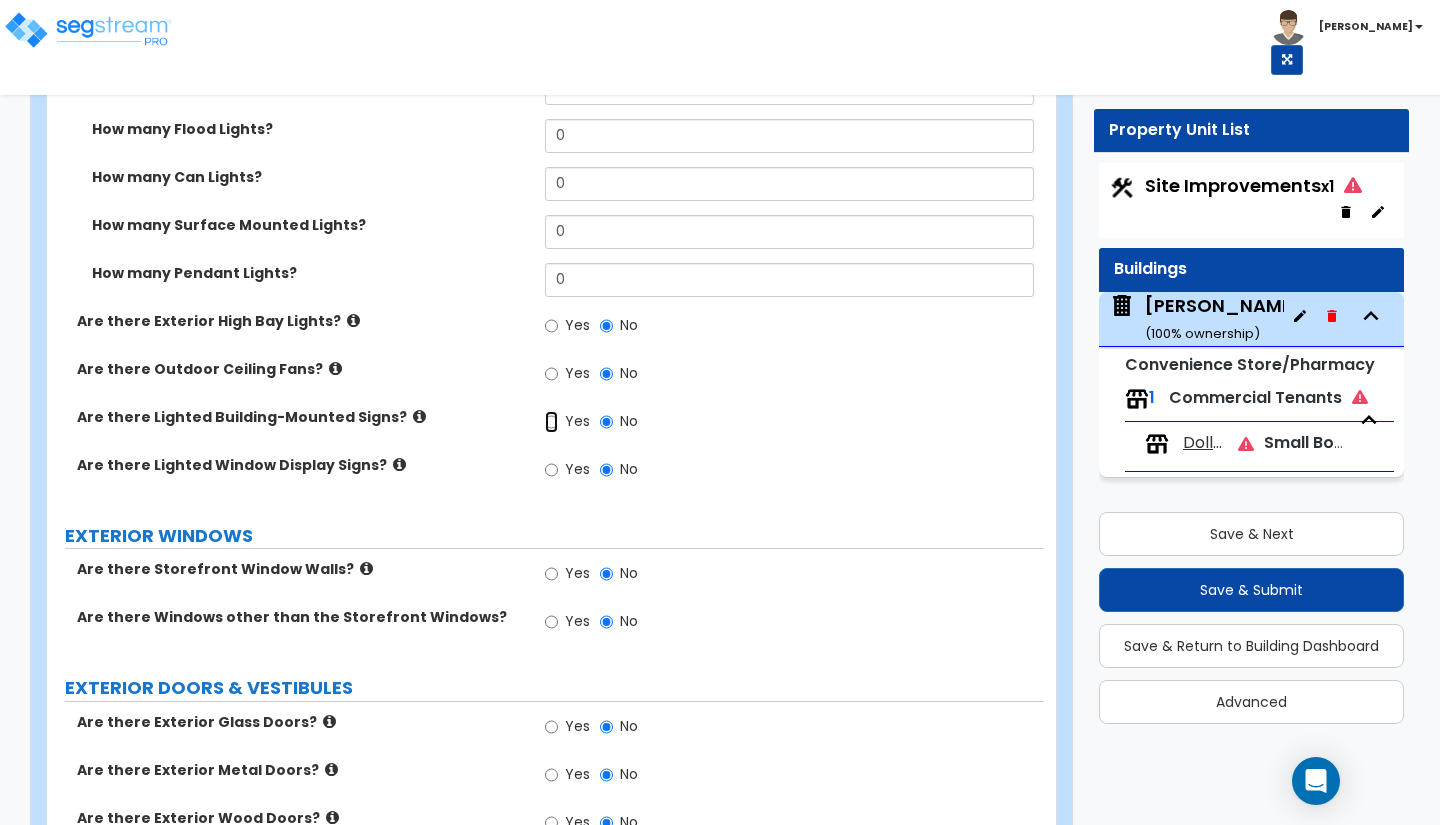 click on "Yes" at bounding box center [551, 422] 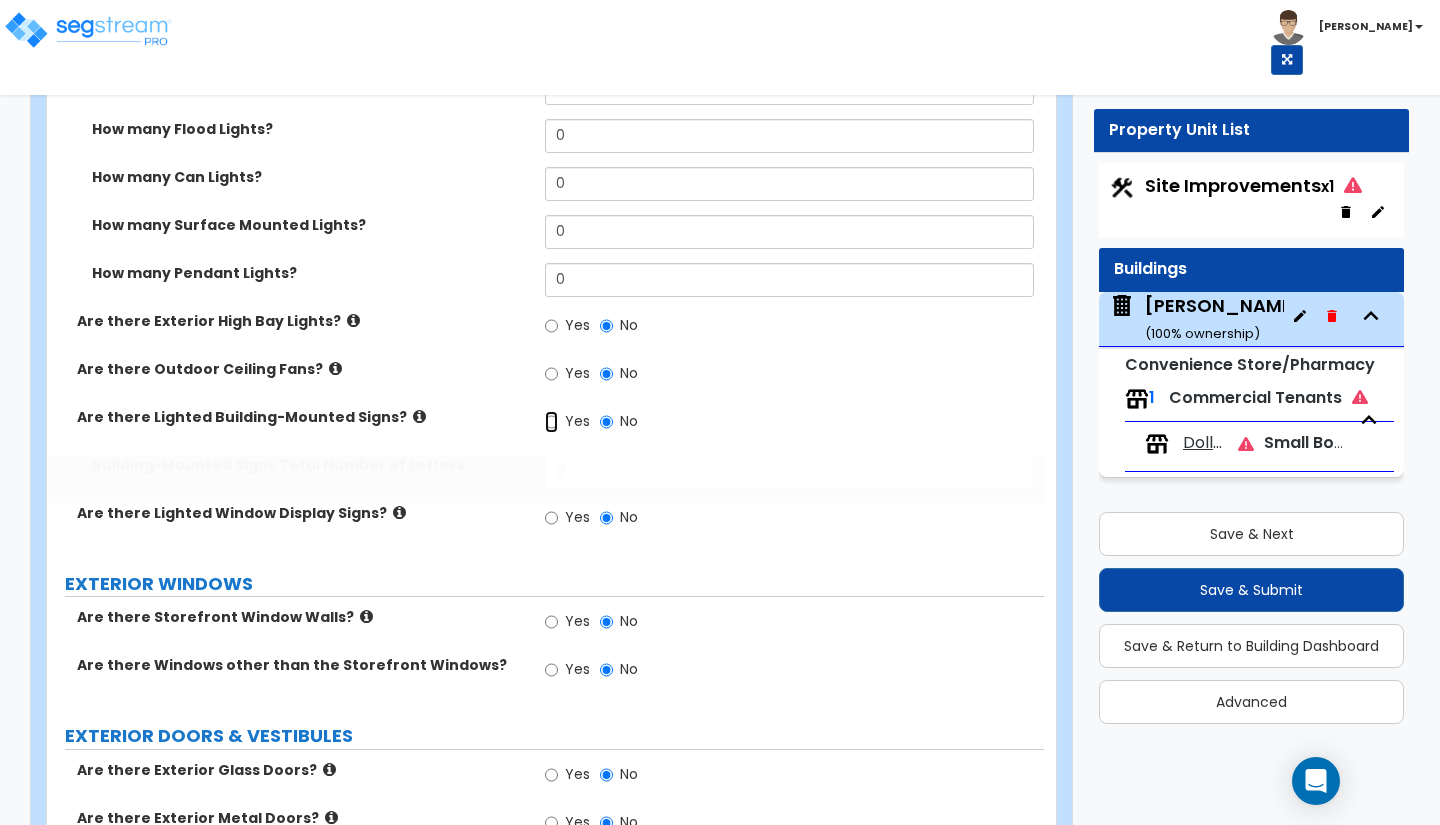 radio on "true" 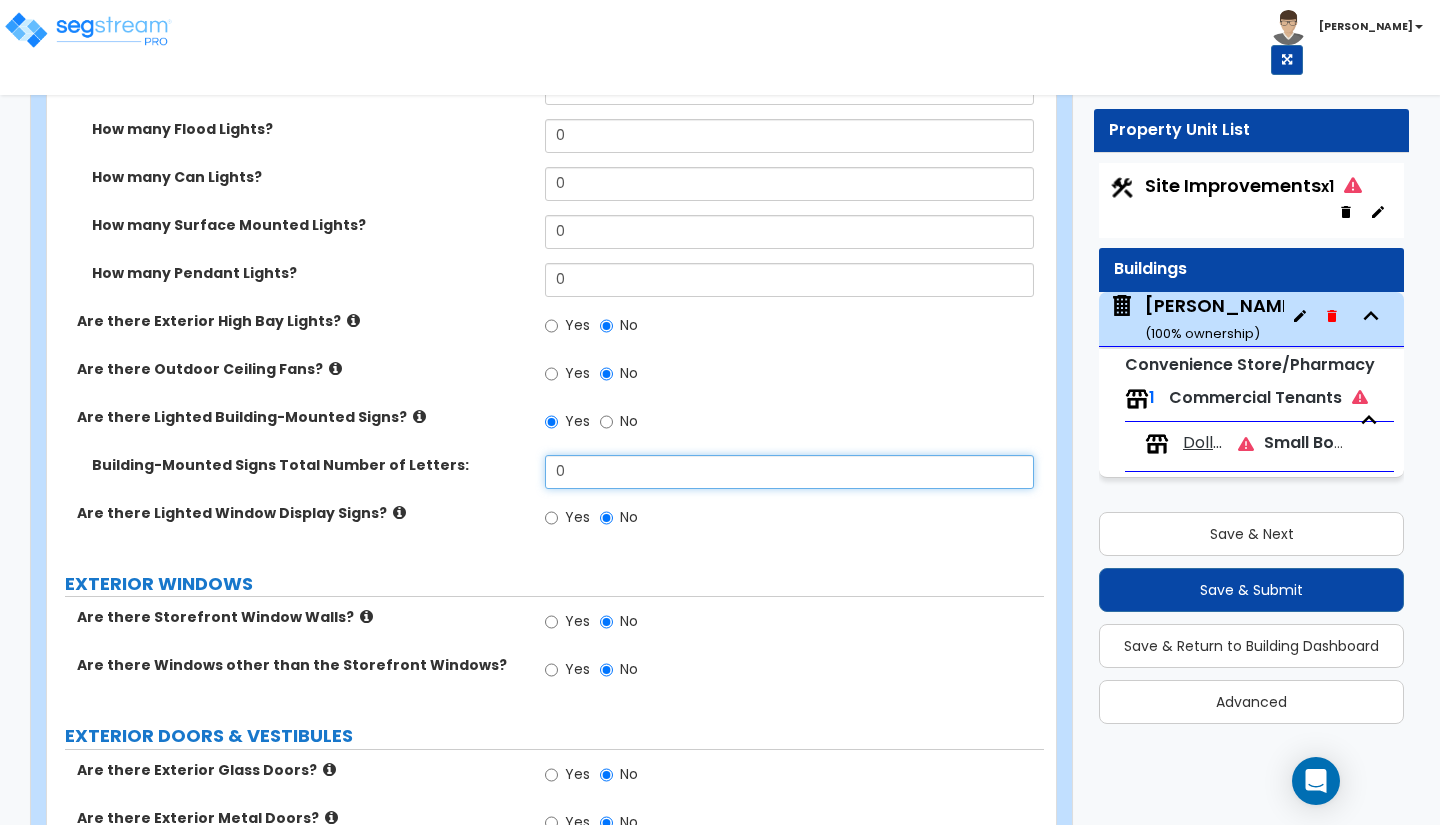 click on "0" at bounding box center (789, 472) 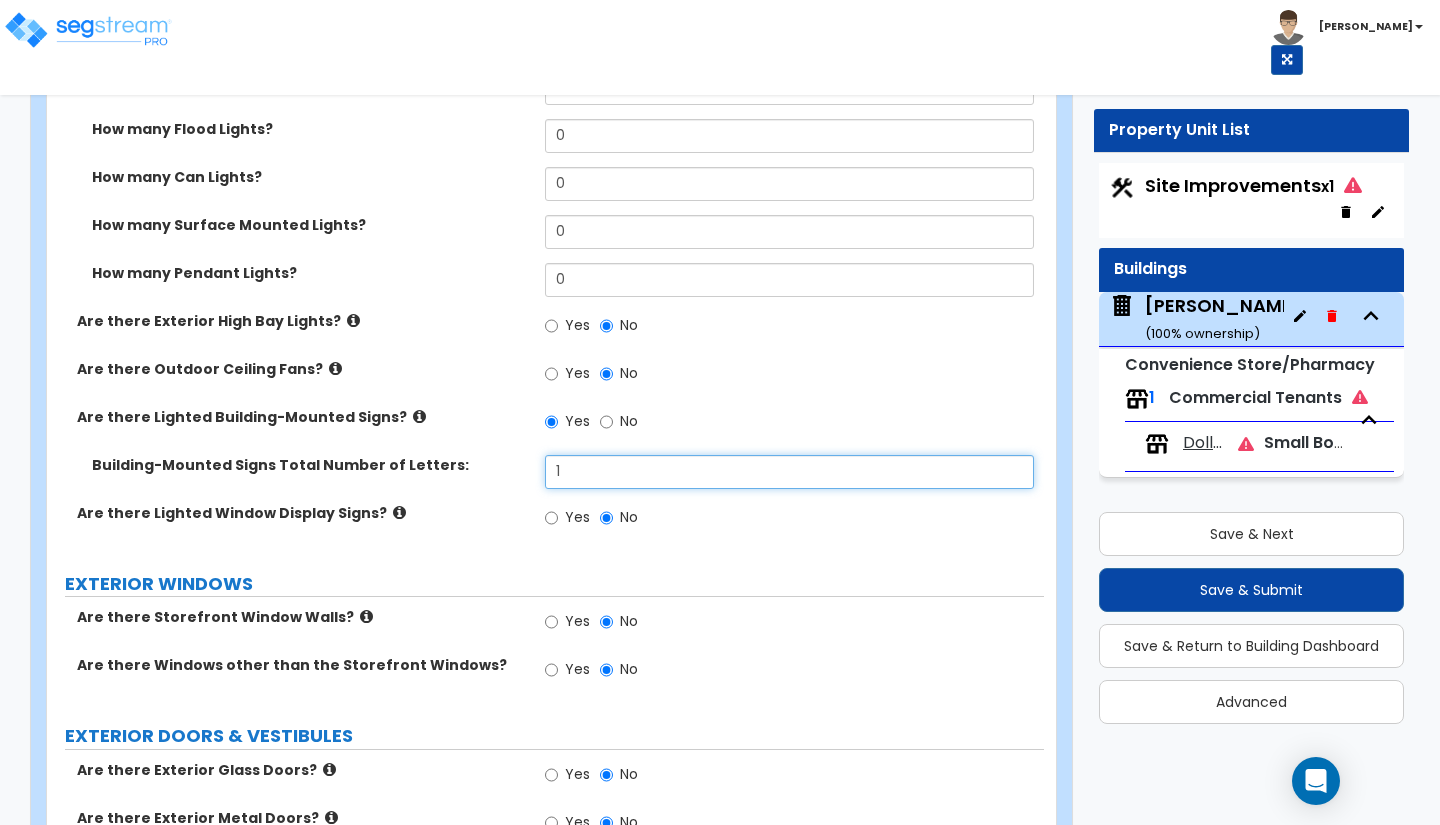 type on "1" 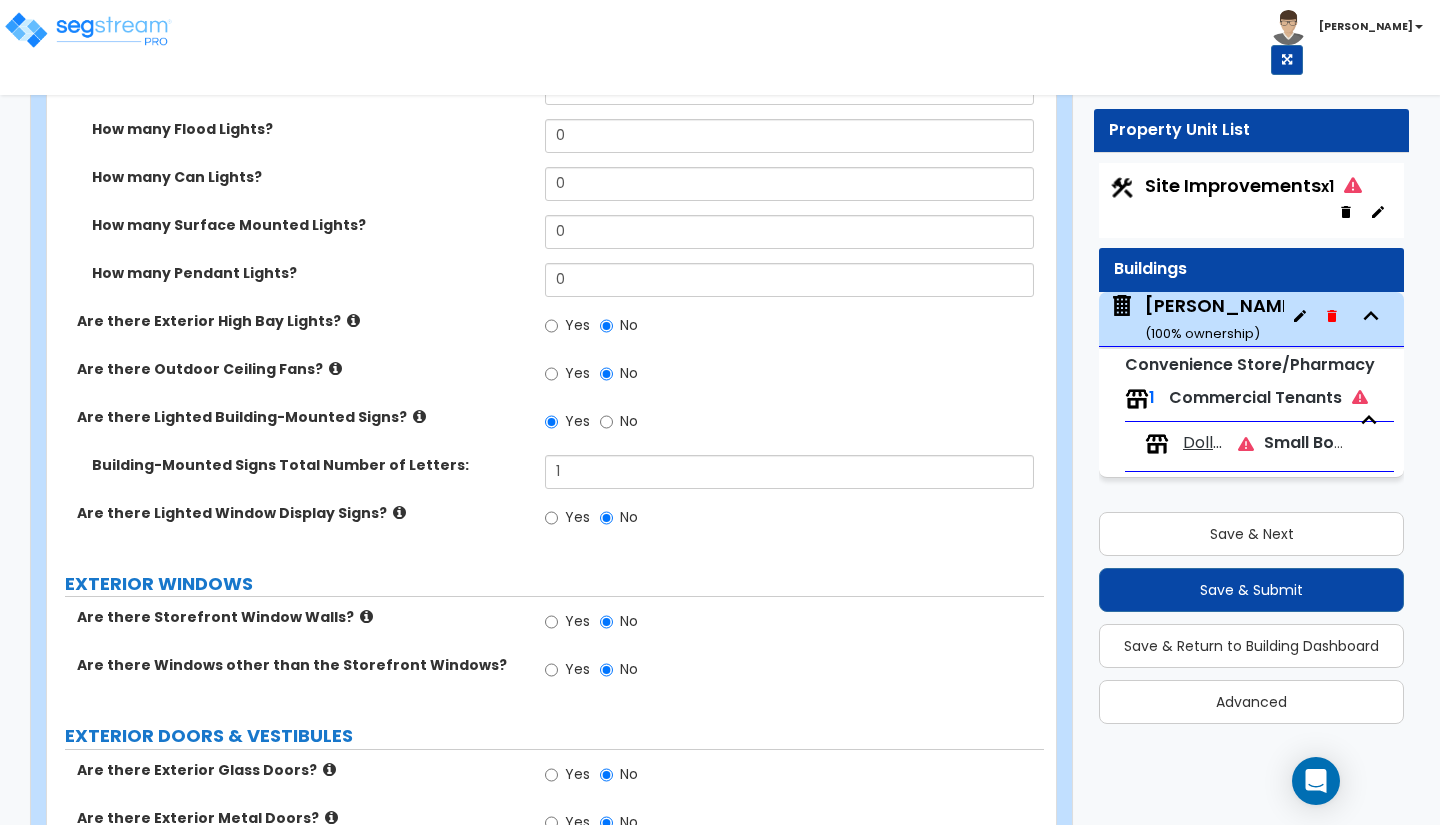 click on "EXTERIOR WINDOWS" at bounding box center [554, 584] 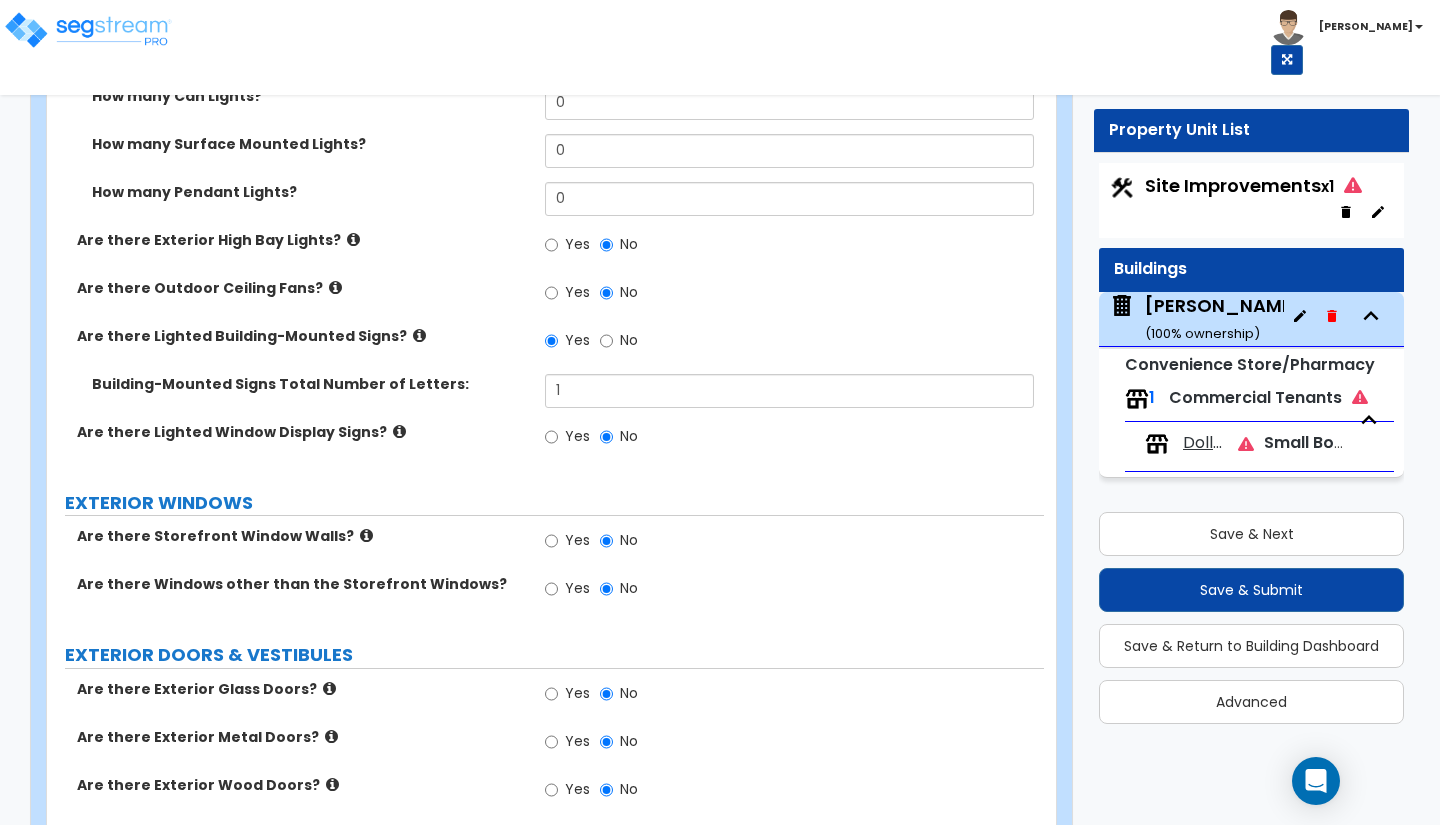 scroll, scrollTop: 2220, scrollLeft: 0, axis: vertical 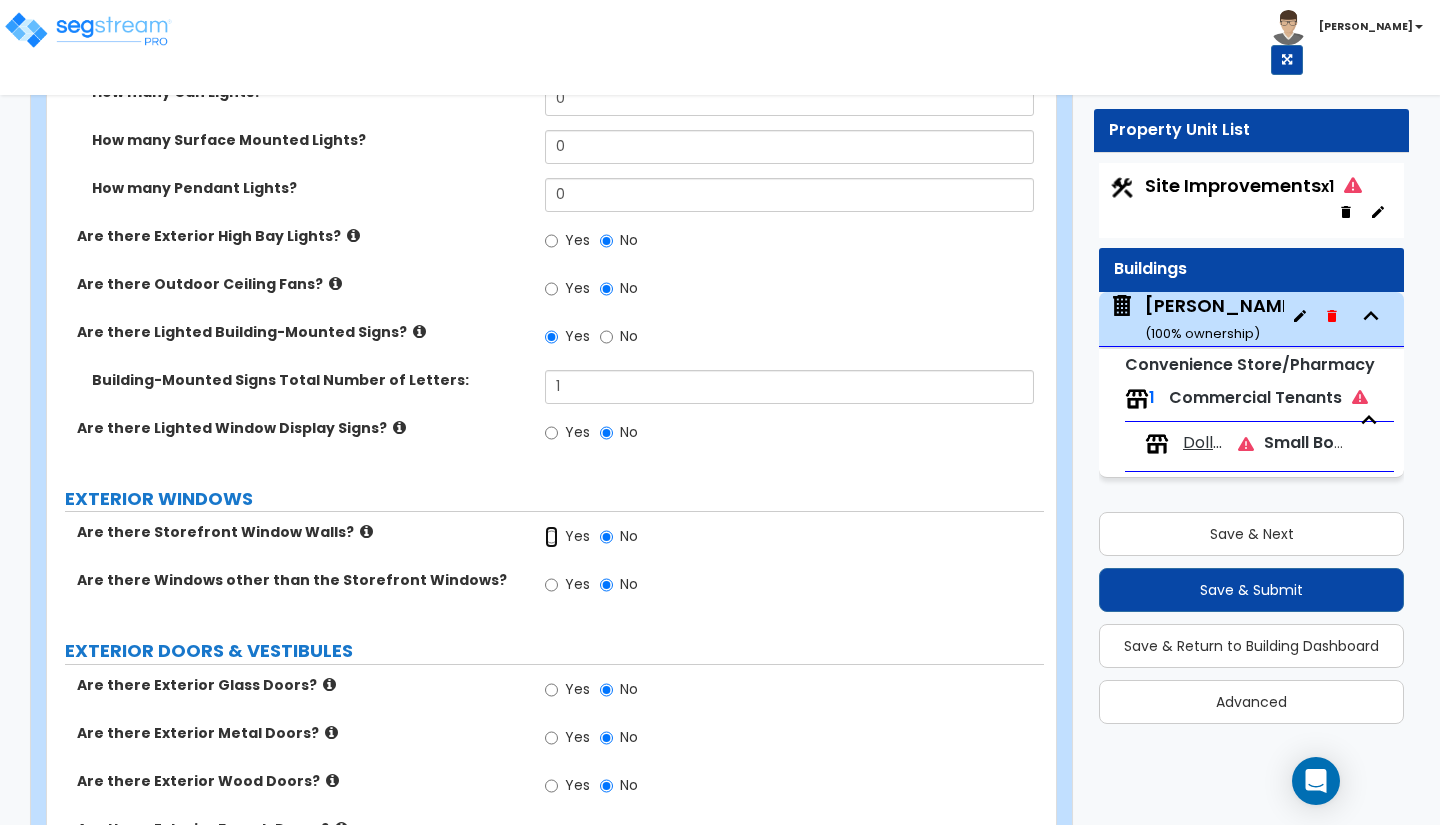click on "Yes" at bounding box center [551, 537] 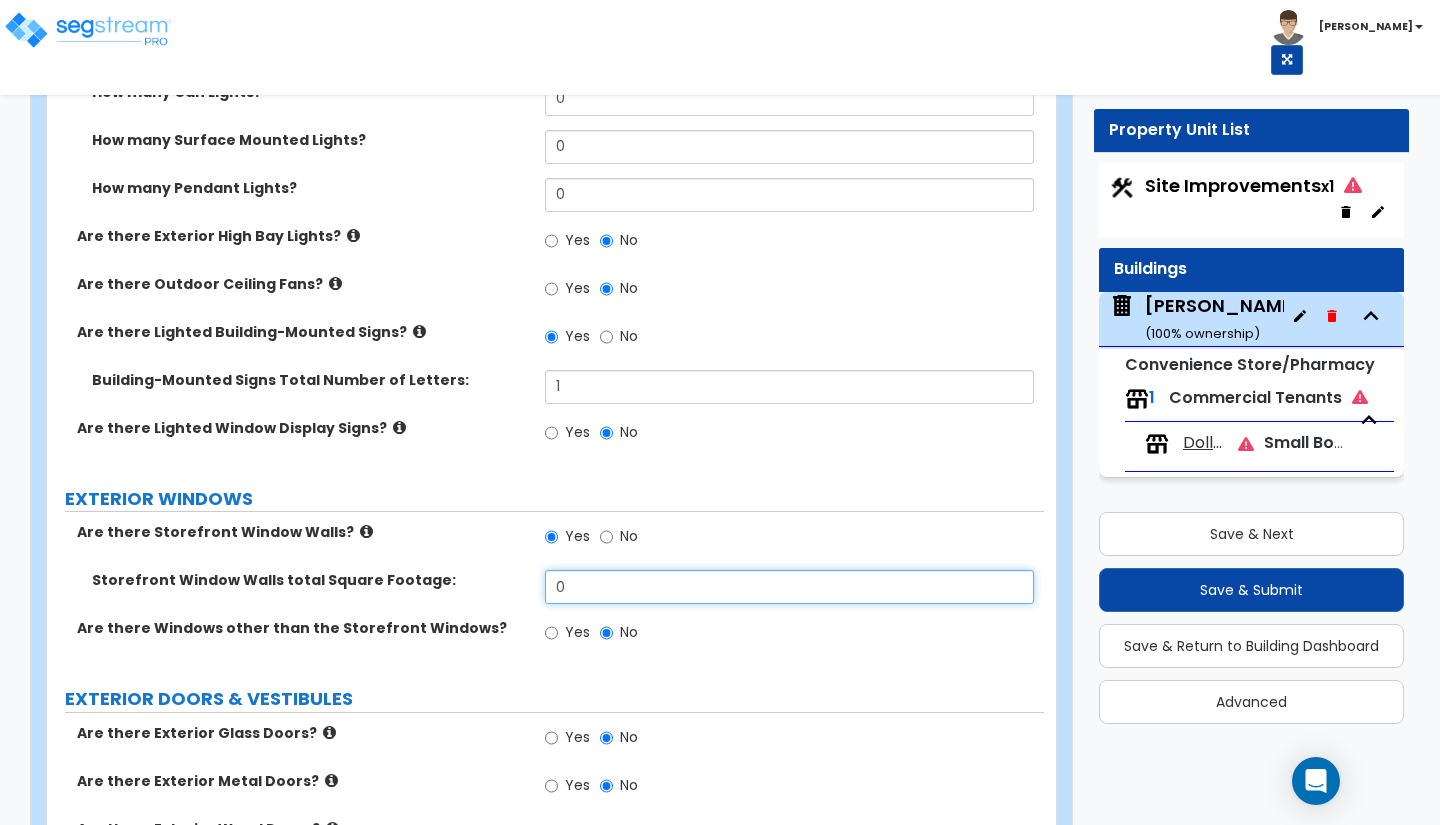 click on "0" at bounding box center [789, 587] 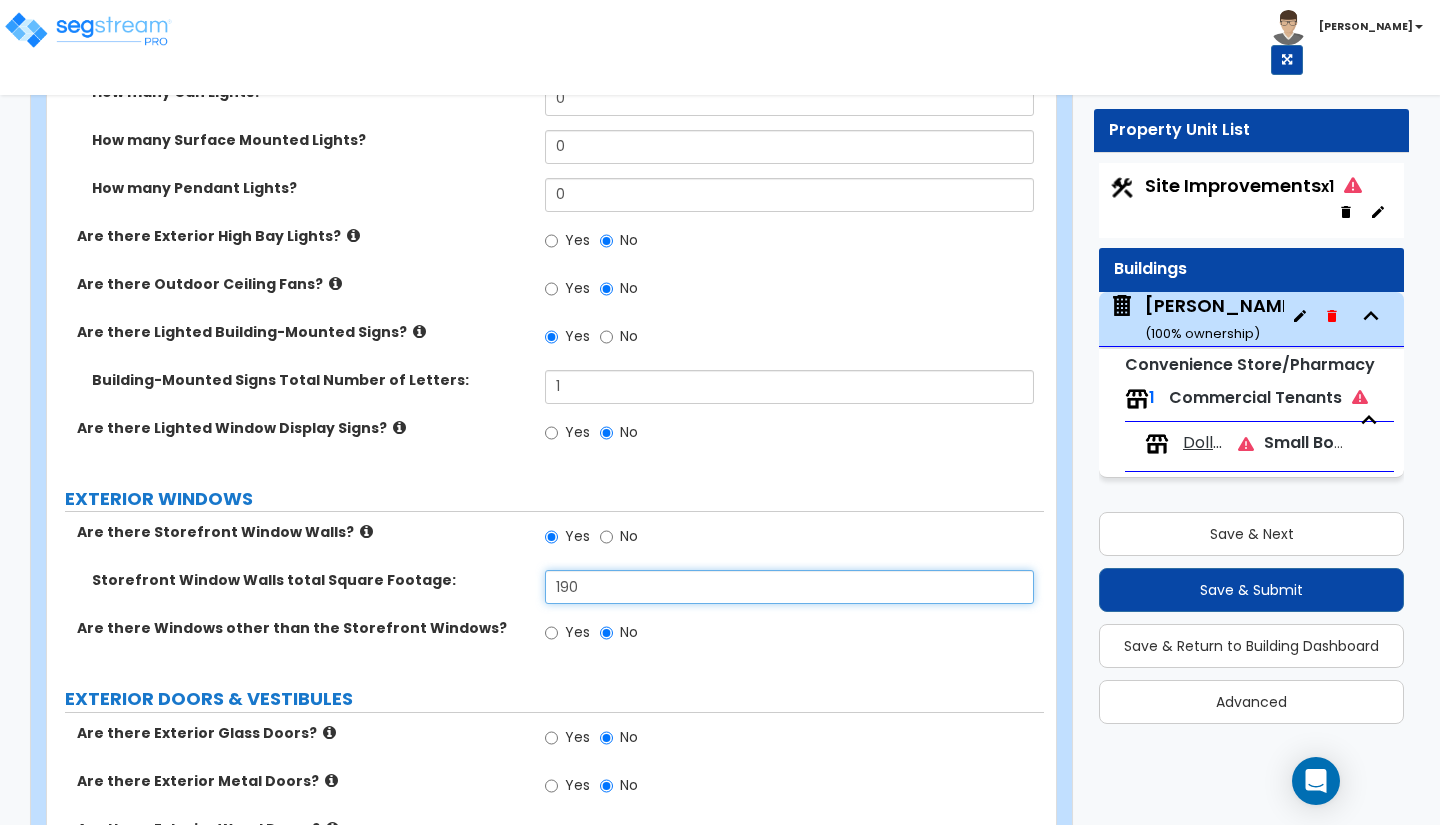 type on "190" 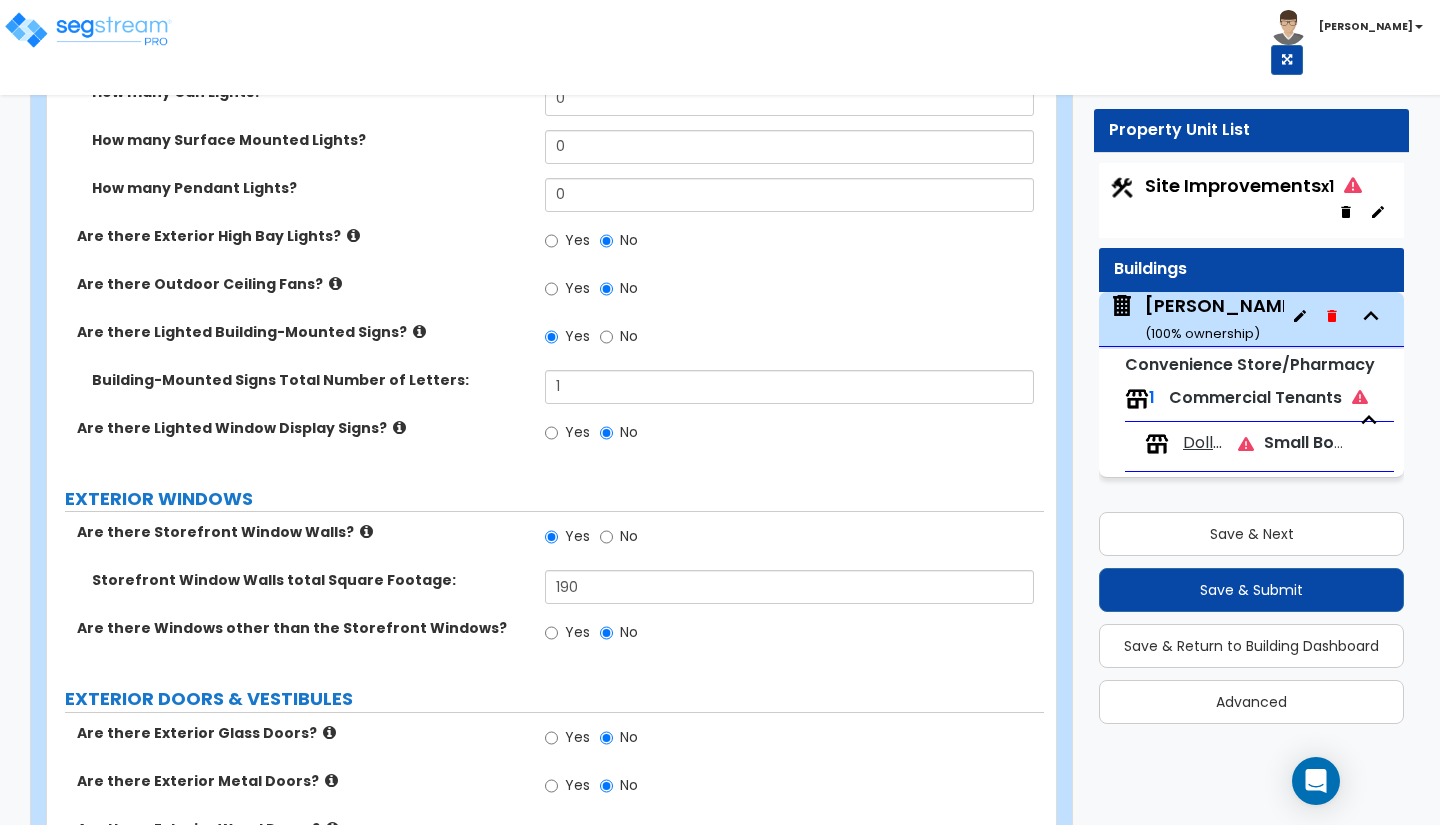 click on "Are there Windows other than the Storefront Windows? Yes No" at bounding box center (545, 642) 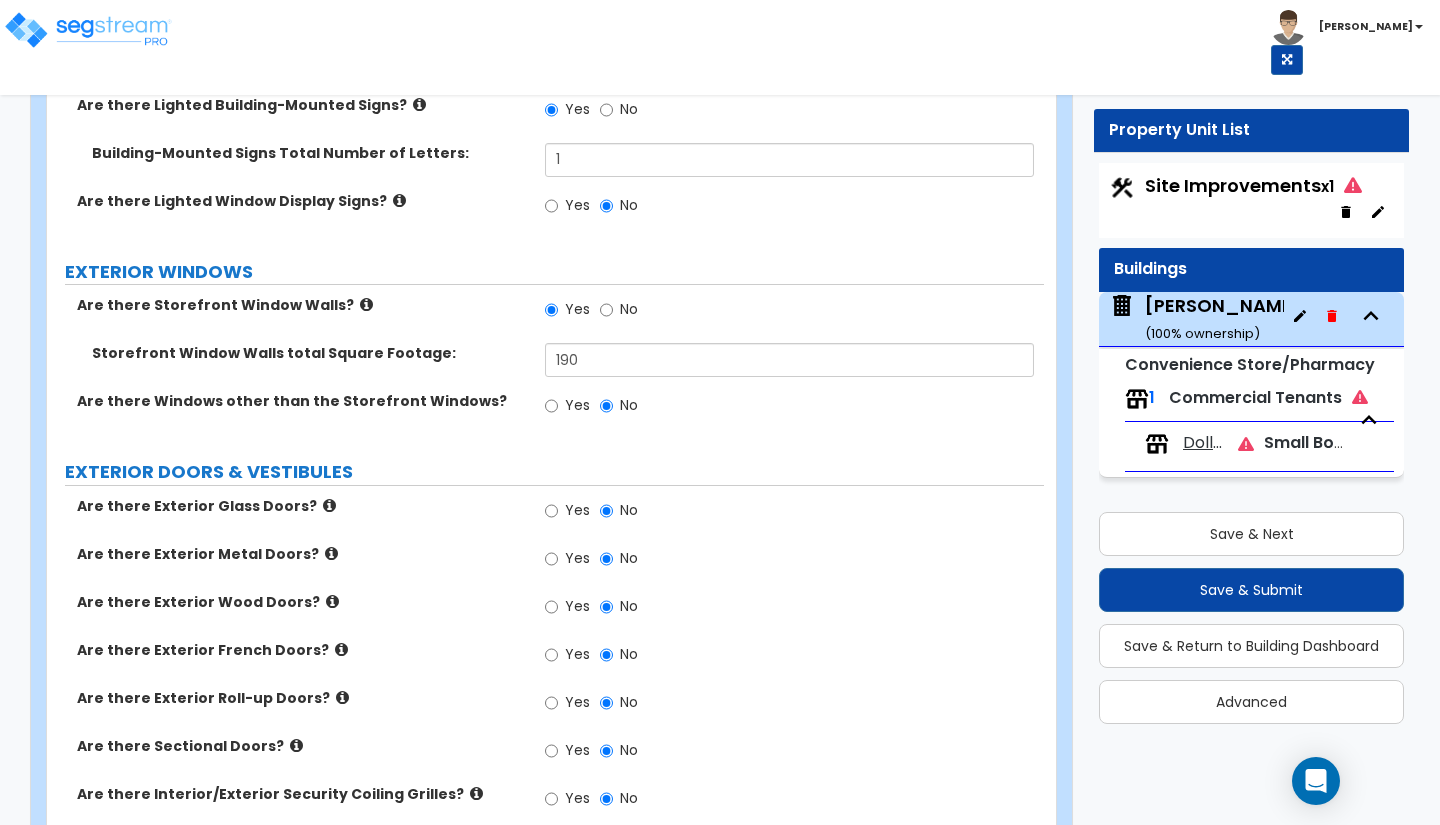 scroll, scrollTop: 2452, scrollLeft: 0, axis: vertical 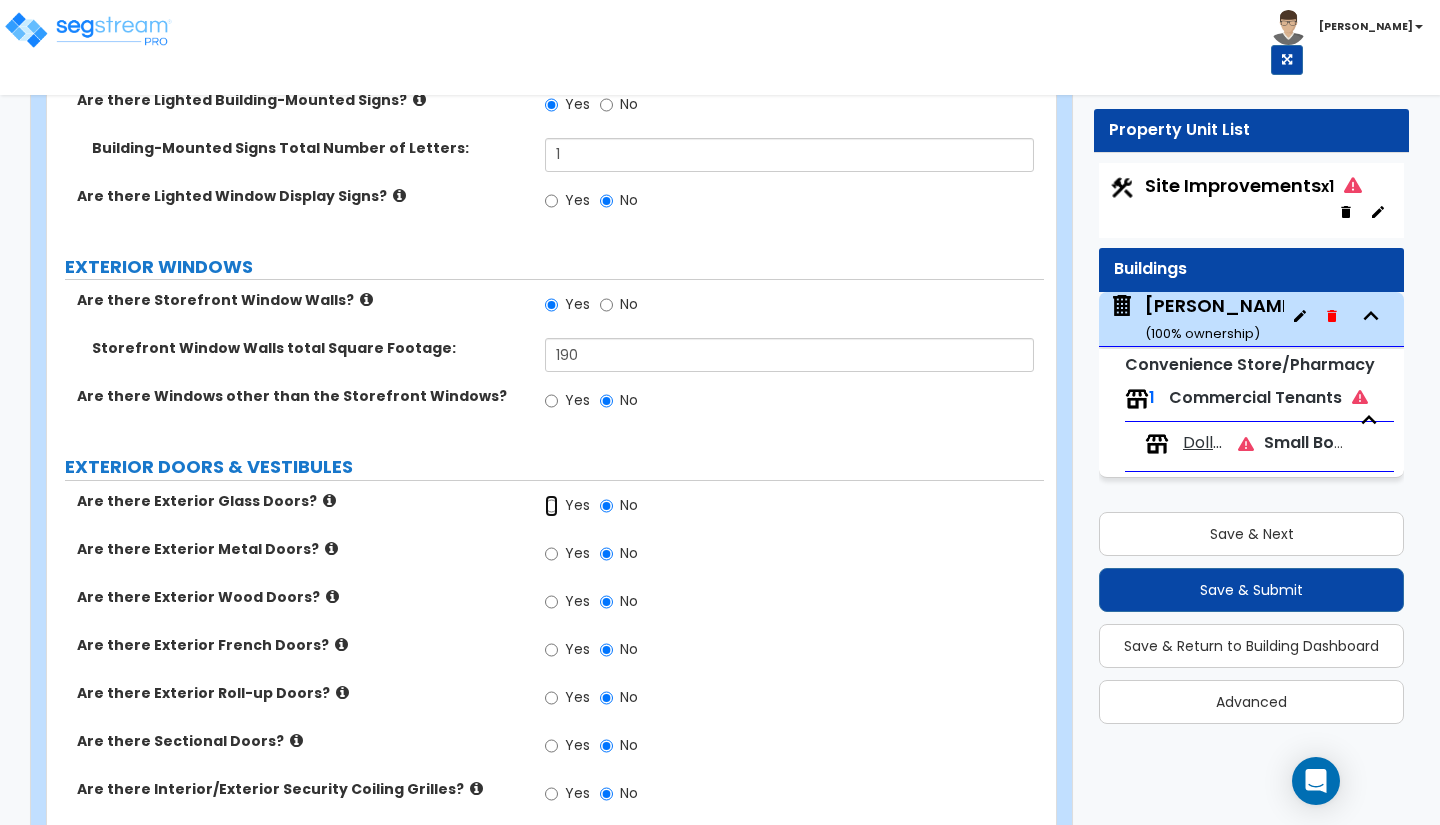 click on "Yes" at bounding box center (551, 506) 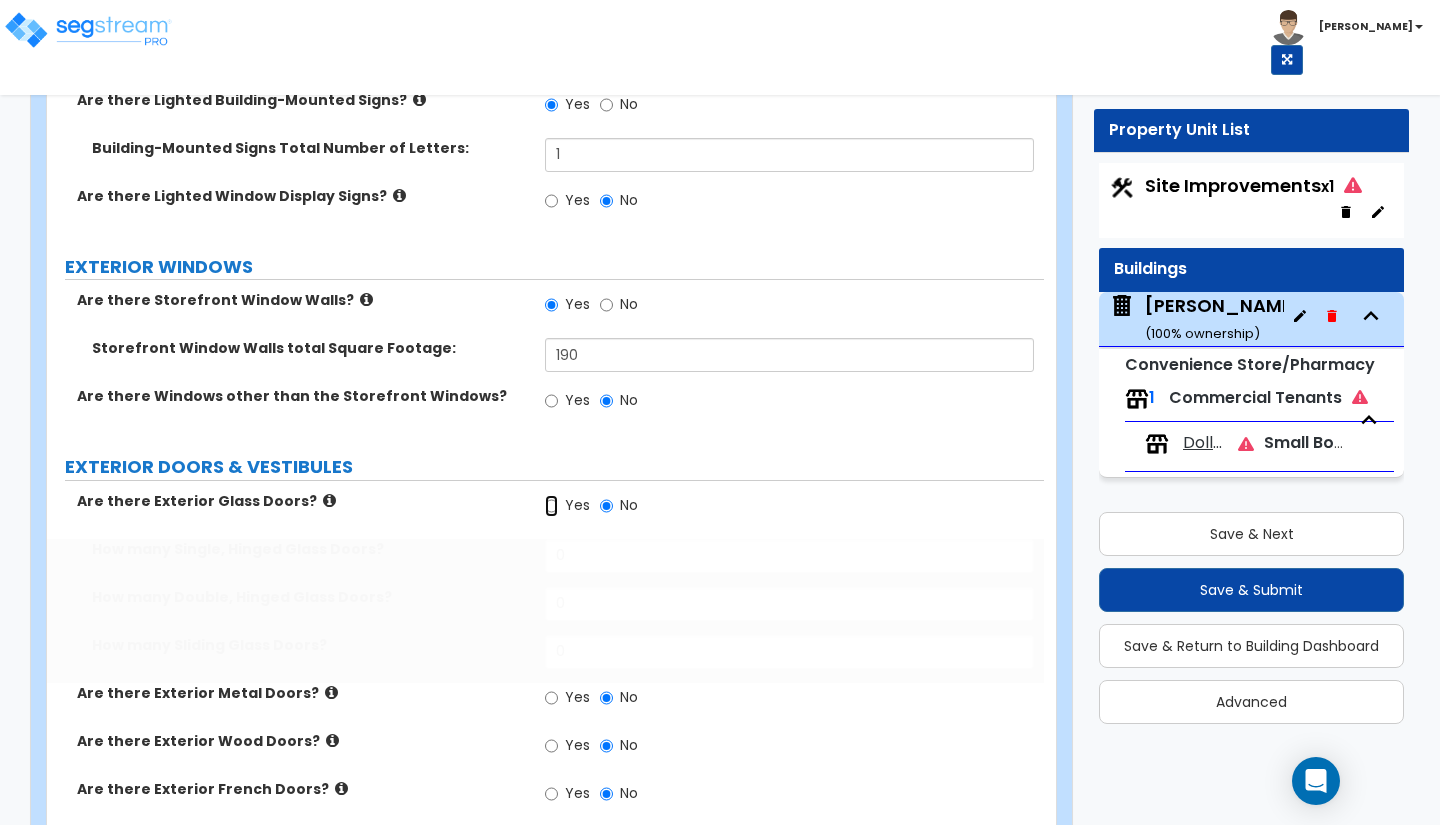 radio on "true" 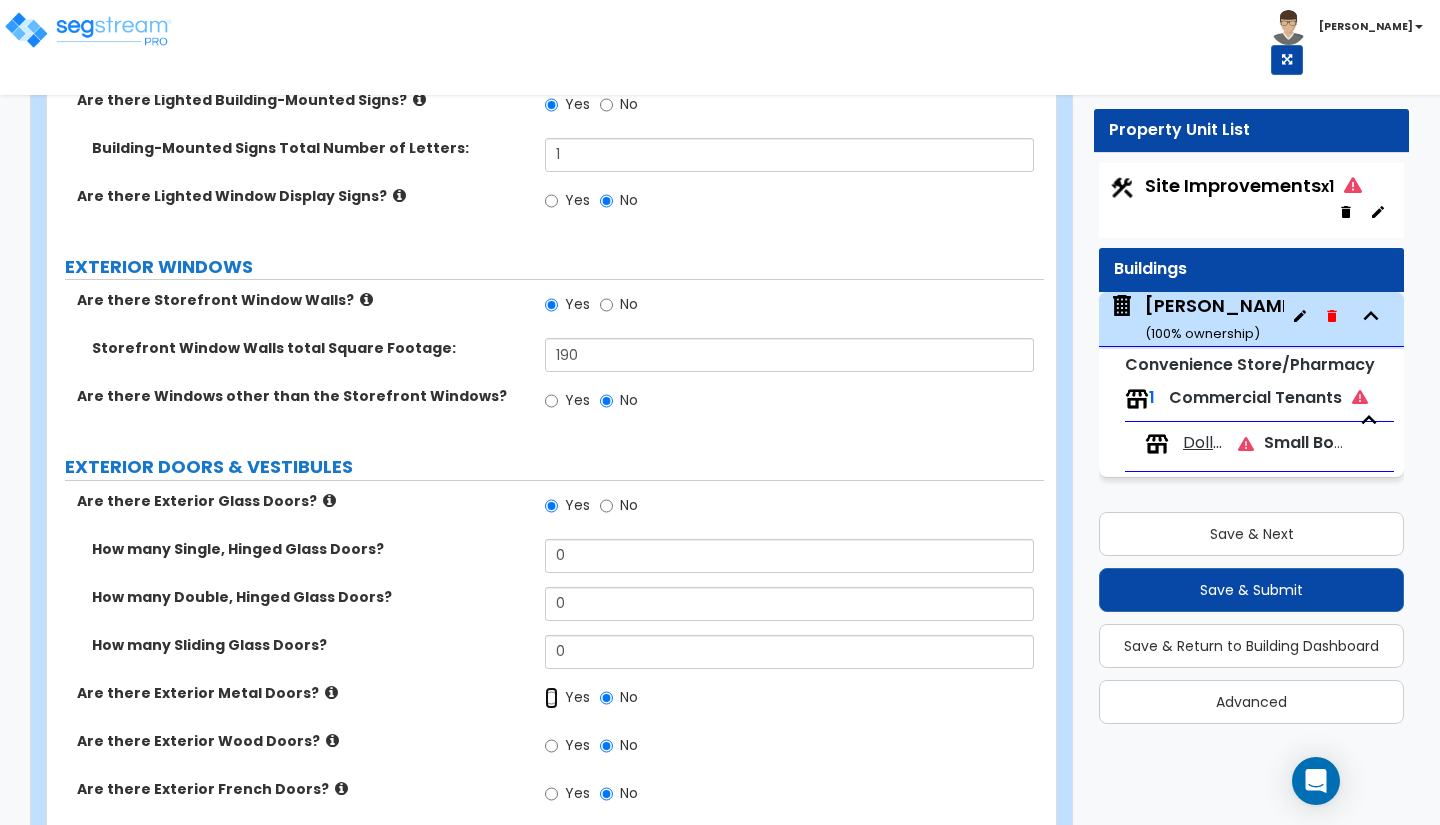 click on "Yes" at bounding box center (551, 698) 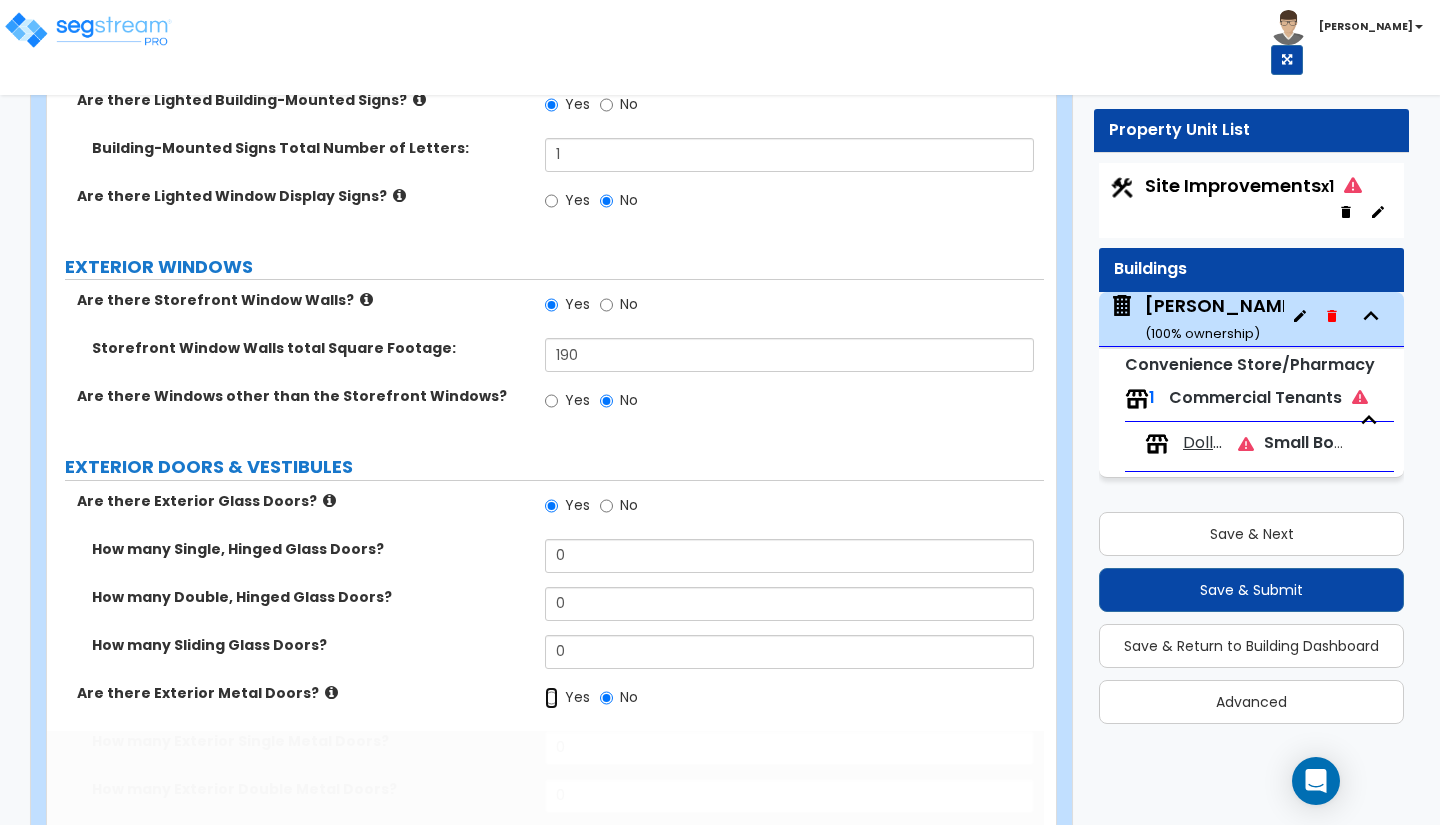 radio on "true" 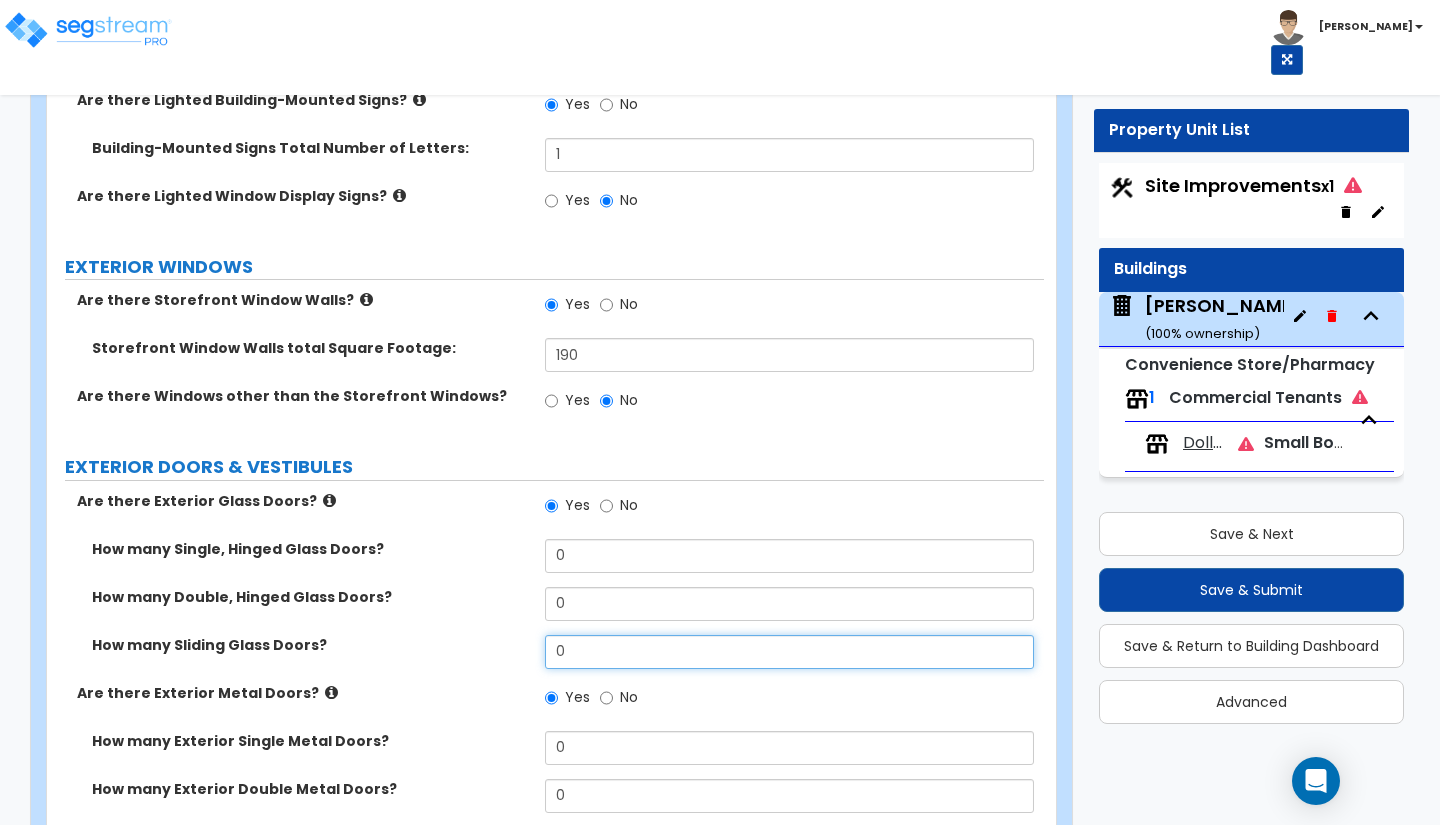 click on "0" at bounding box center [789, 652] 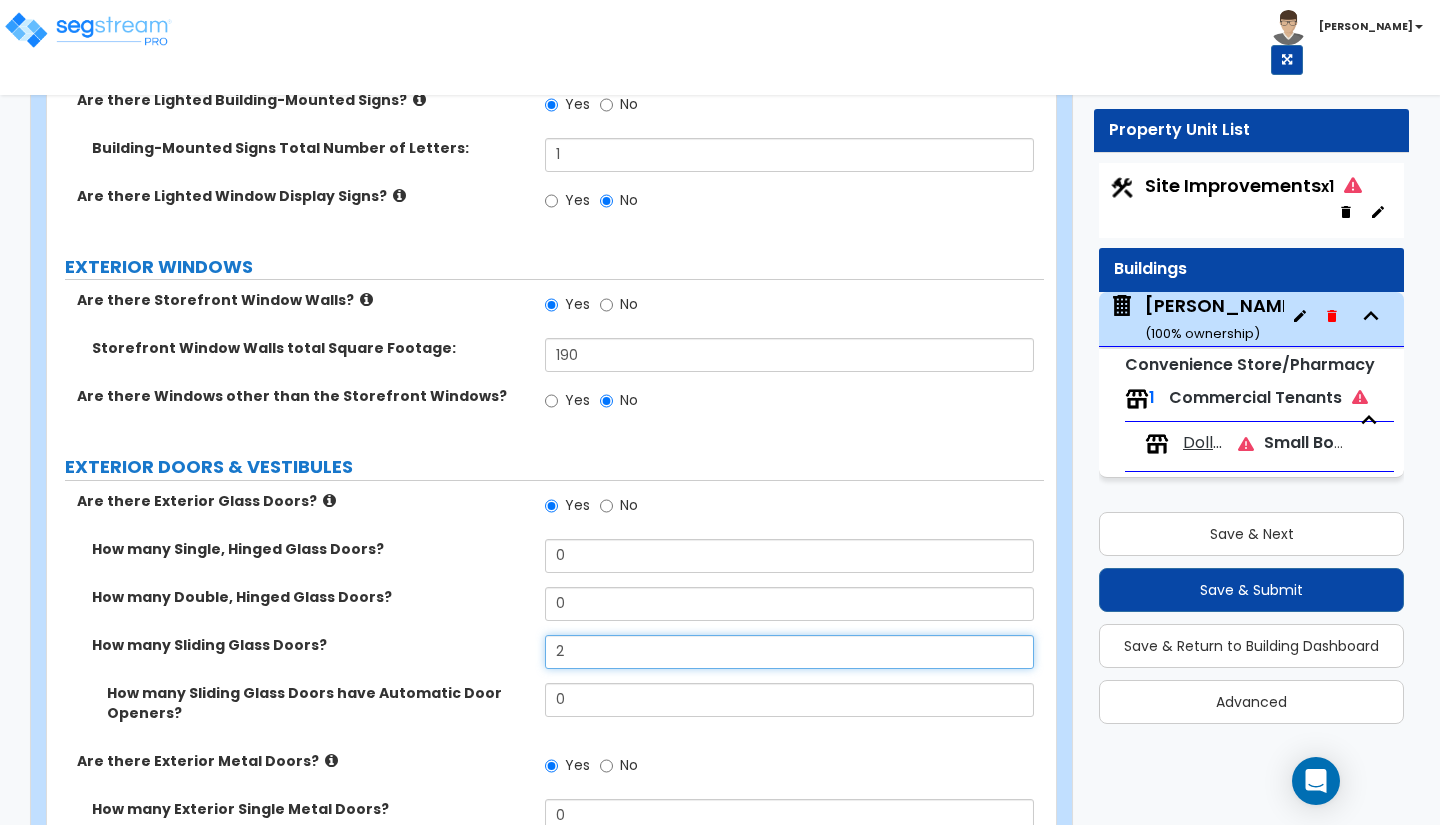 type on "2" 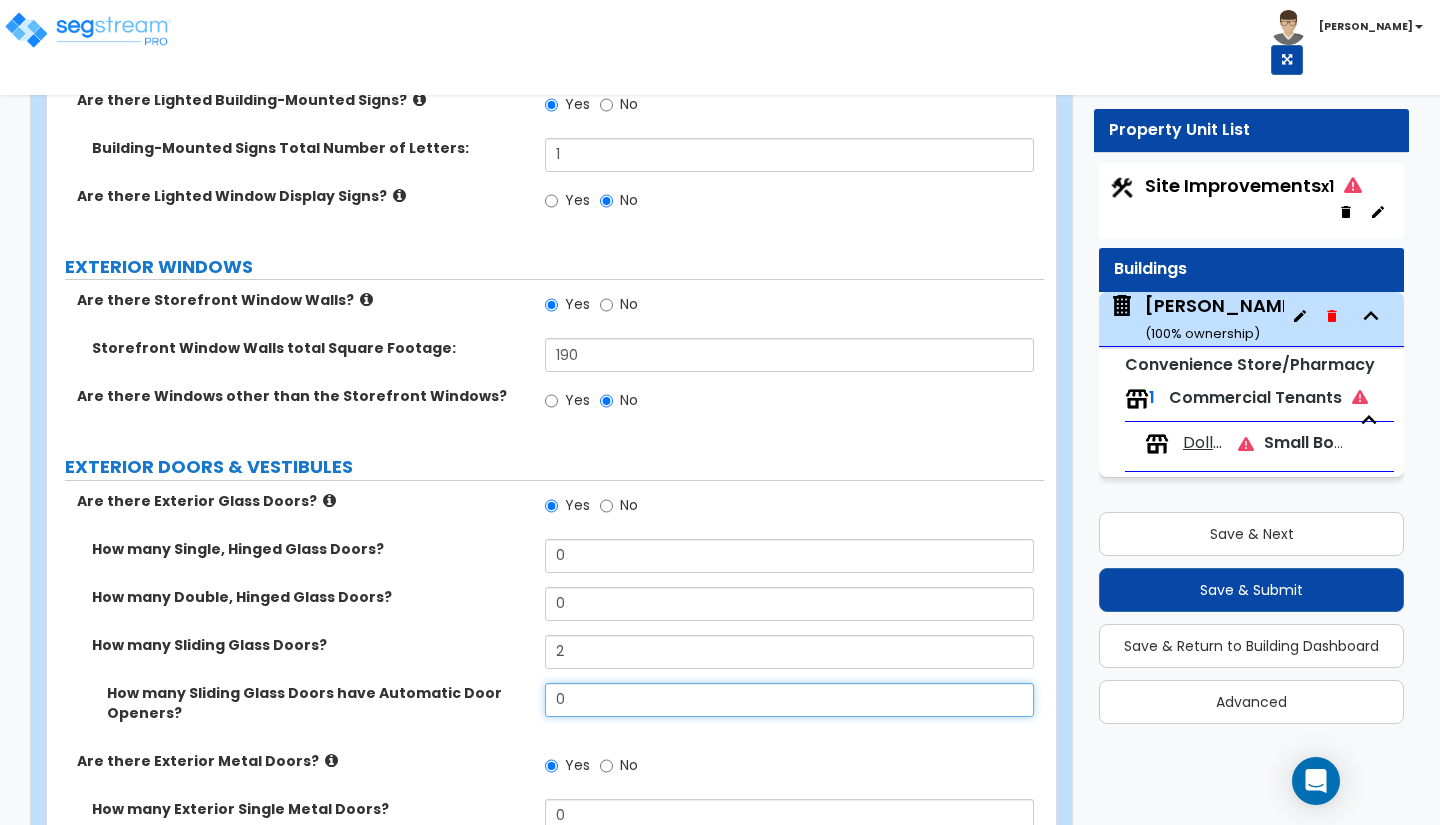 click on "0" at bounding box center (789, 700) 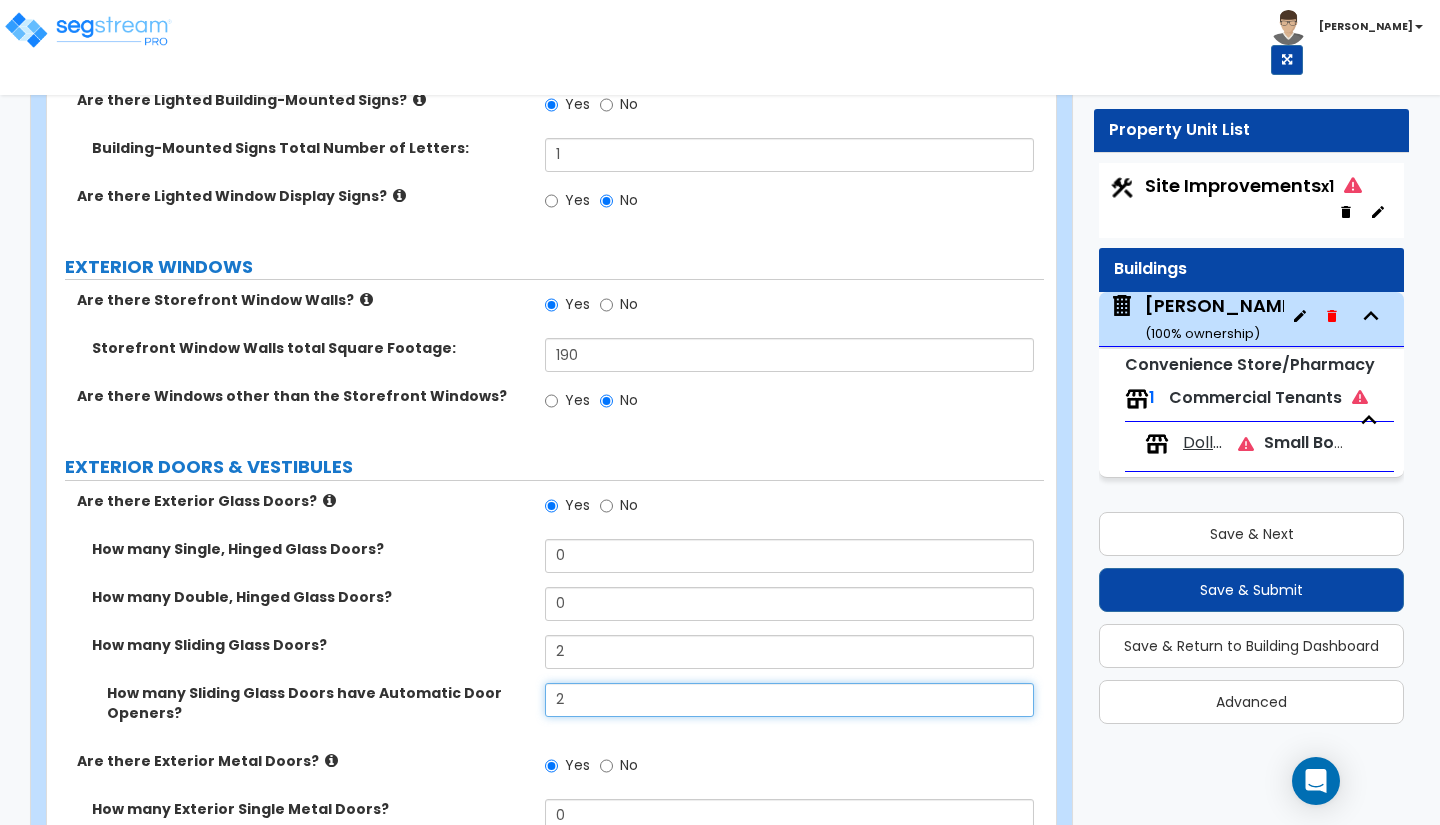 type on "2" 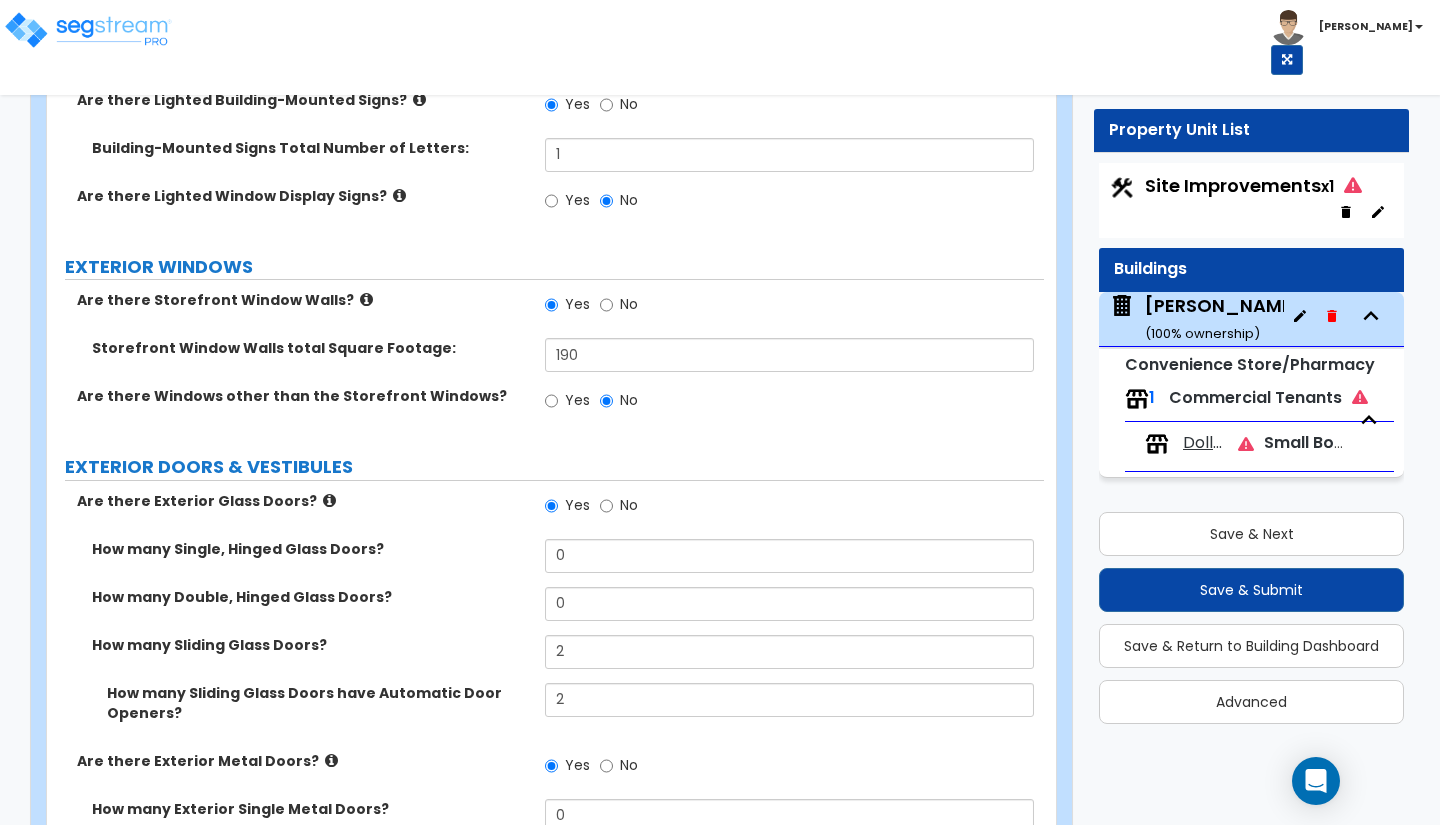 click on "How many Sliding Glass Doors?" at bounding box center [311, 645] 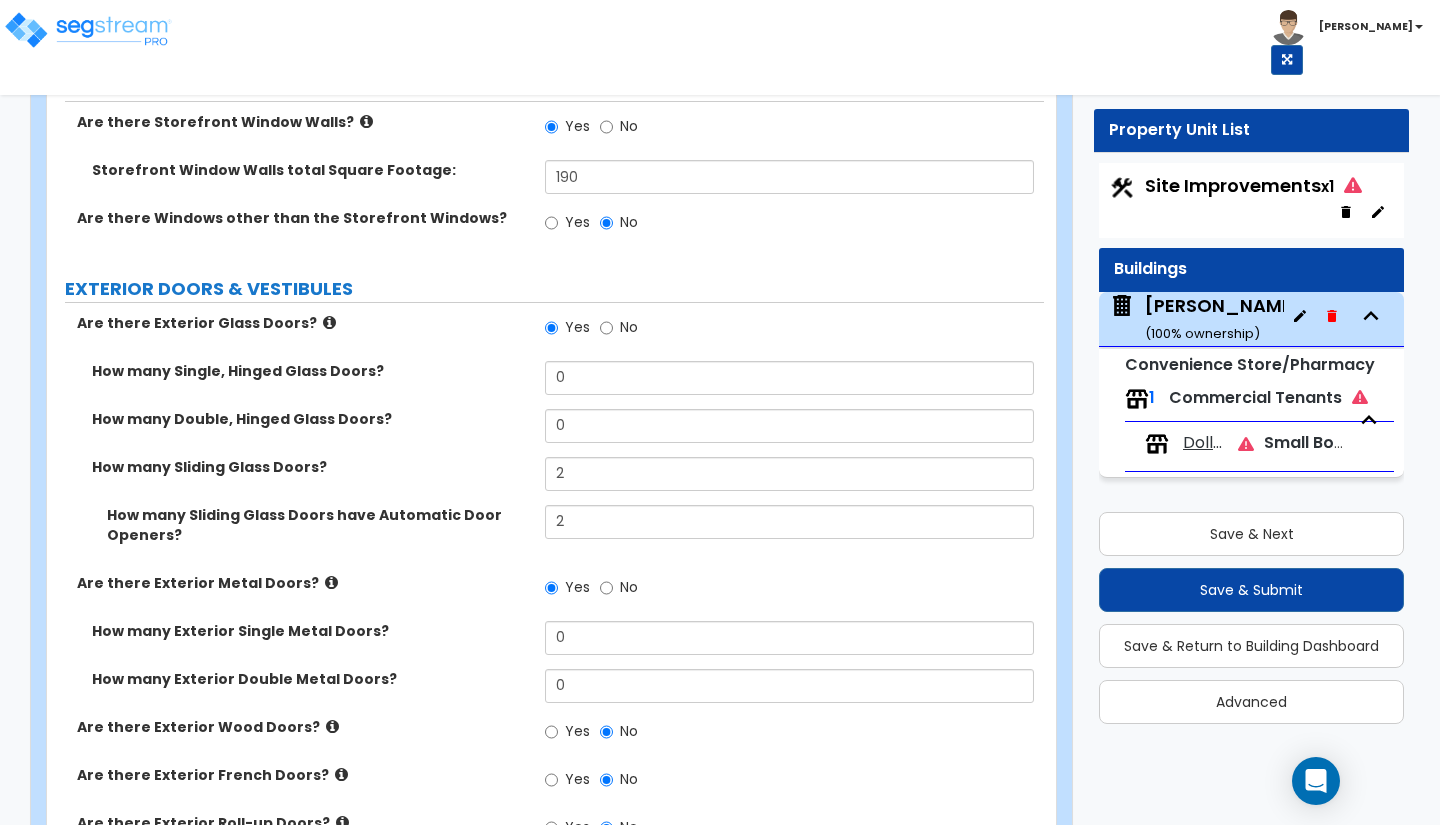 scroll, scrollTop: 2716, scrollLeft: 0, axis: vertical 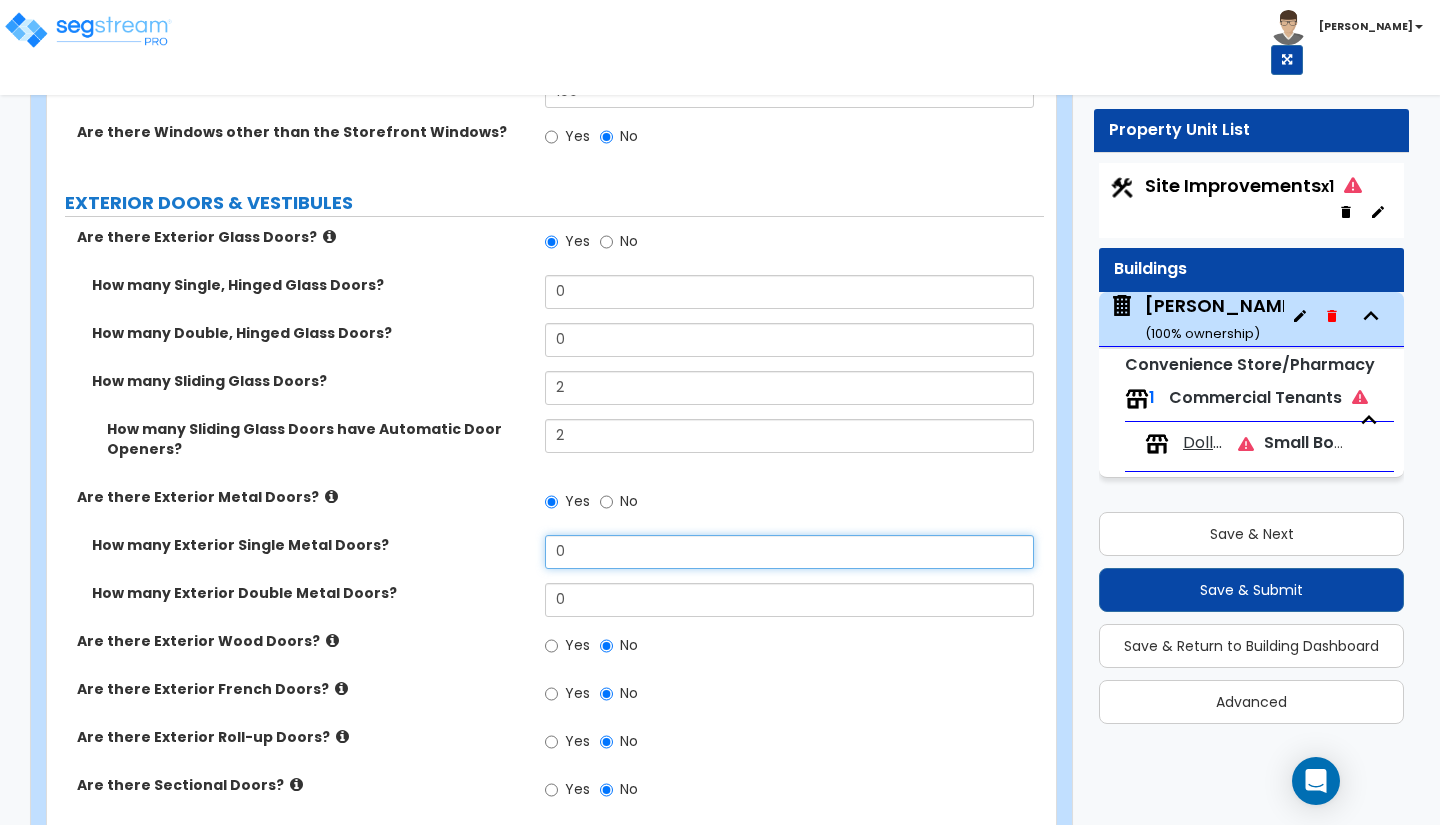 click on "0" at bounding box center (789, 552) 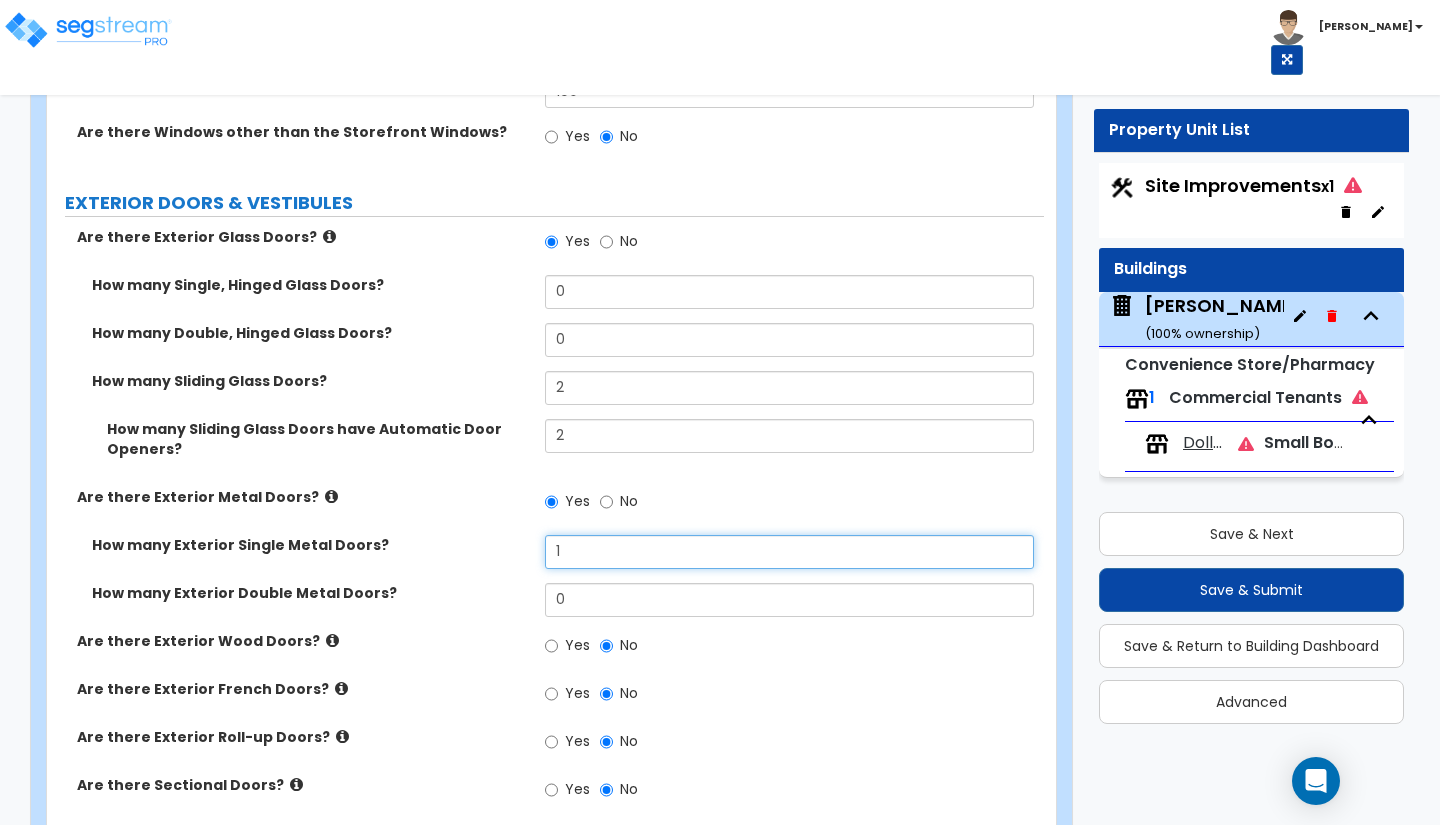 type on "1" 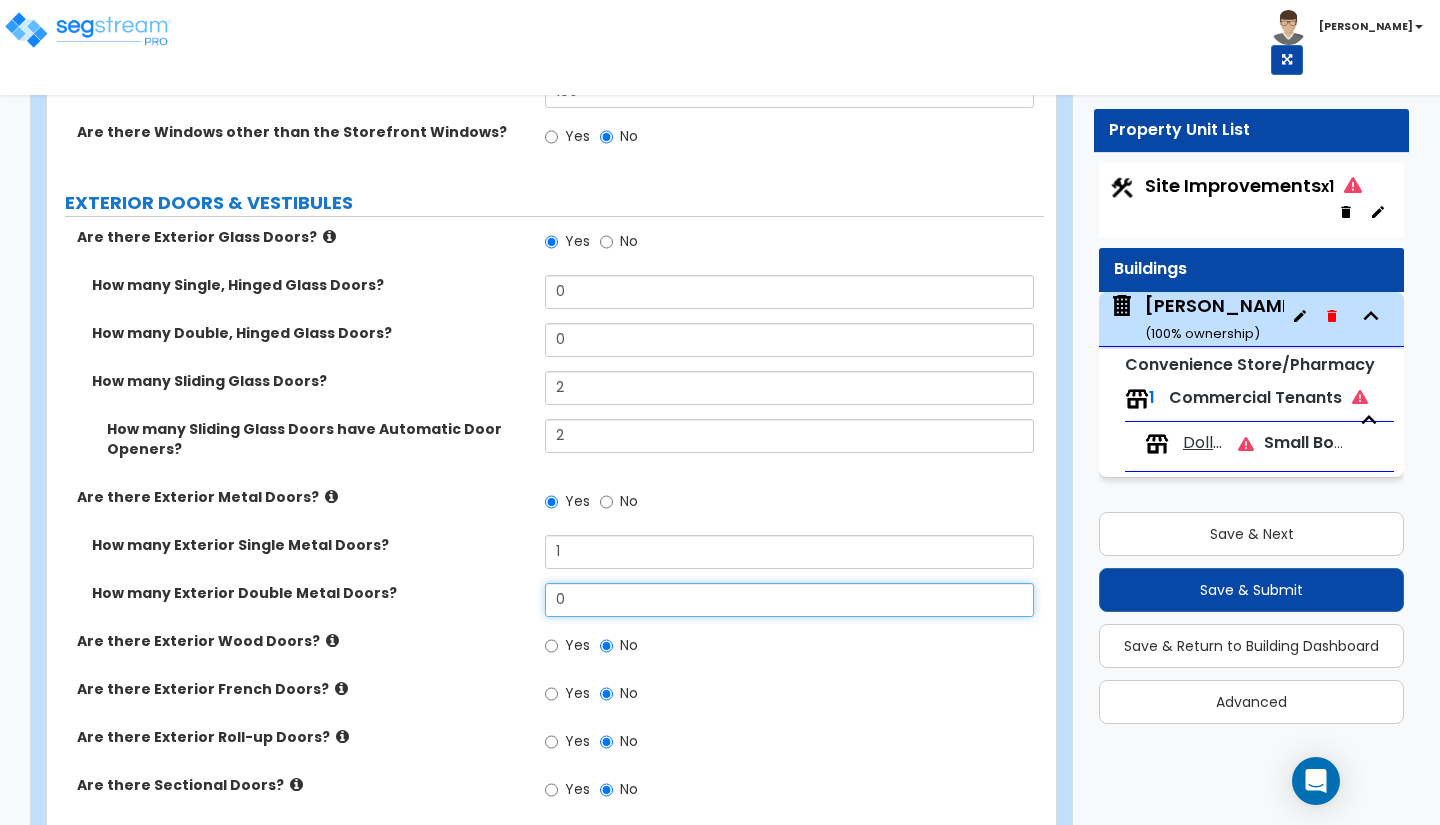 click on "0" at bounding box center (789, 600) 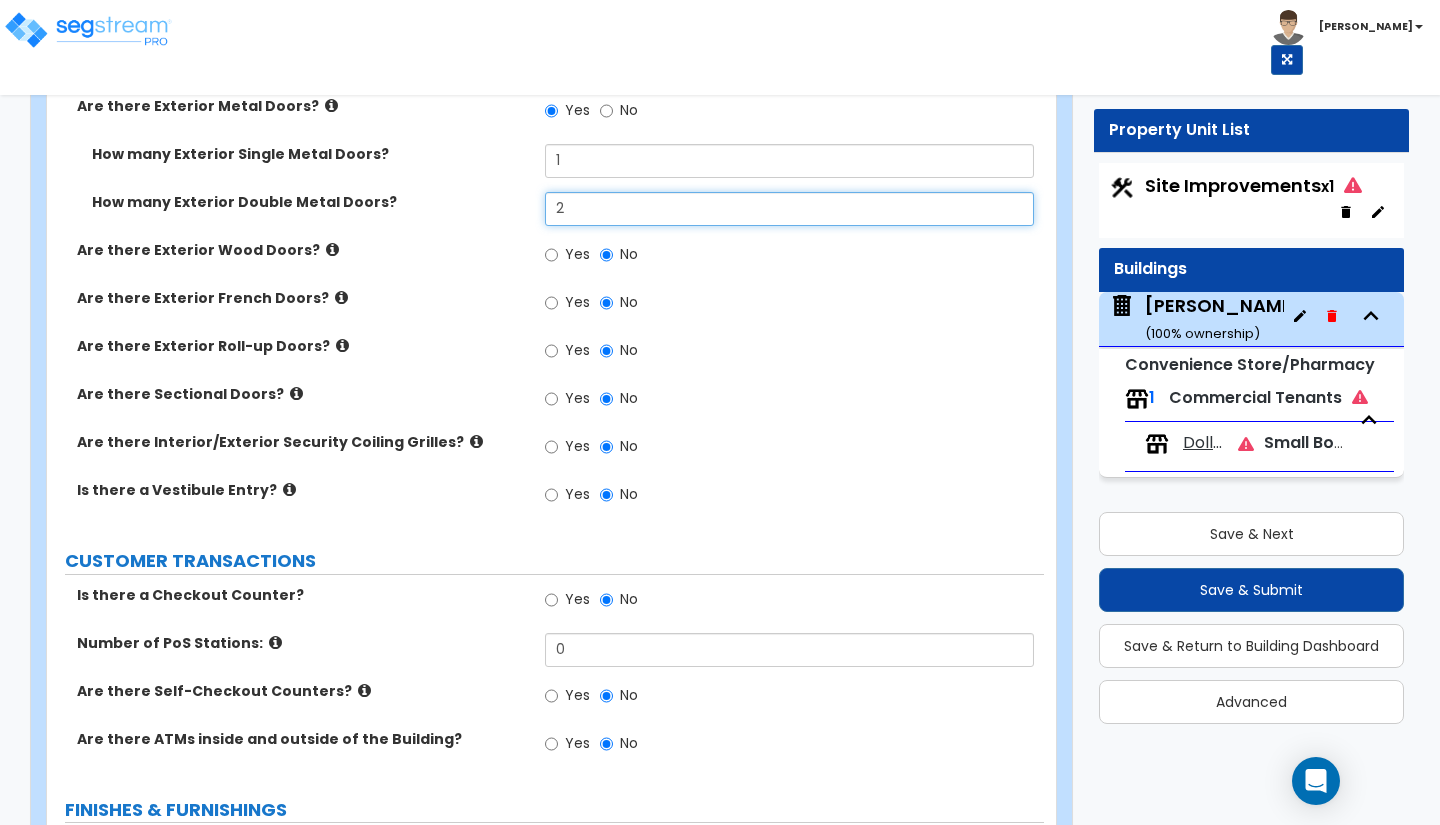 scroll, scrollTop: 3106, scrollLeft: 0, axis: vertical 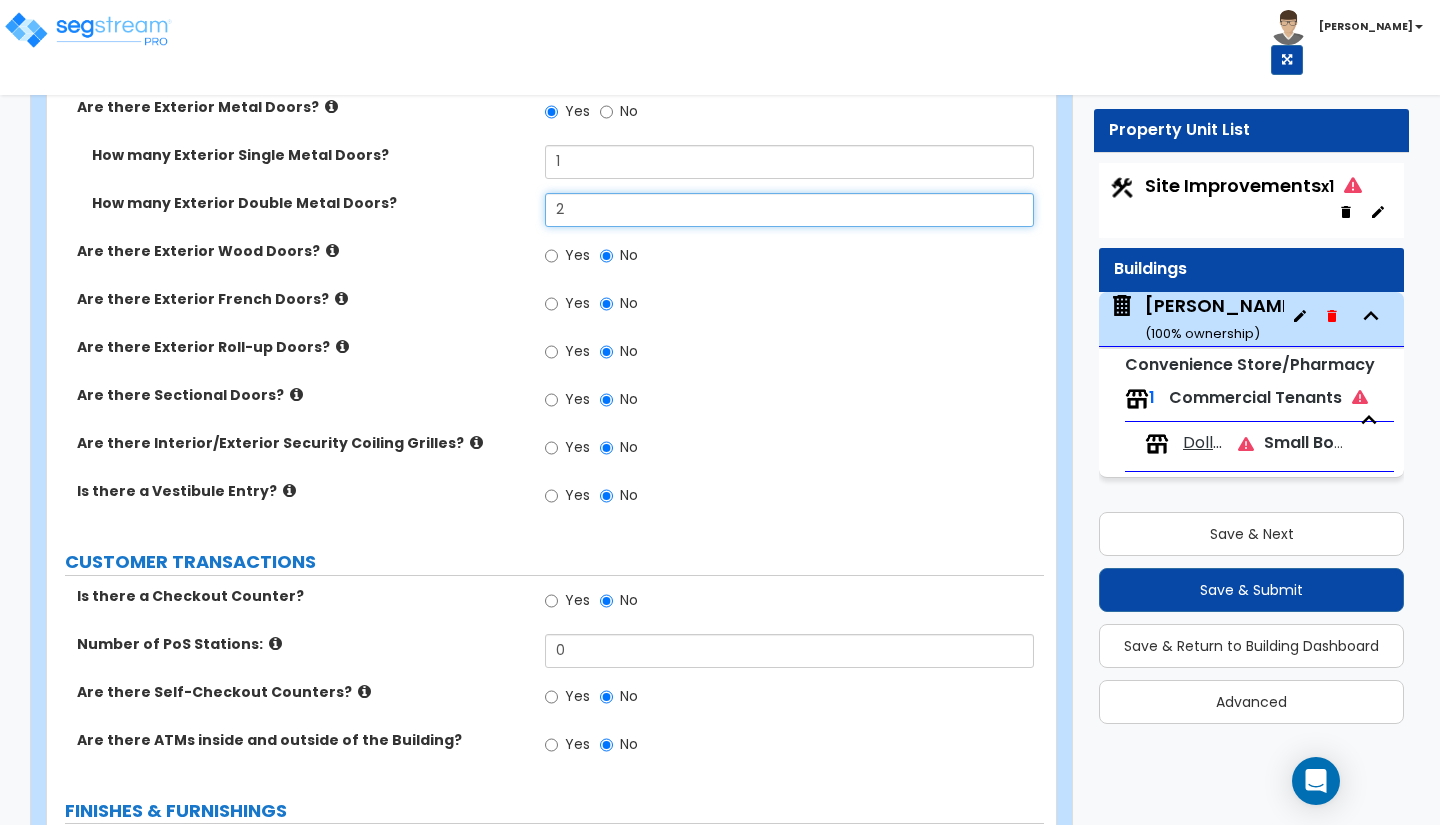 type on "2" 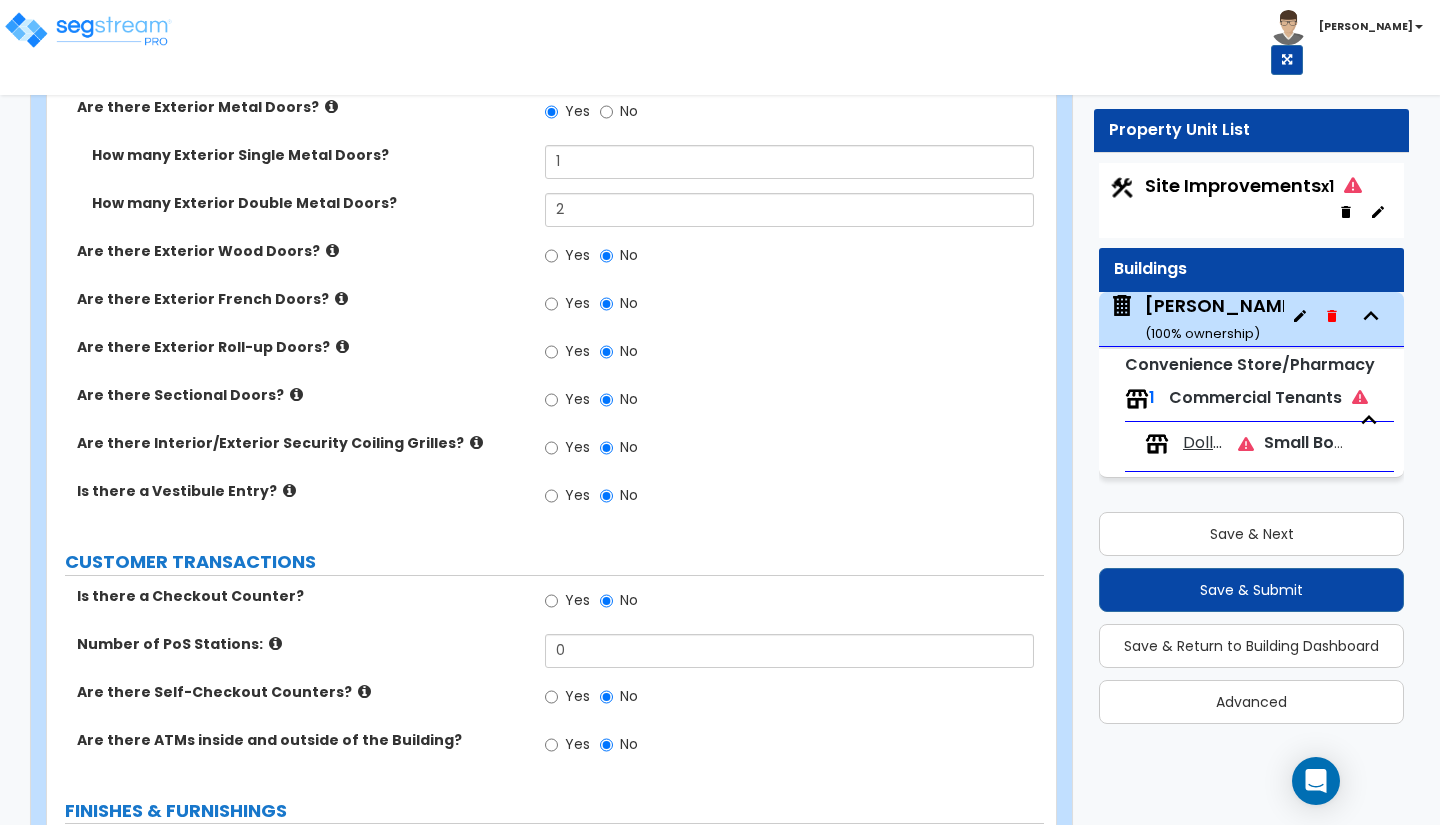 click at bounding box center (289, 490) 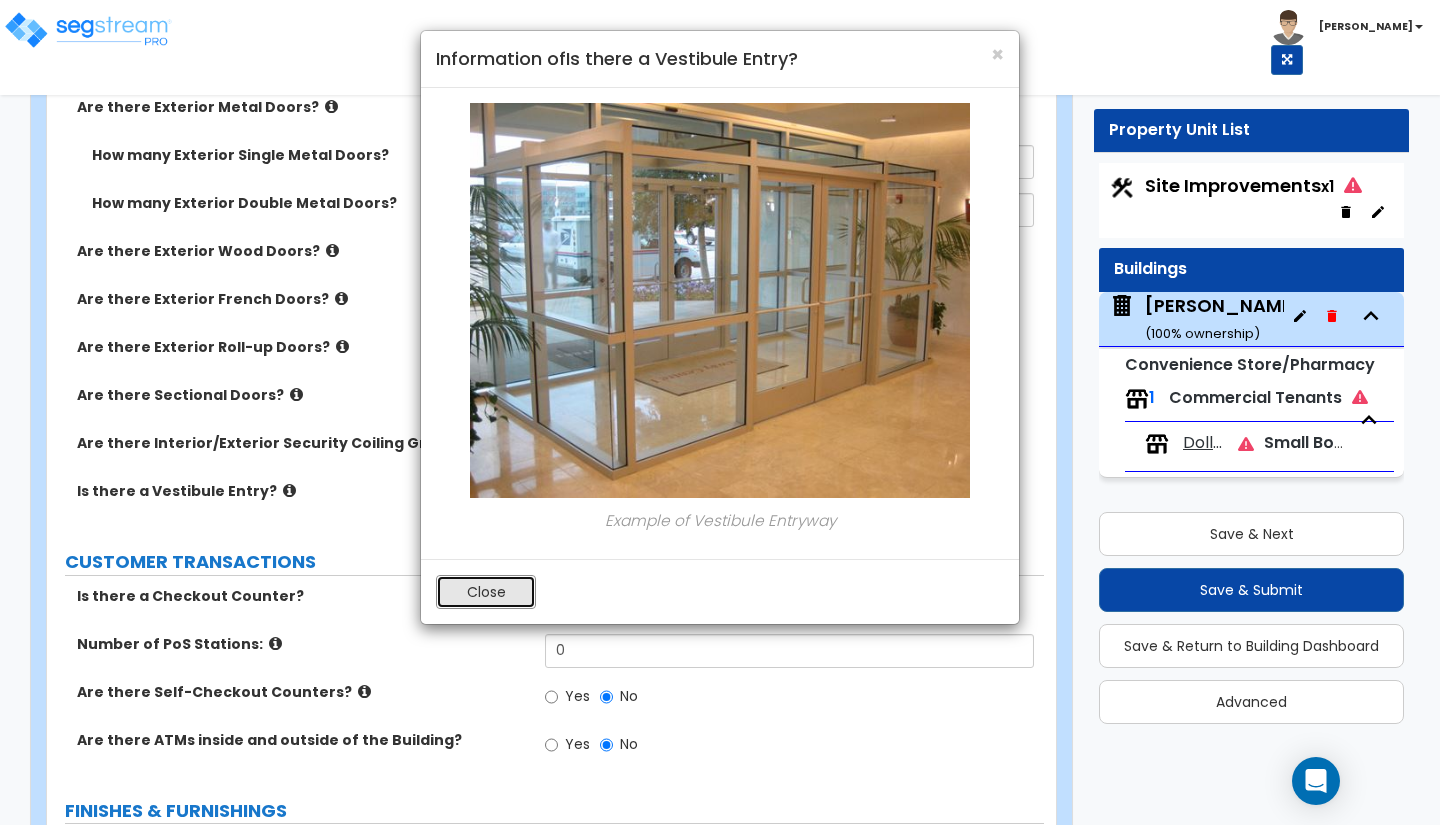 click on "Close" at bounding box center (486, 592) 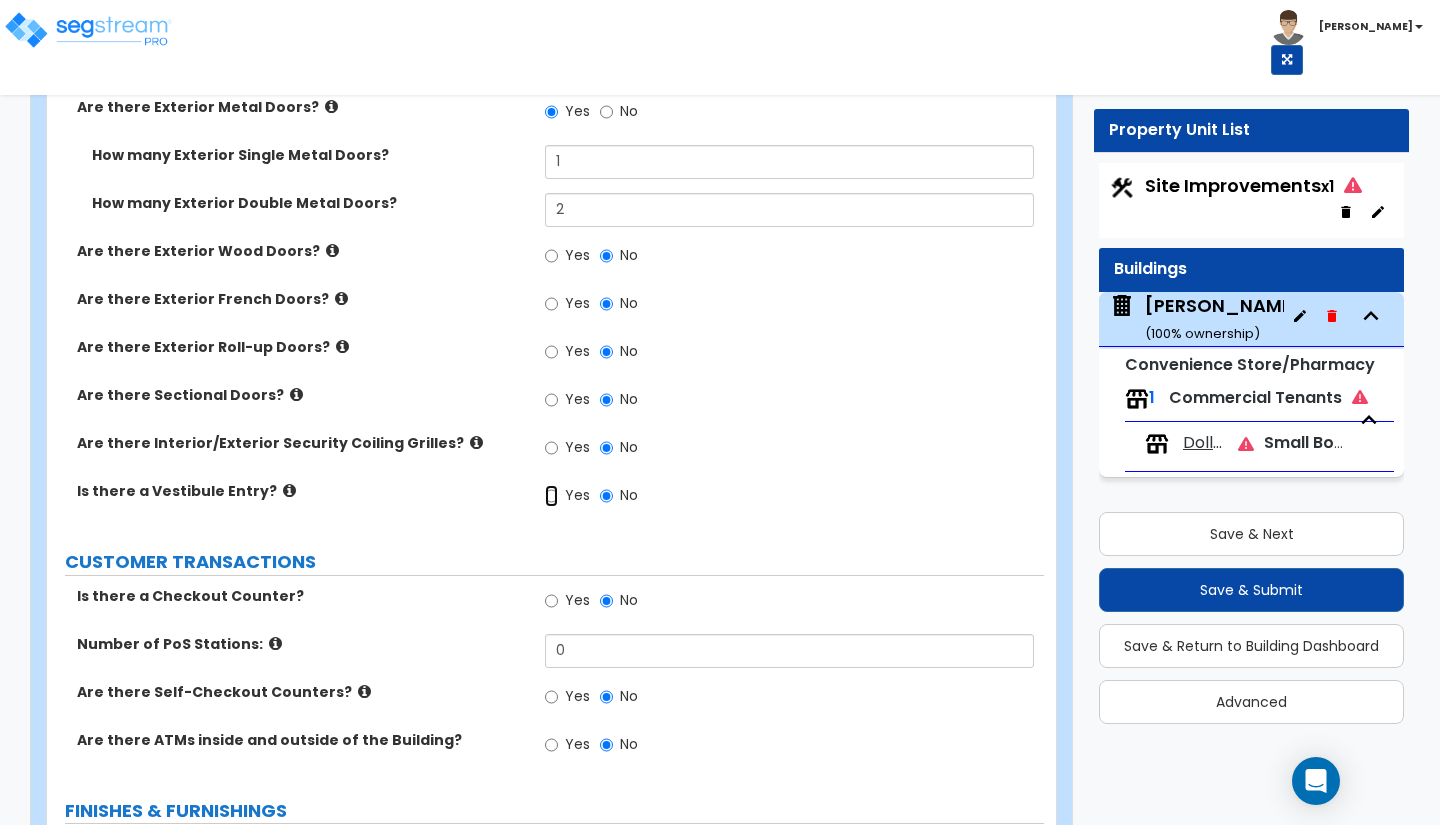 click on "Yes" at bounding box center [551, 496] 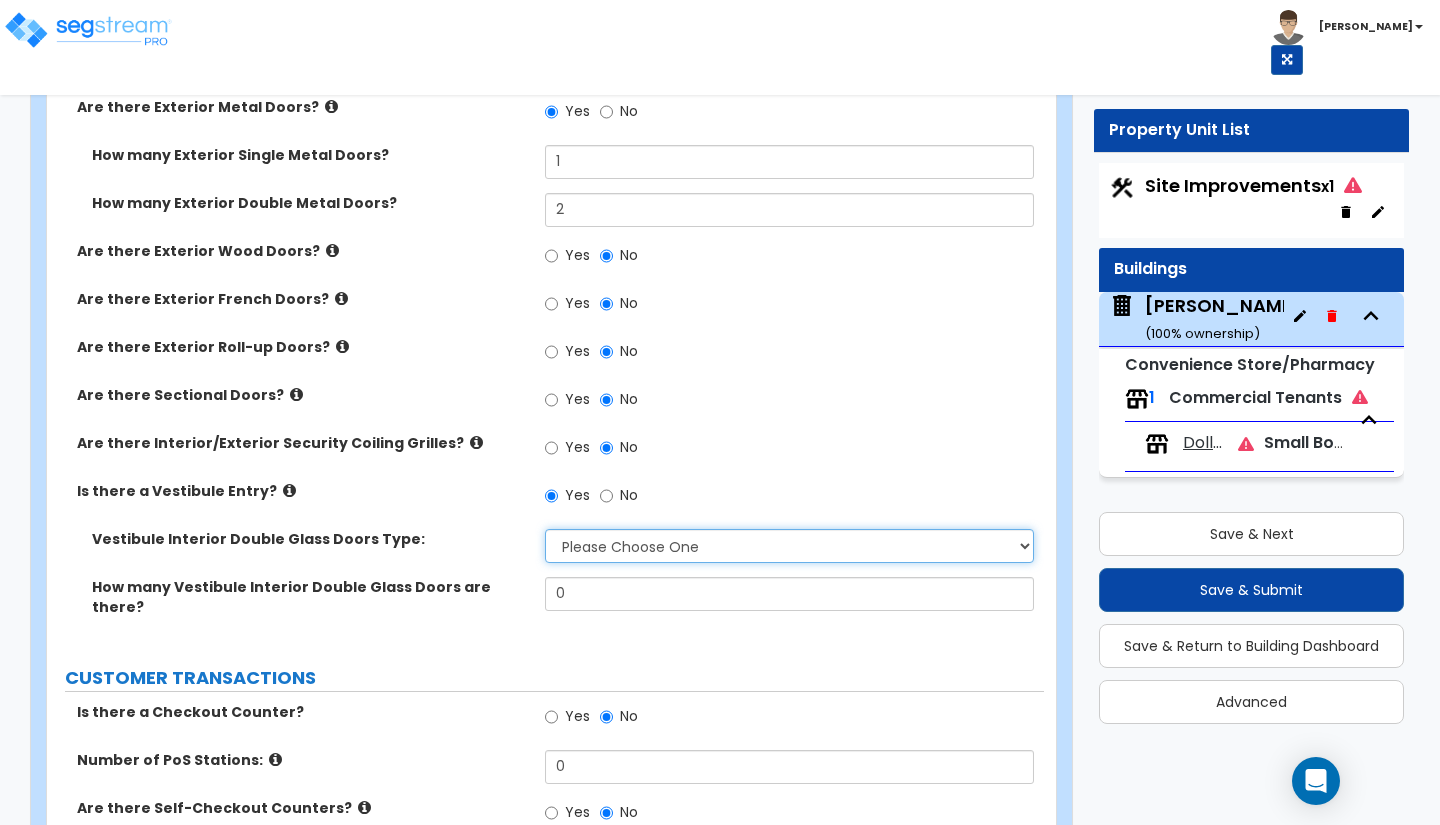 click on "Please Choose One Hinged Sliding" at bounding box center [789, 546] 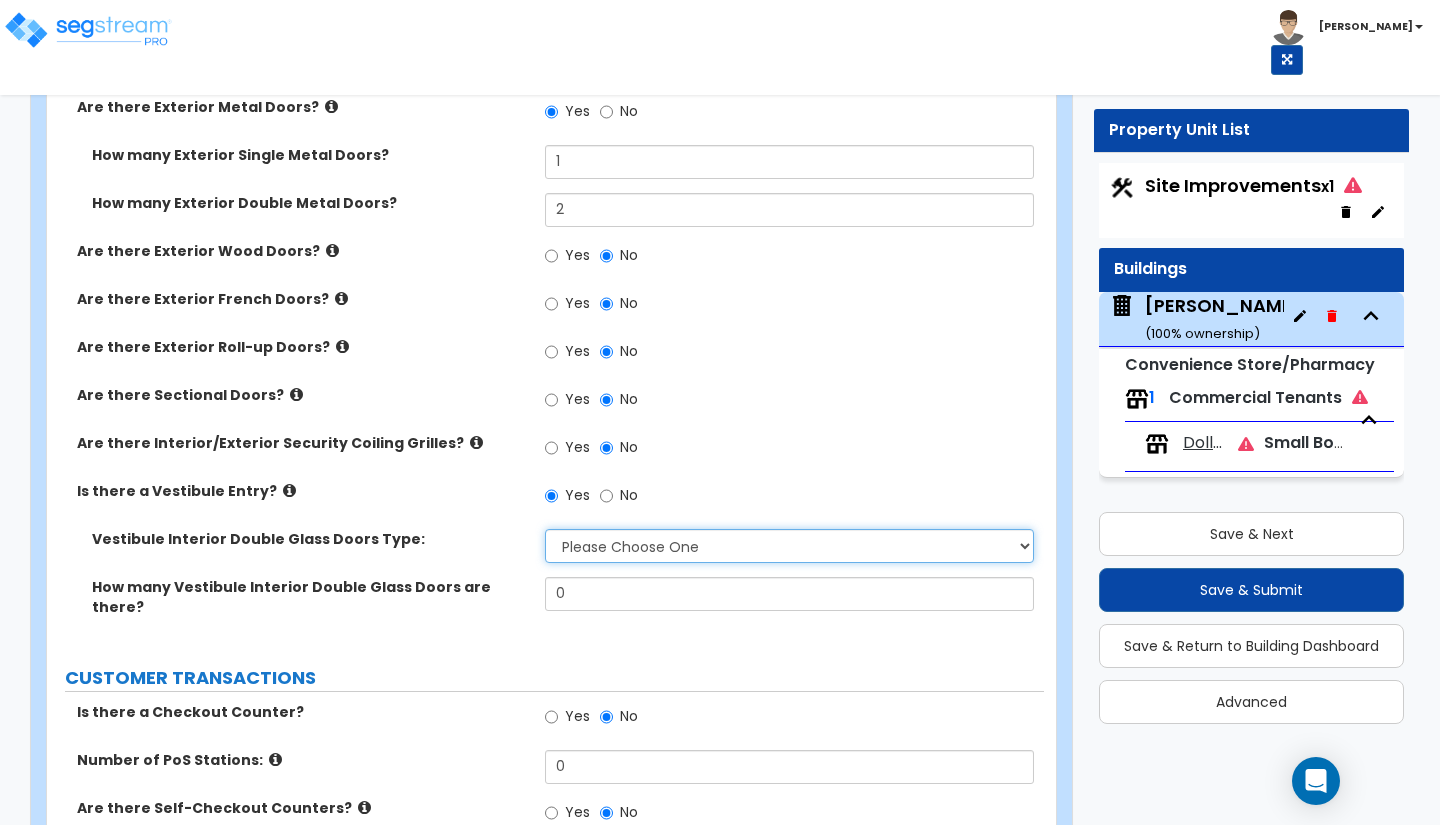 select on "2" 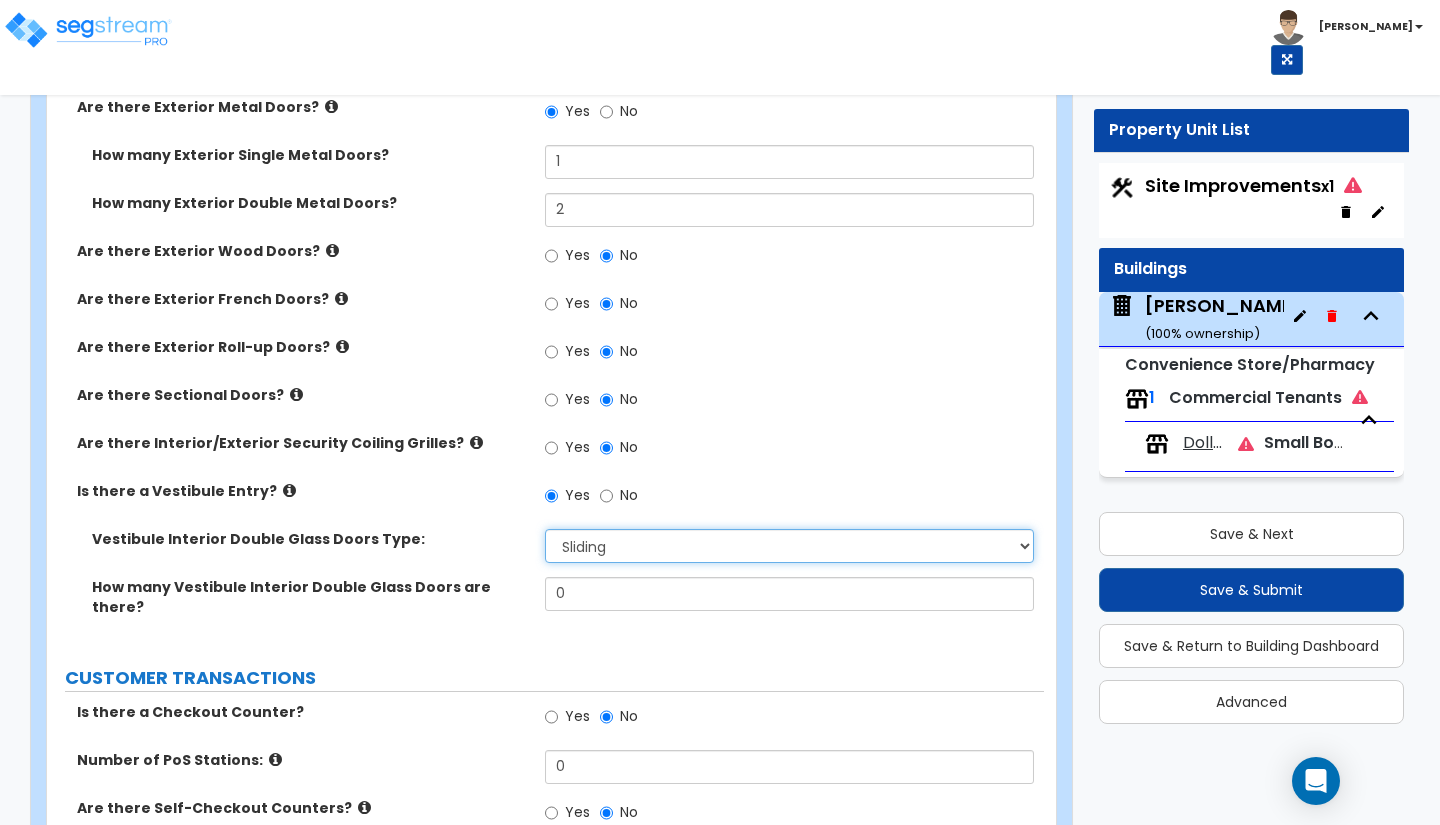 click on "Please Choose One Hinged Sliding" at bounding box center (789, 546) 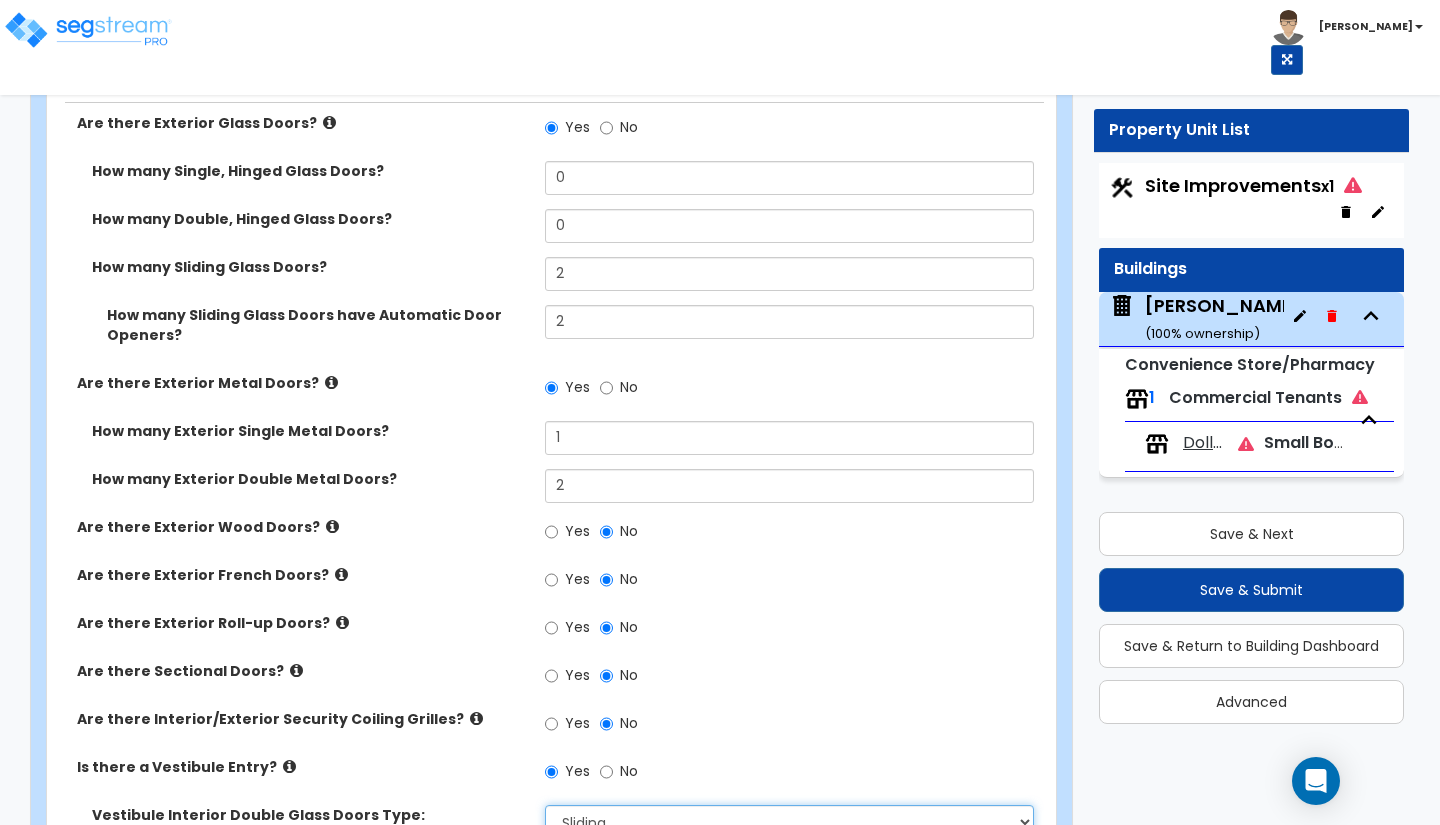 scroll, scrollTop: 2824, scrollLeft: 0, axis: vertical 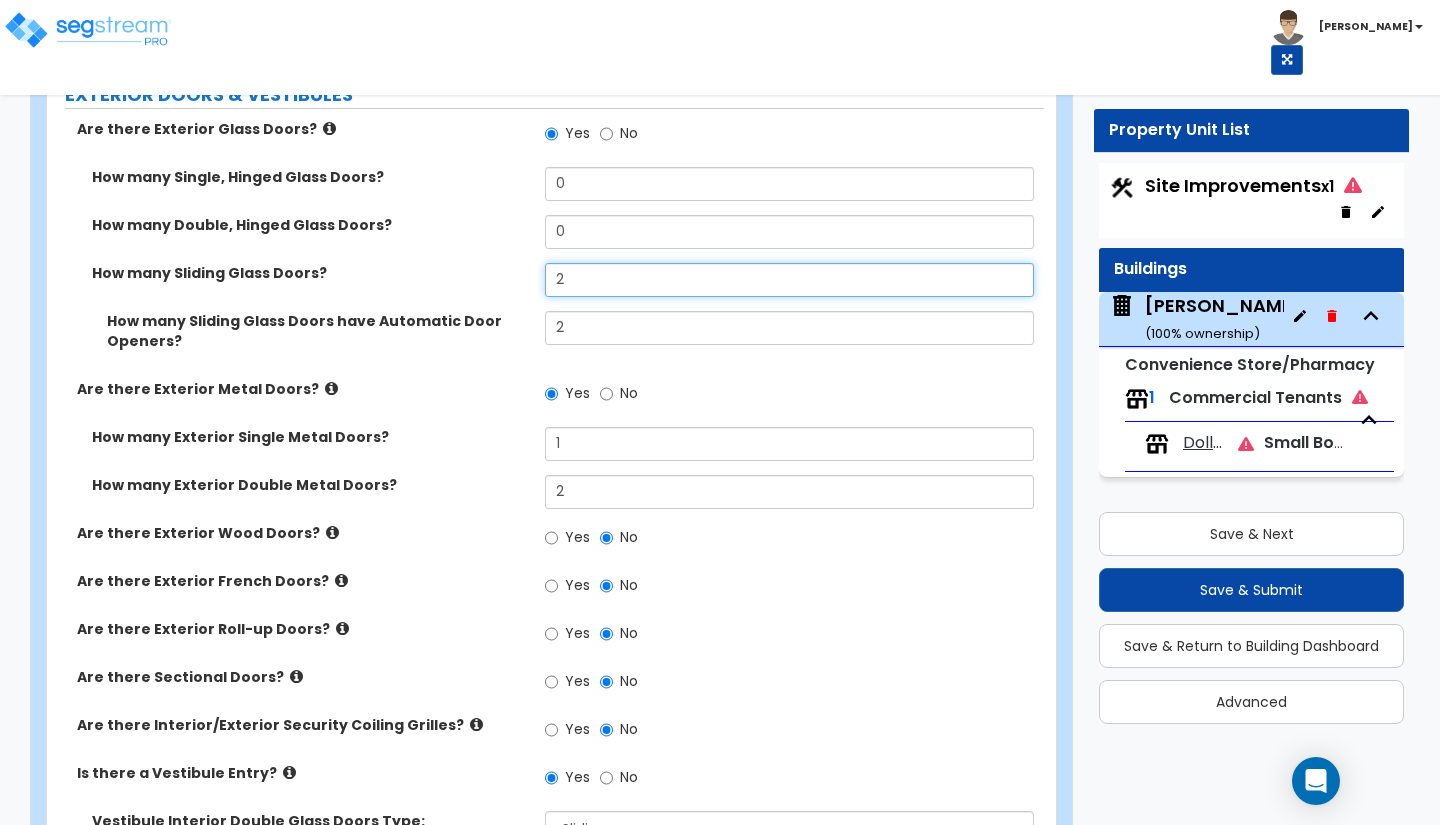 click on "2" at bounding box center (789, 280) 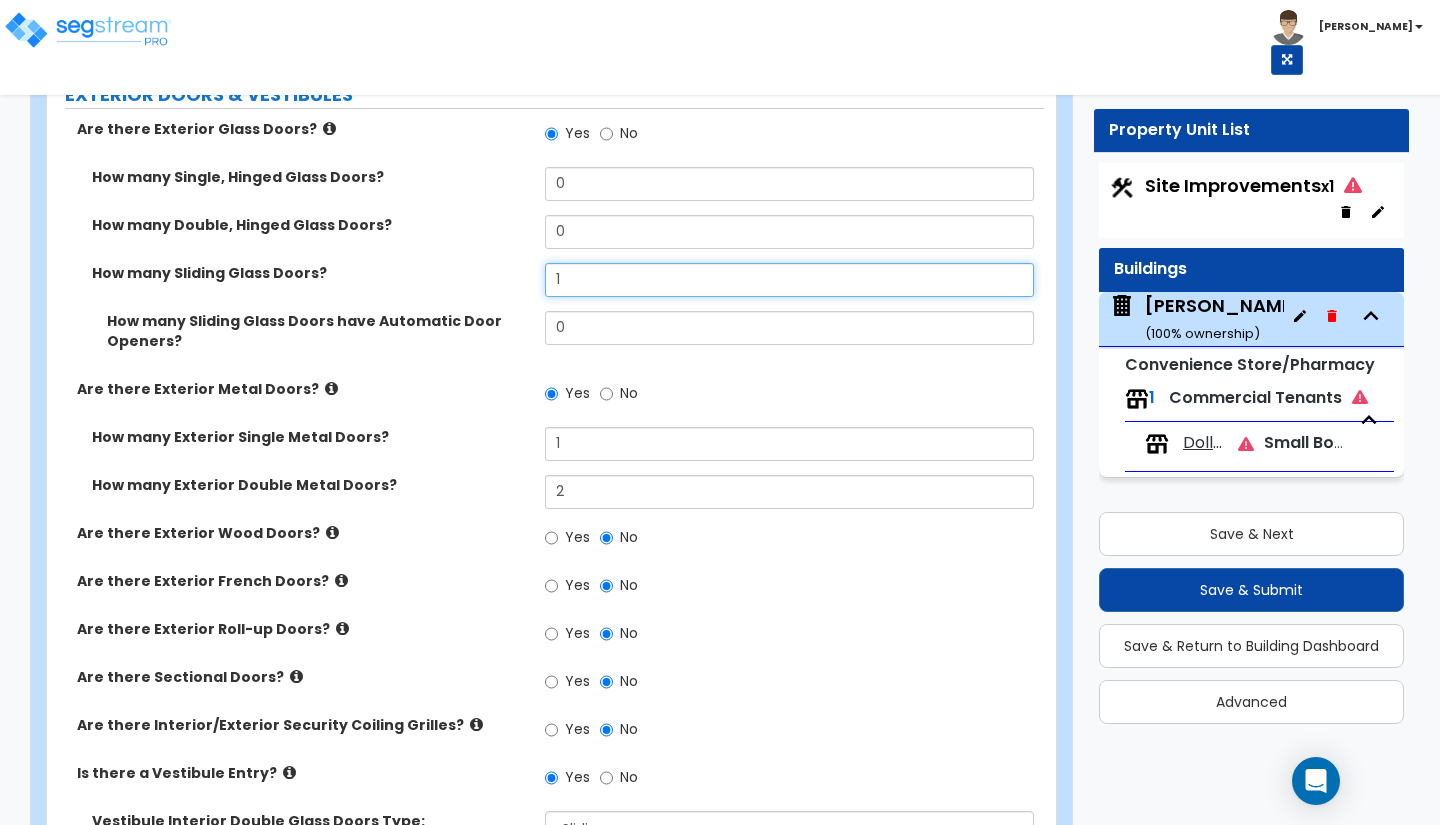 type on "1" 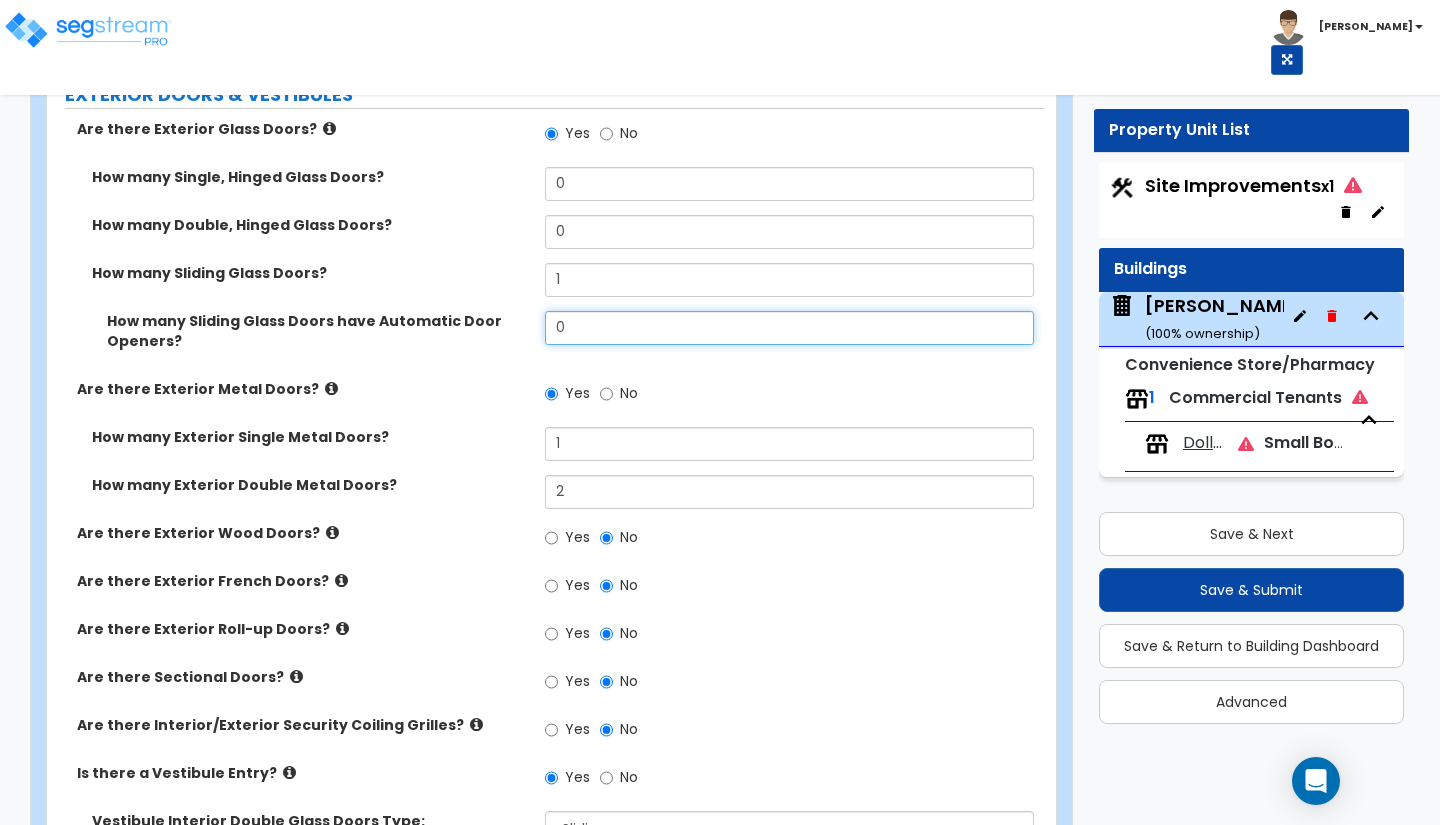 click on "0" at bounding box center [789, 328] 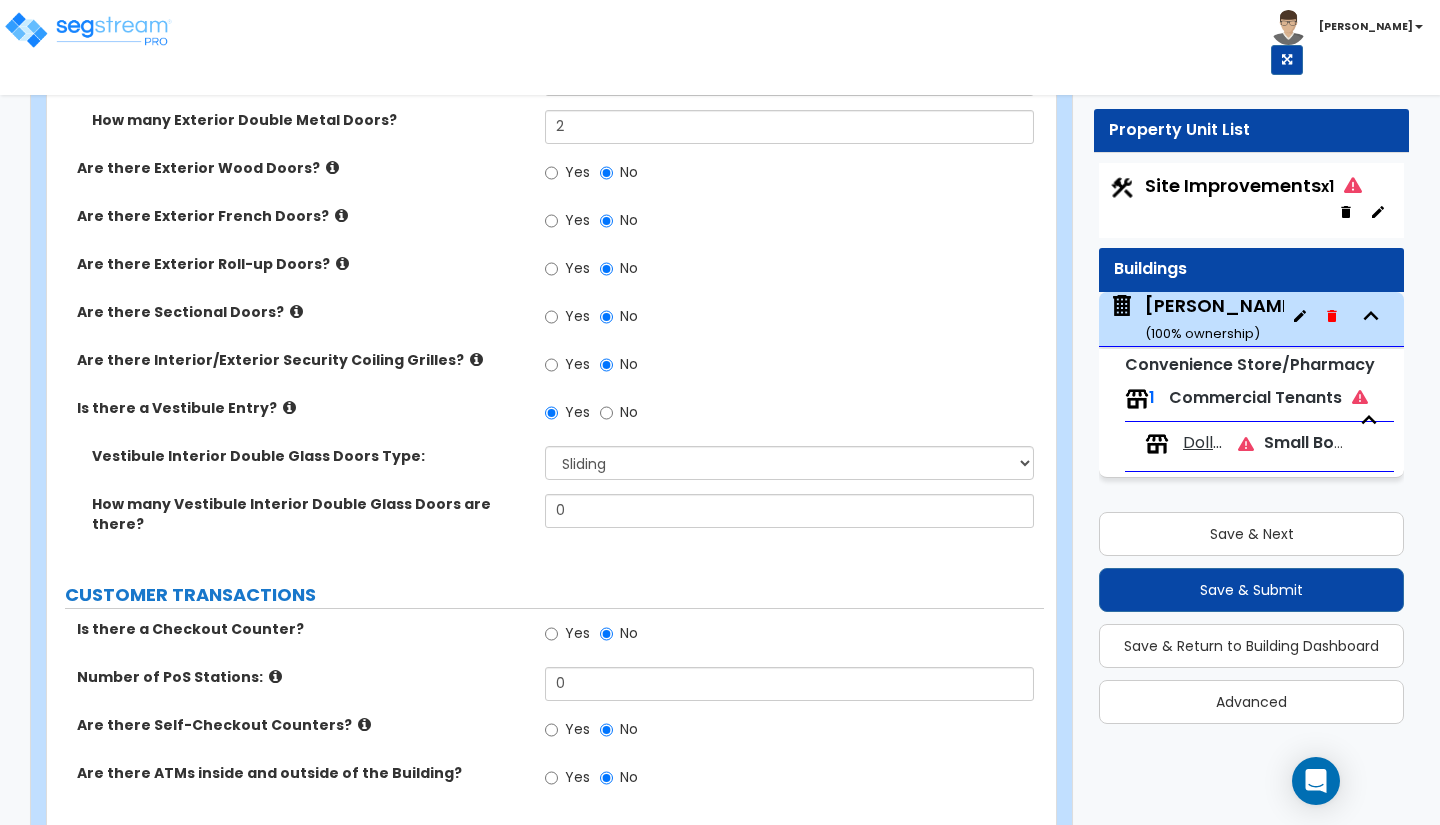 scroll, scrollTop: 3190, scrollLeft: 0, axis: vertical 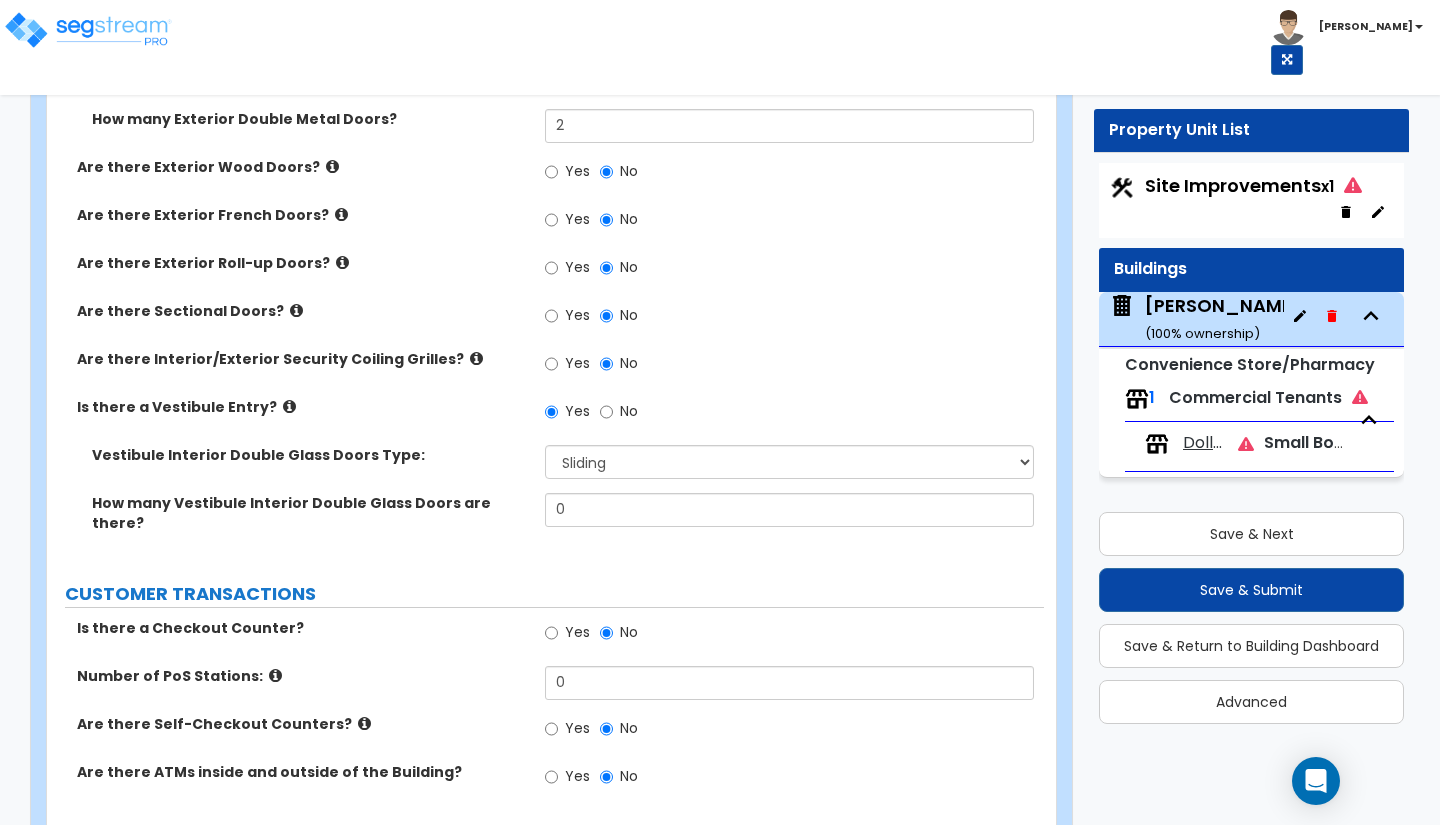 type on "1" 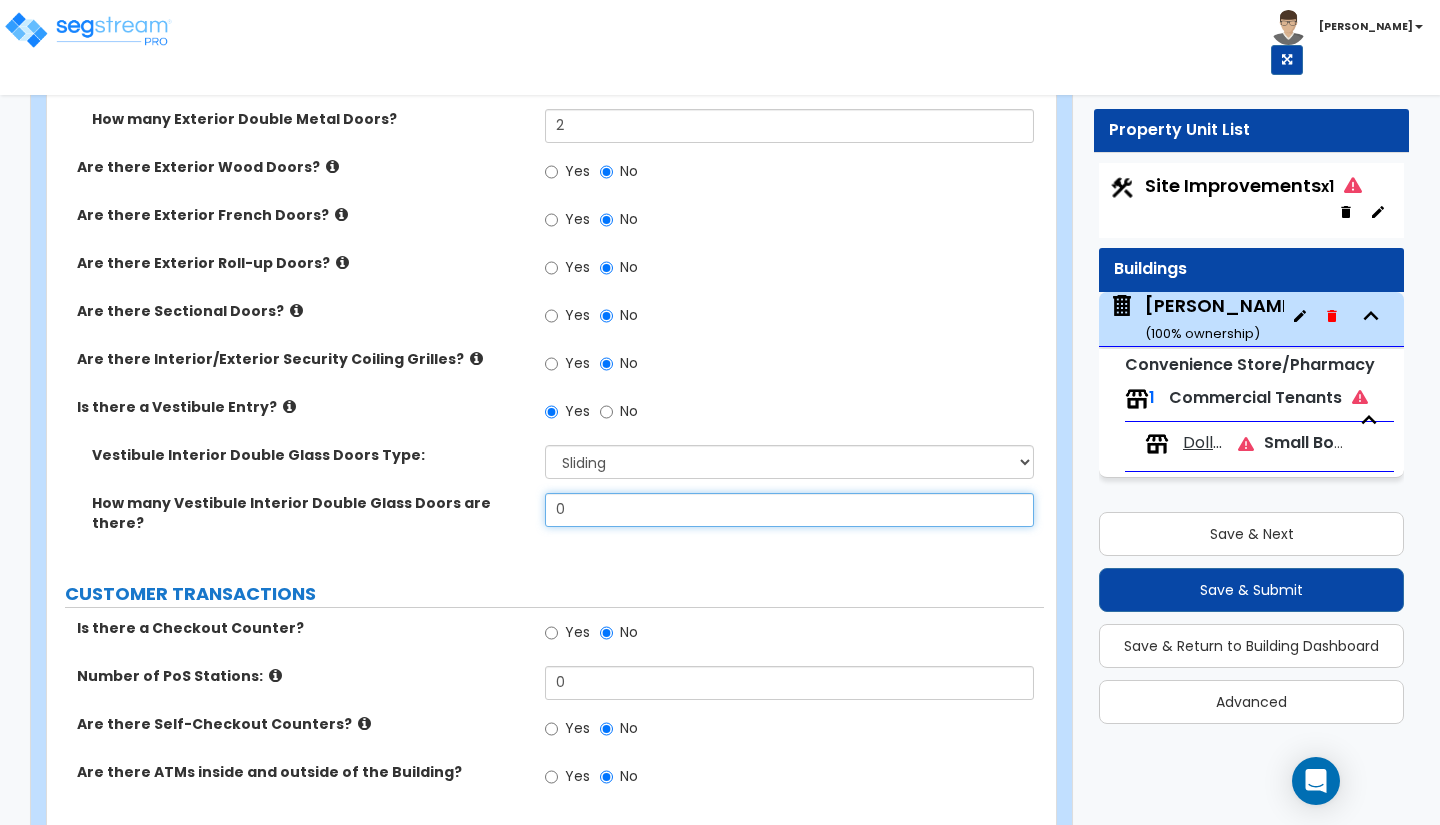 click on "0" at bounding box center [789, 510] 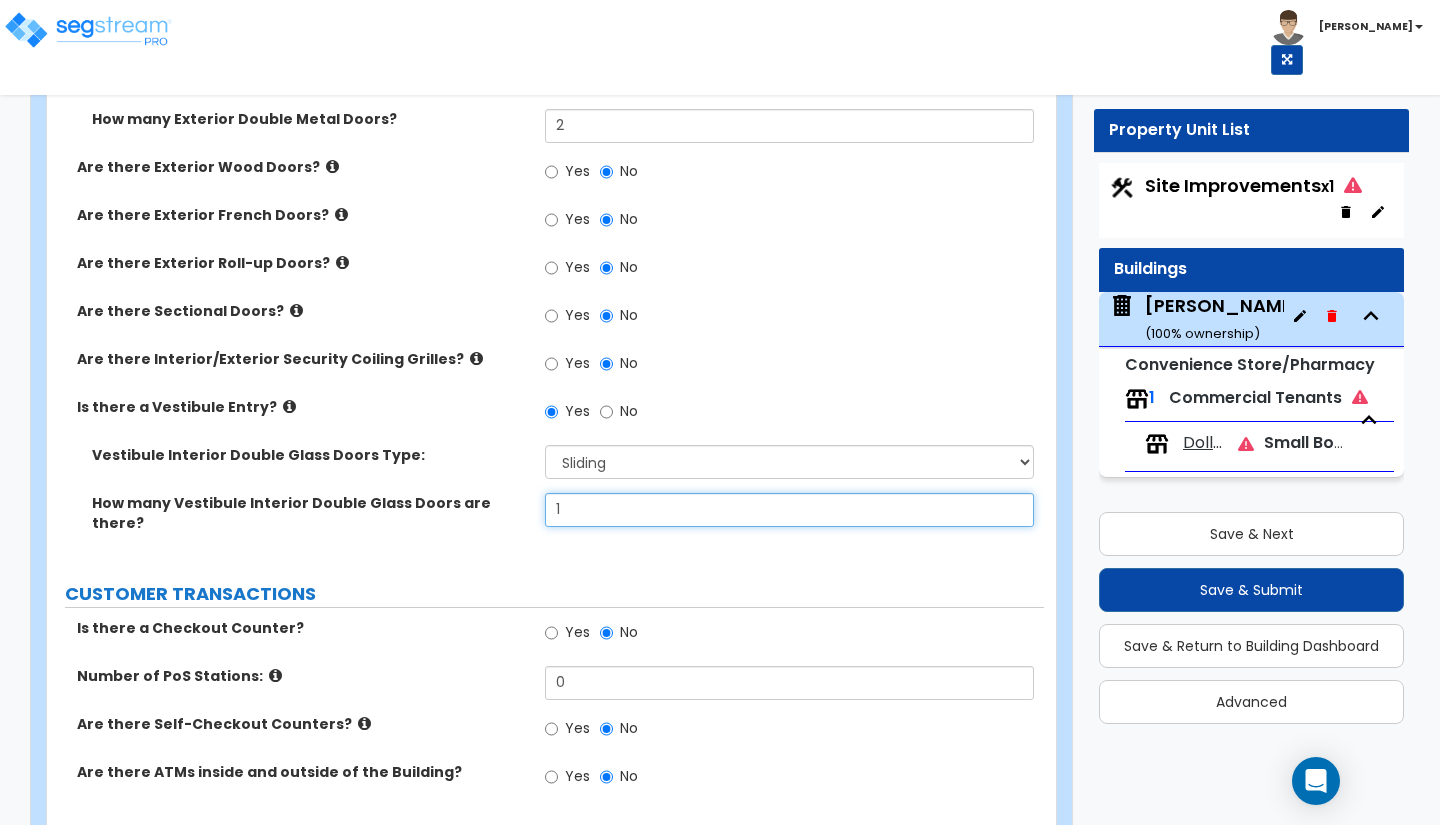 type on "1" 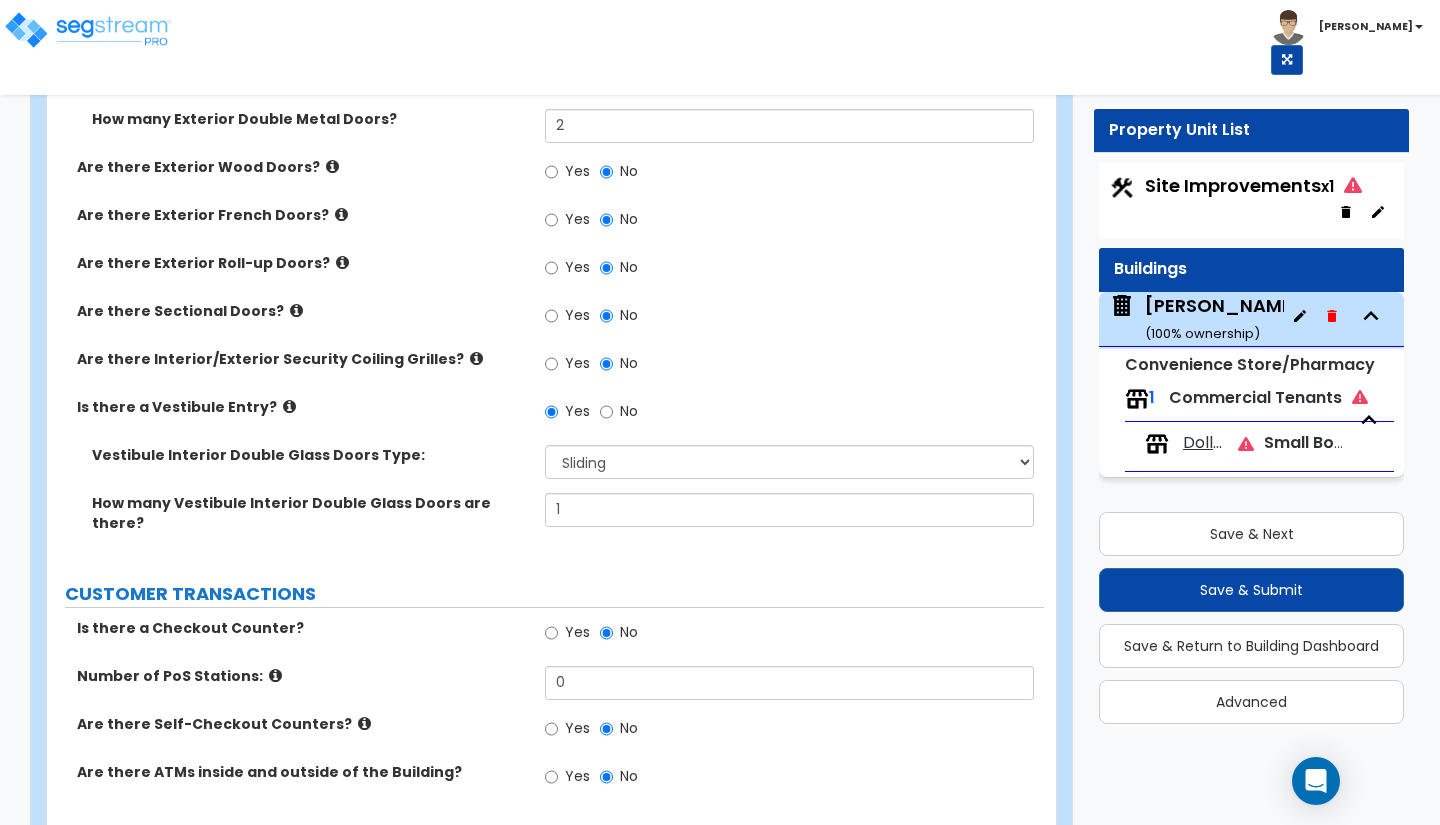 click on "How many Vestibule Interior Double Glass Doors are there? 1" at bounding box center (545, 527) 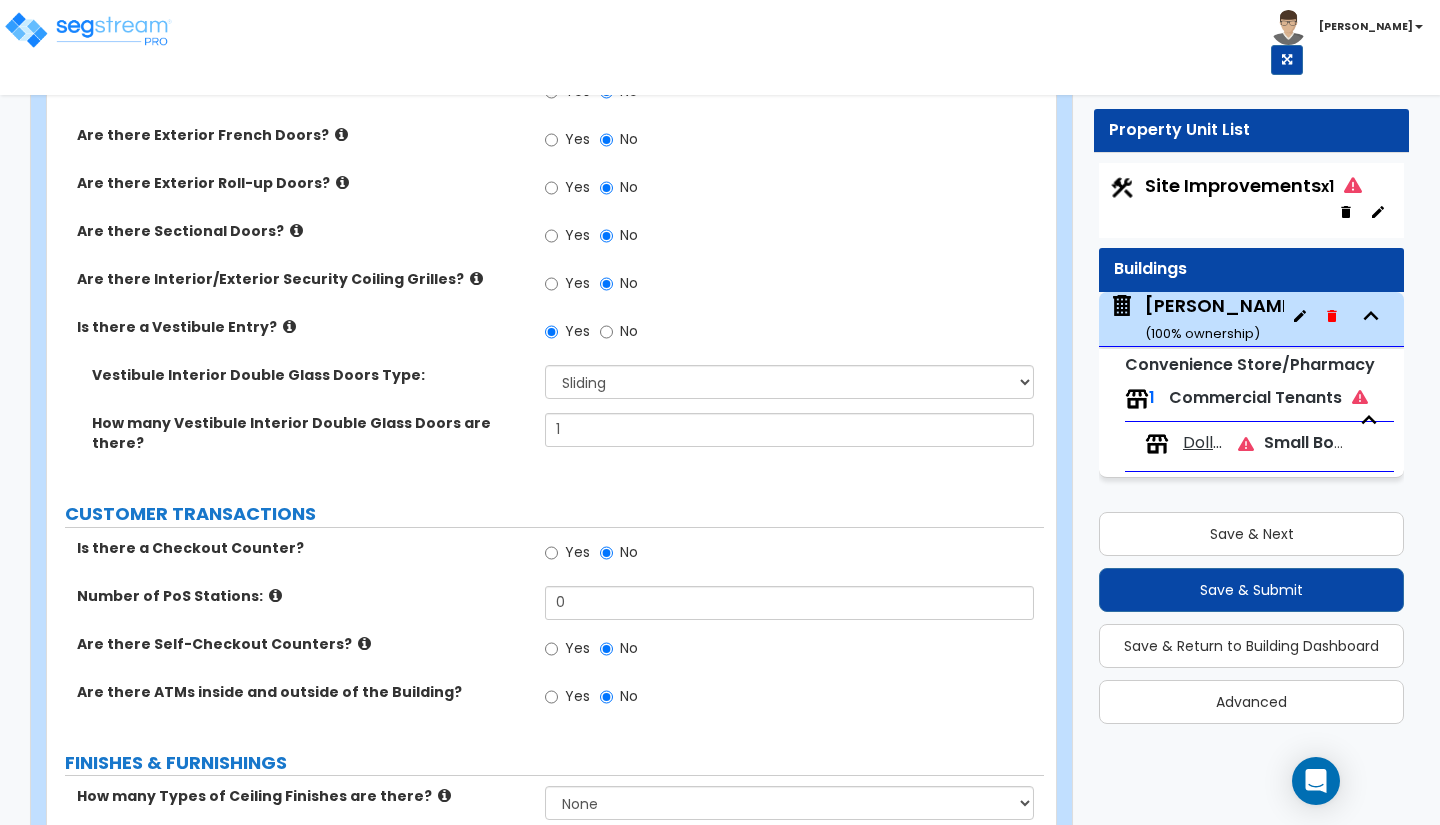 scroll, scrollTop: 3271, scrollLeft: 0, axis: vertical 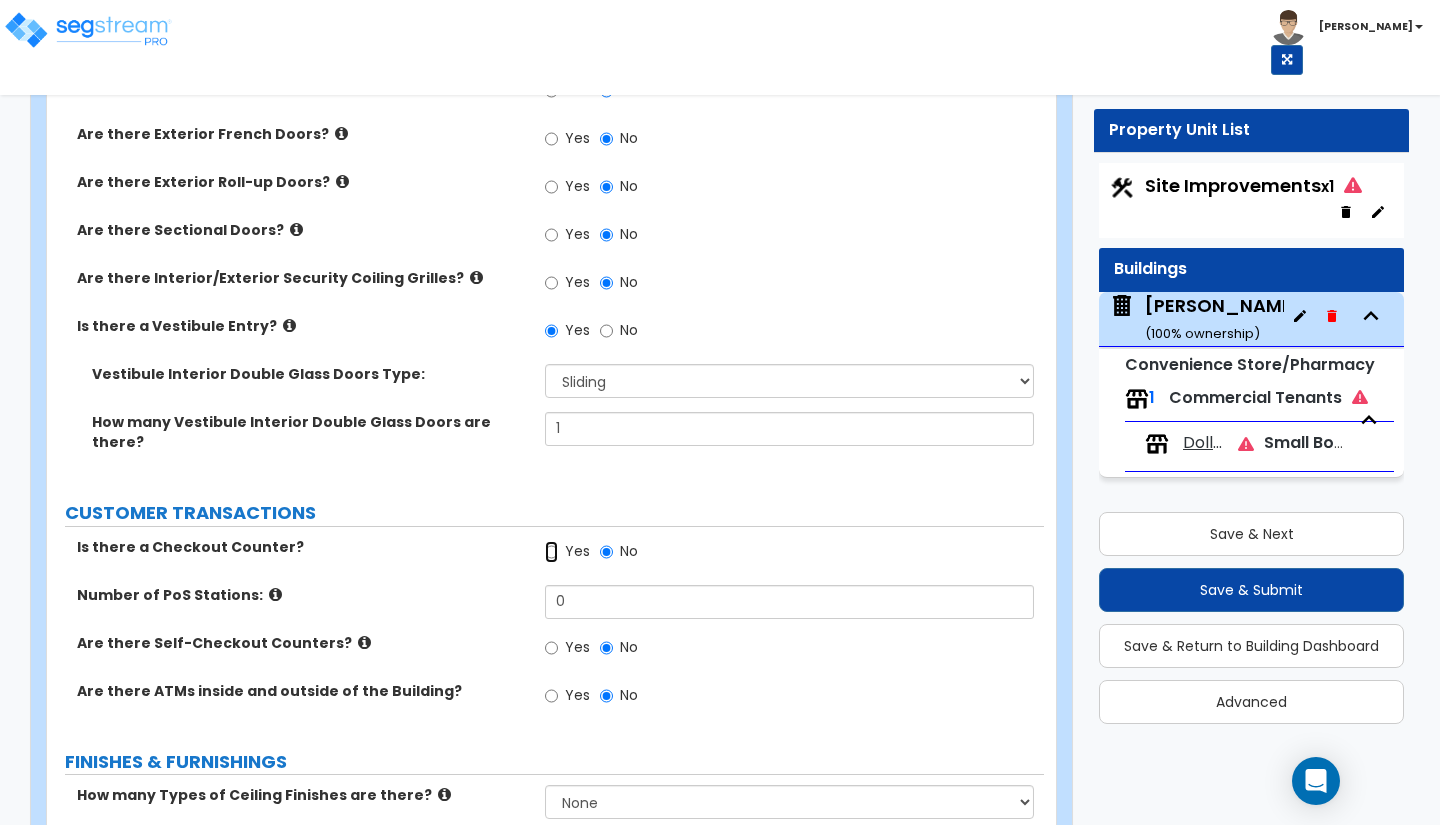 click on "Yes" at bounding box center [551, 552] 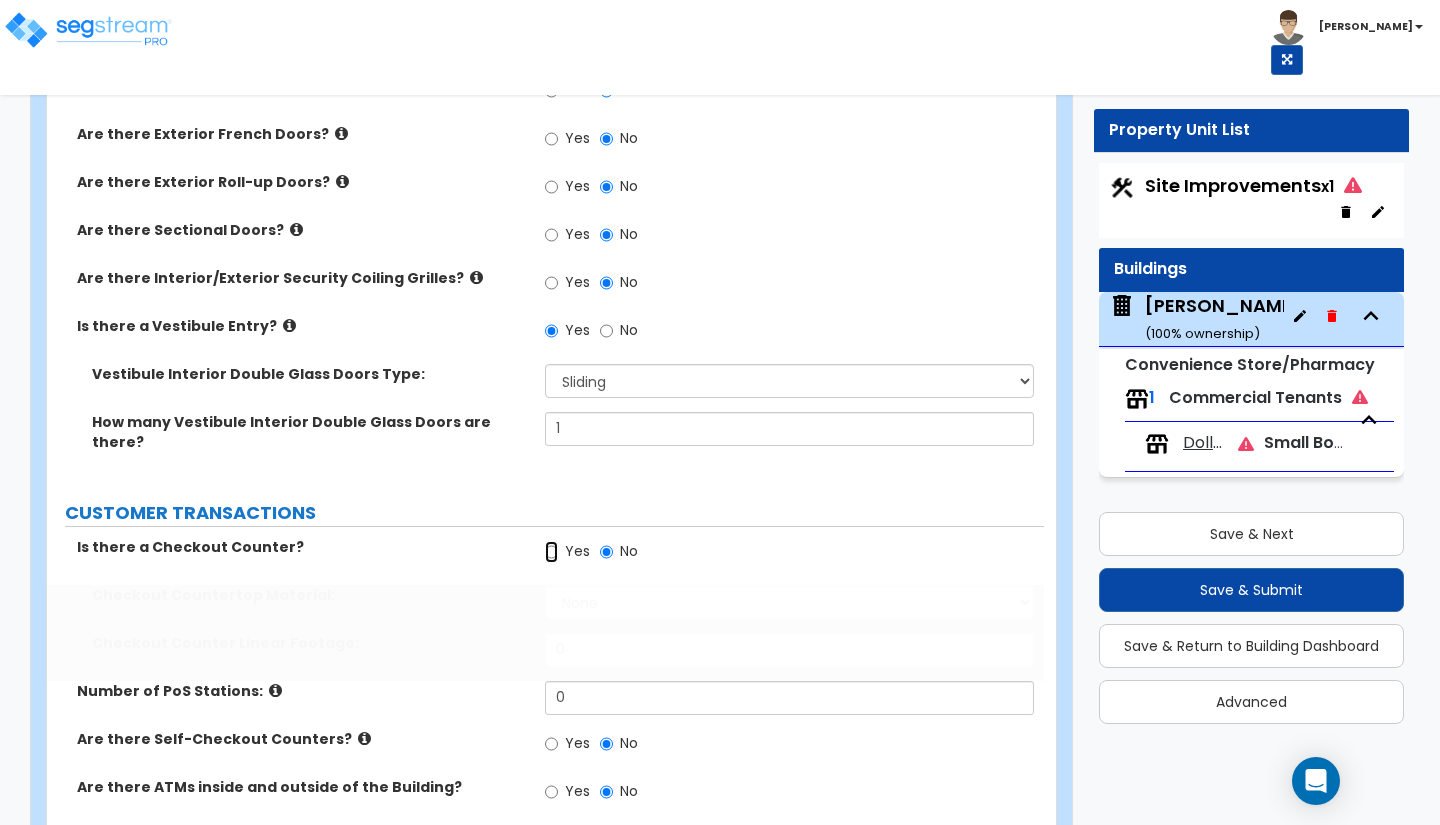 radio on "true" 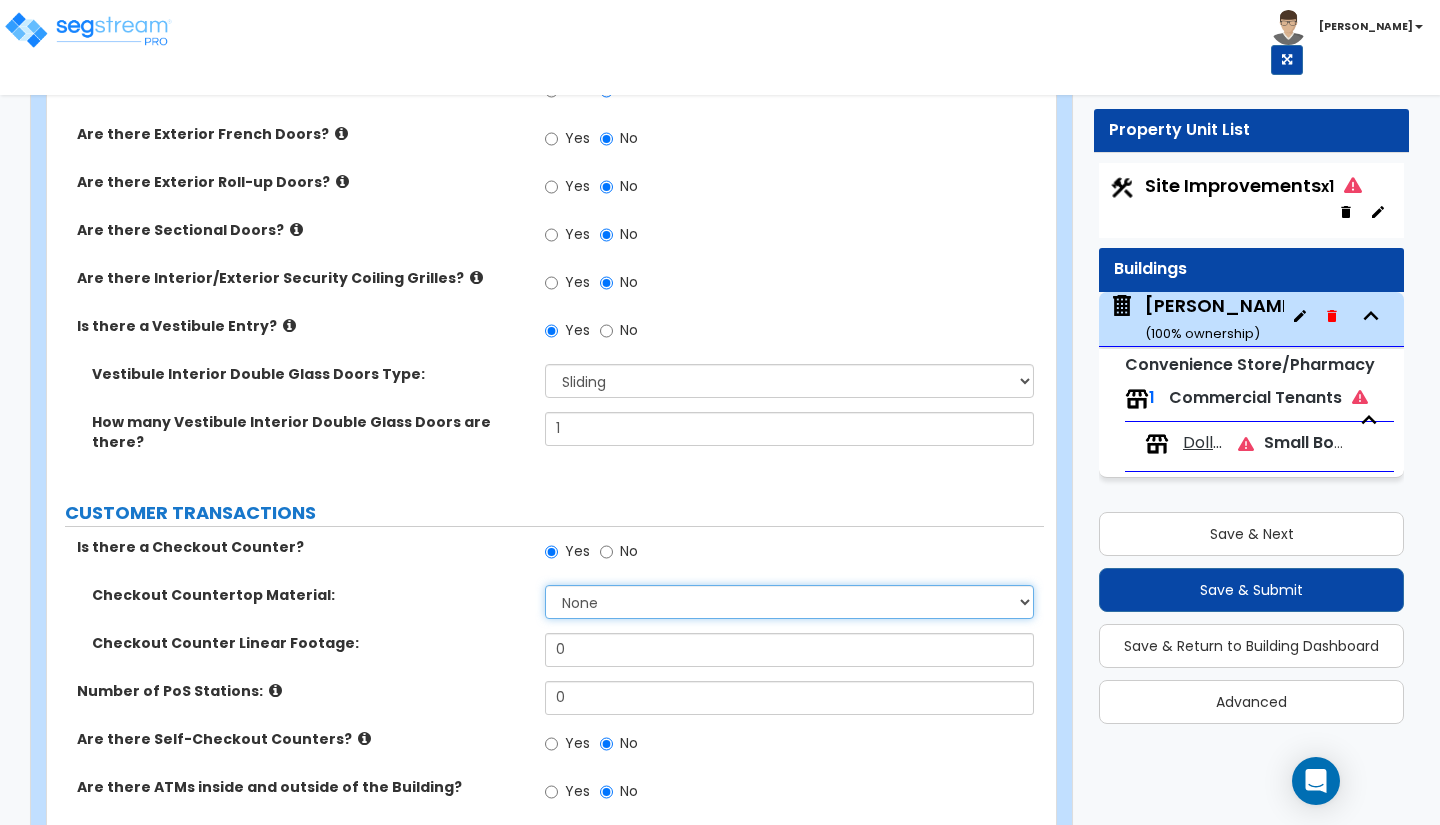 click on "None Plastic Laminate Solid Surface Stone Quartz Marble Tile Wood Stainless Steel" at bounding box center [789, 602] 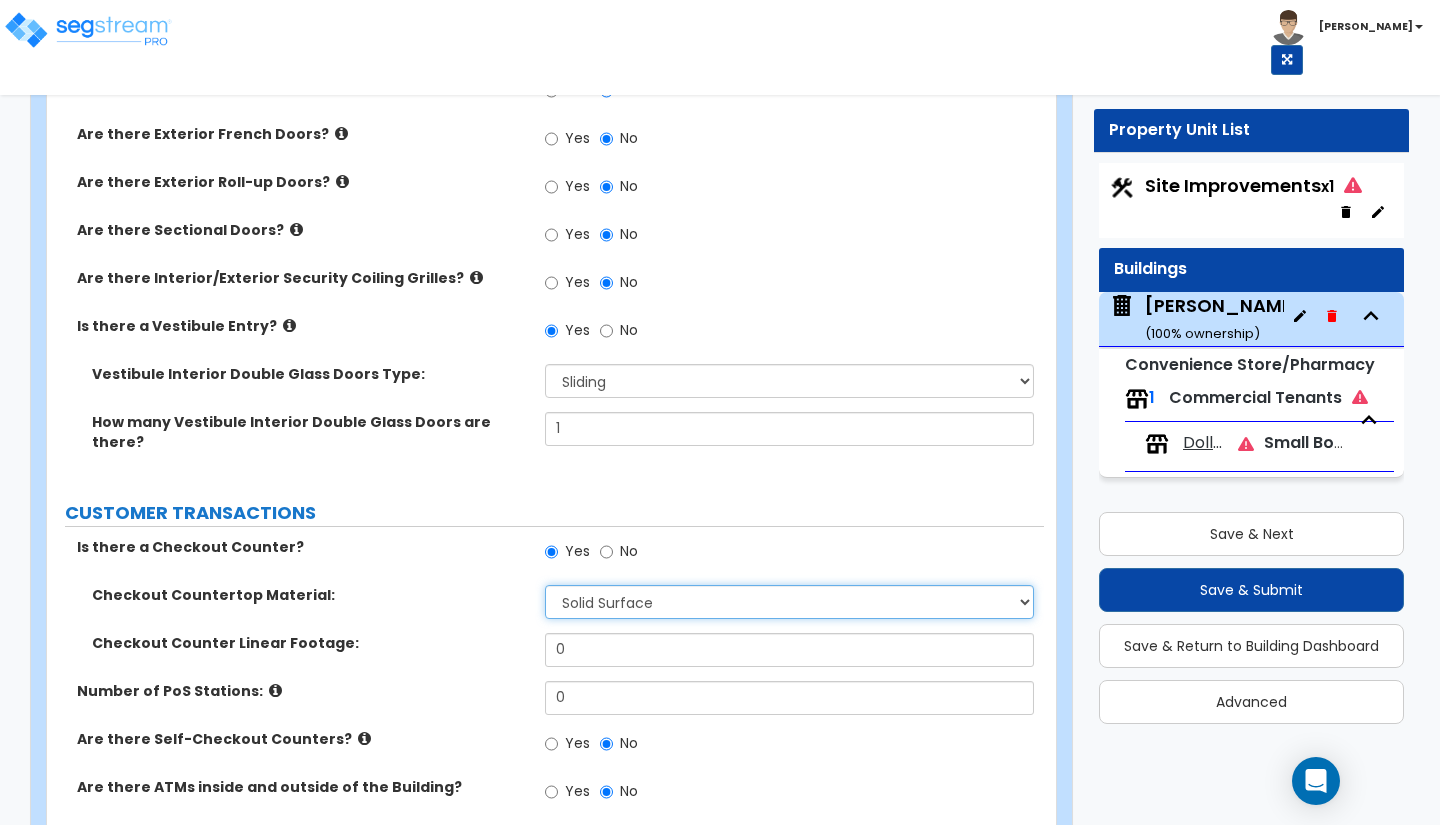 click on "None Plastic Laminate Solid Surface Stone Quartz Marble Tile Wood Stainless Steel" at bounding box center [789, 602] 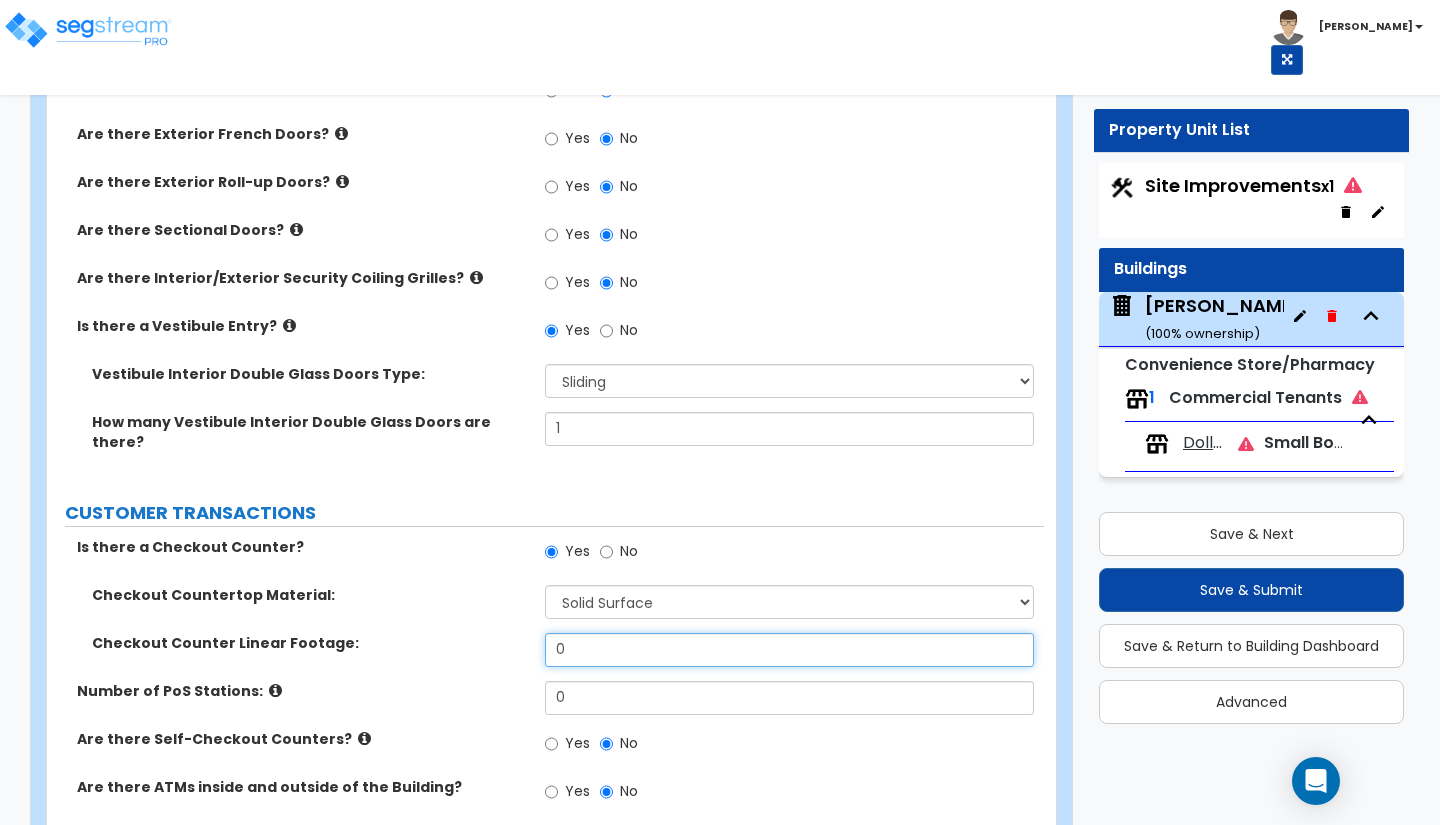 click on "0" at bounding box center [789, 650] 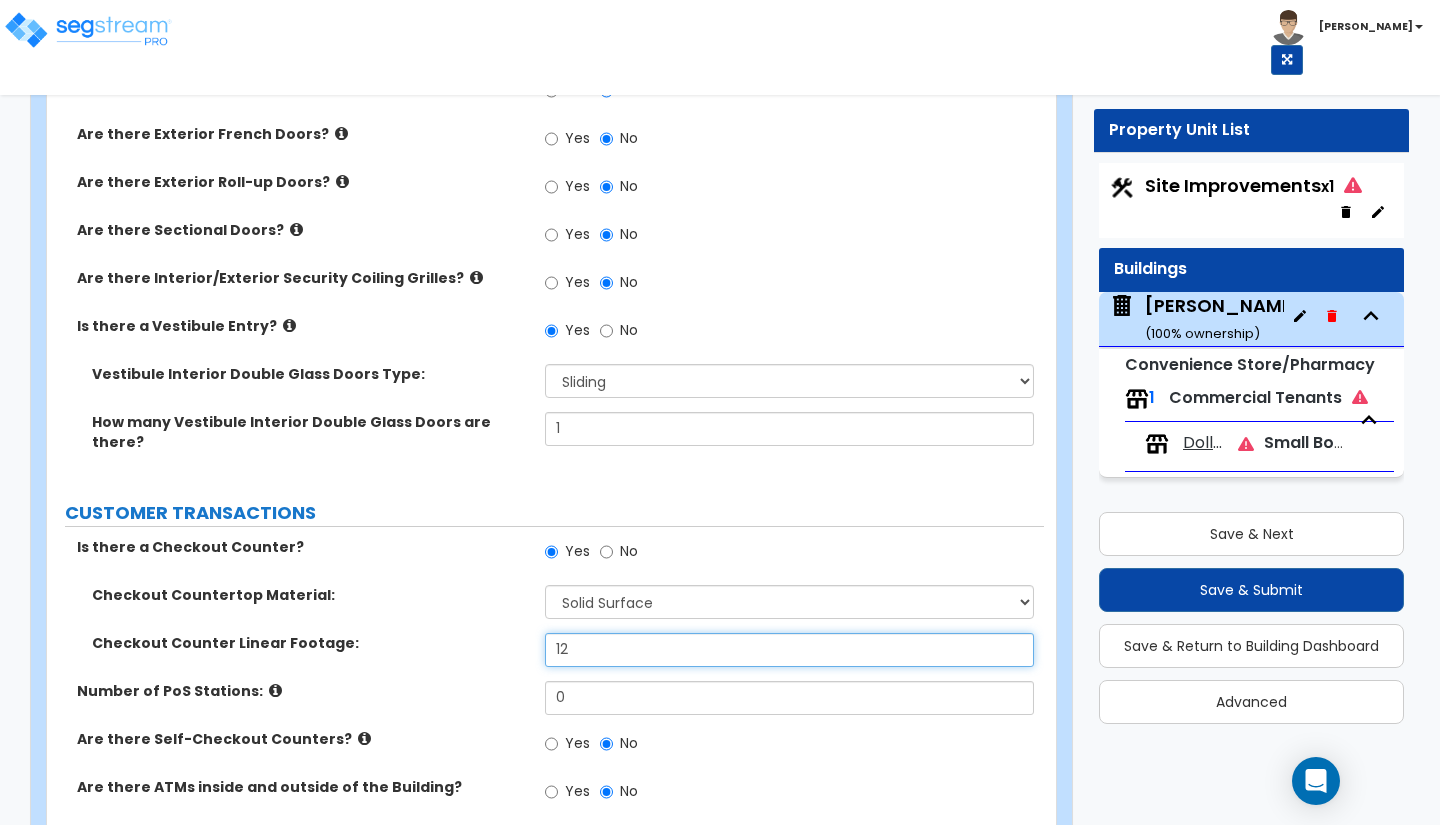 type on "12" 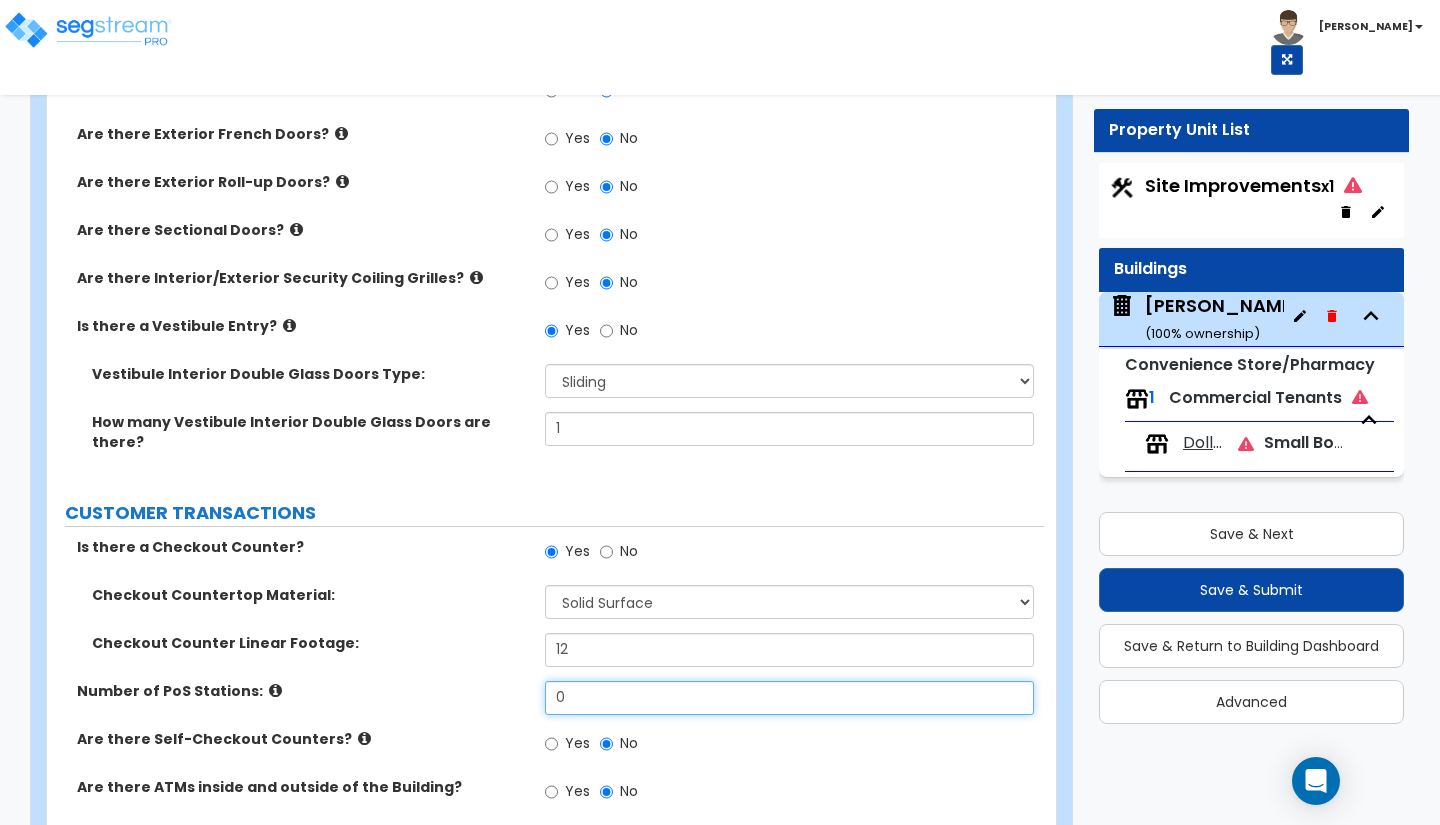 click on "0" at bounding box center [789, 698] 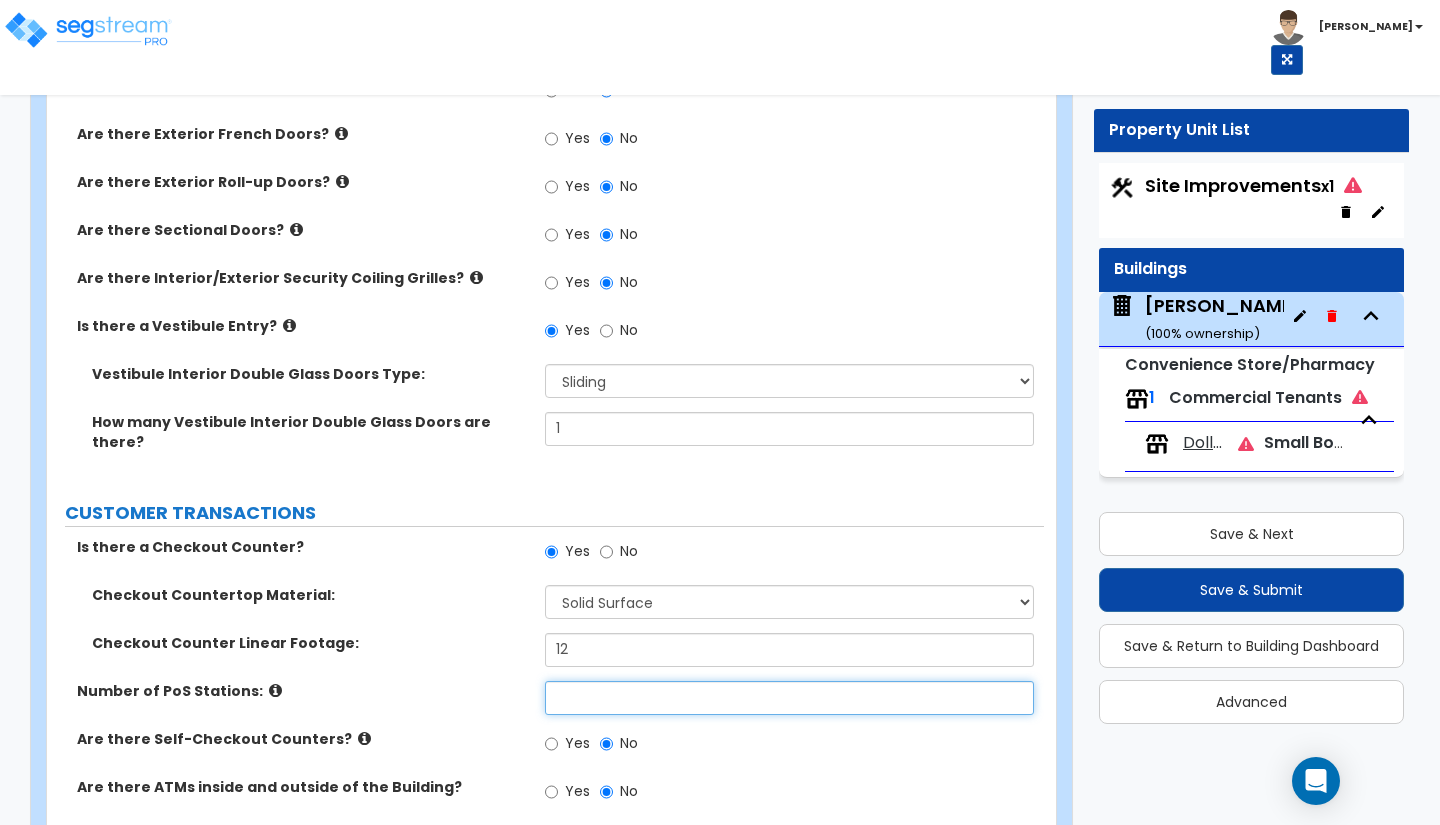 type on "3" 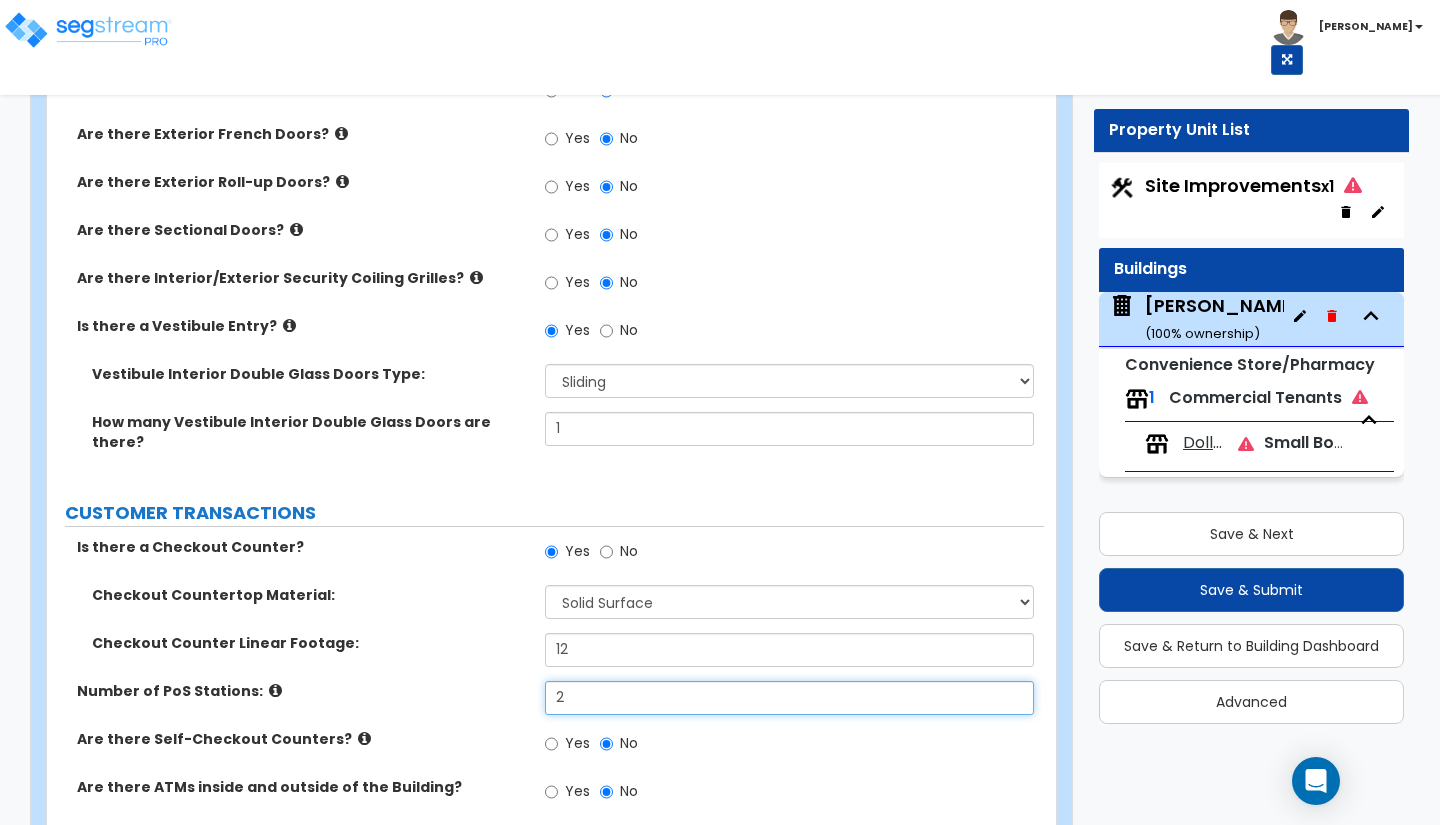 type on "2" 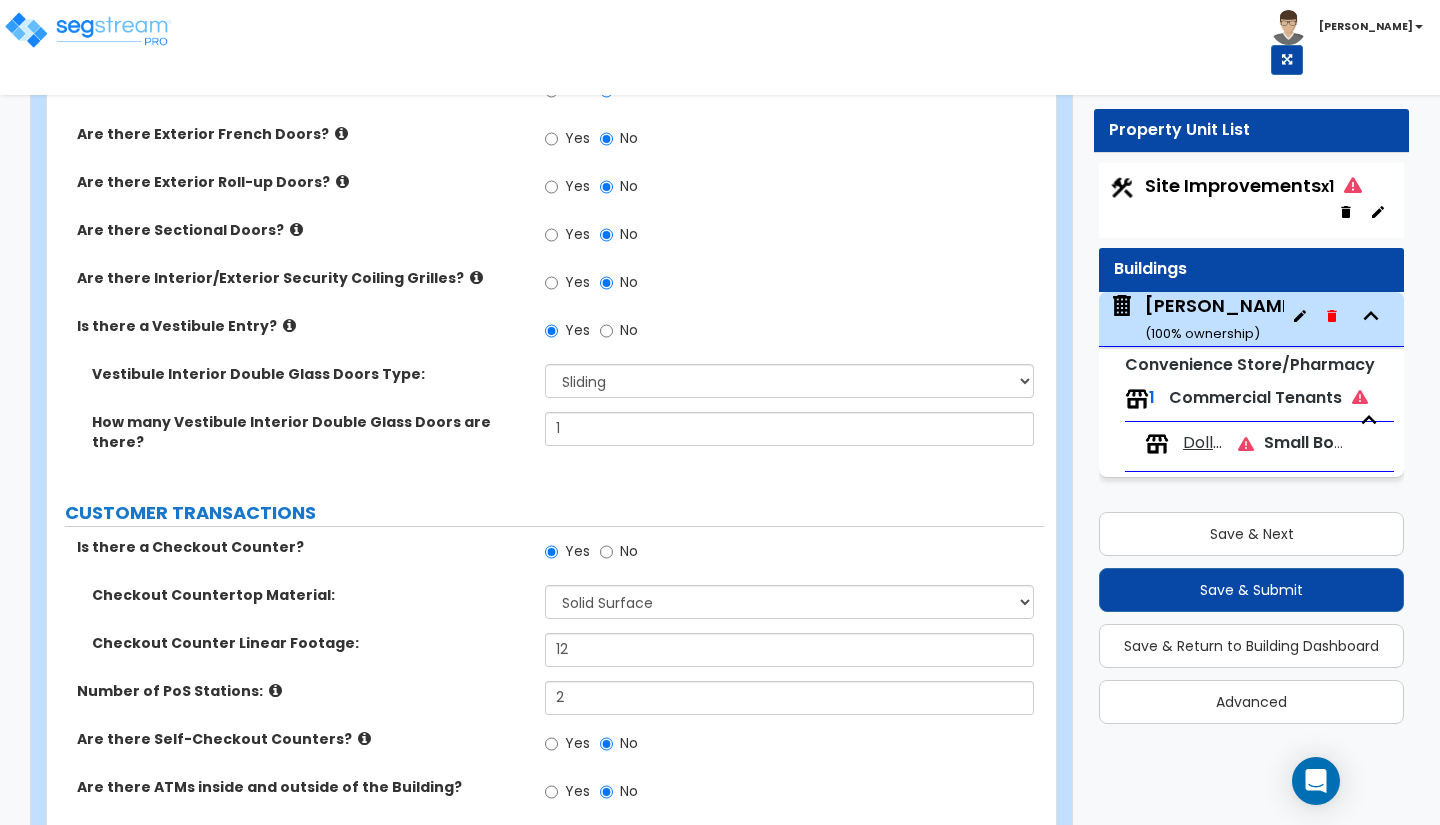 click on "Yes" at bounding box center (577, 743) 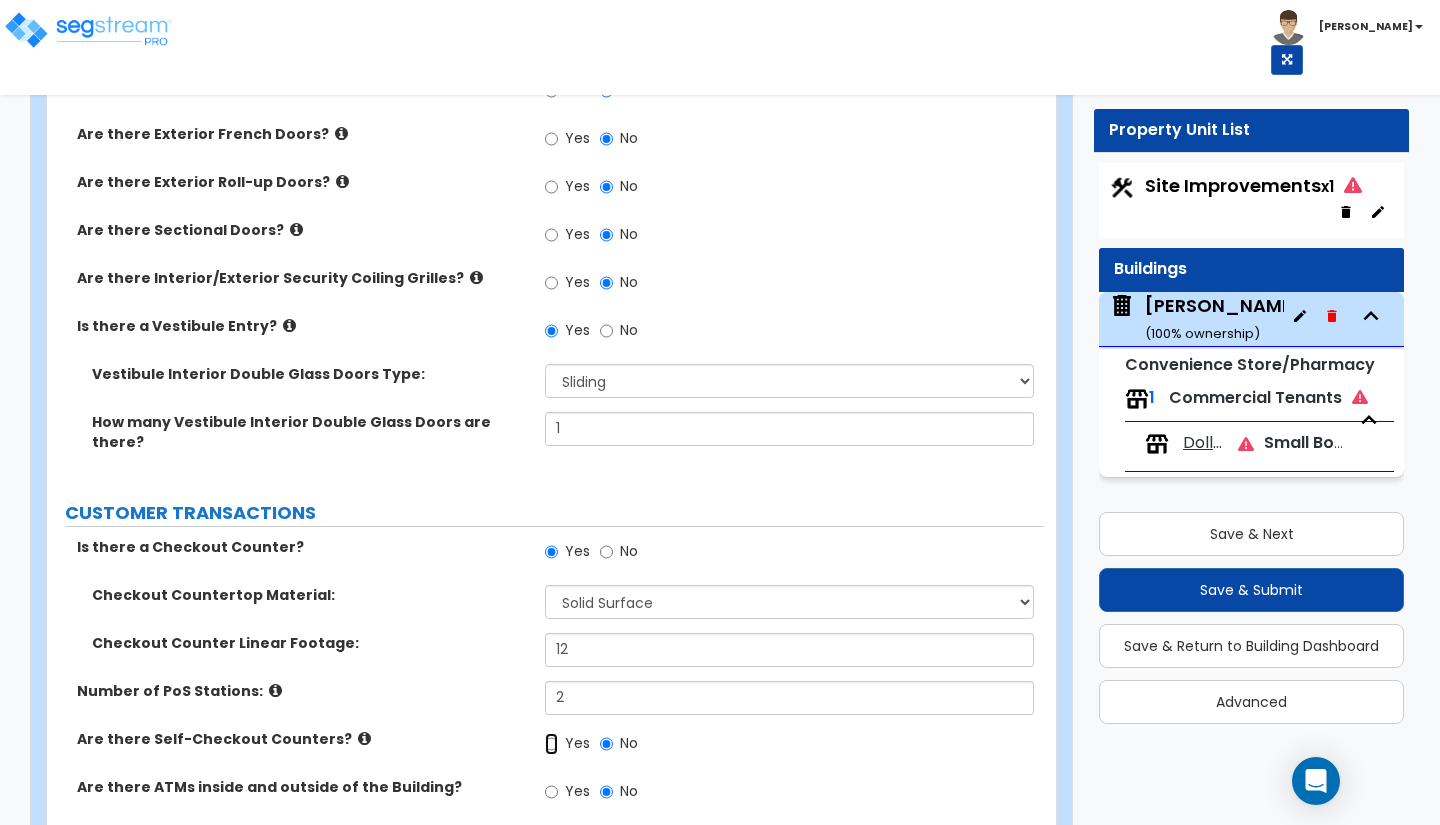 click on "Yes" at bounding box center (551, 744) 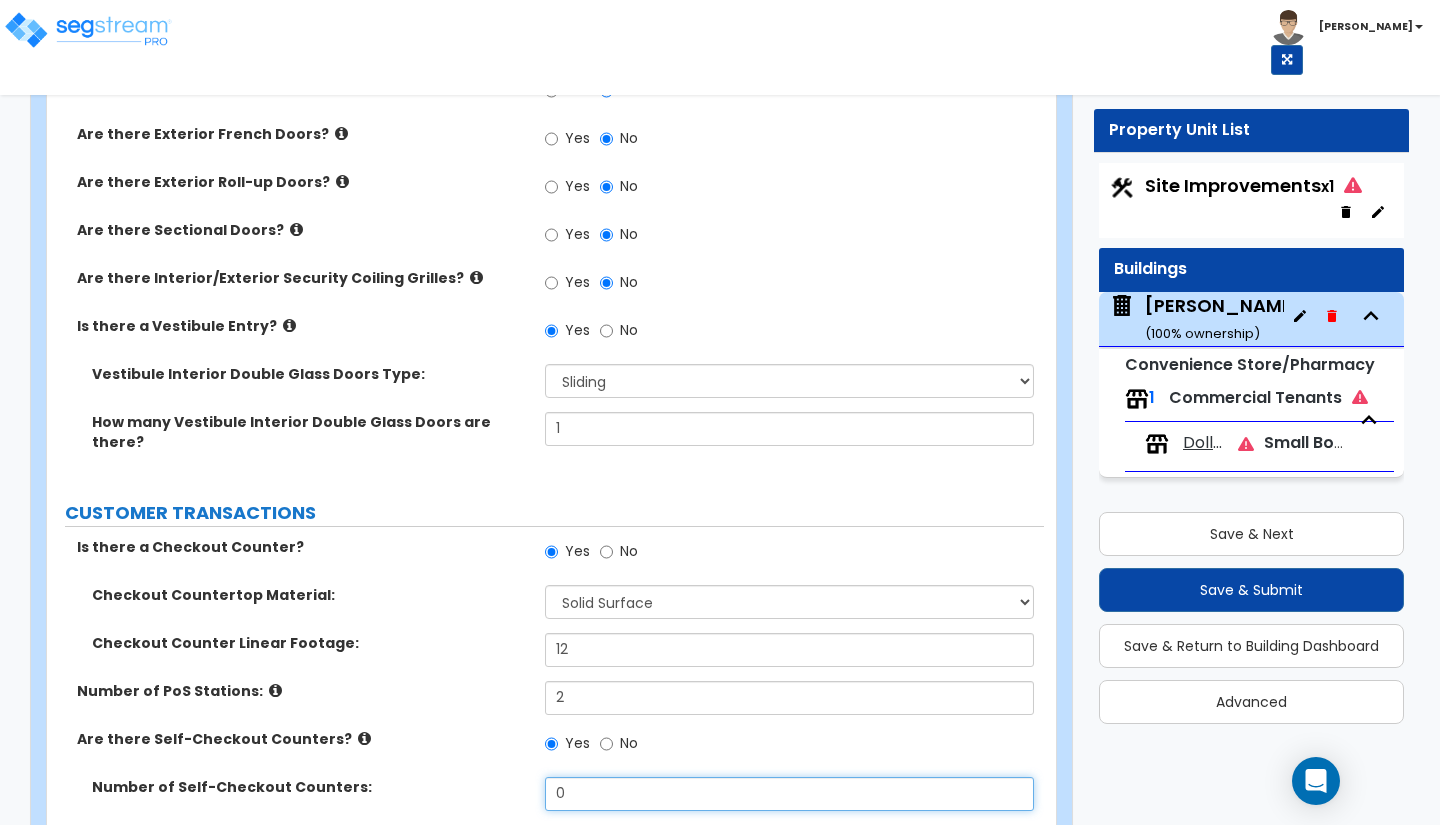 click on "0" at bounding box center (789, 794) 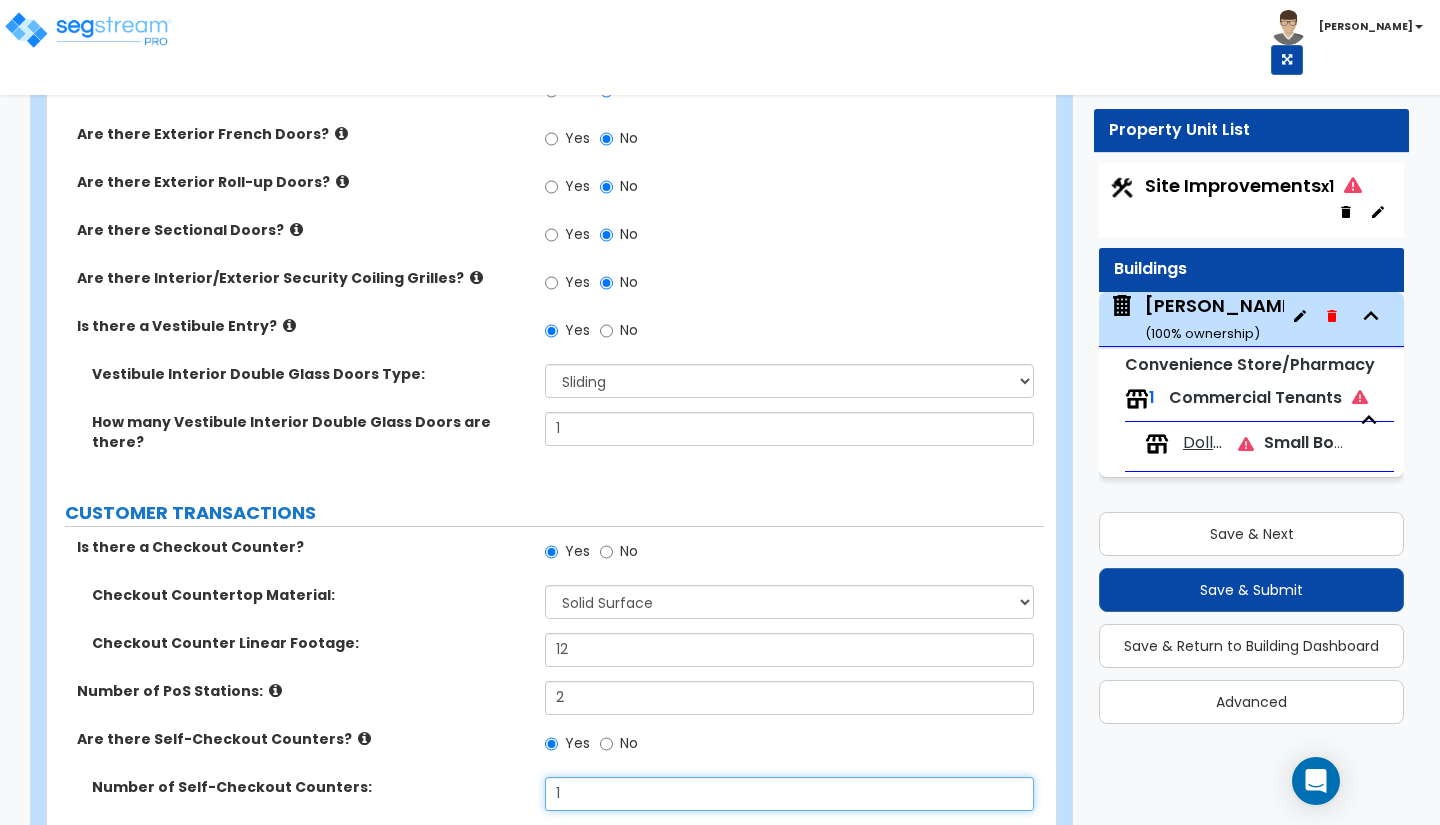 type on "1" 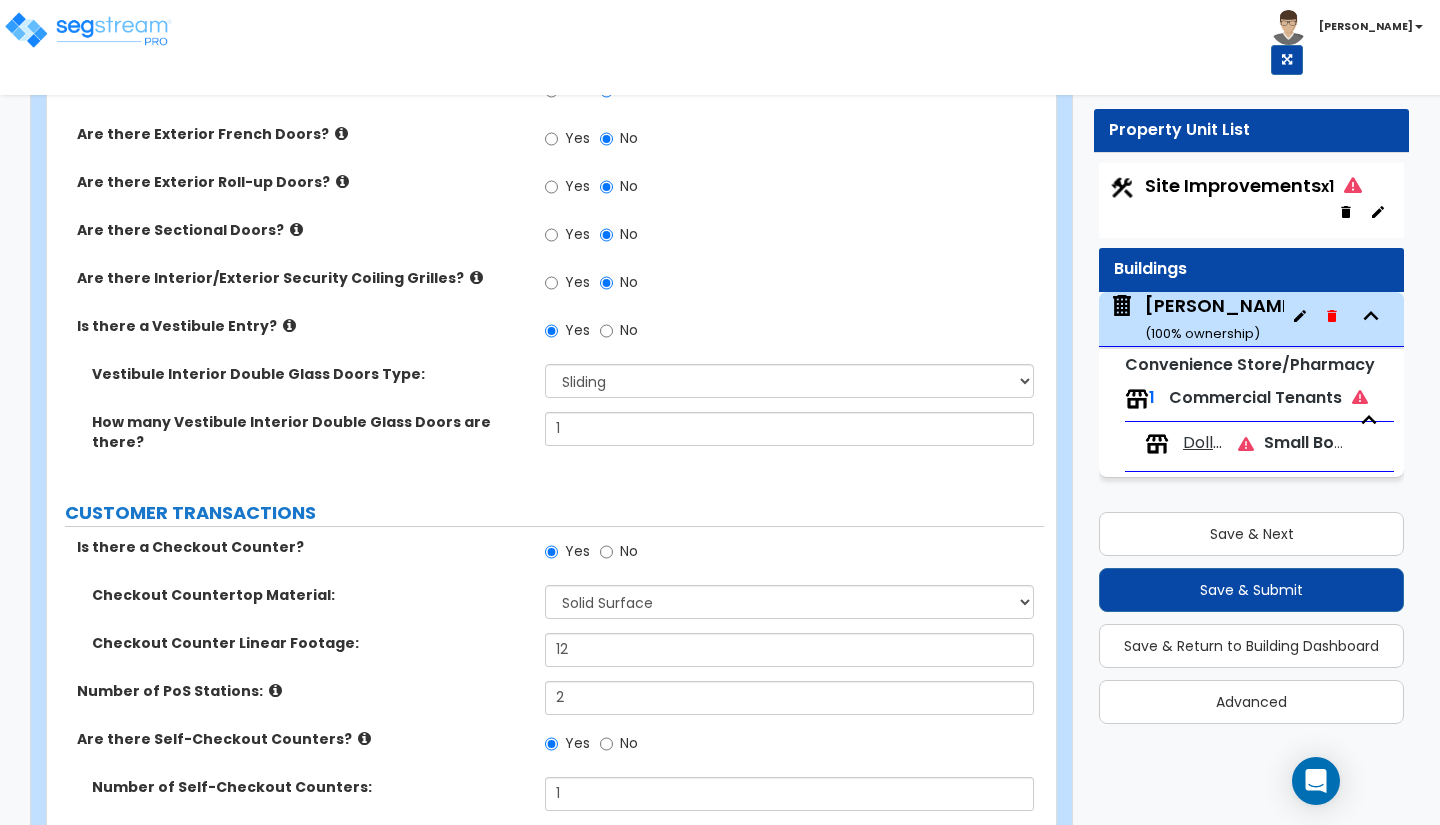 click on "Are there Self-Checkout Counters?" at bounding box center (303, 739) 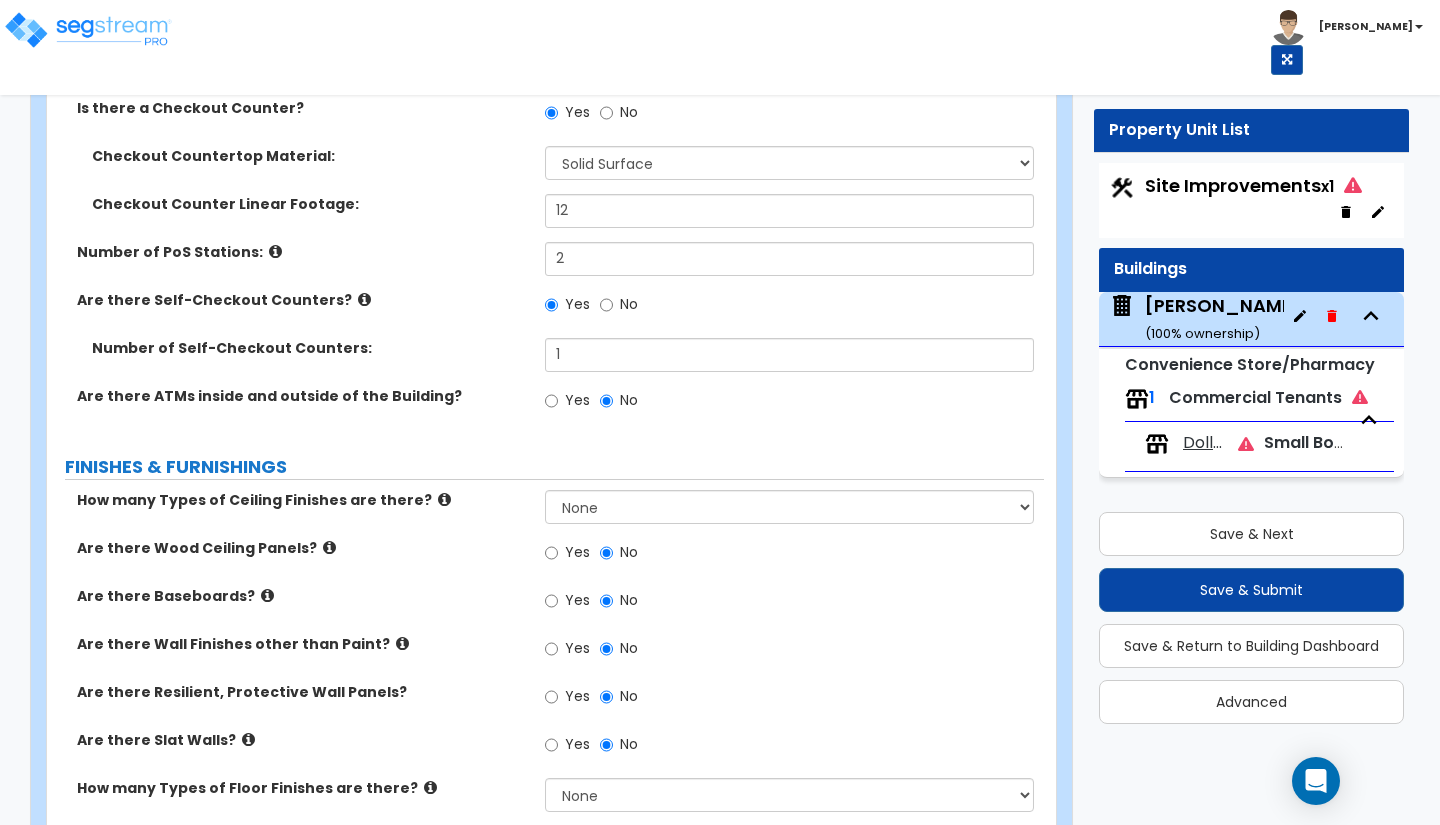 scroll, scrollTop: 3713, scrollLeft: 0, axis: vertical 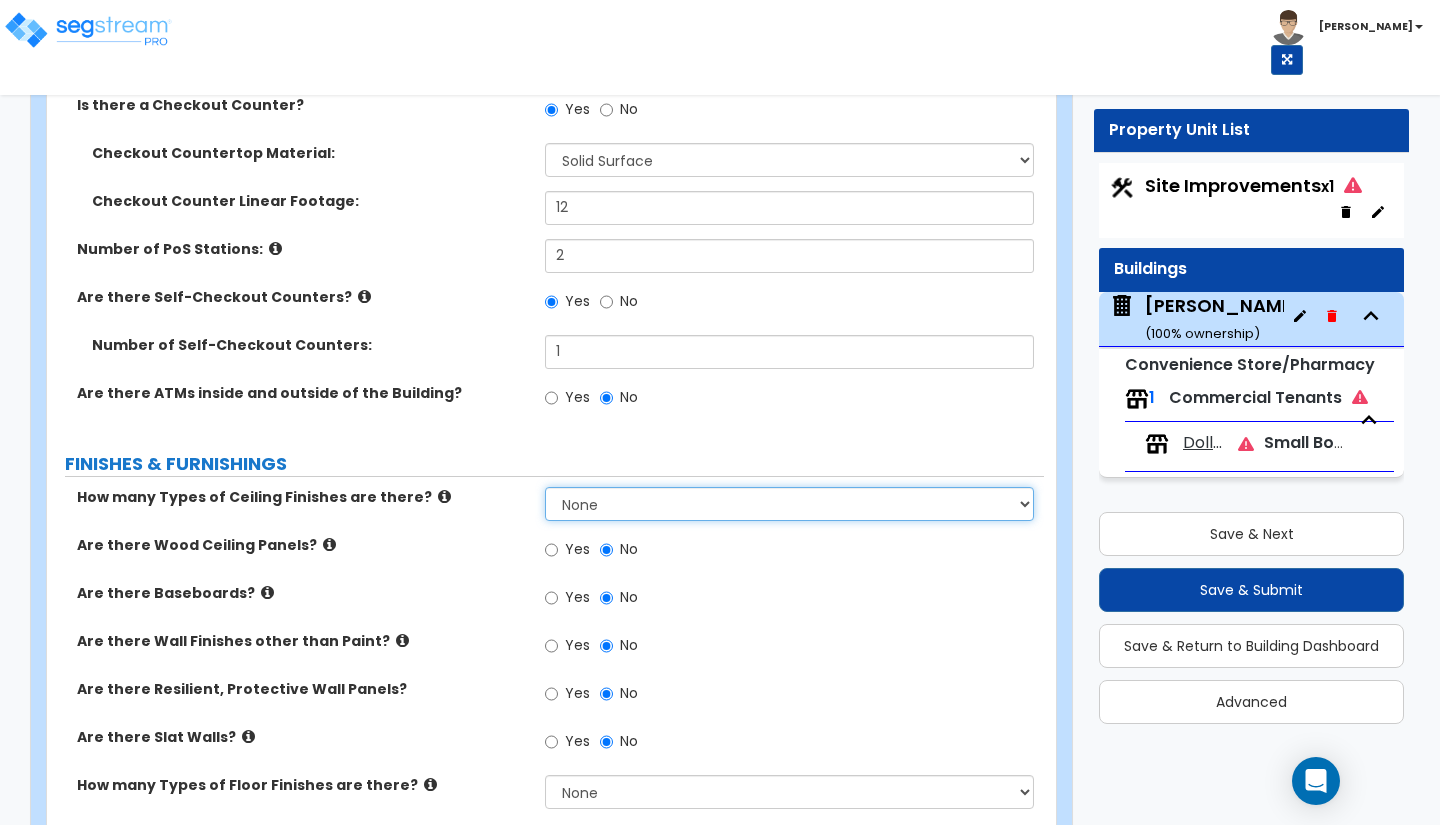 click on "None 1 2 3" at bounding box center (789, 504) 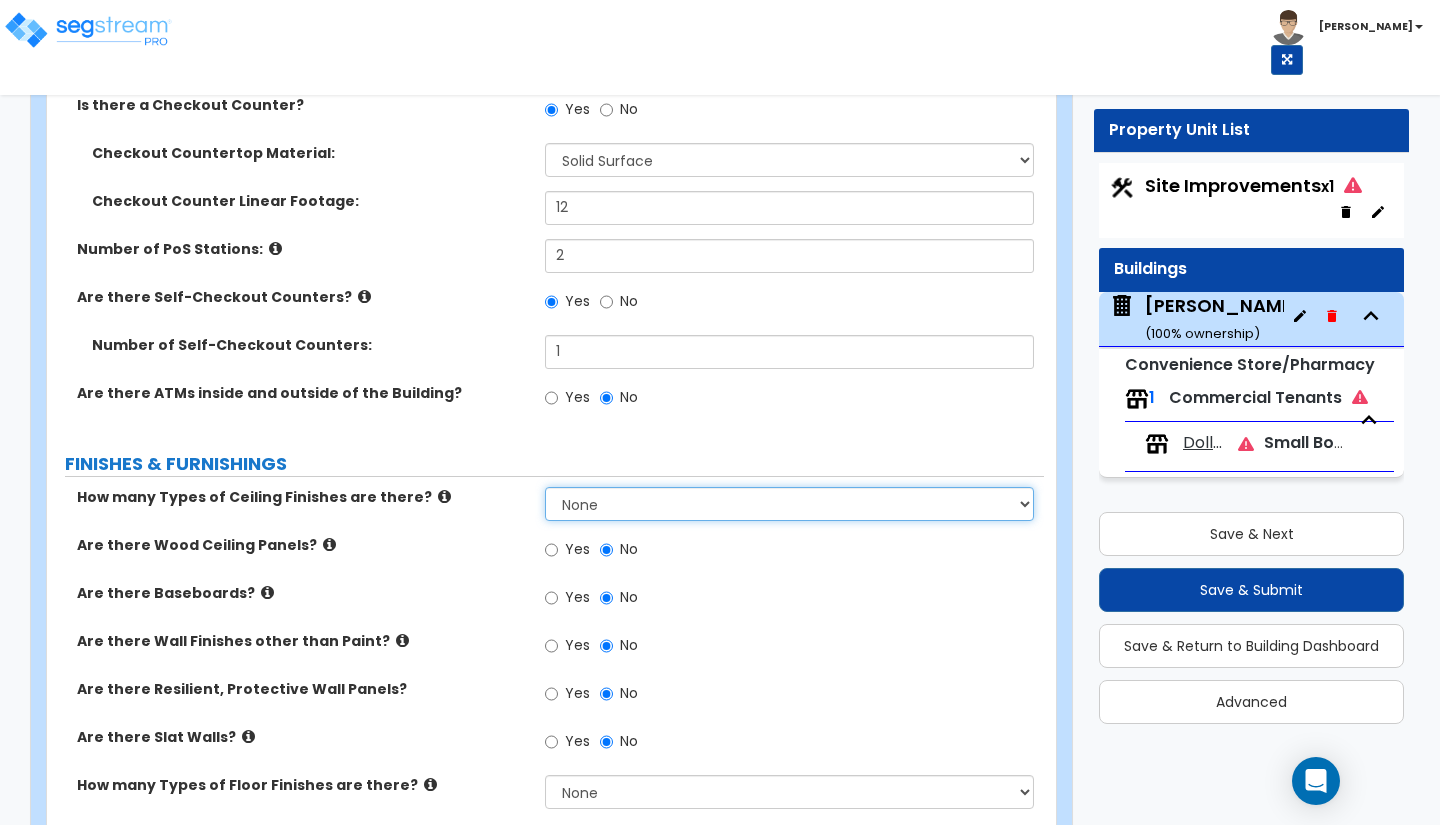 select on "1" 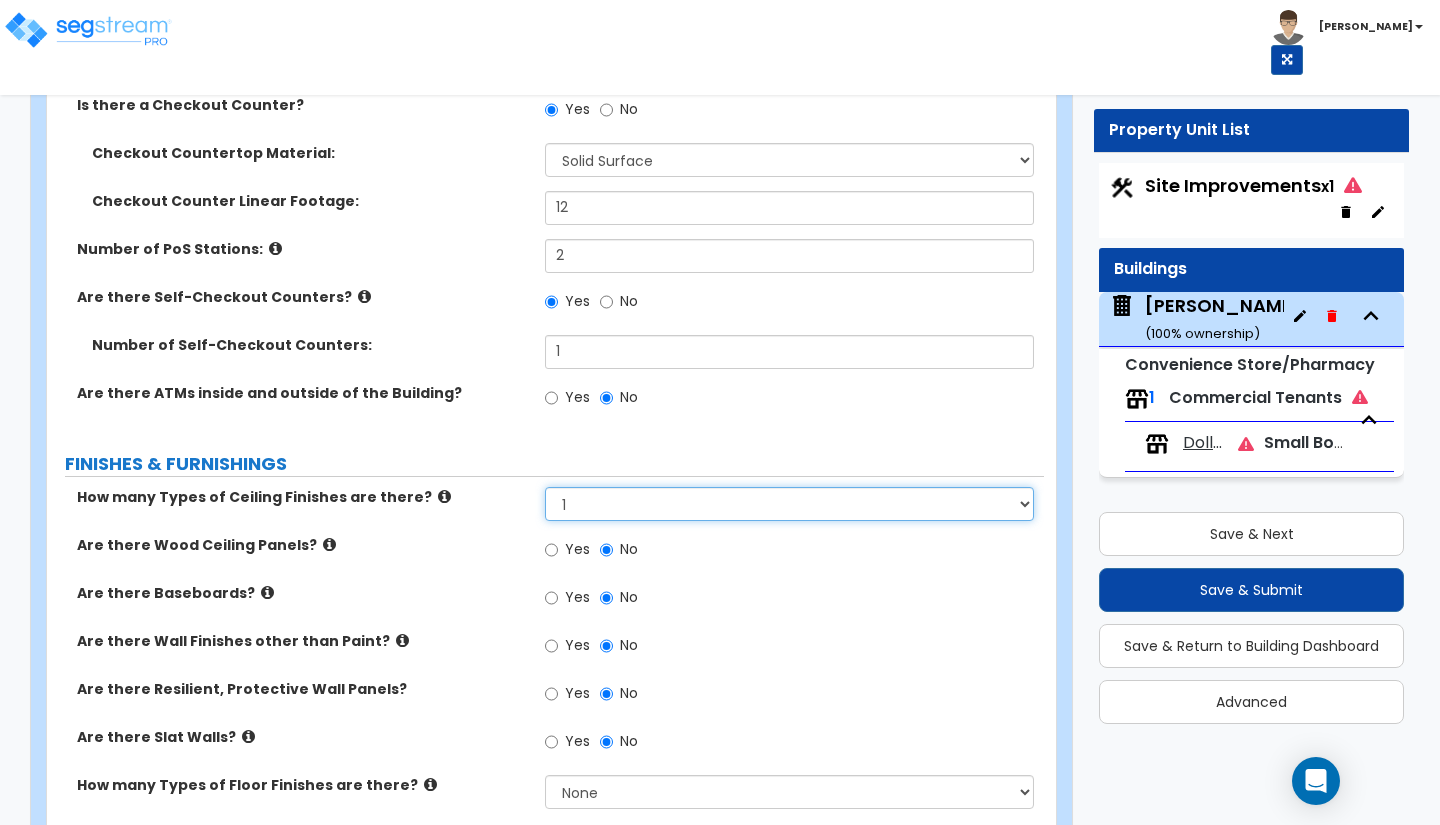 click on "None 1 2 3" at bounding box center [789, 504] 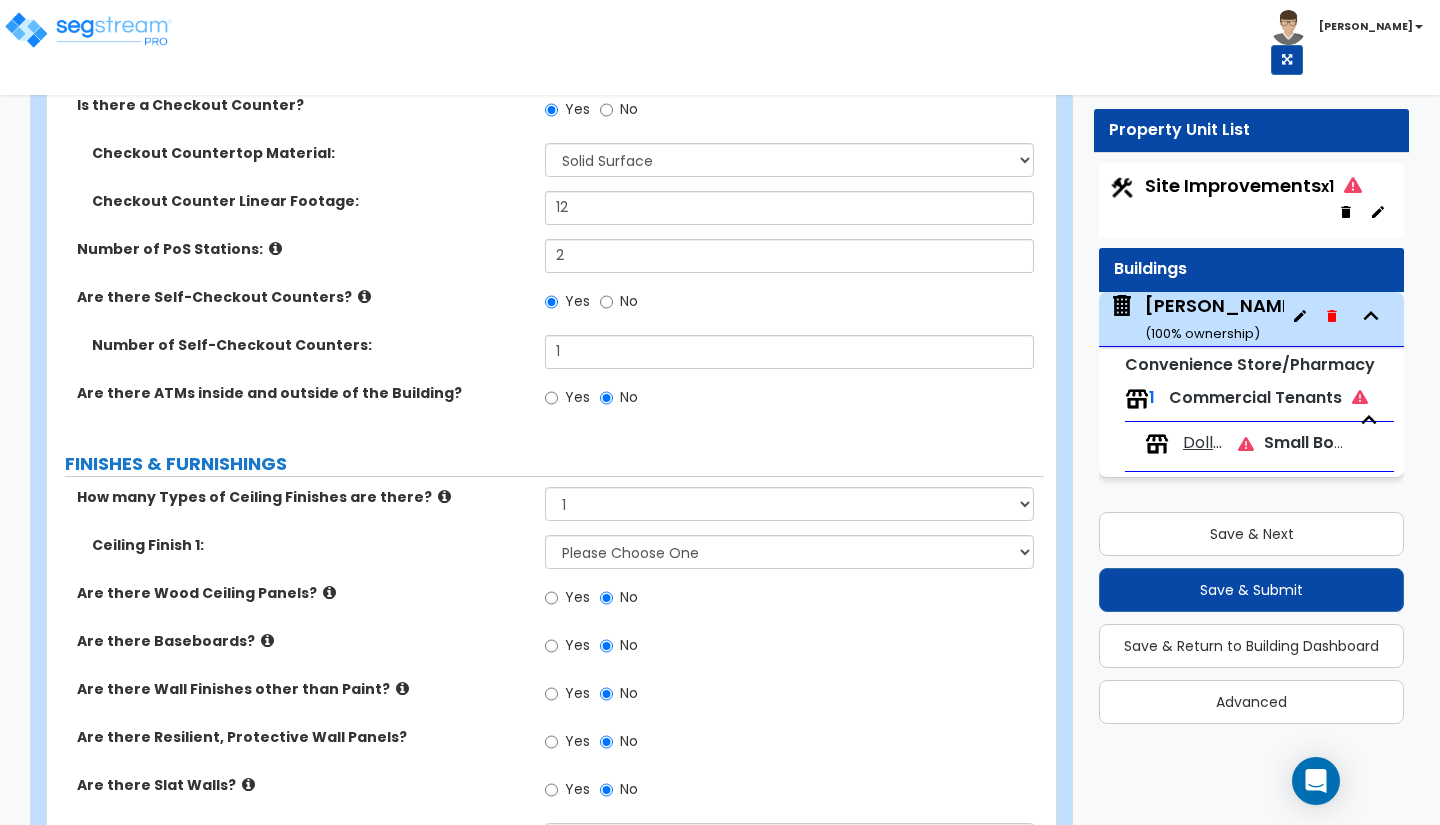 click at bounding box center (444, 496) 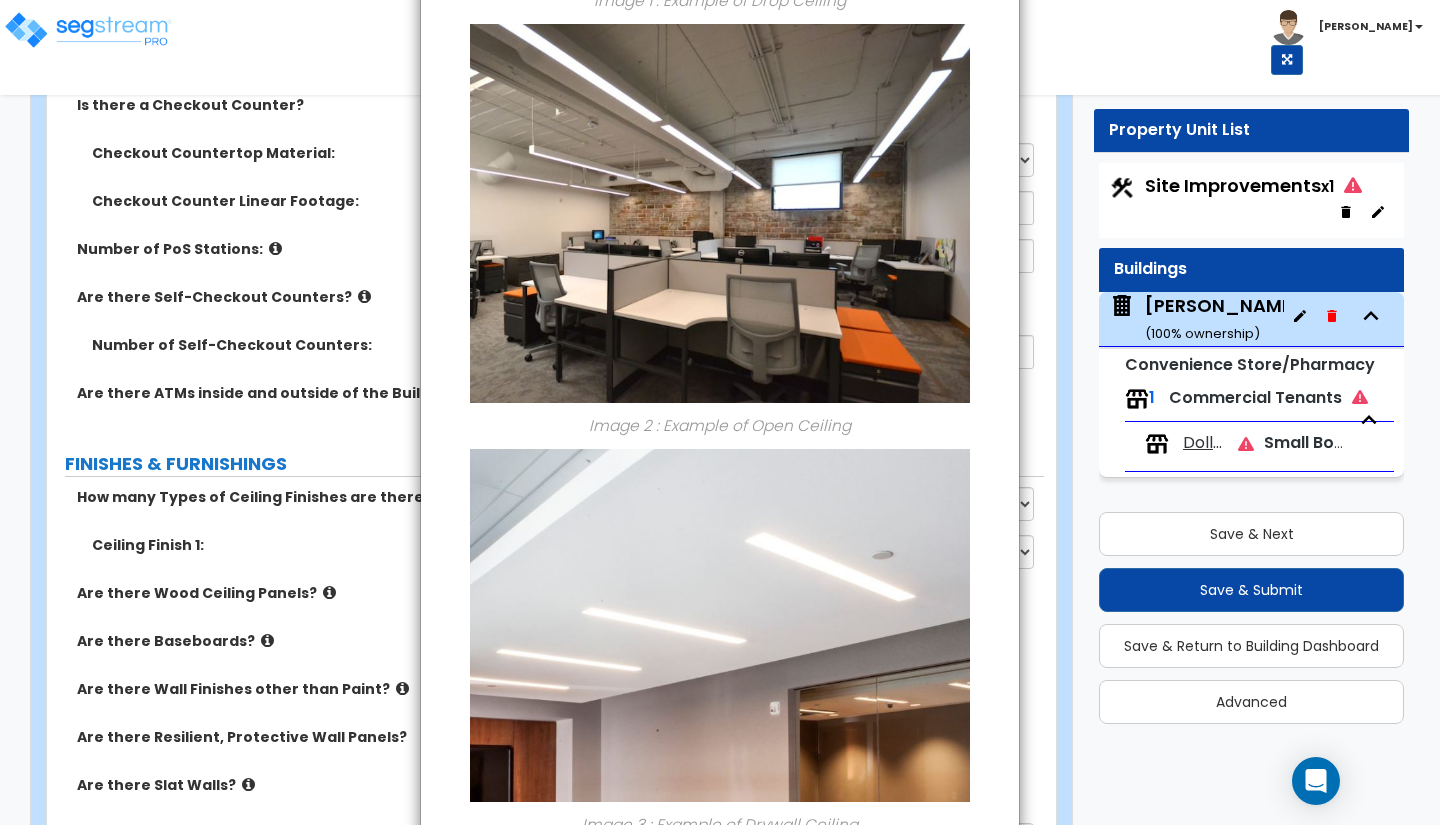 scroll, scrollTop: 652, scrollLeft: 0, axis: vertical 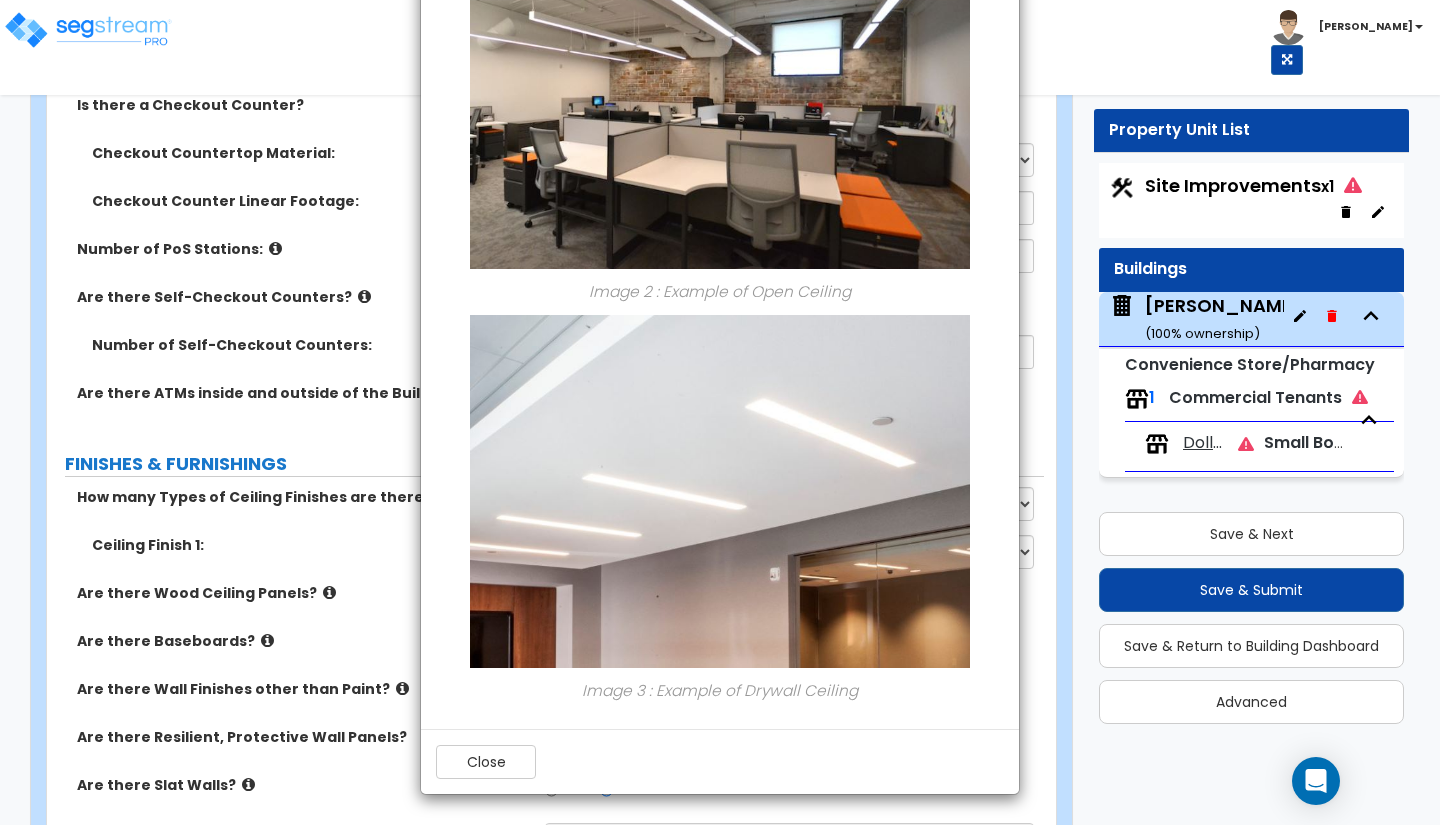 click on "× Information of  How many Types of Ceiling Finishes are there? Image 1 : Example of Drop Ceiling Image 2 : Example of Open Ceiling Image 3 : Example of Drywall Ceiling Close" at bounding box center (720, 412) 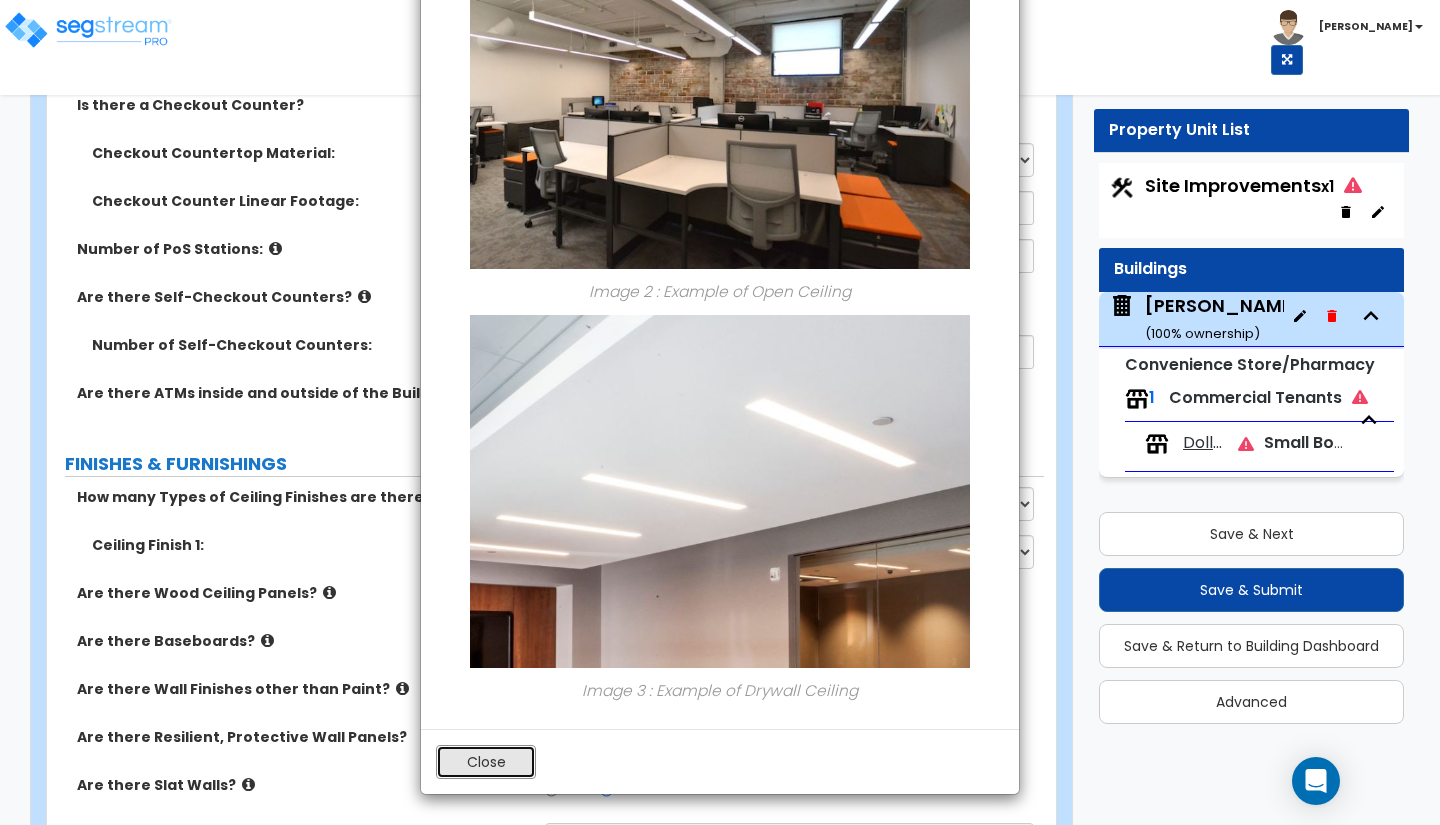 click on "Close" at bounding box center (486, 762) 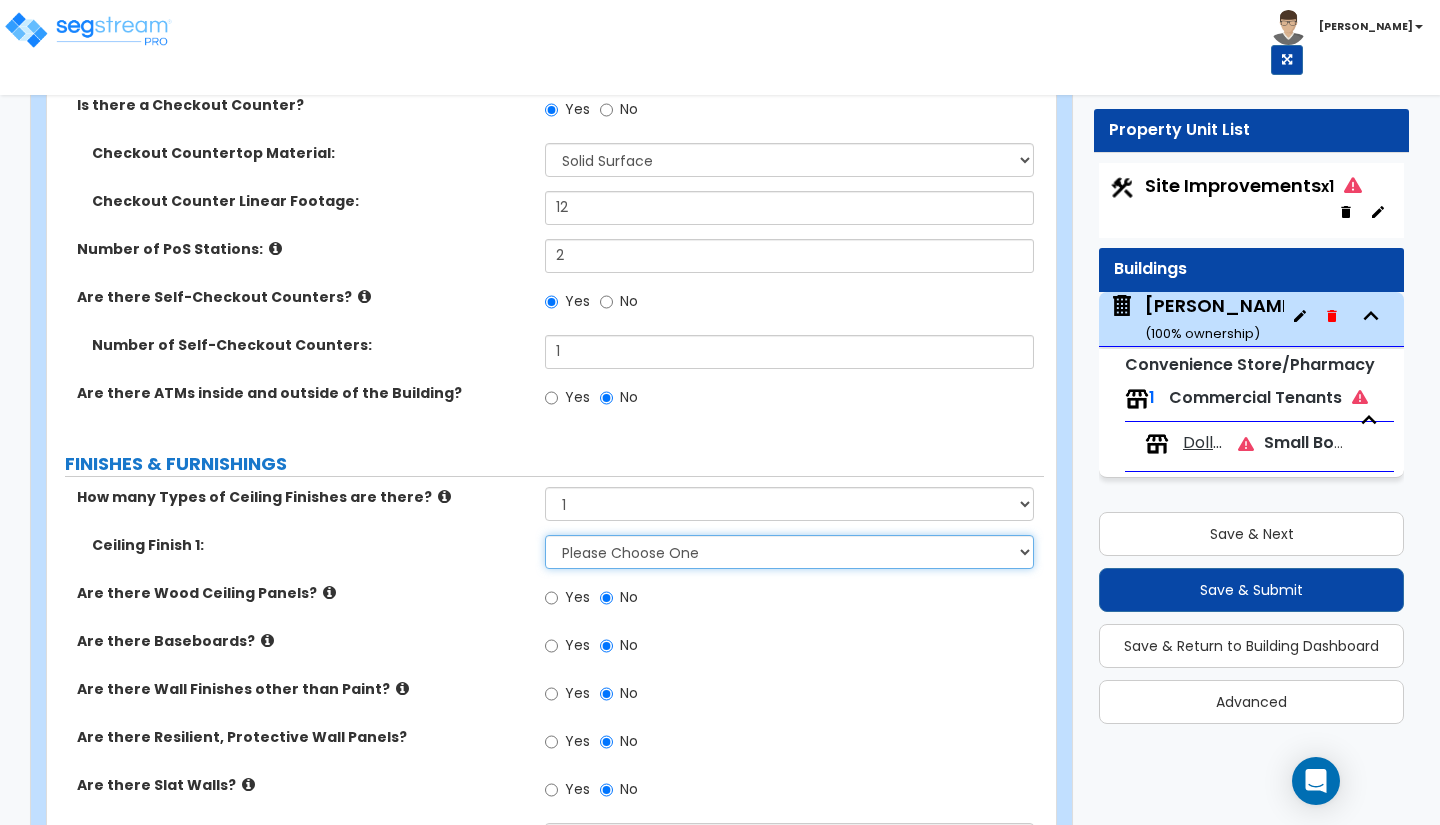 click on "Please Choose One Drop Ceiling Open Ceiling Drywall Ceiling" at bounding box center [789, 552] 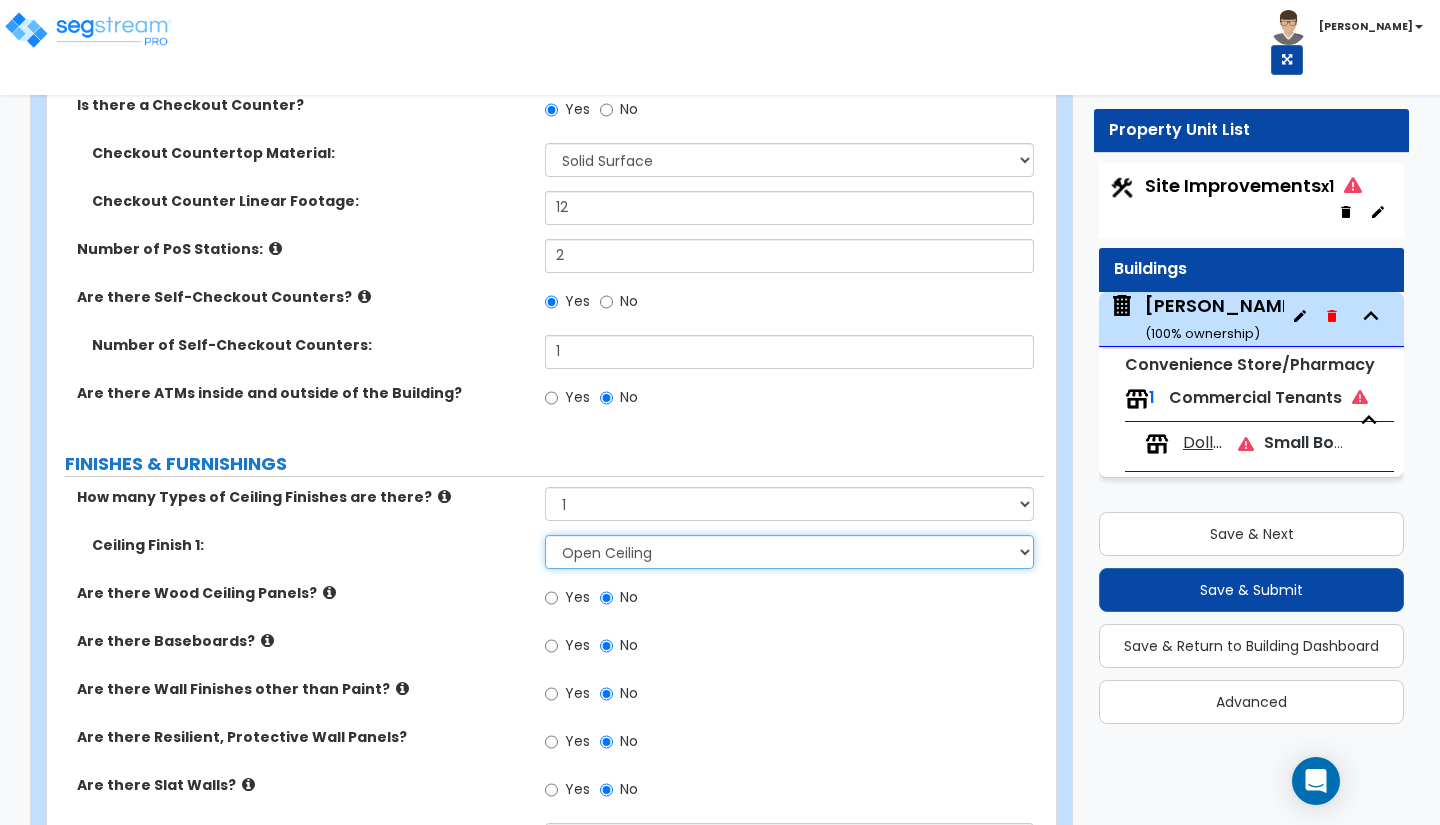 click on "Please Choose One Drop Ceiling Open Ceiling Drywall Ceiling" at bounding box center [789, 552] 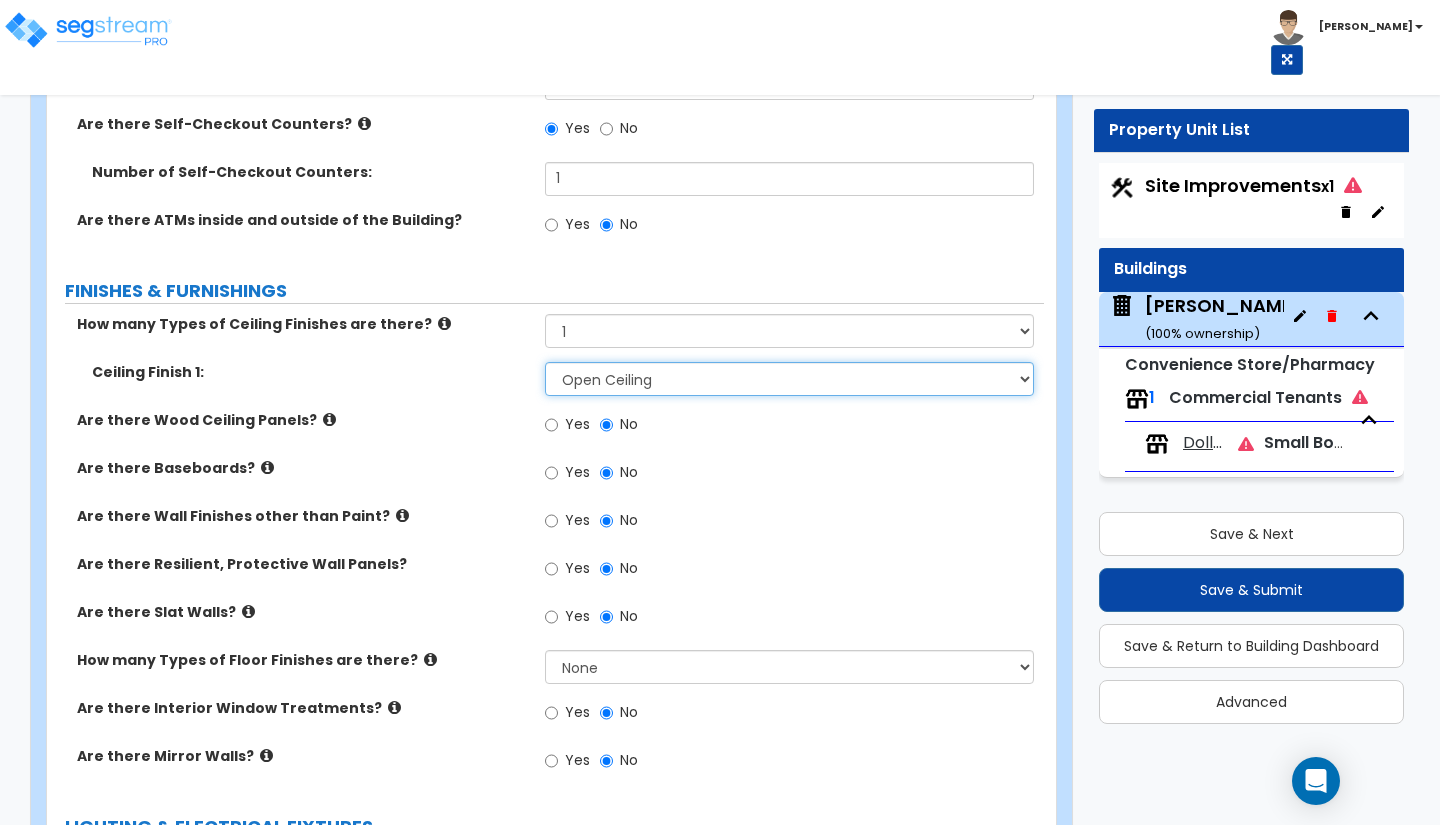 scroll, scrollTop: 3885, scrollLeft: 0, axis: vertical 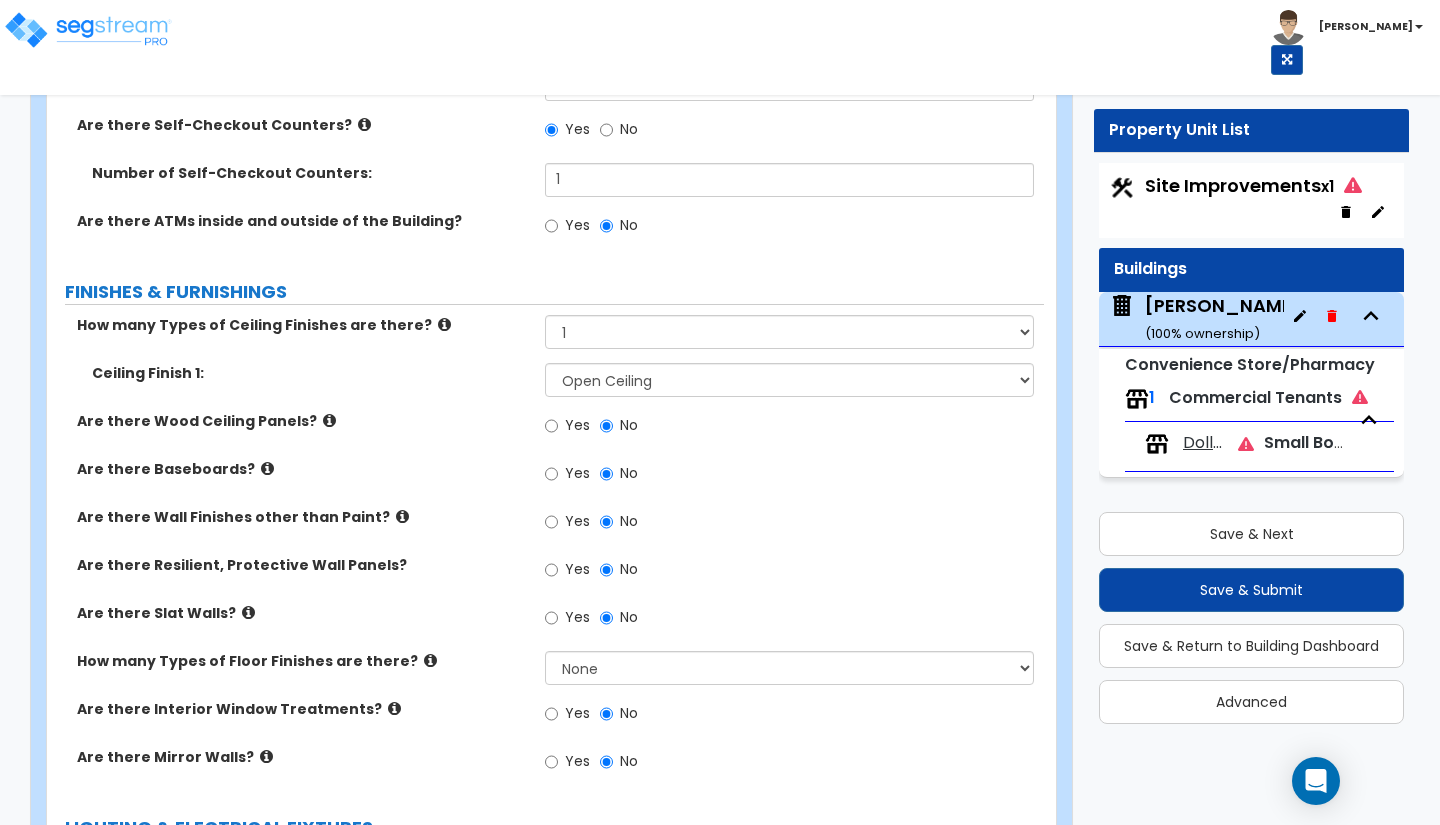 click at bounding box center (248, 612) 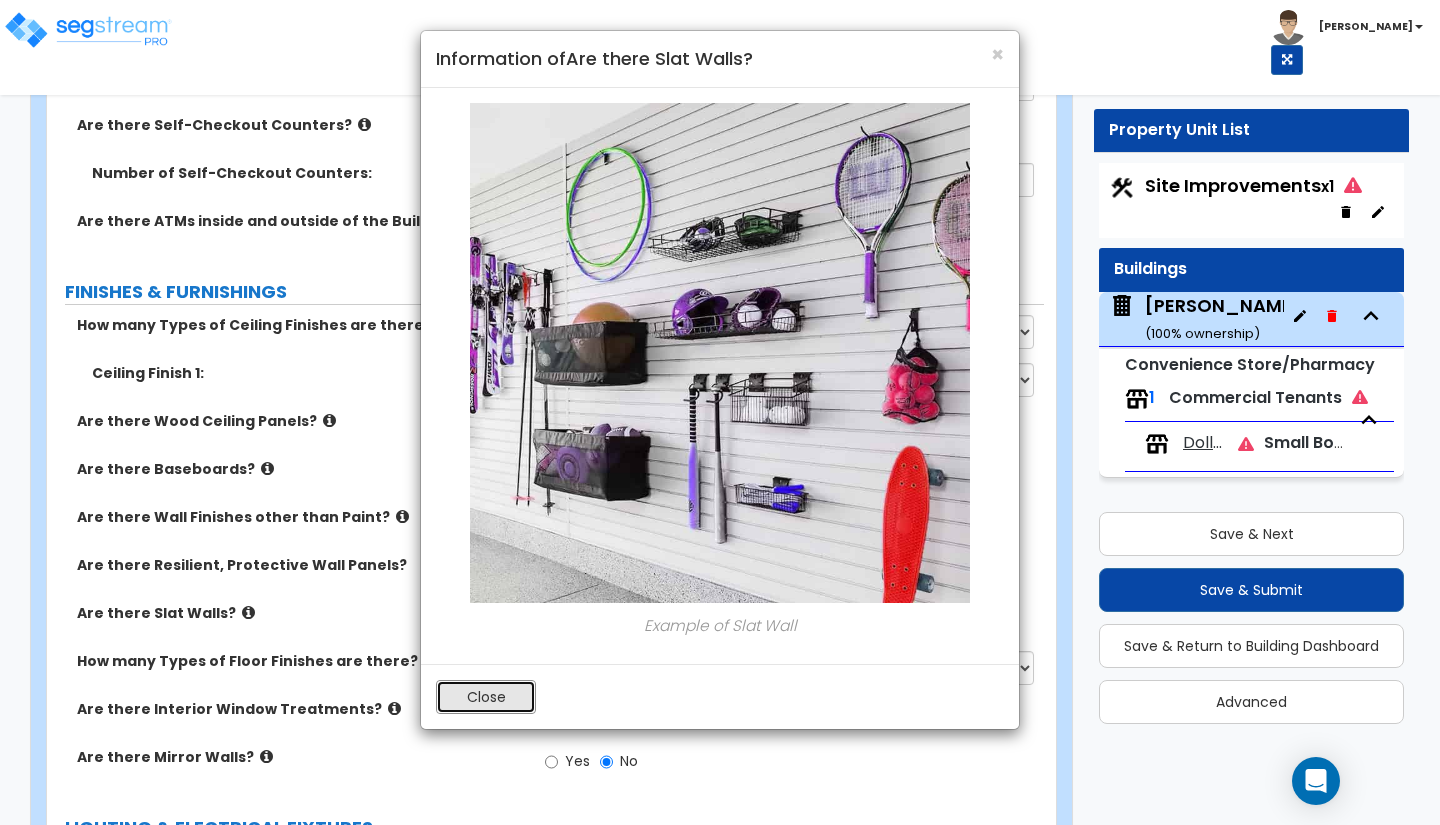 click on "Close" at bounding box center [486, 697] 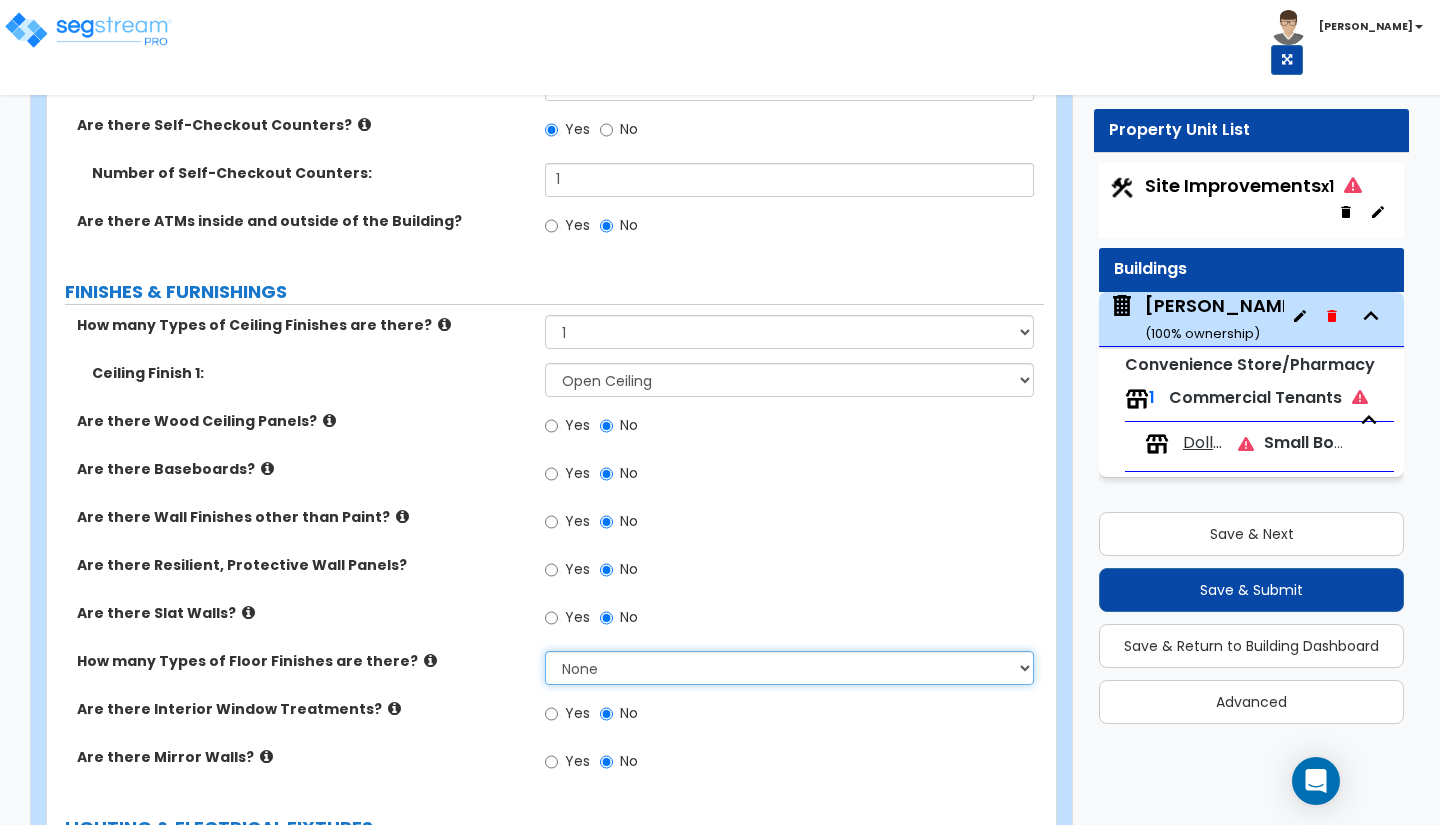 click on "None 1 2 3 4" at bounding box center (789, 668) 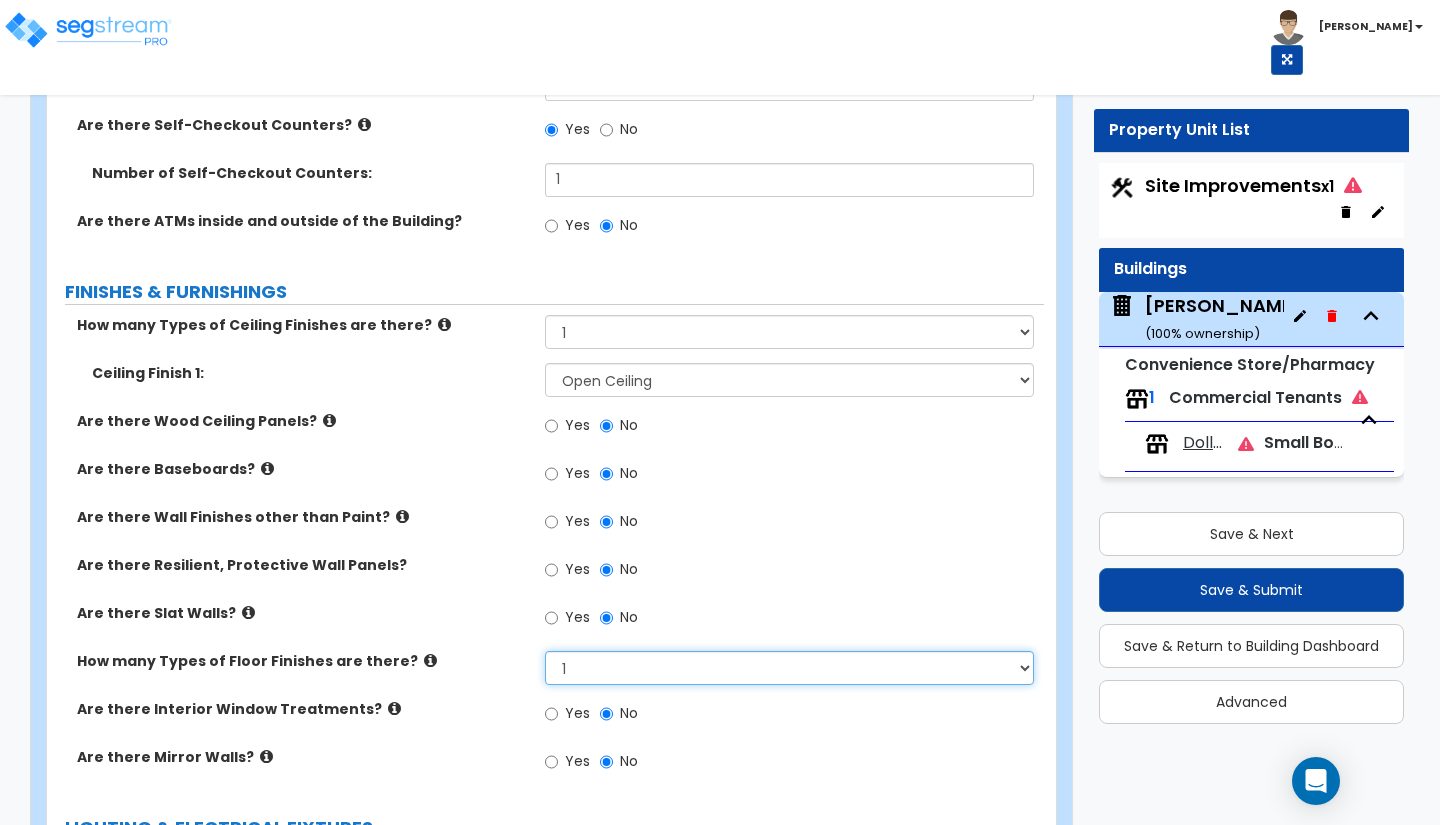 click on "None 1 2 3 4" at bounding box center [789, 668] 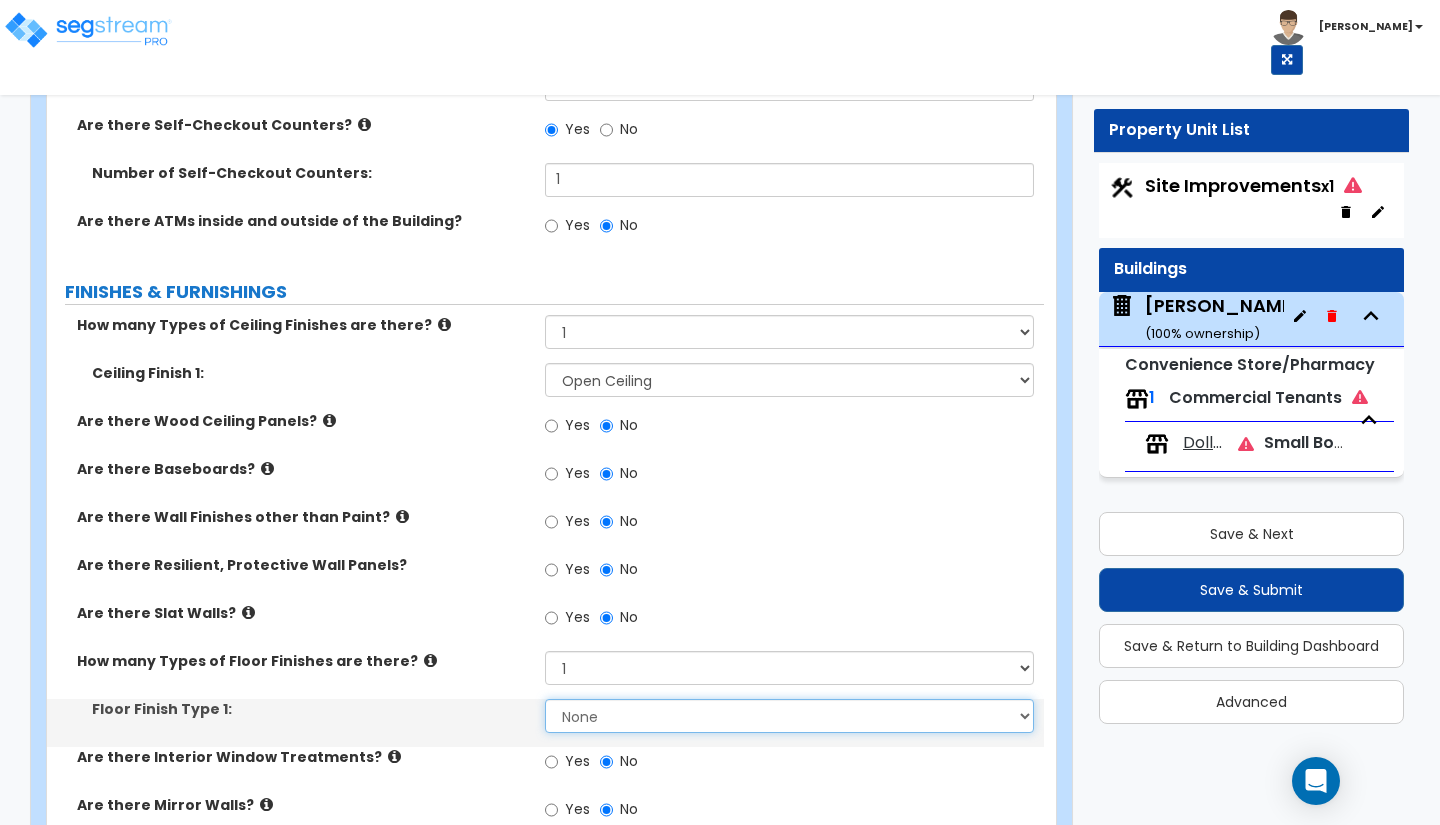 click on "None Tile Flooring Hardwood Flooring Resilient Laminate Flooring VCT Flooring Sheet Carpet Flooring Sheet Vinyl Flooring Carpet Tile Flooring" at bounding box center [789, 716] 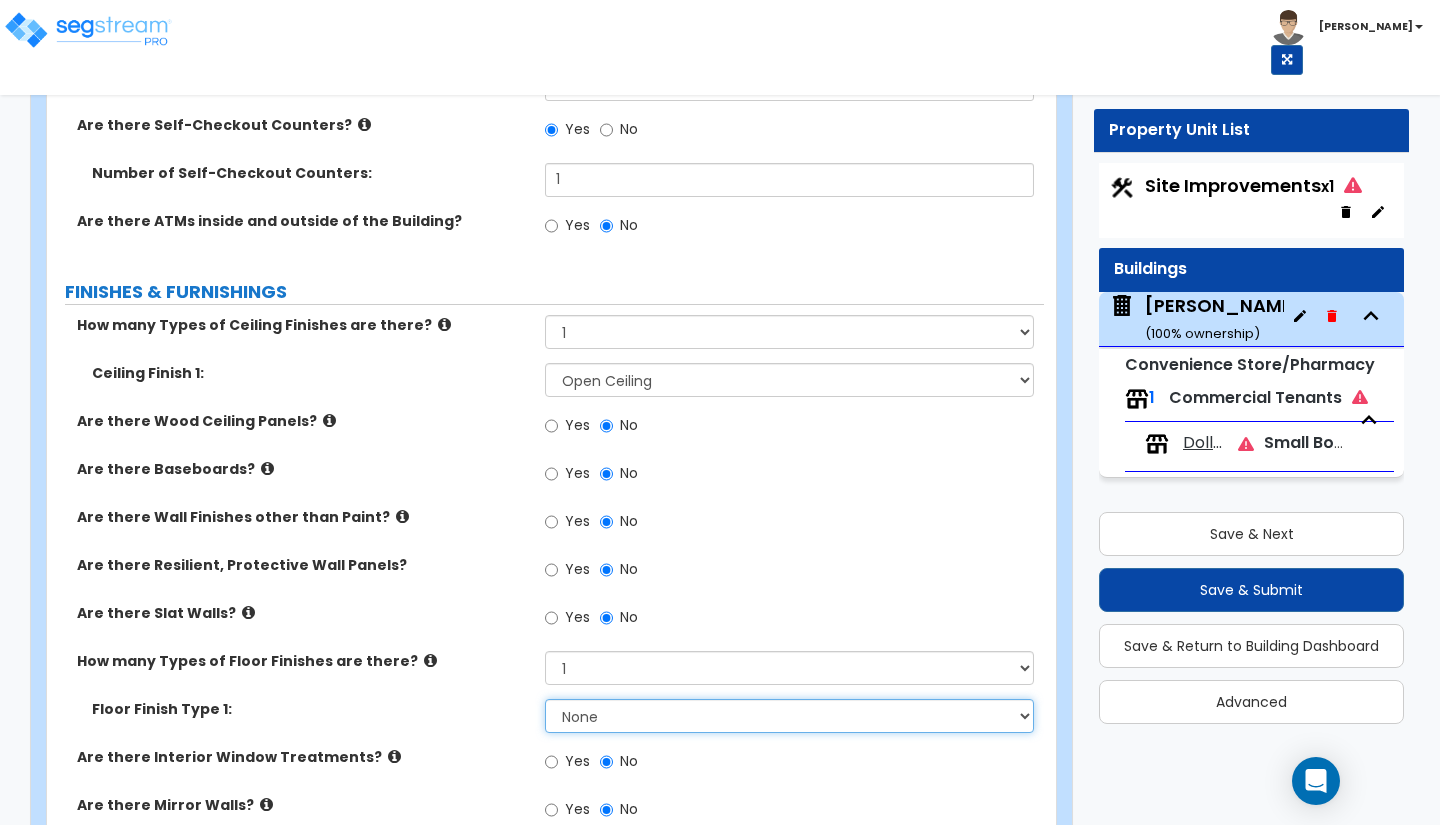 select on "4" 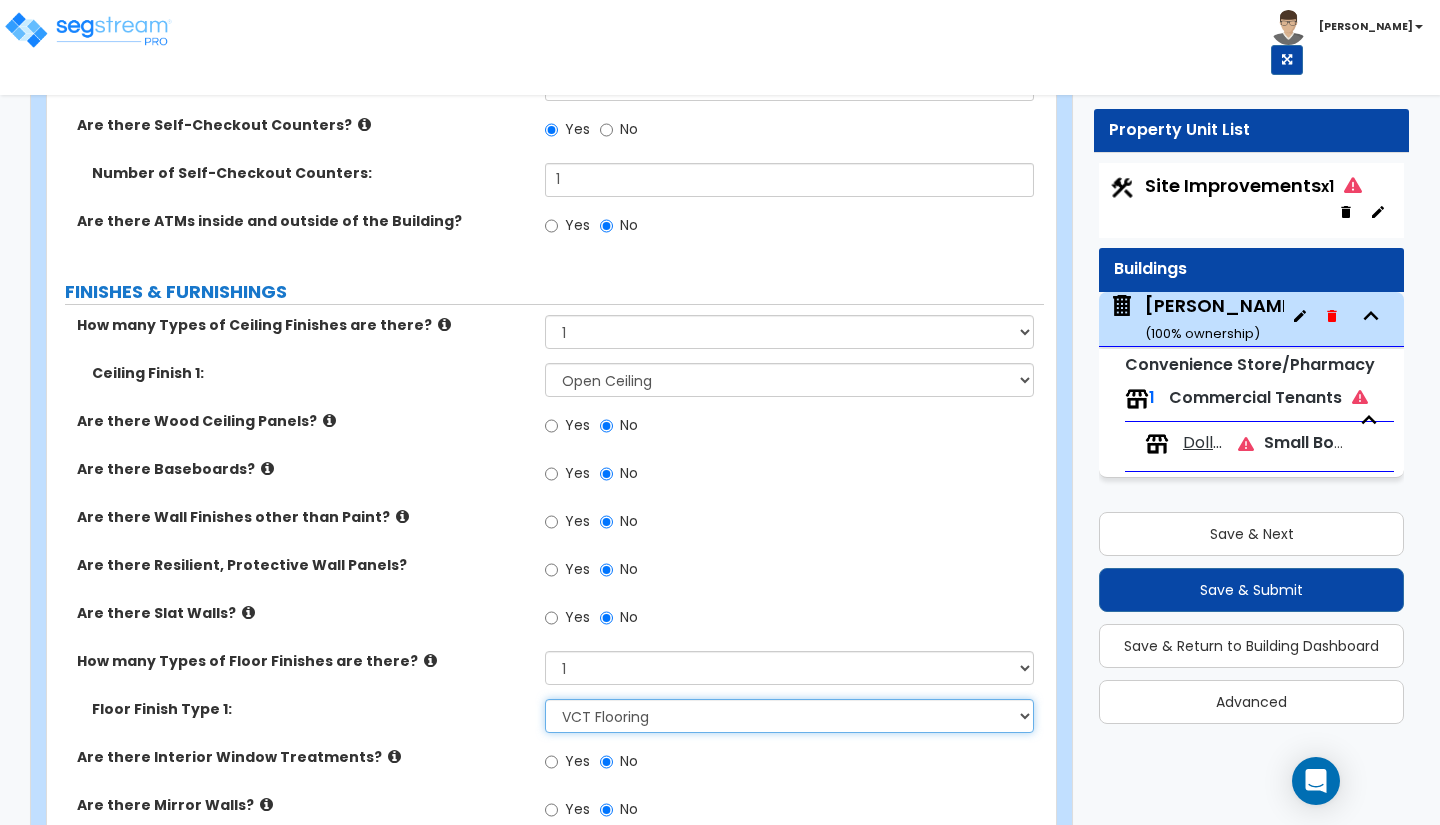 click on "None Tile Flooring Hardwood Flooring Resilient Laminate Flooring VCT Flooring Sheet Carpet Flooring Sheet Vinyl Flooring Carpet Tile Flooring" at bounding box center (789, 716) 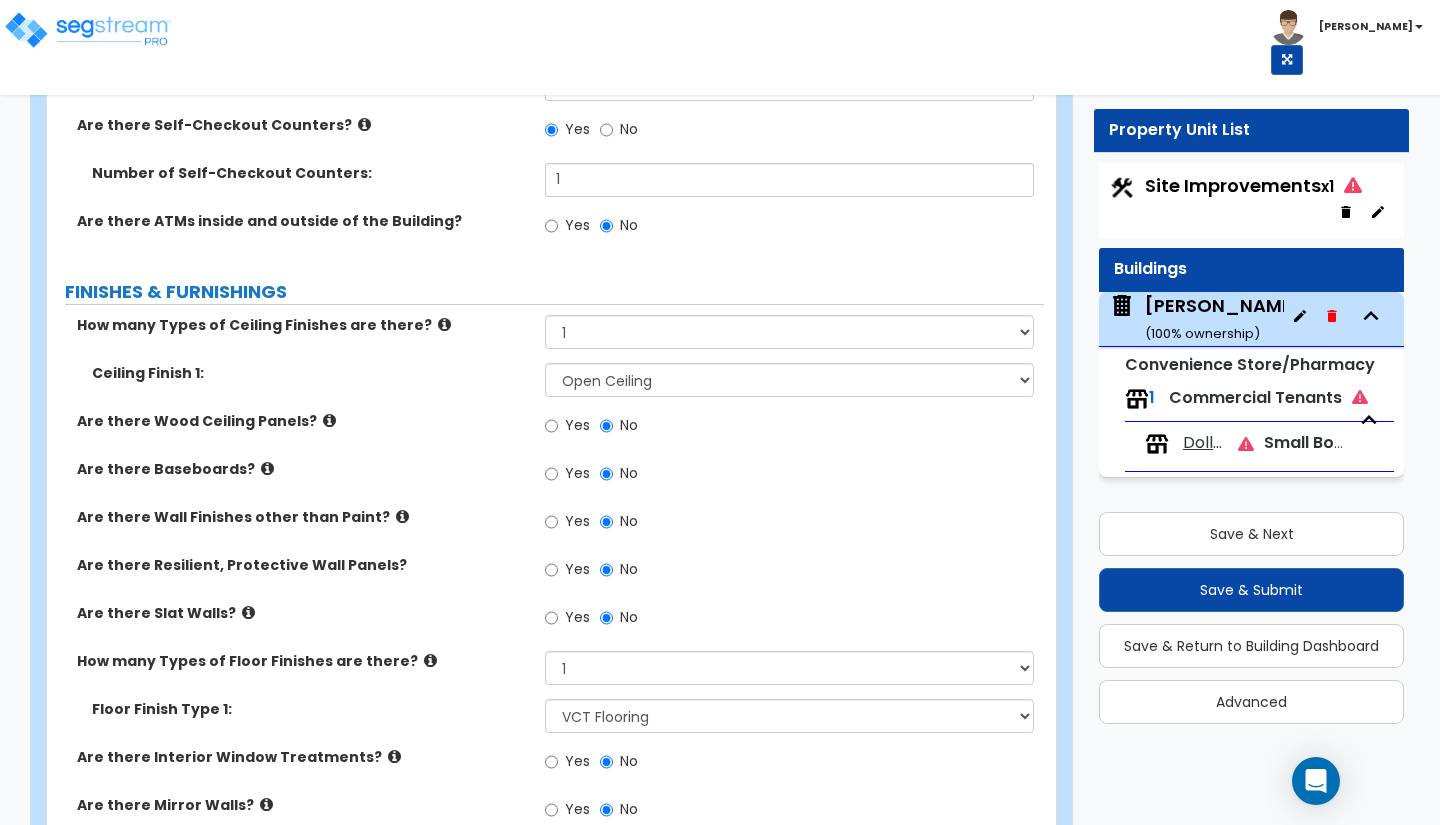 click at bounding box center [430, 660] 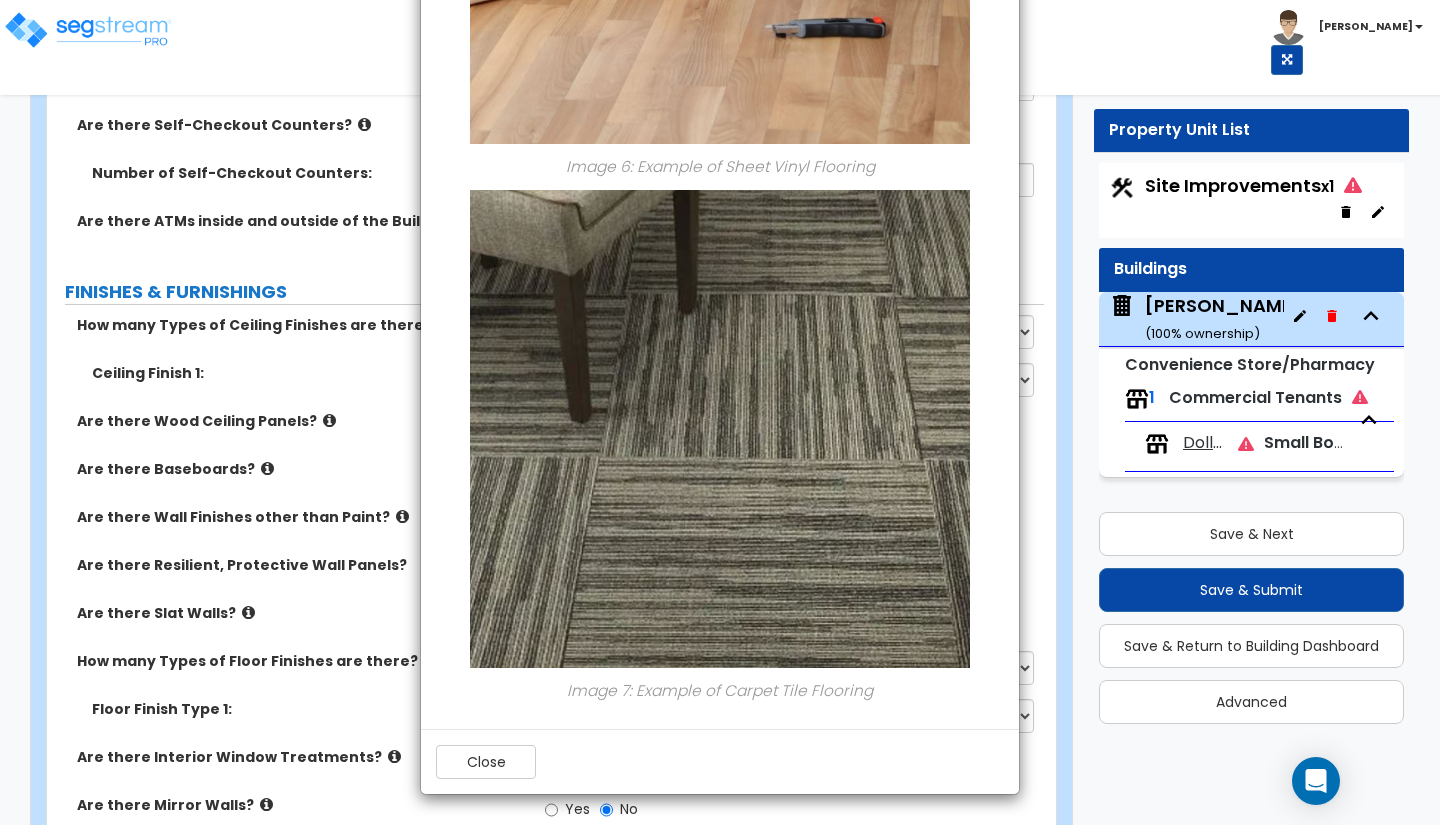 scroll, scrollTop: 2492, scrollLeft: 0, axis: vertical 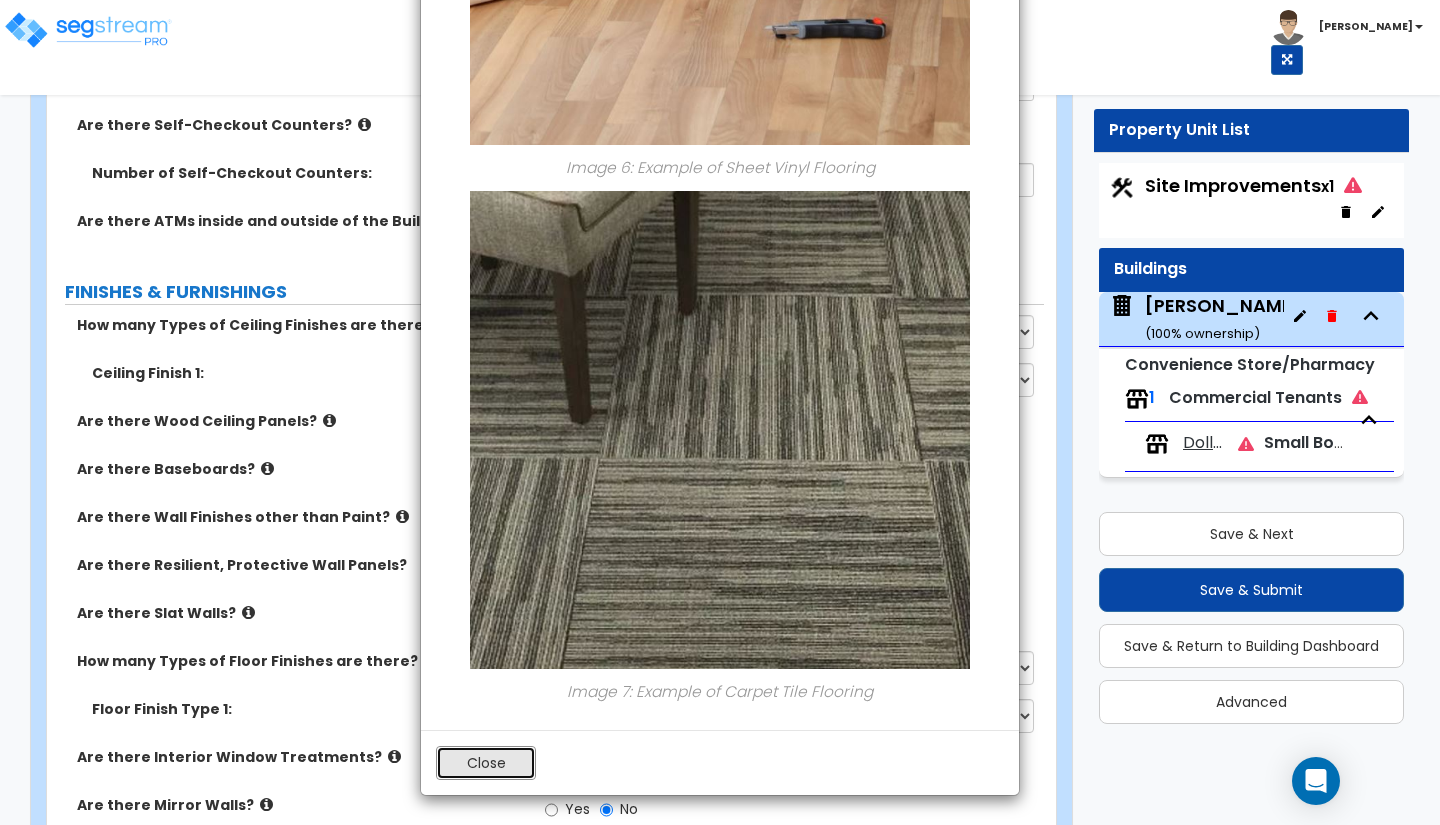 click on "Close" at bounding box center (486, 763) 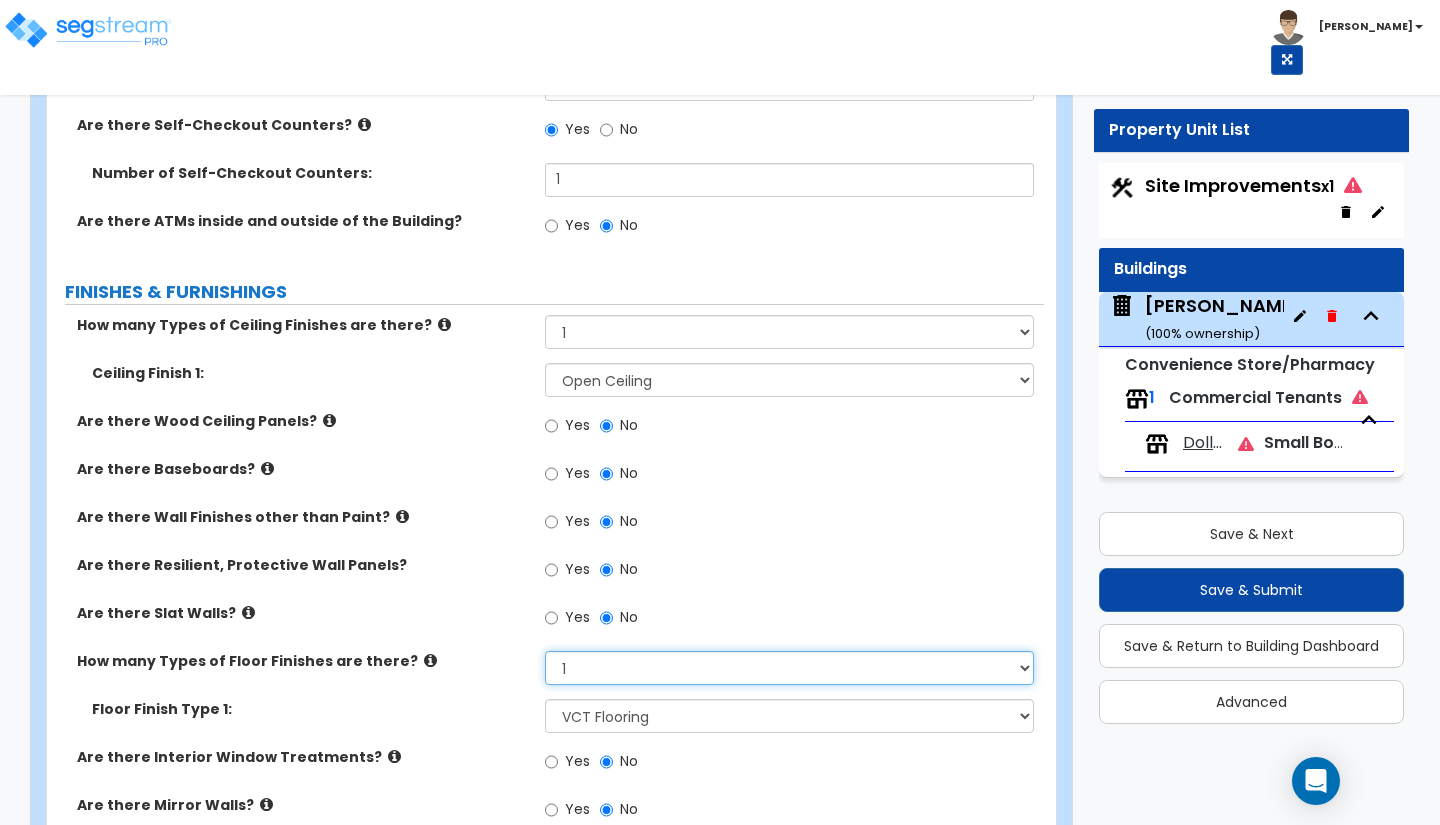 click on "None 1 2 3 4" at bounding box center (789, 668) 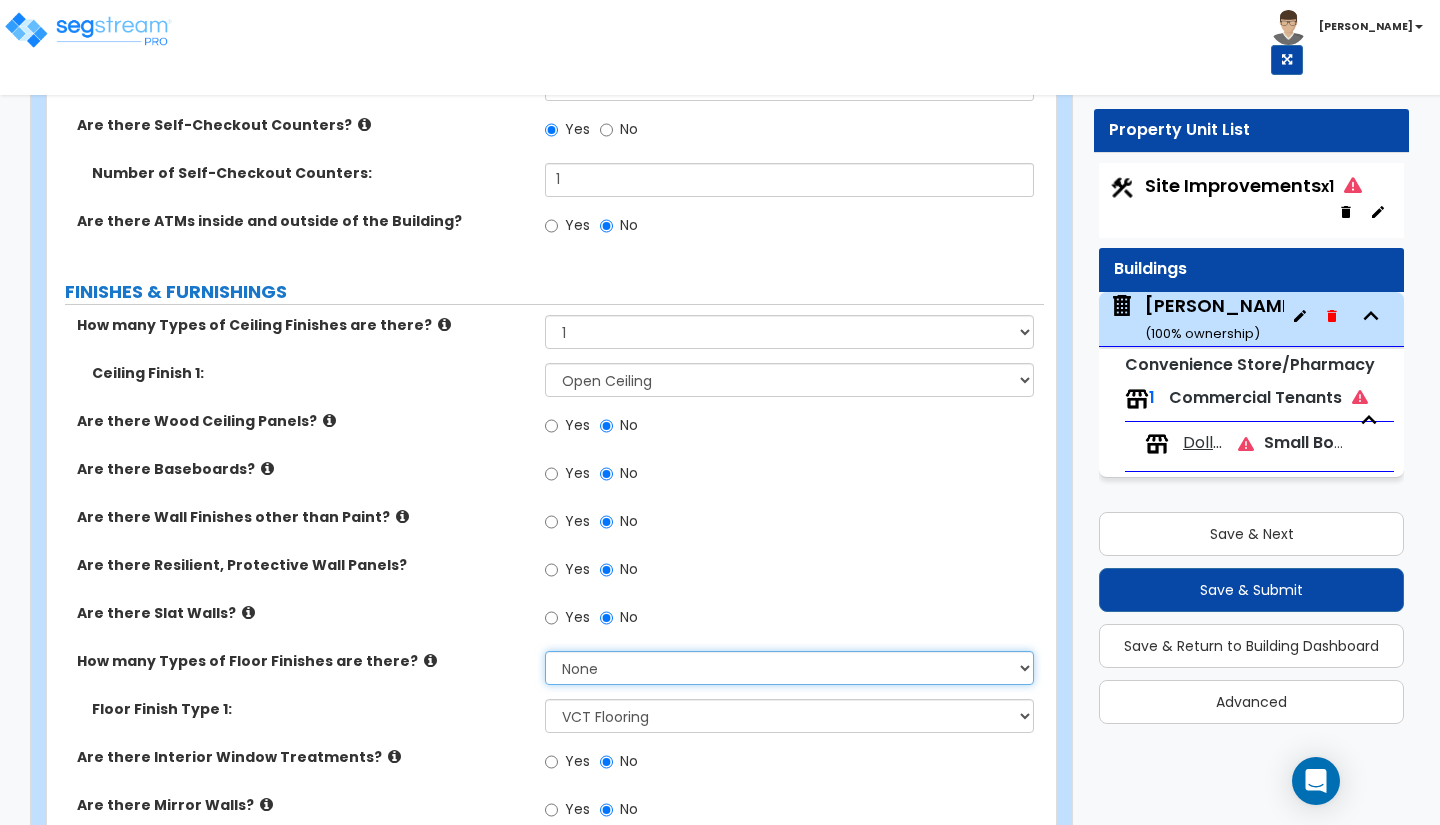 click on "None 1 2 3 4" at bounding box center (789, 668) 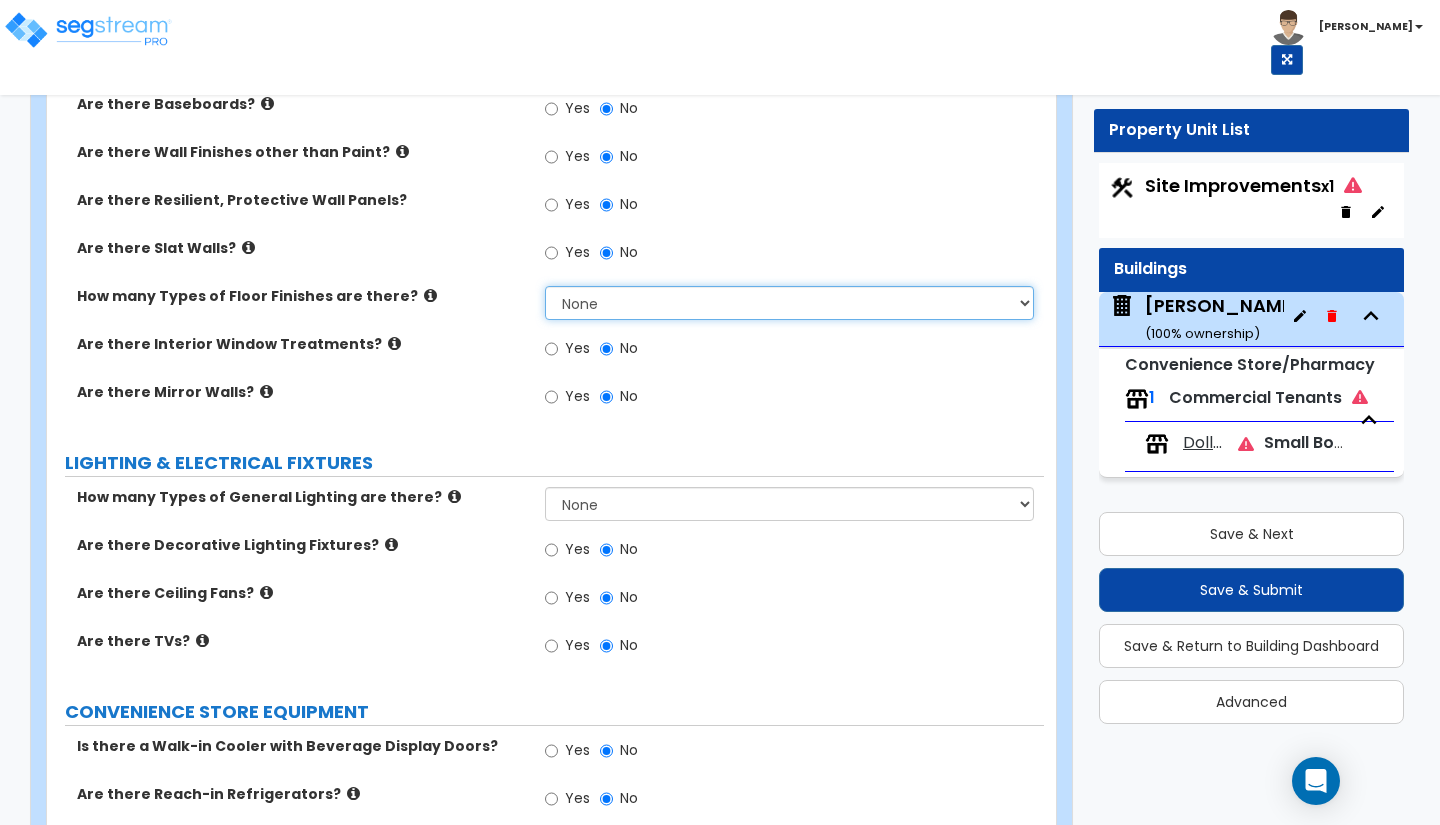 scroll, scrollTop: 4268, scrollLeft: 0, axis: vertical 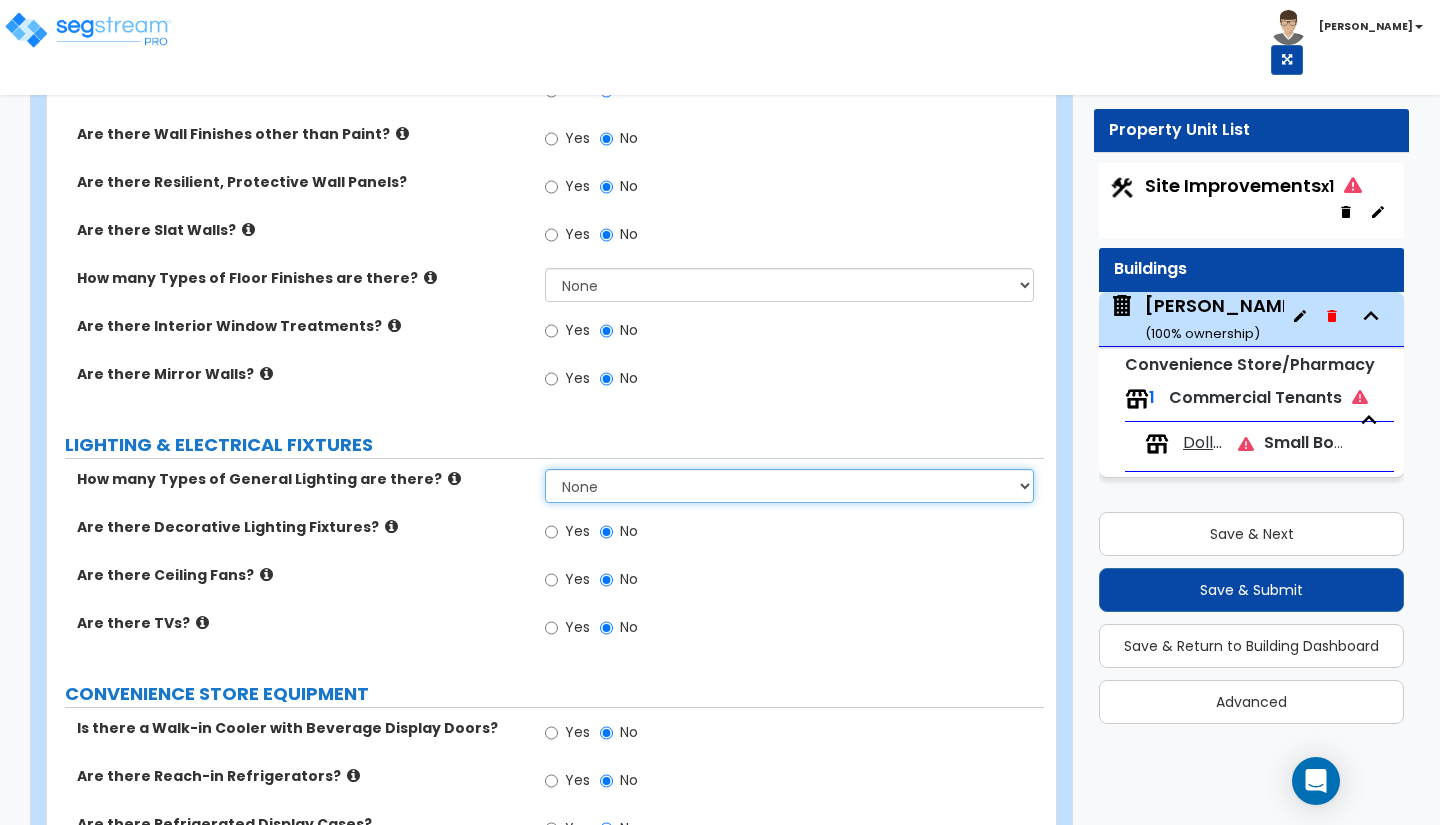 click on "None 1 2 3" at bounding box center [789, 486] 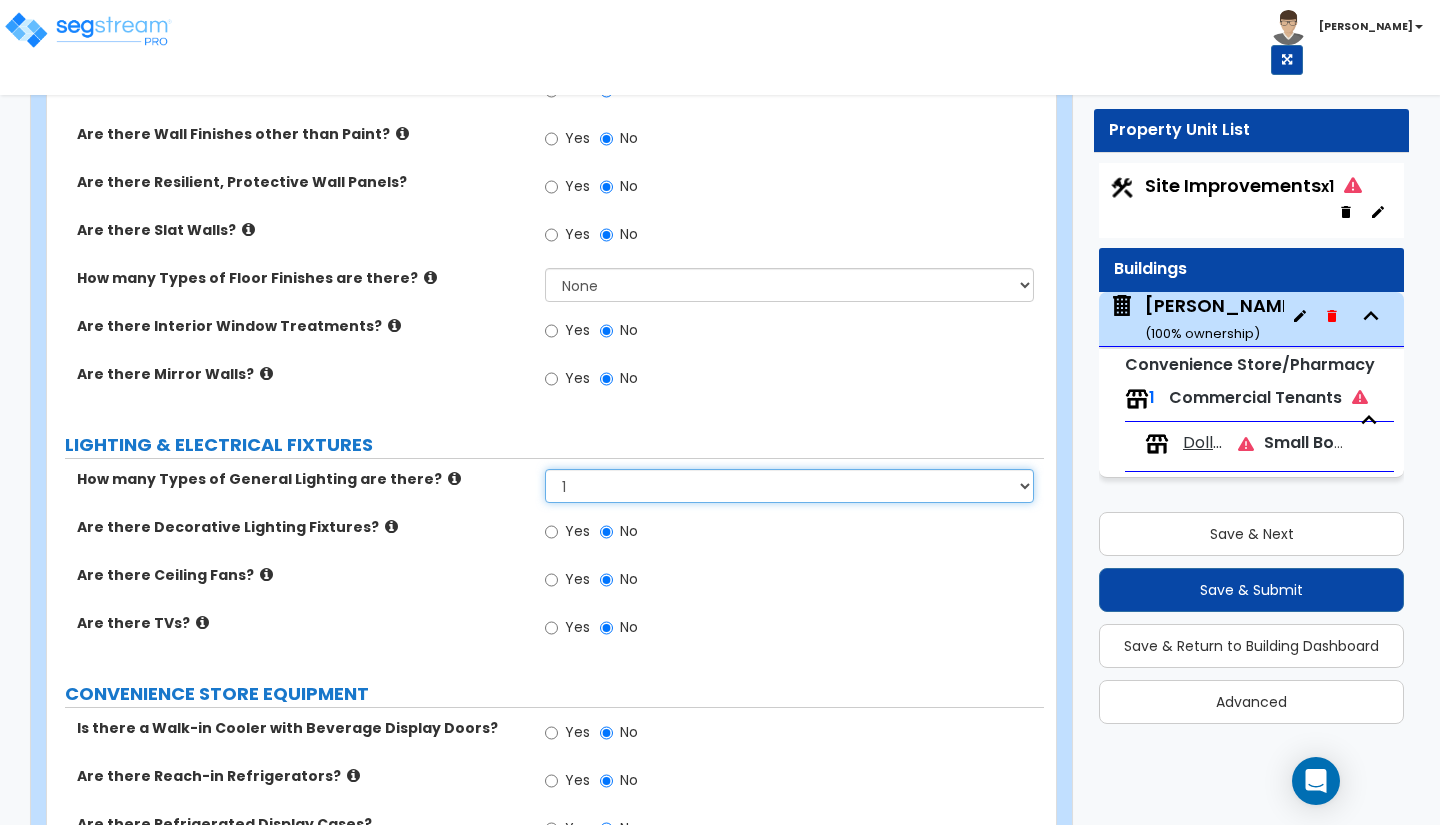click on "None 1 2 3" at bounding box center [789, 486] 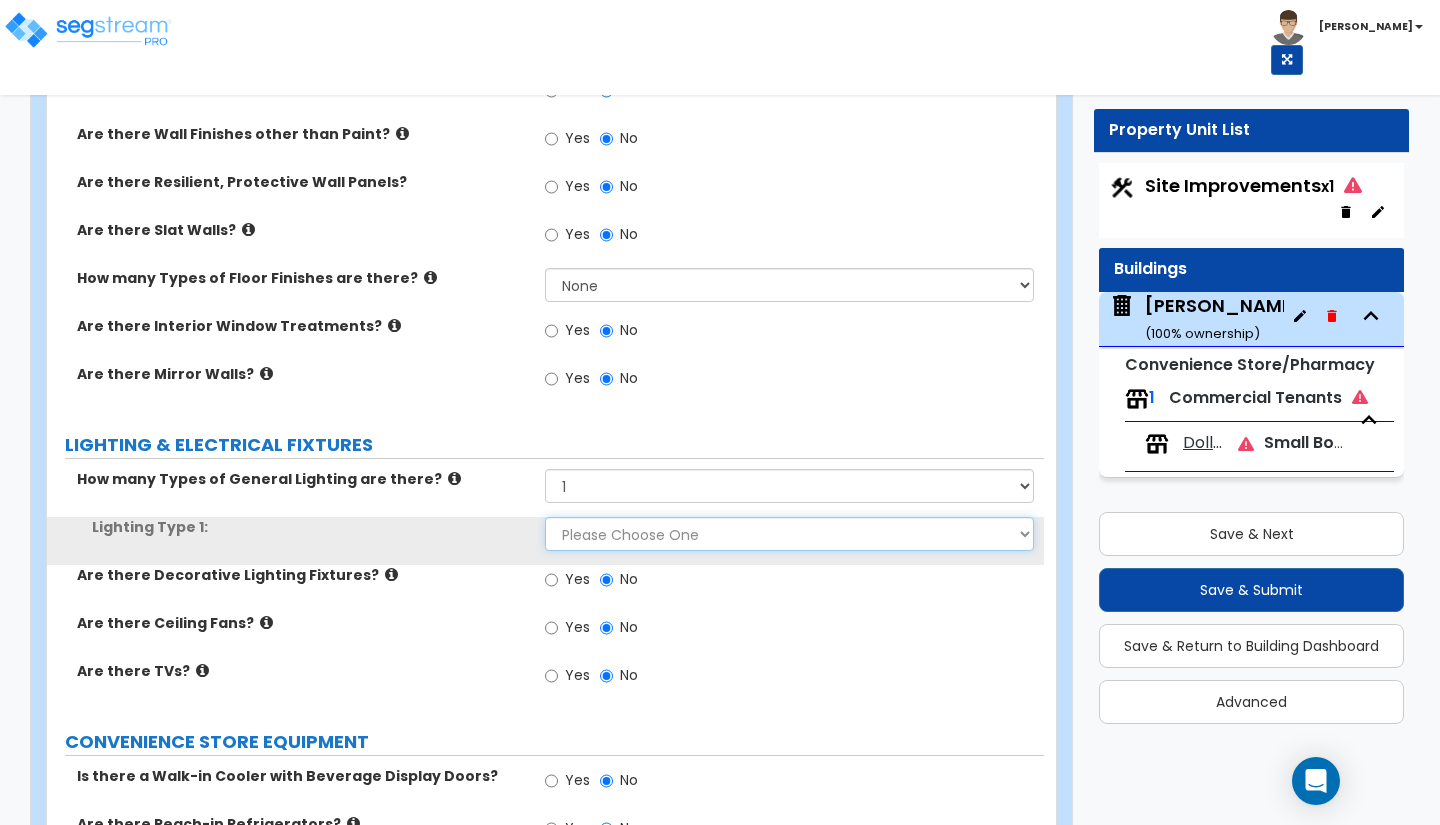 click on "Please Choose One LED Surface-Mounted LED Recessed Fluorescent Surface-Mounted Fluorescent Recessed Incandescent Can Incandescent Surface-Mounted" at bounding box center [789, 534] 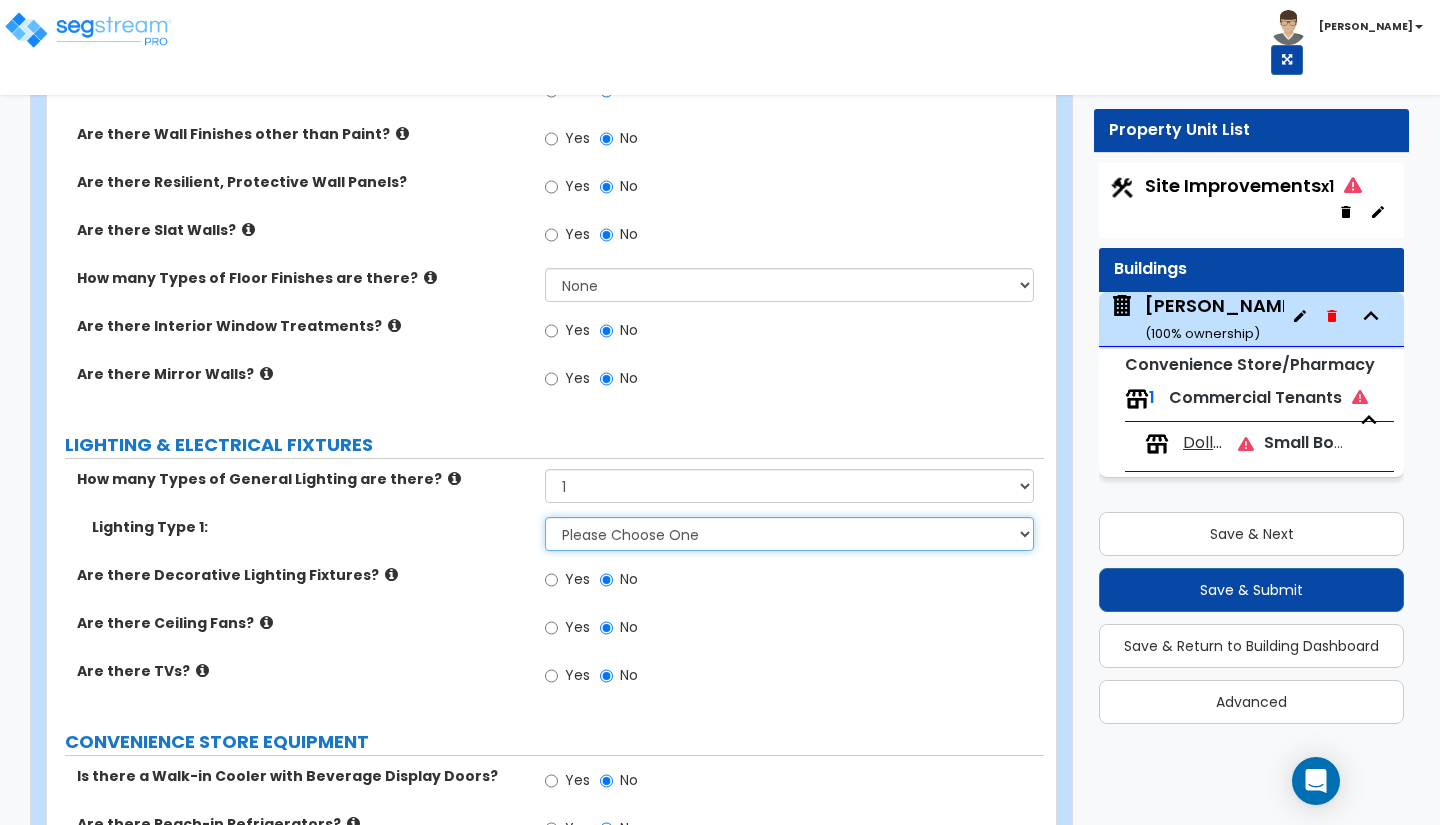 select on "3" 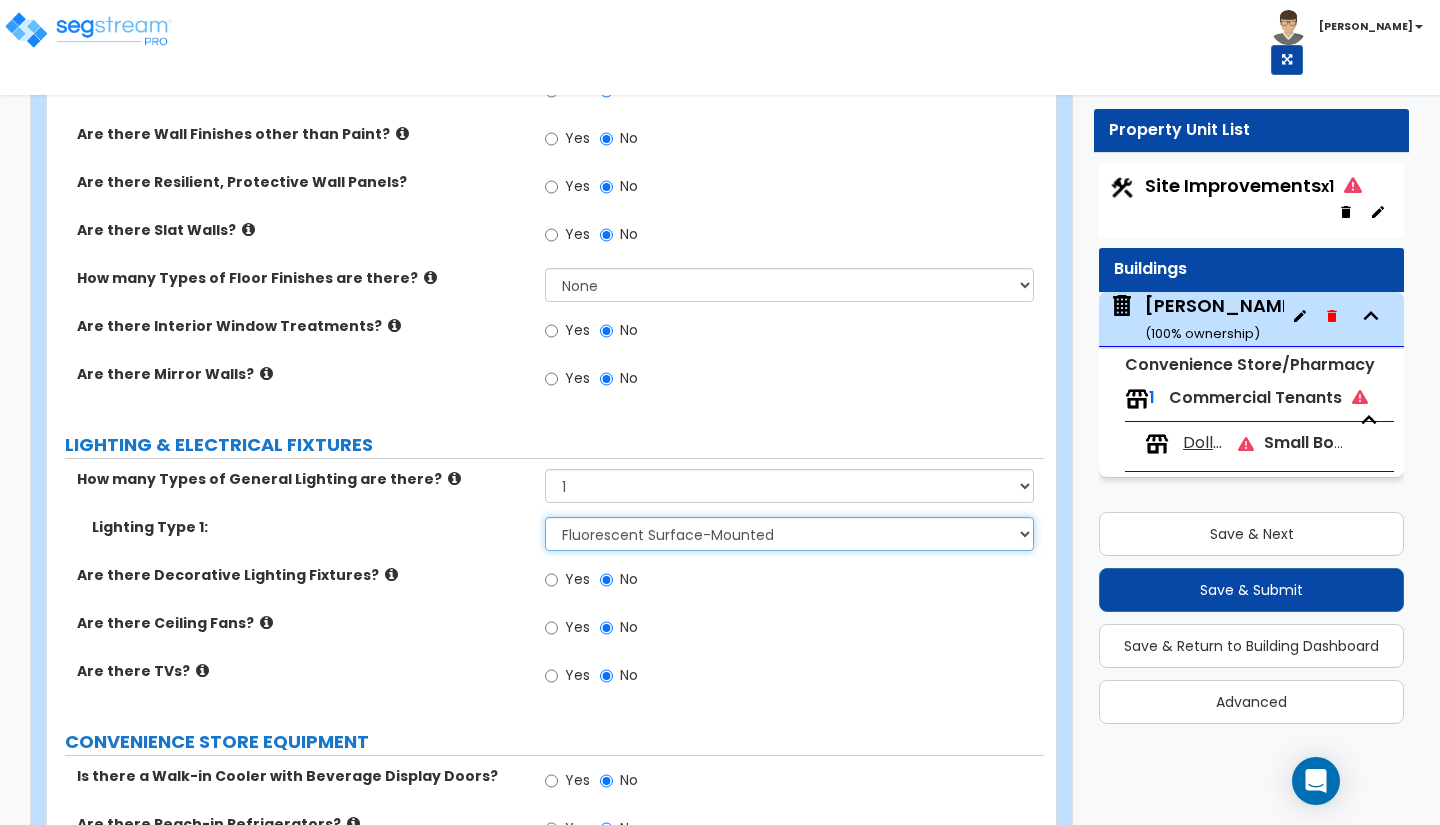 click on "Please Choose One LED Surface-Mounted LED Recessed Fluorescent Surface-Mounted Fluorescent Recessed Incandescent Can Incandescent Surface-Mounted" at bounding box center (789, 534) 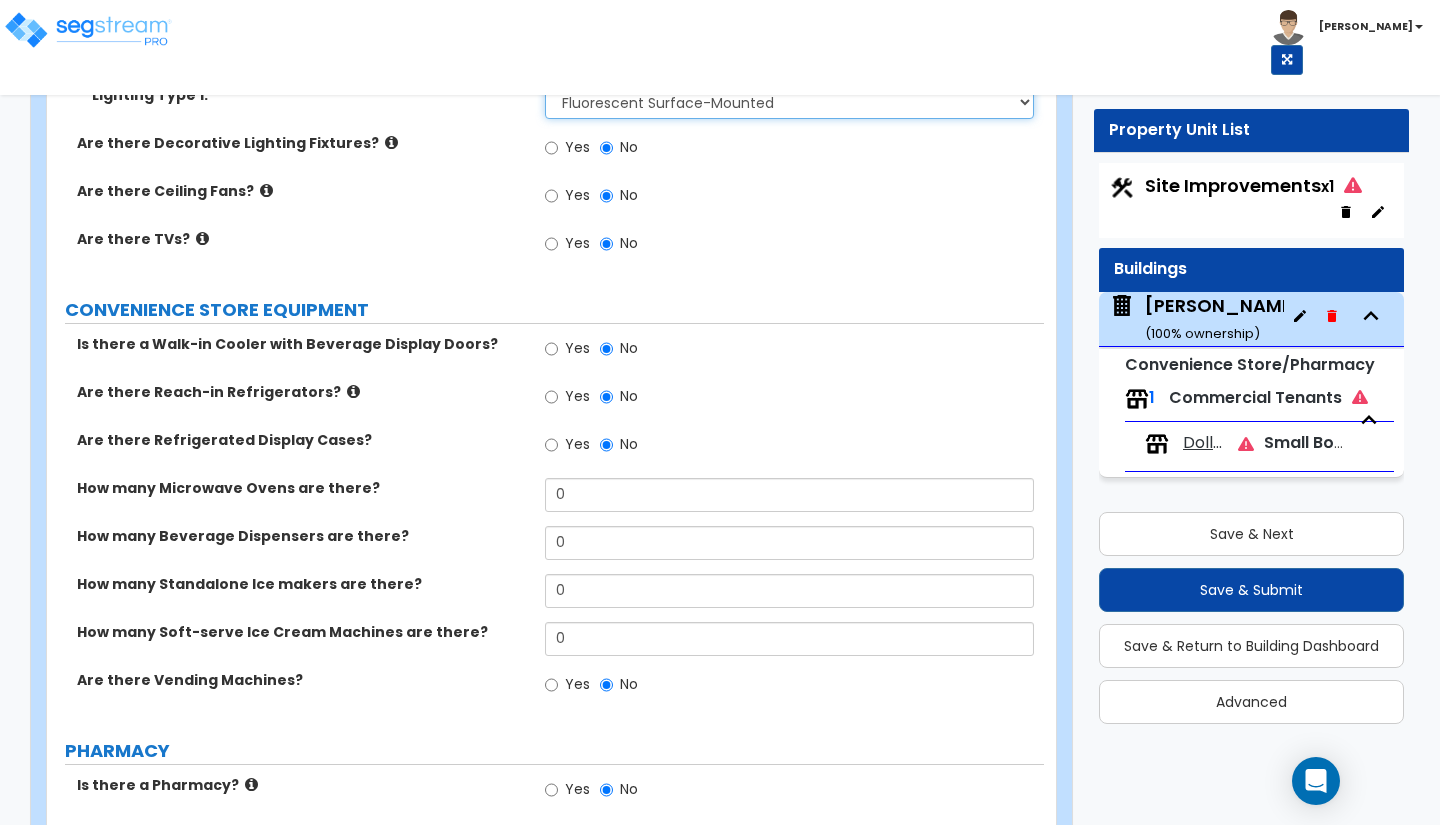 scroll, scrollTop: 4699, scrollLeft: 0, axis: vertical 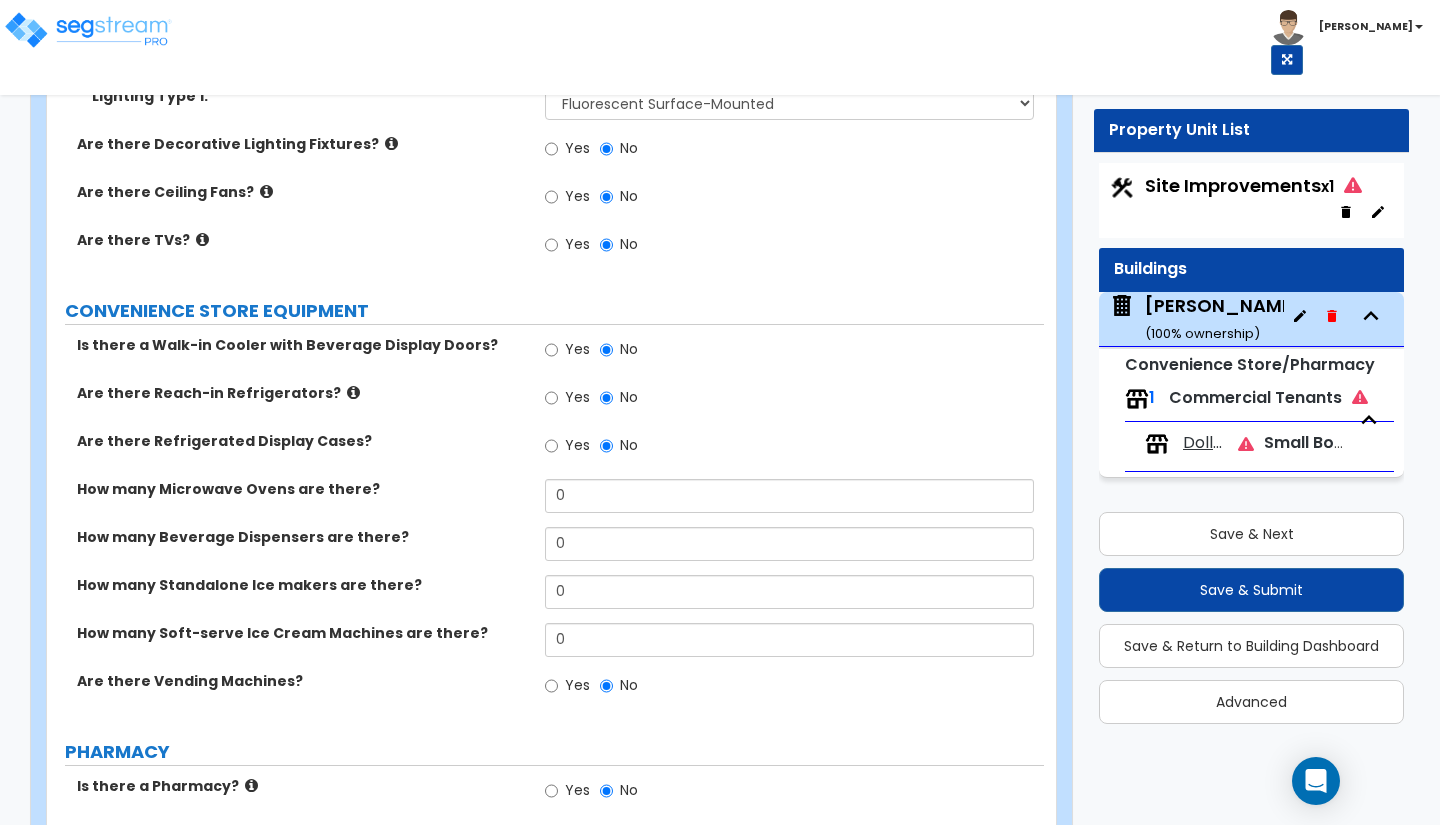 click on "Yes" at bounding box center [567, 400] 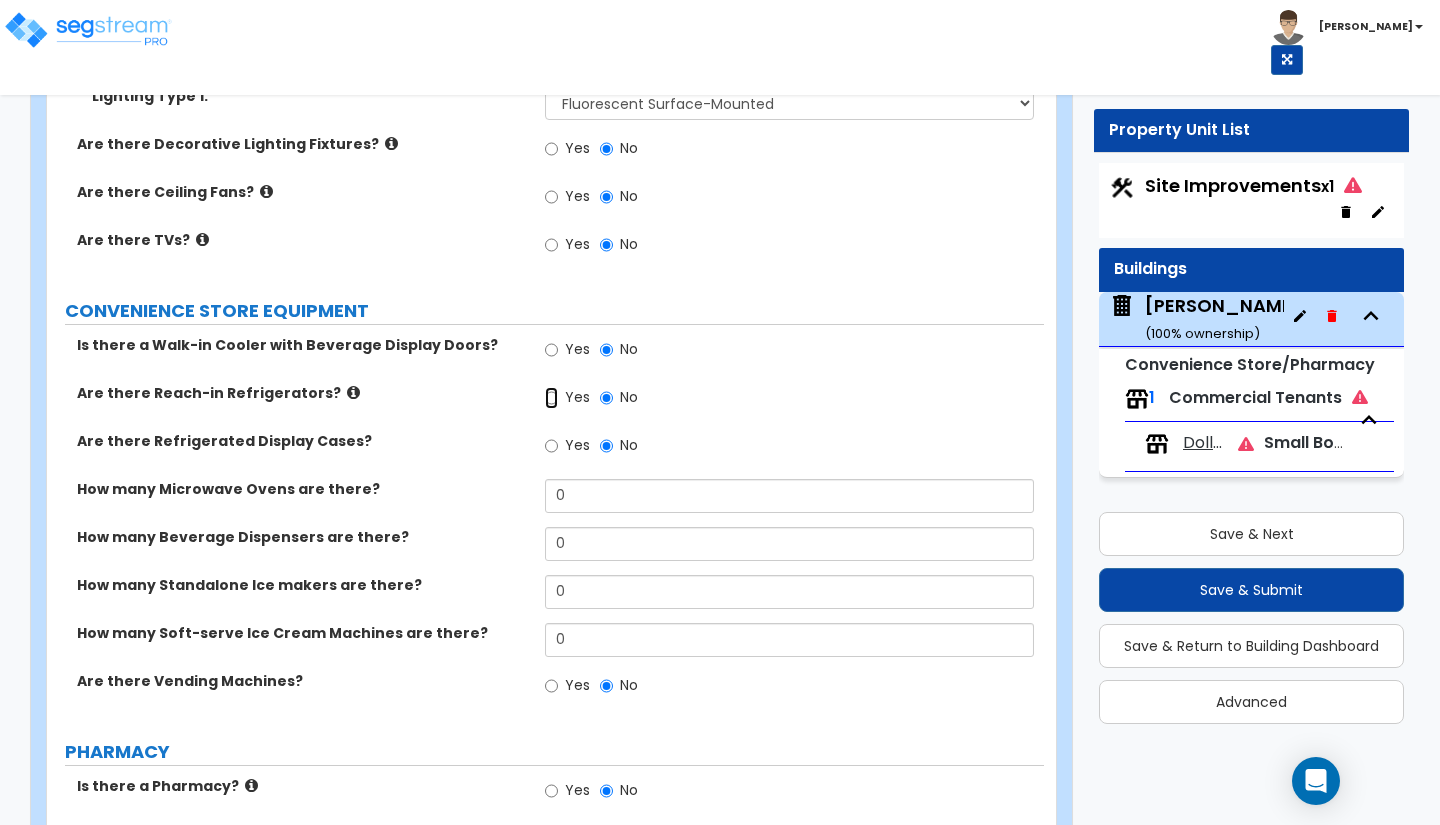 click on "Yes" at bounding box center [551, 398] 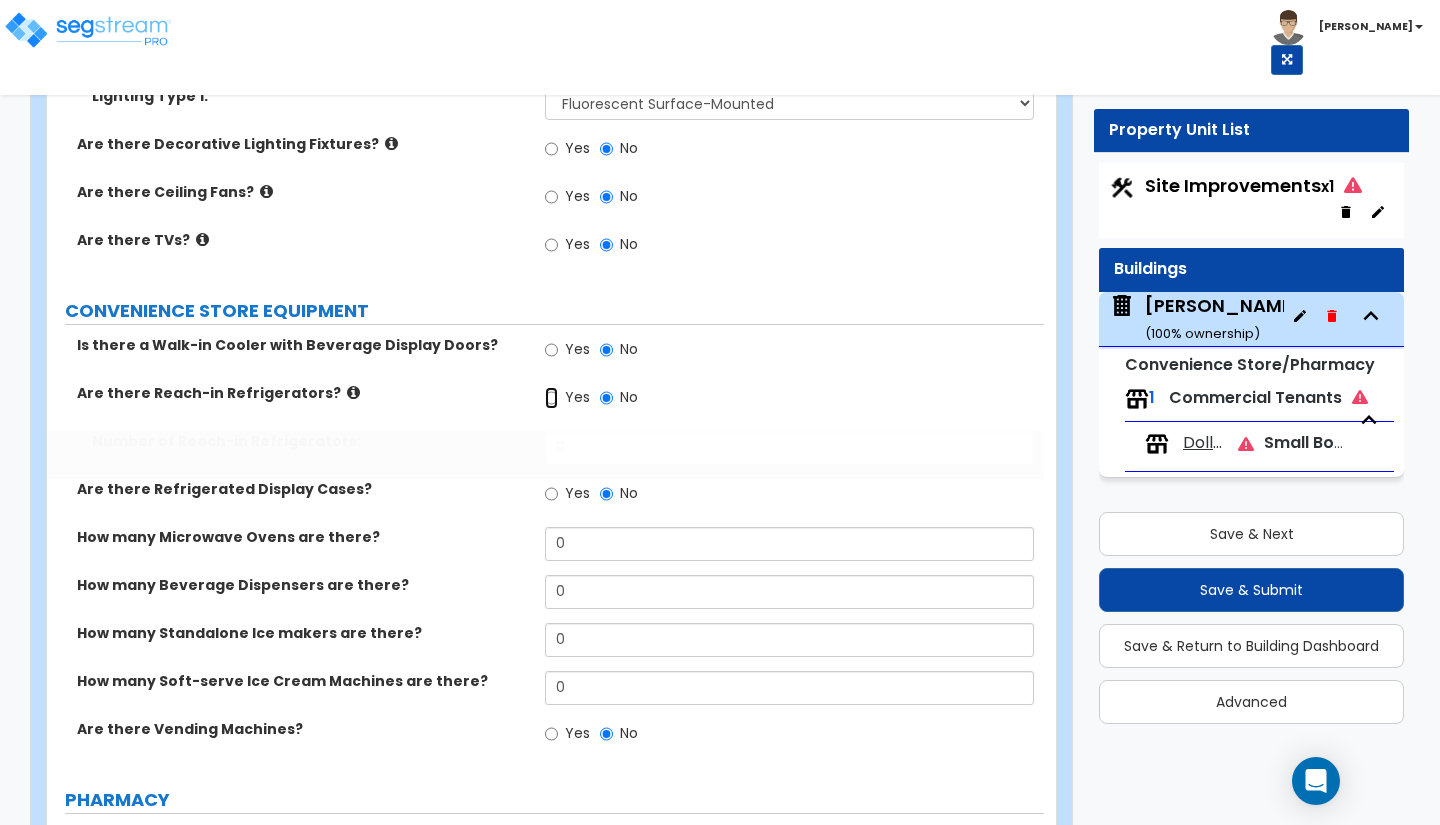 radio on "true" 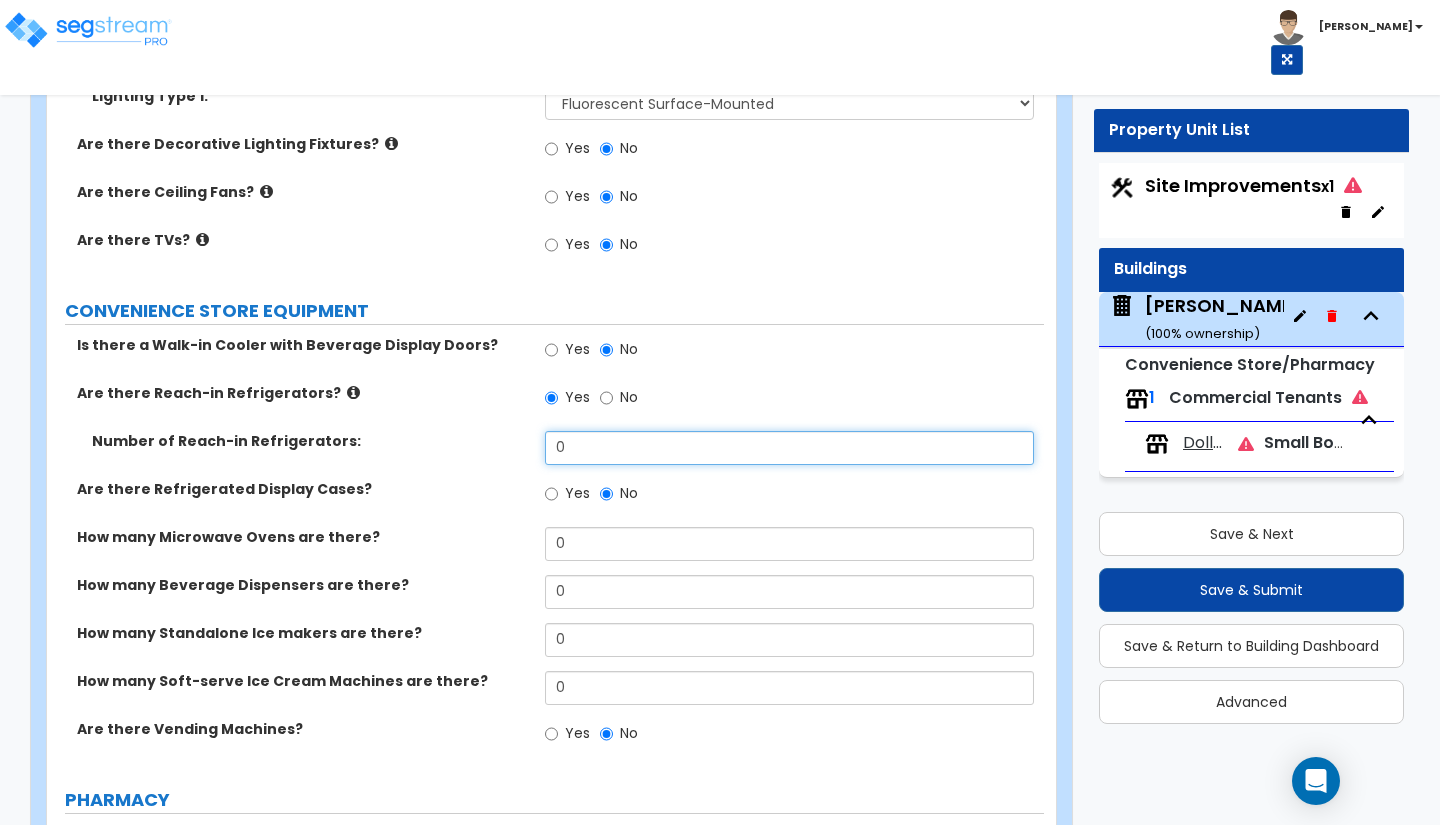 click on "0" at bounding box center (789, 448) 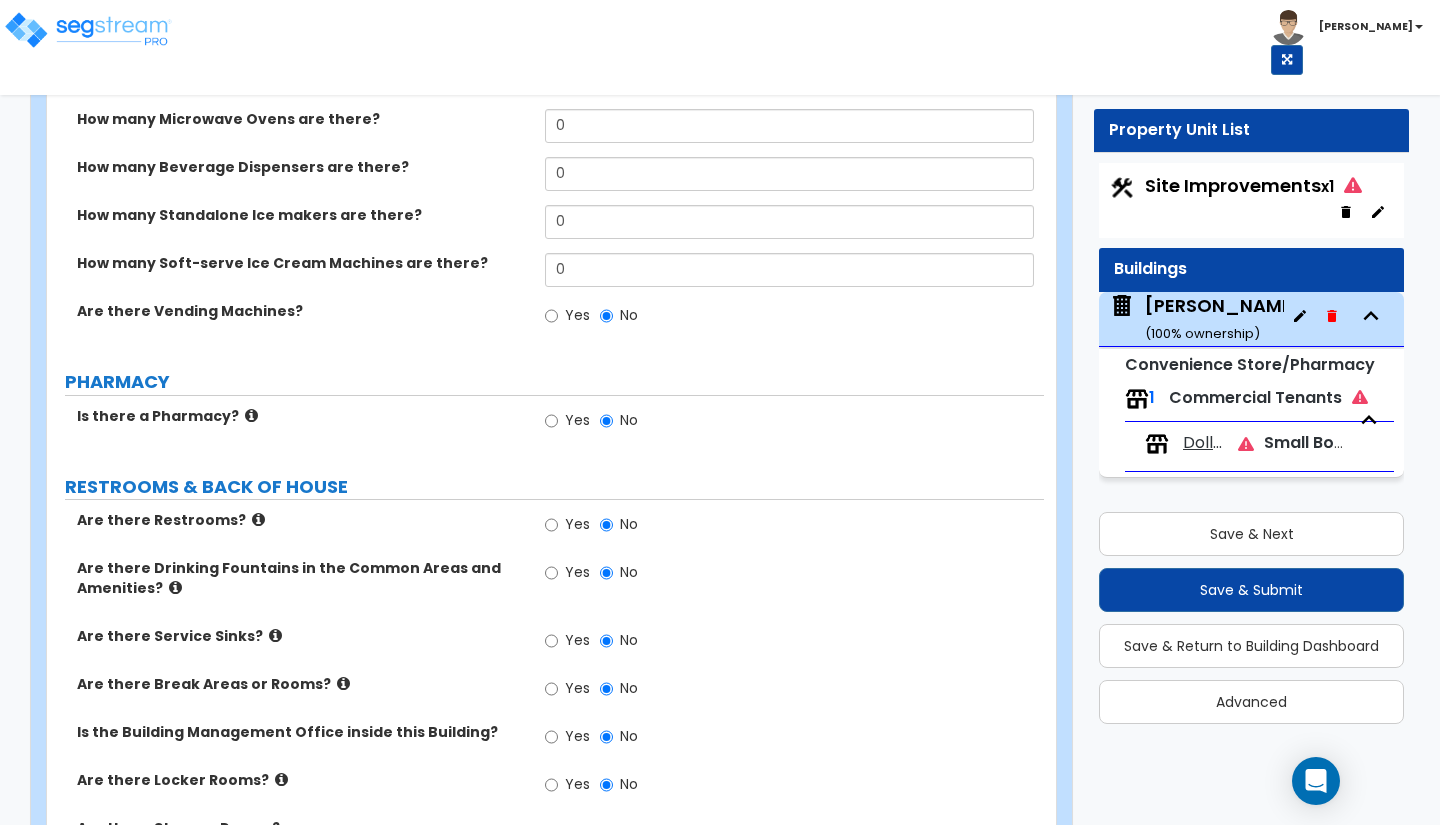 scroll, scrollTop: 5116, scrollLeft: 0, axis: vertical 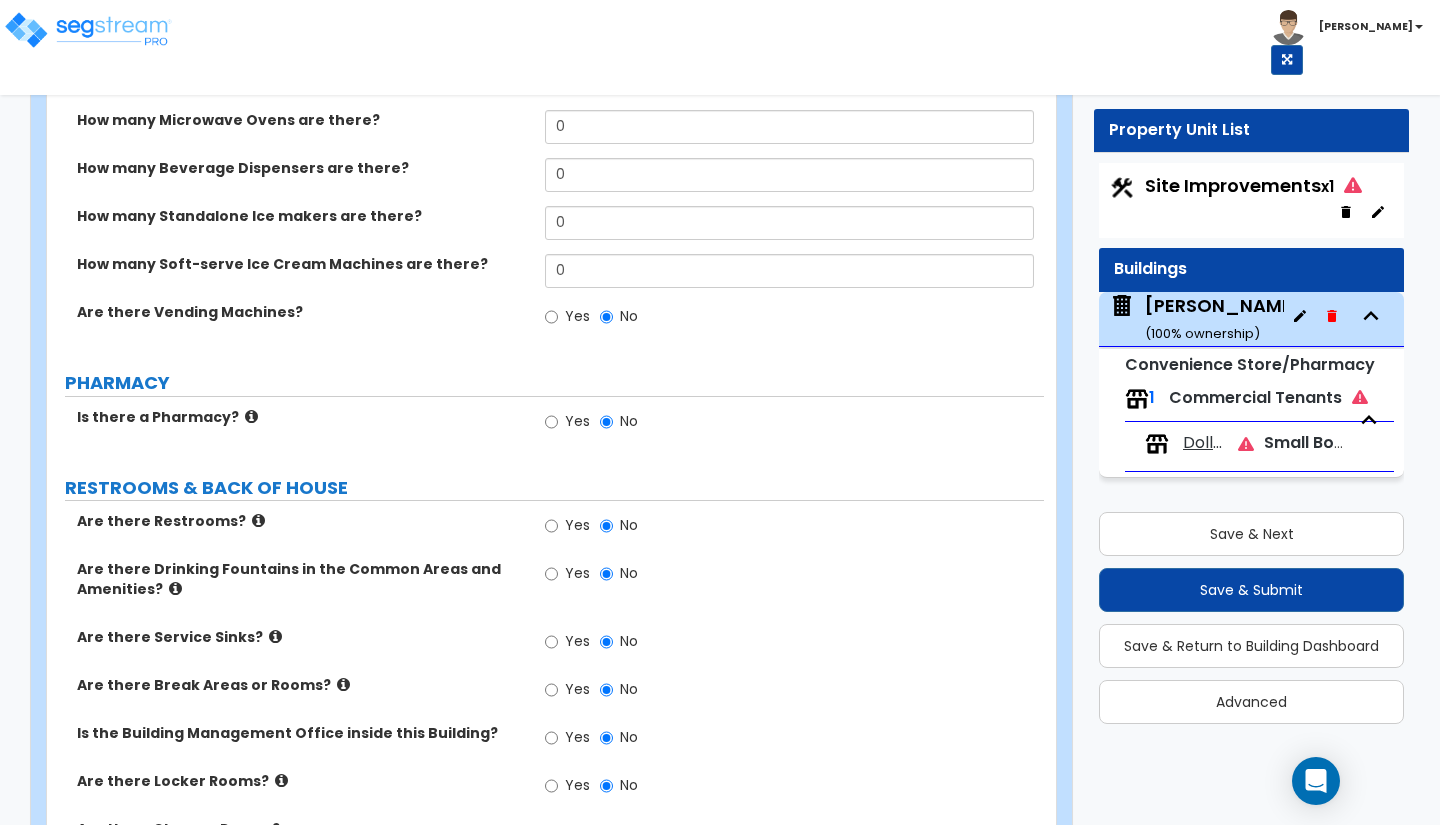 type on "22" 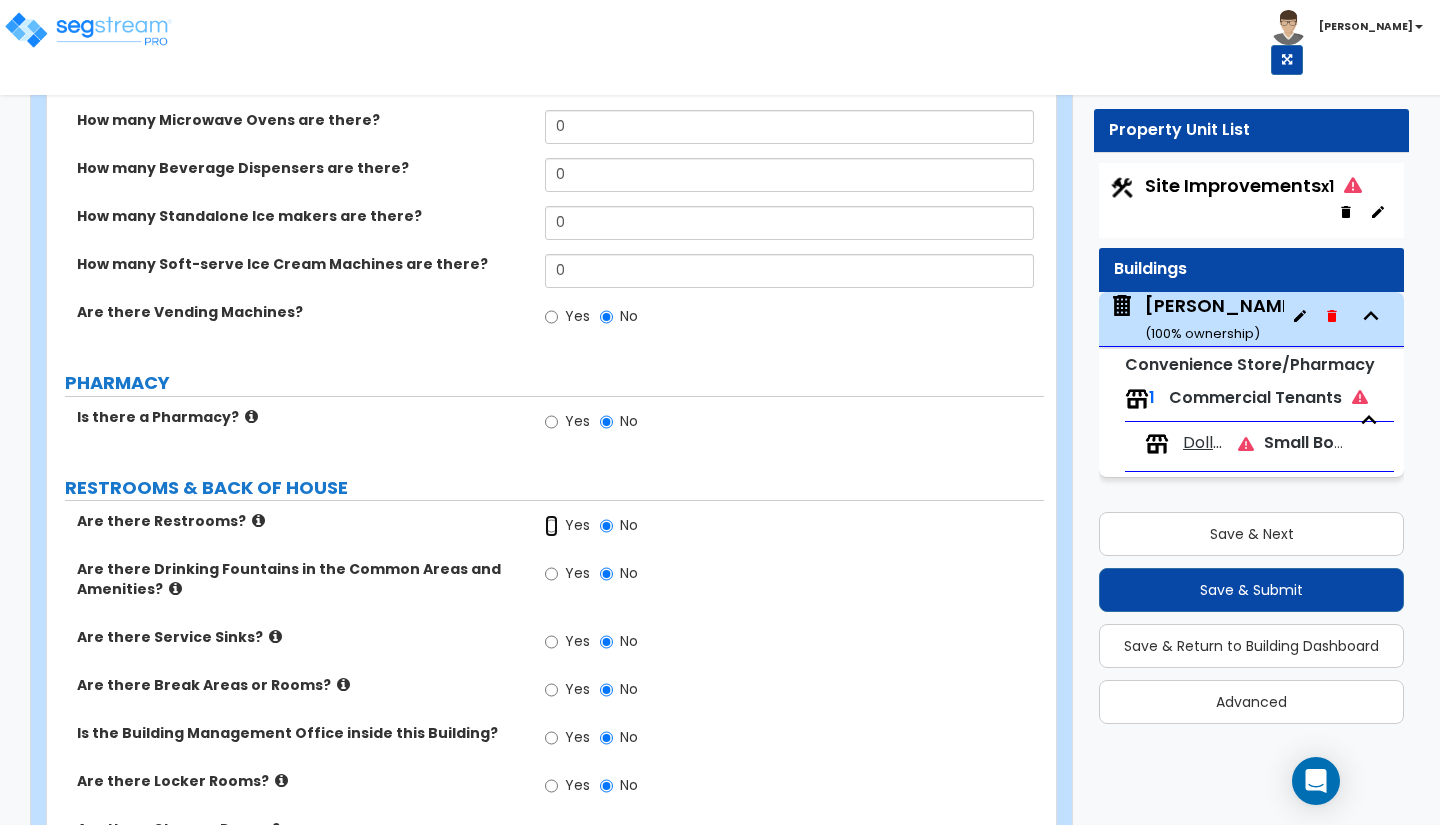 click on "Yes" at bounding box center (551, 526) 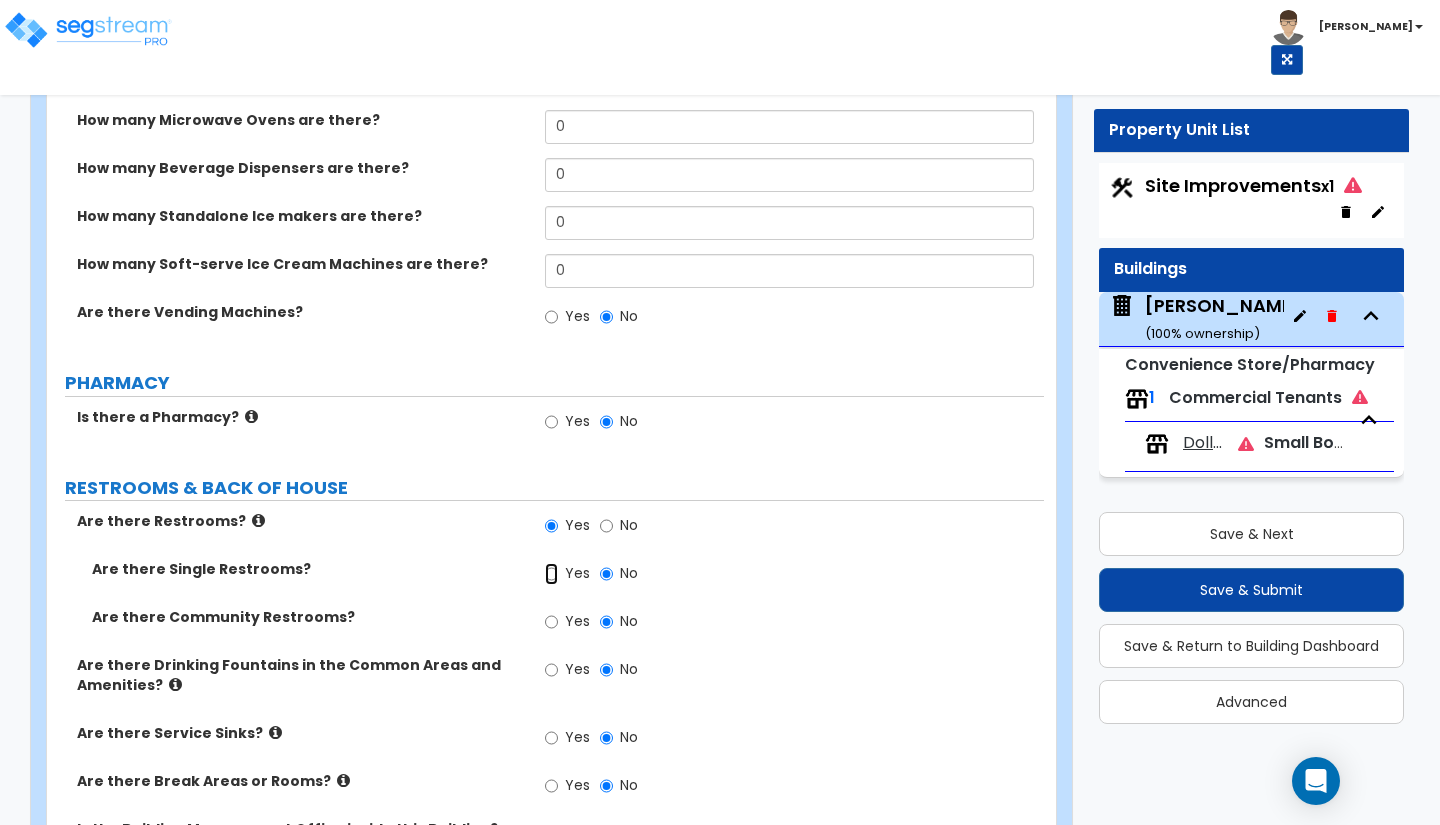 click on "Yes" at bounding box center [551, 574] 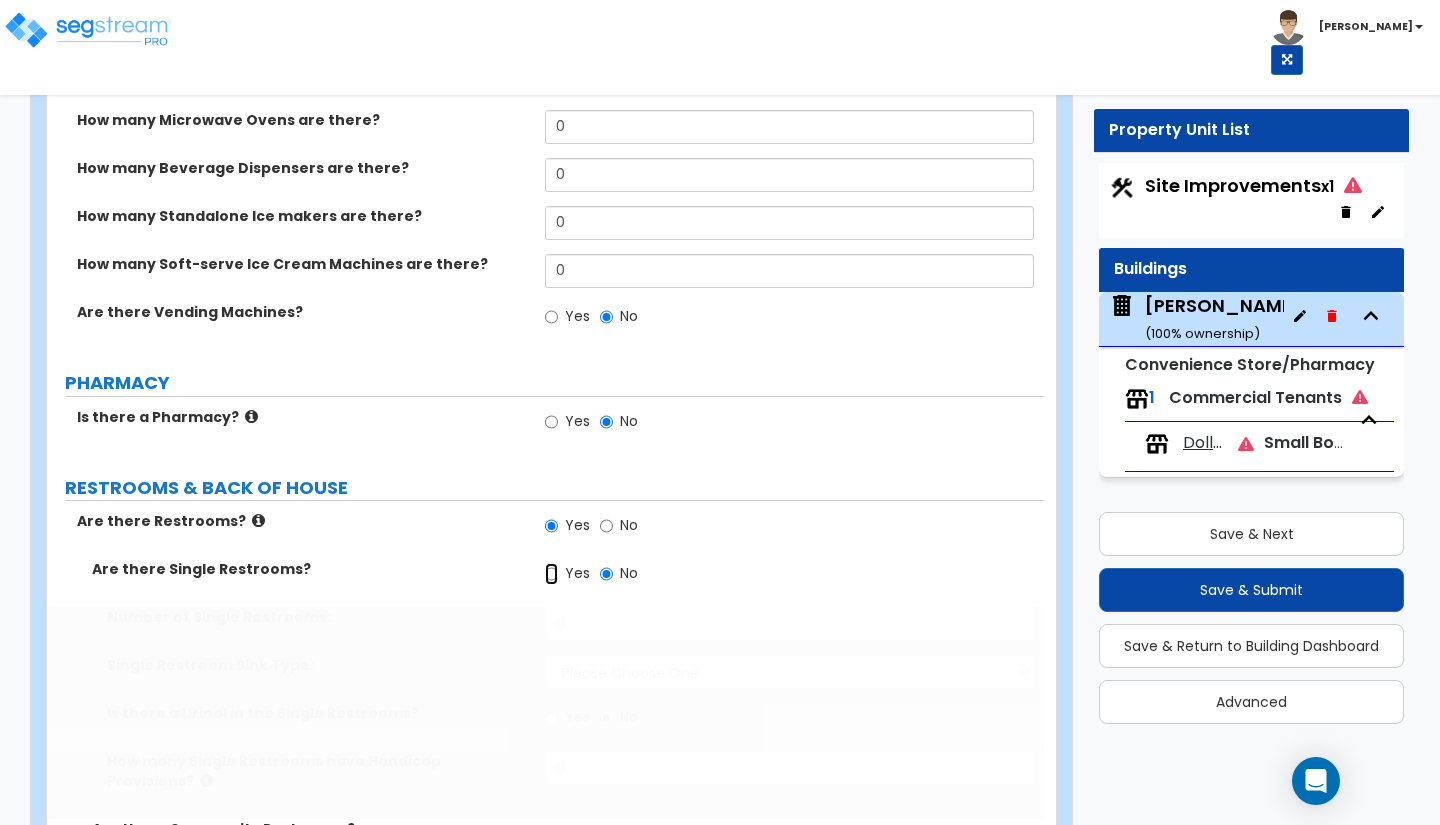 radio on "true" 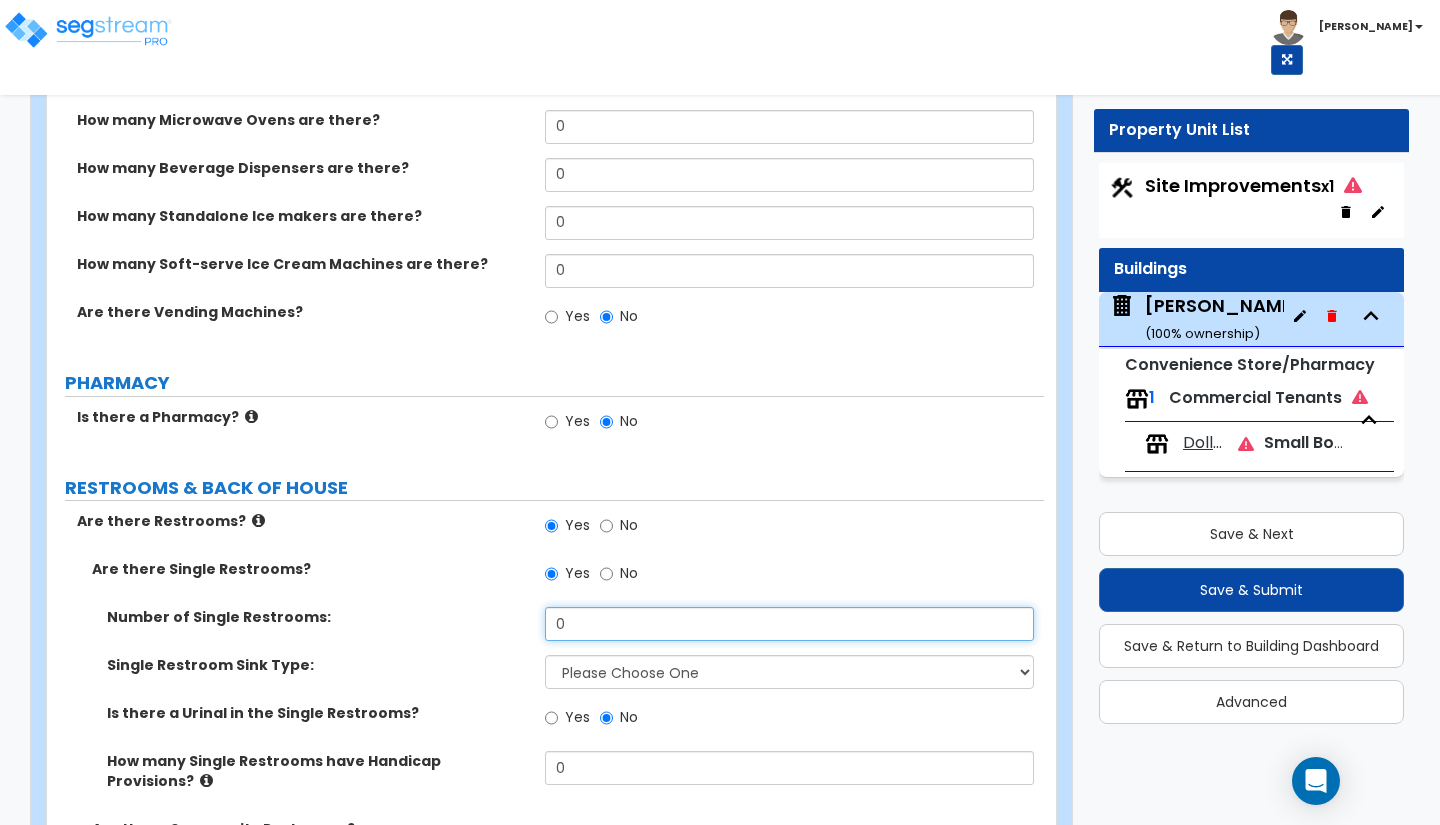 click on "0" at bounding box center (789, 624) 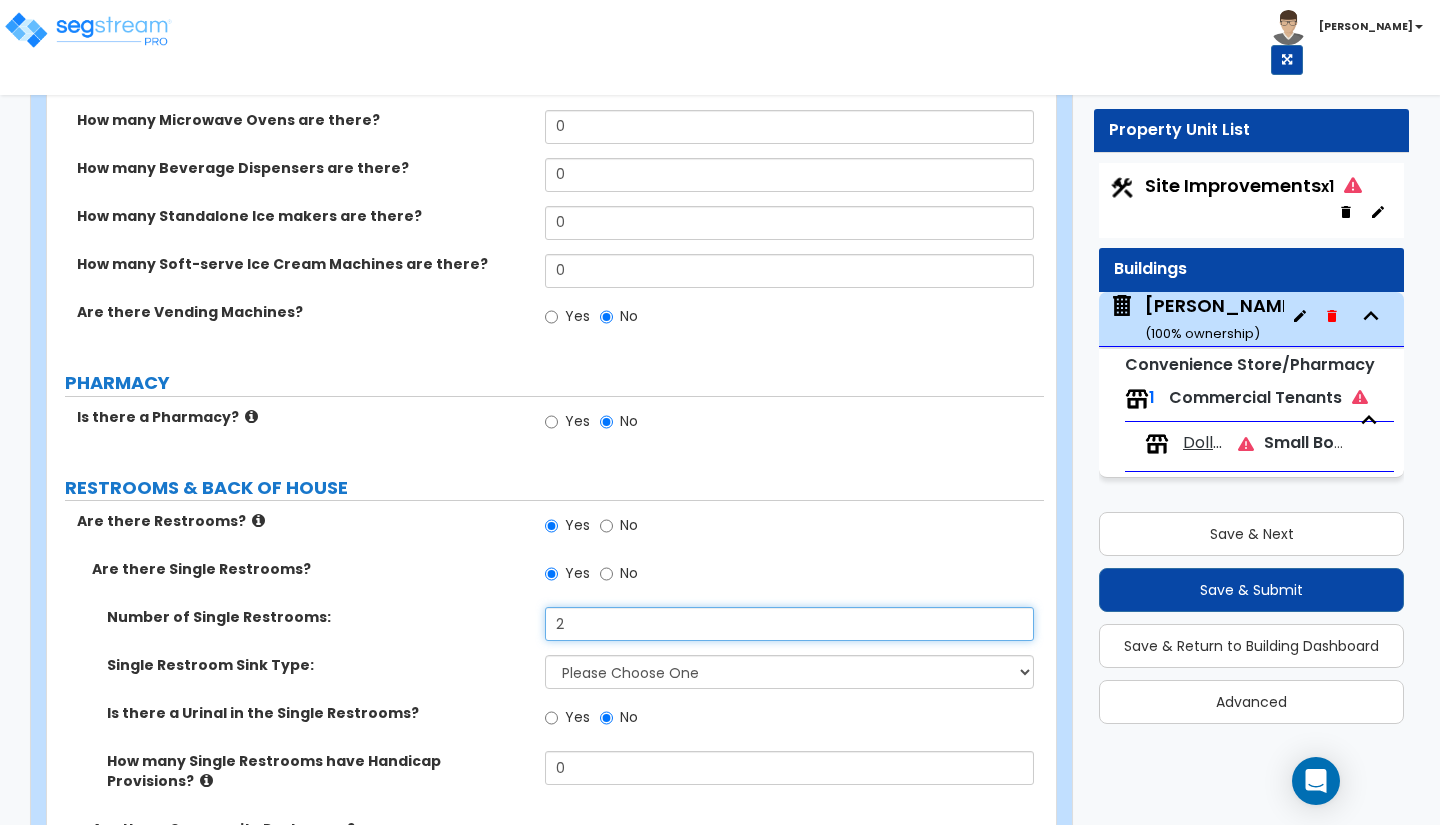 type on "2" 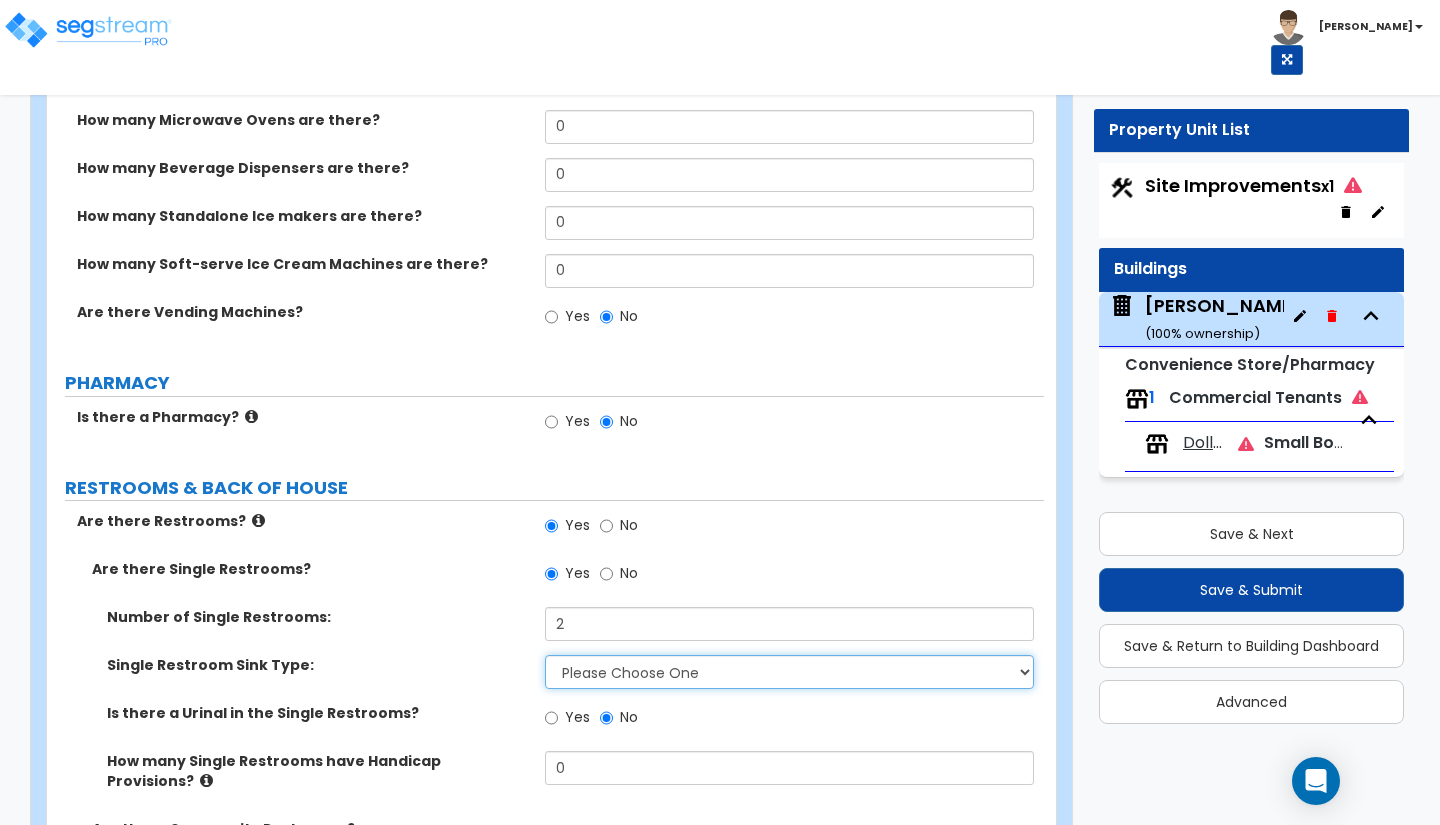 click on "Please Choose One Wall-mounted Vanity-mounted" at bounding box center [789, 672] 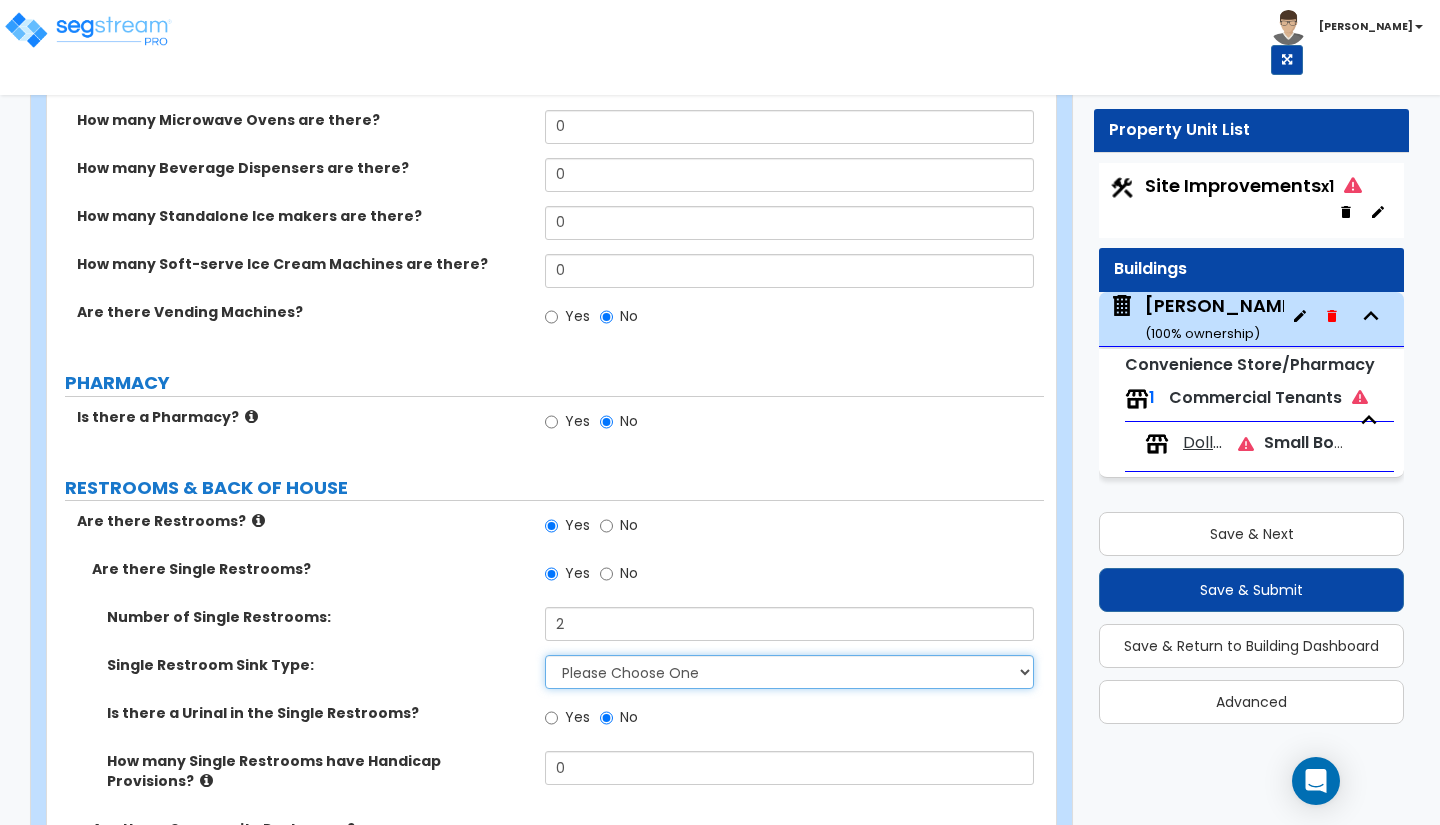 select on "1" 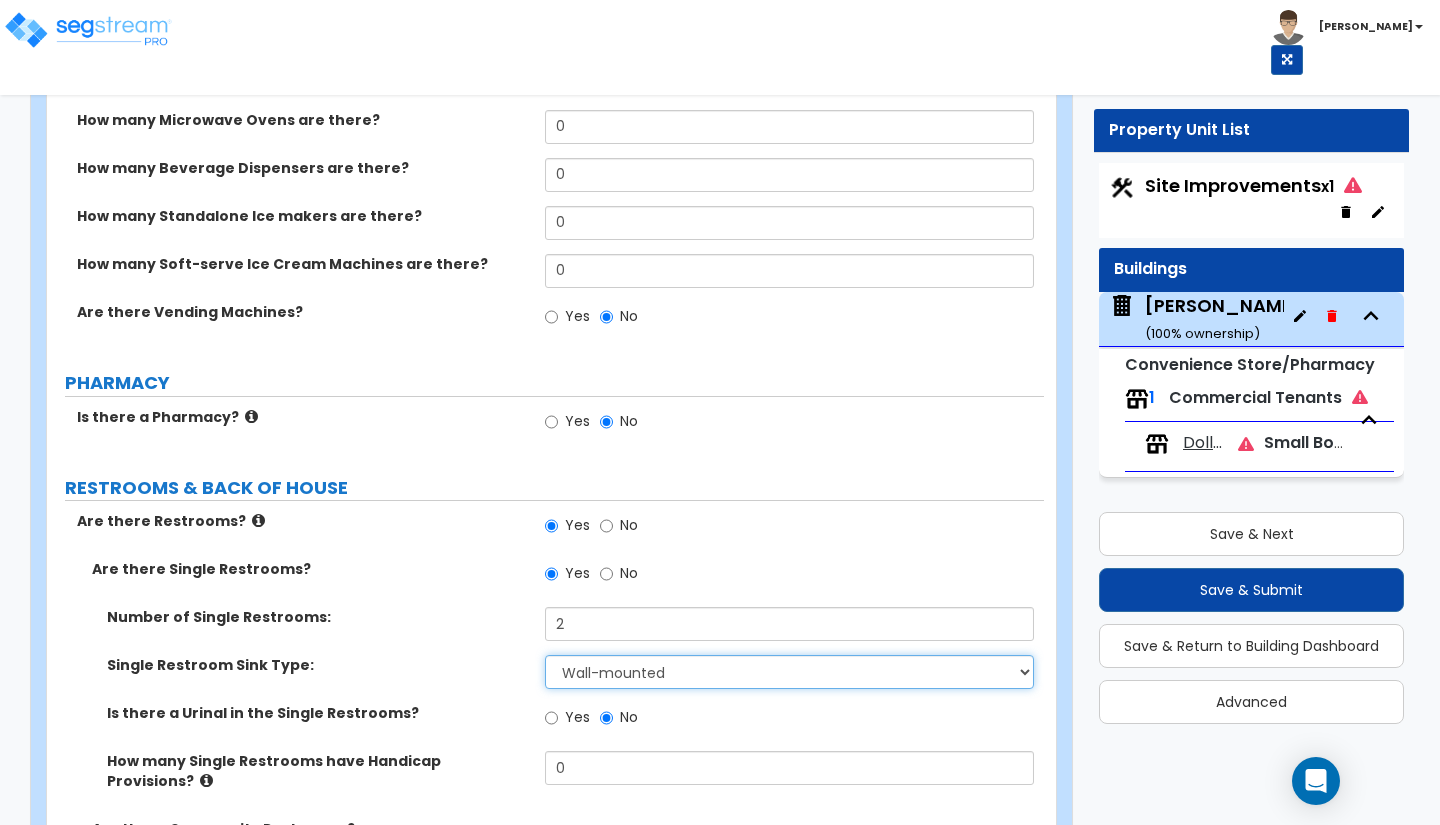 click on "Please Choose One Wall-mounted Vanity-mounted" at bounding box center [789, 672] 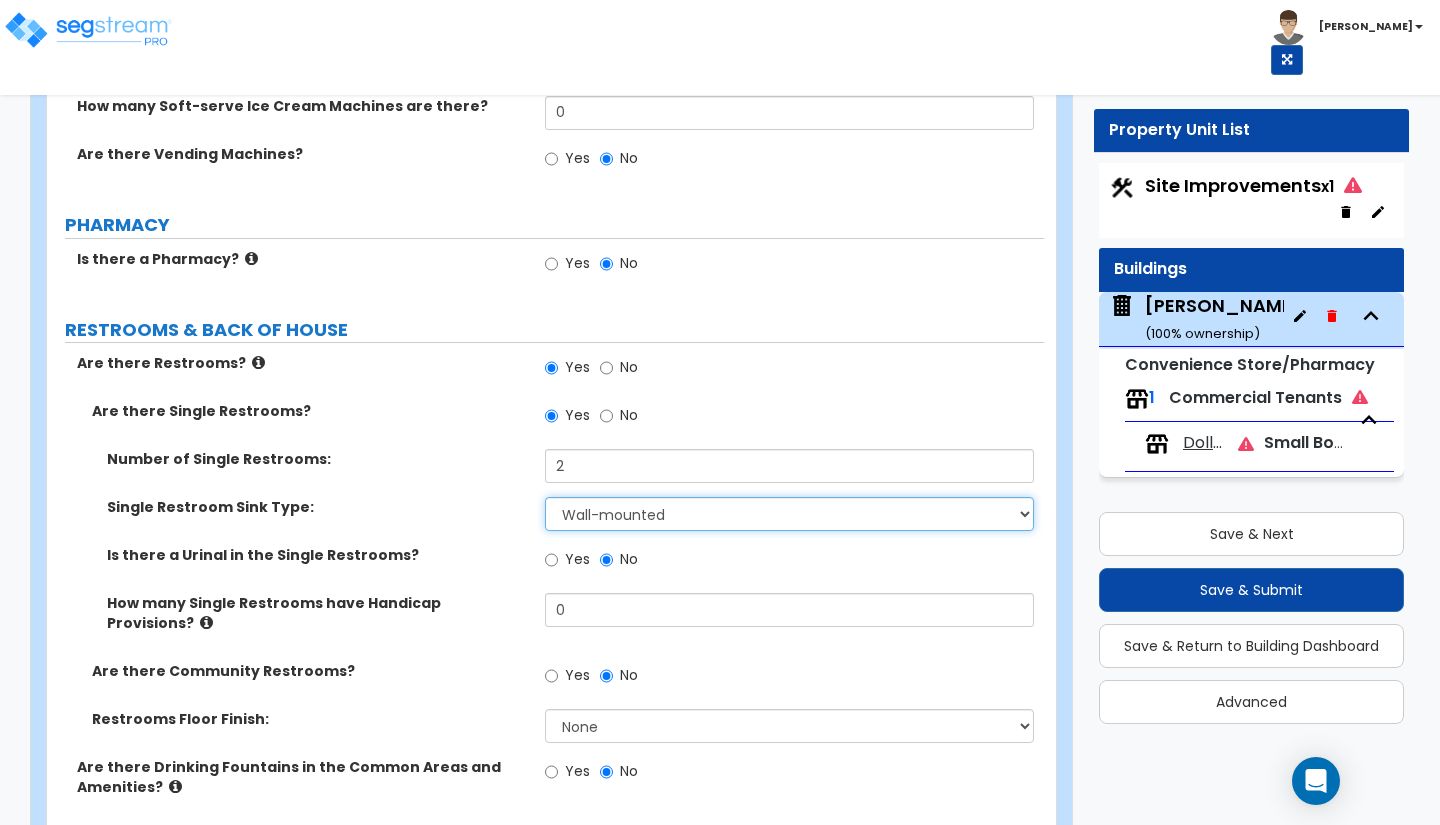 scroll, scrollTop: 5275, scrollLeft: 0, axis: vertical 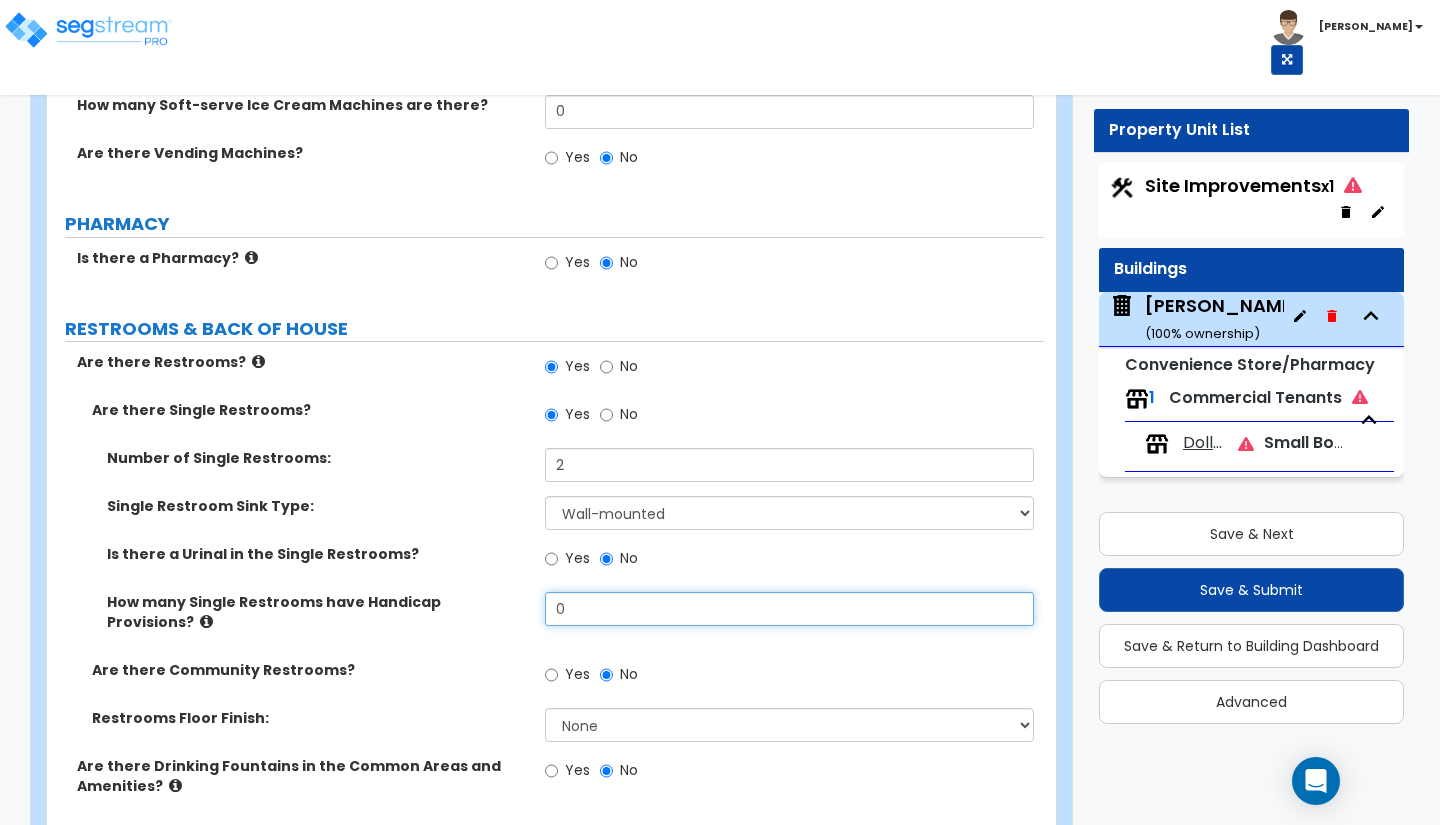 click on "0" at bounding box center (789, 609) 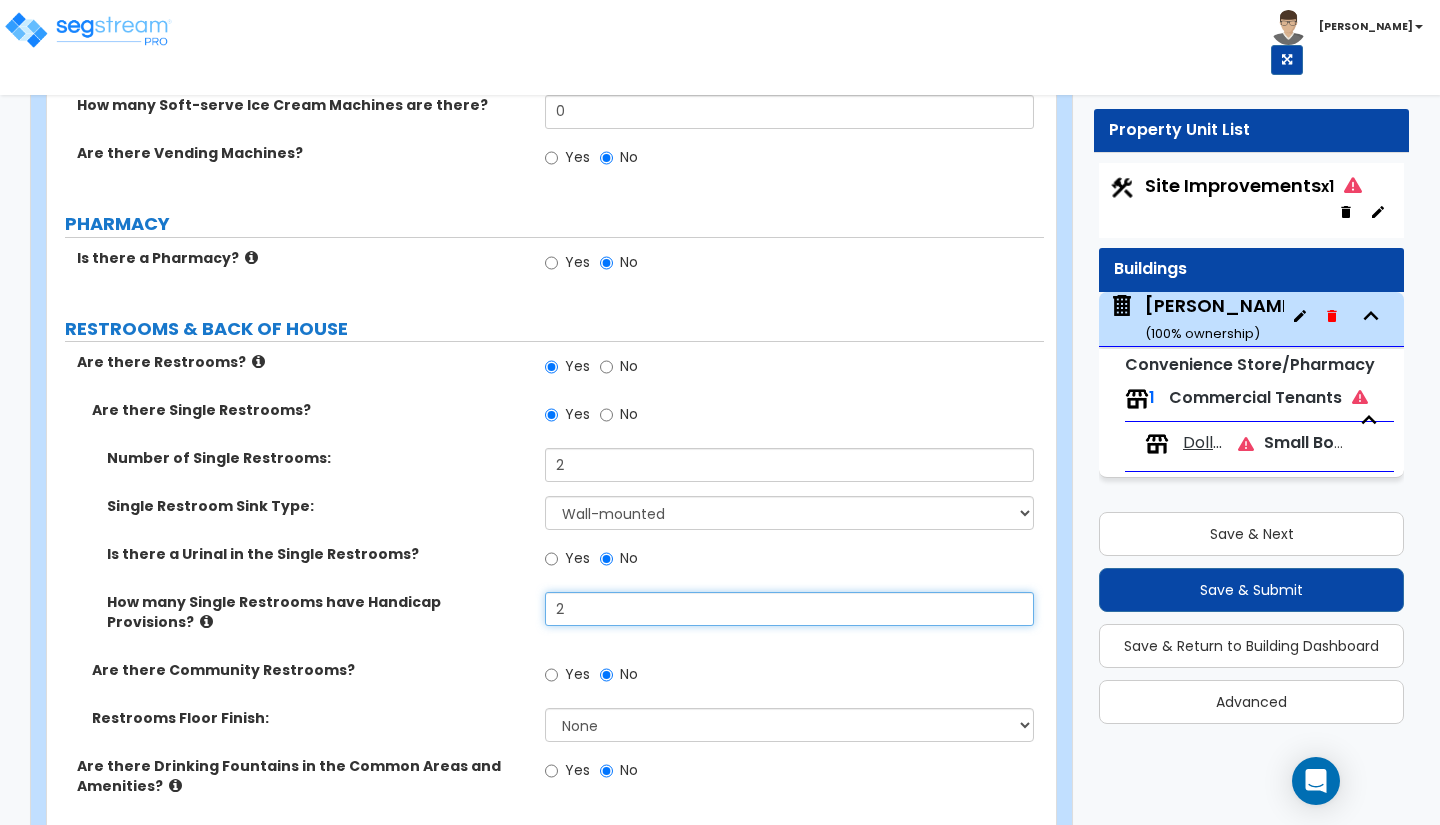 scroll, scrollTop: 5375, scrollLeft: 0, axis: vertical 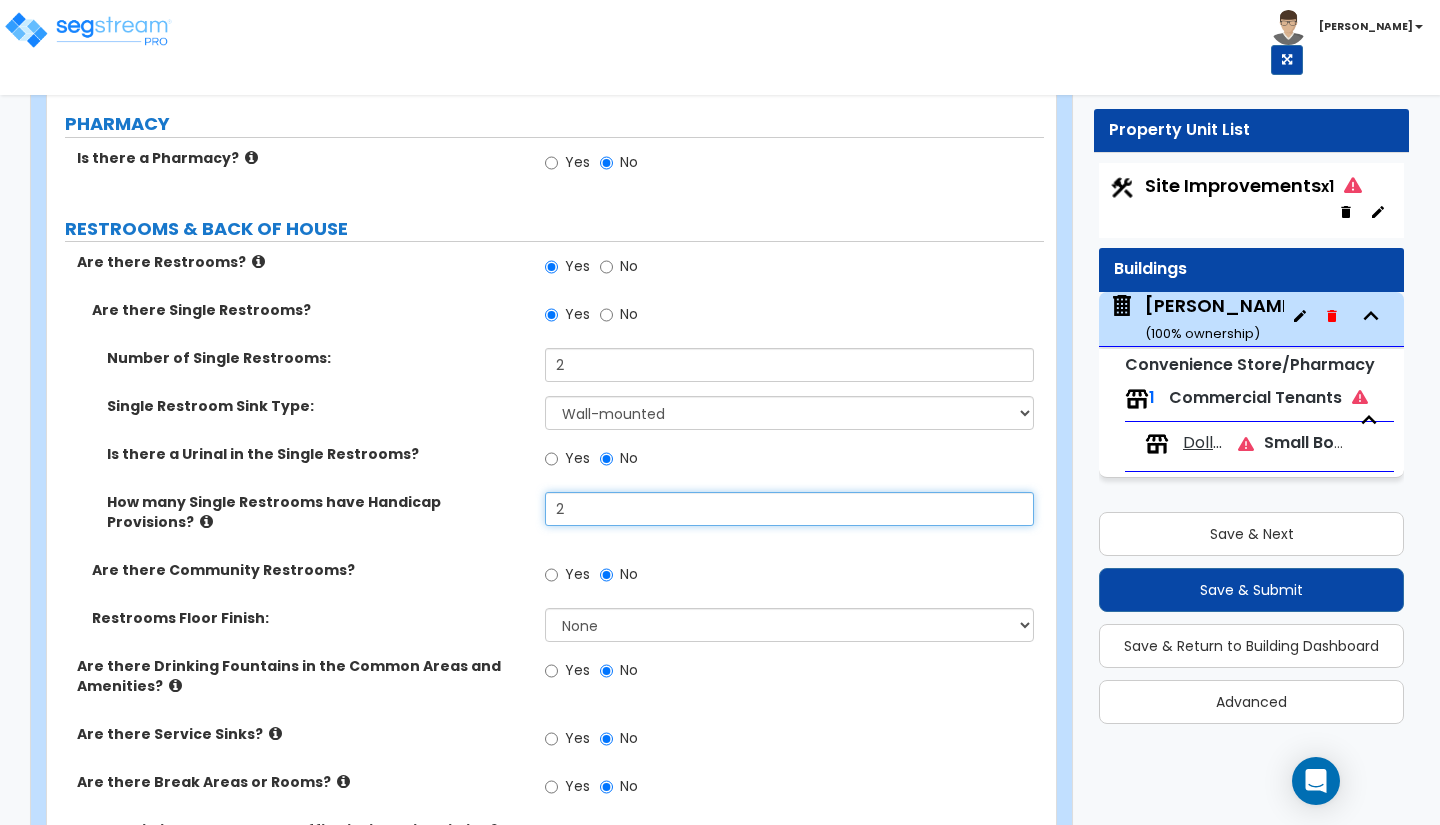 type on "2" 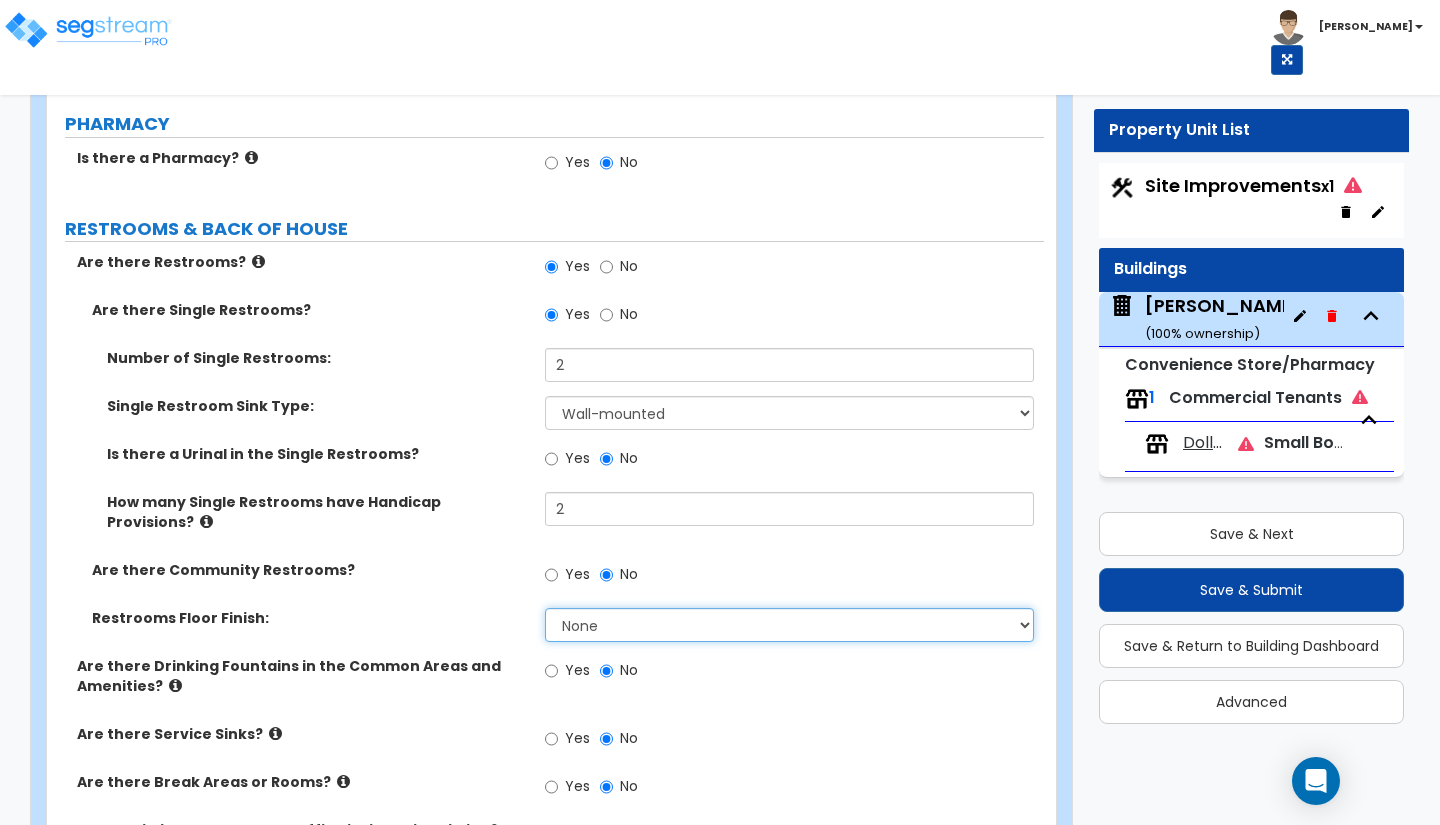 click on "None Tile Flooring Resilient Laminate Flooring VCT Flooring Sheet Vinyl Flooring" at bounding box center [789, 625] 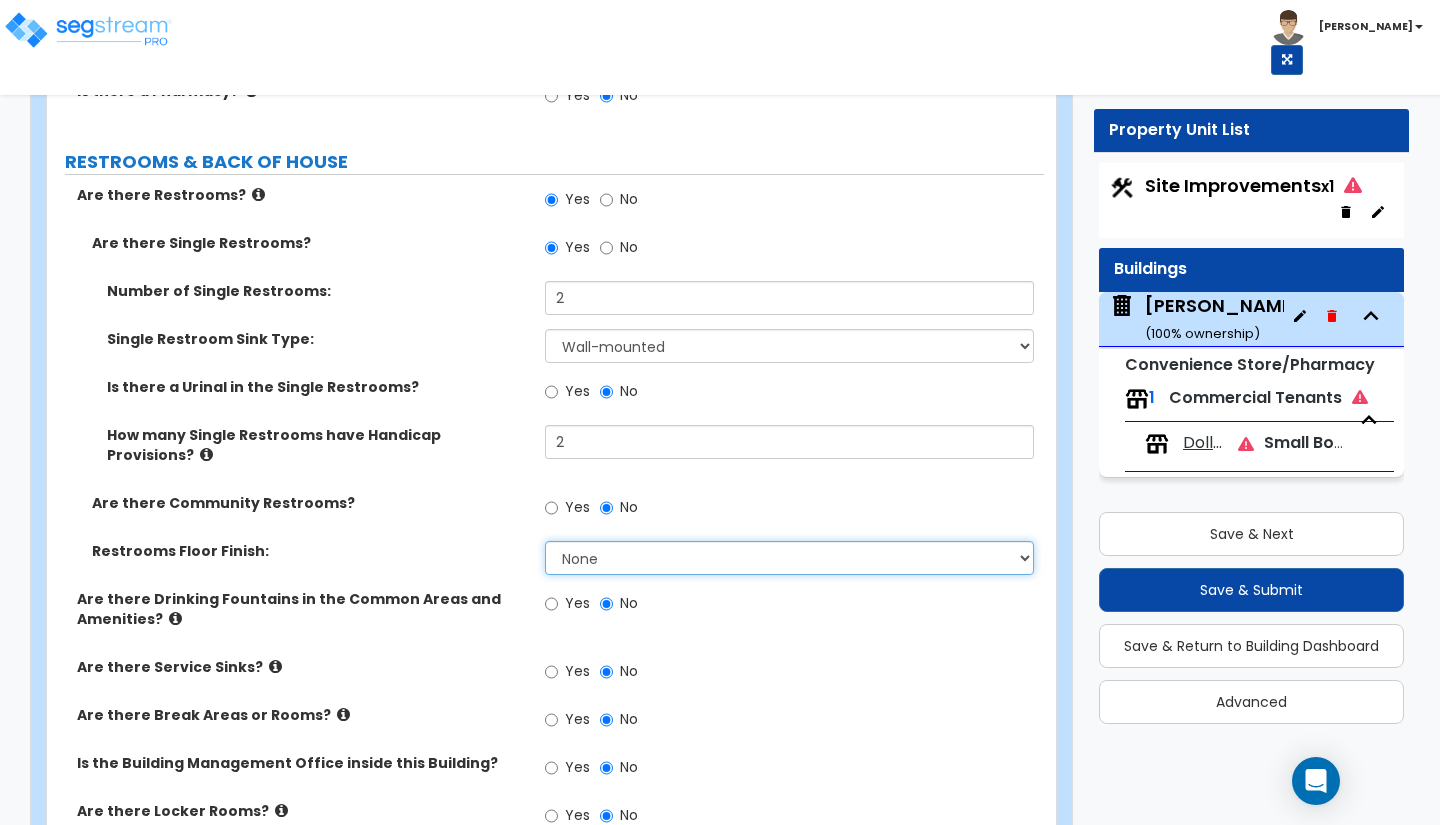 scroll, scrollTop: 5497, scrollLeft: 0, axis: vertical 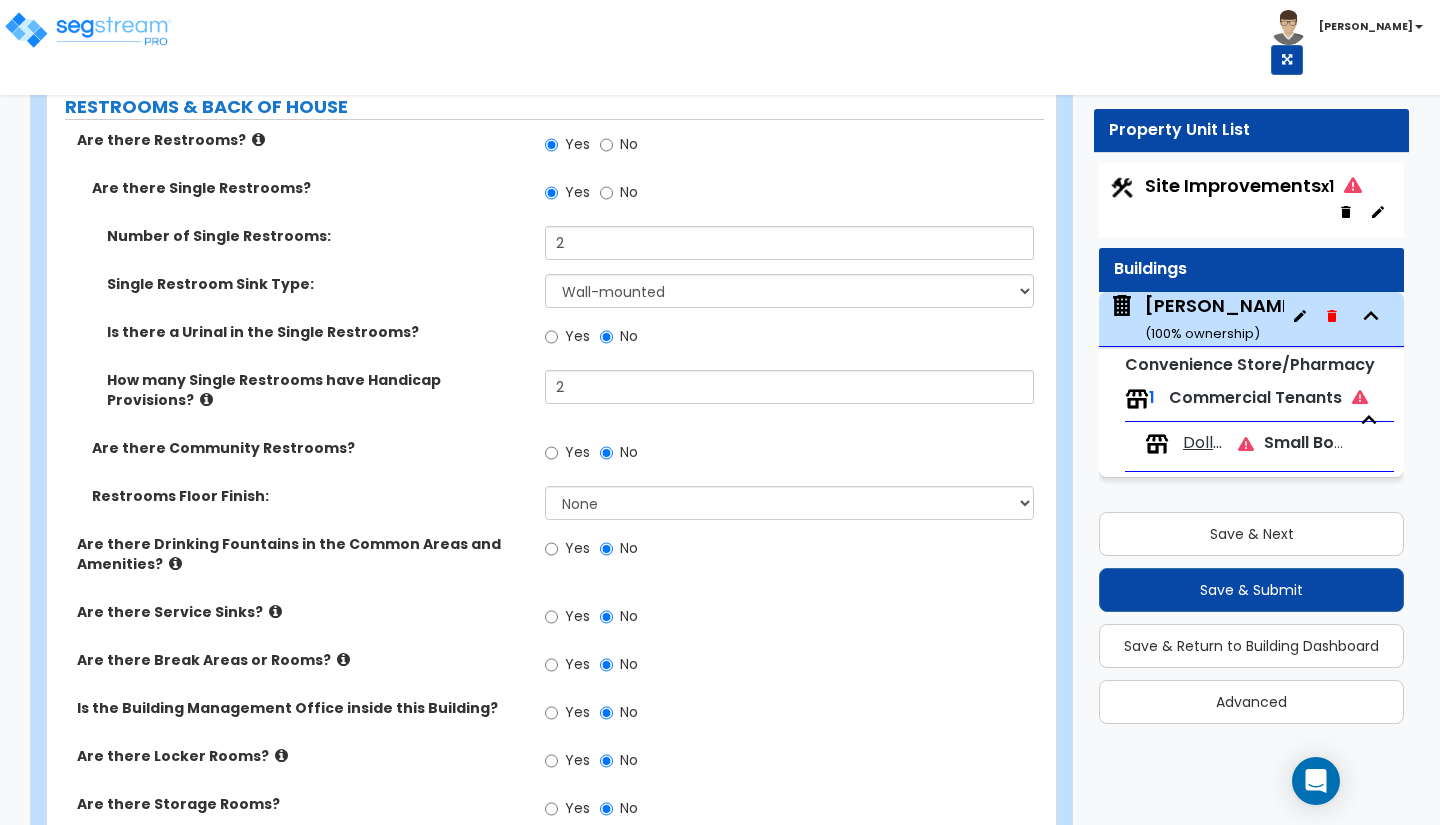 click on "Yes" at bounding box center [577, 548] 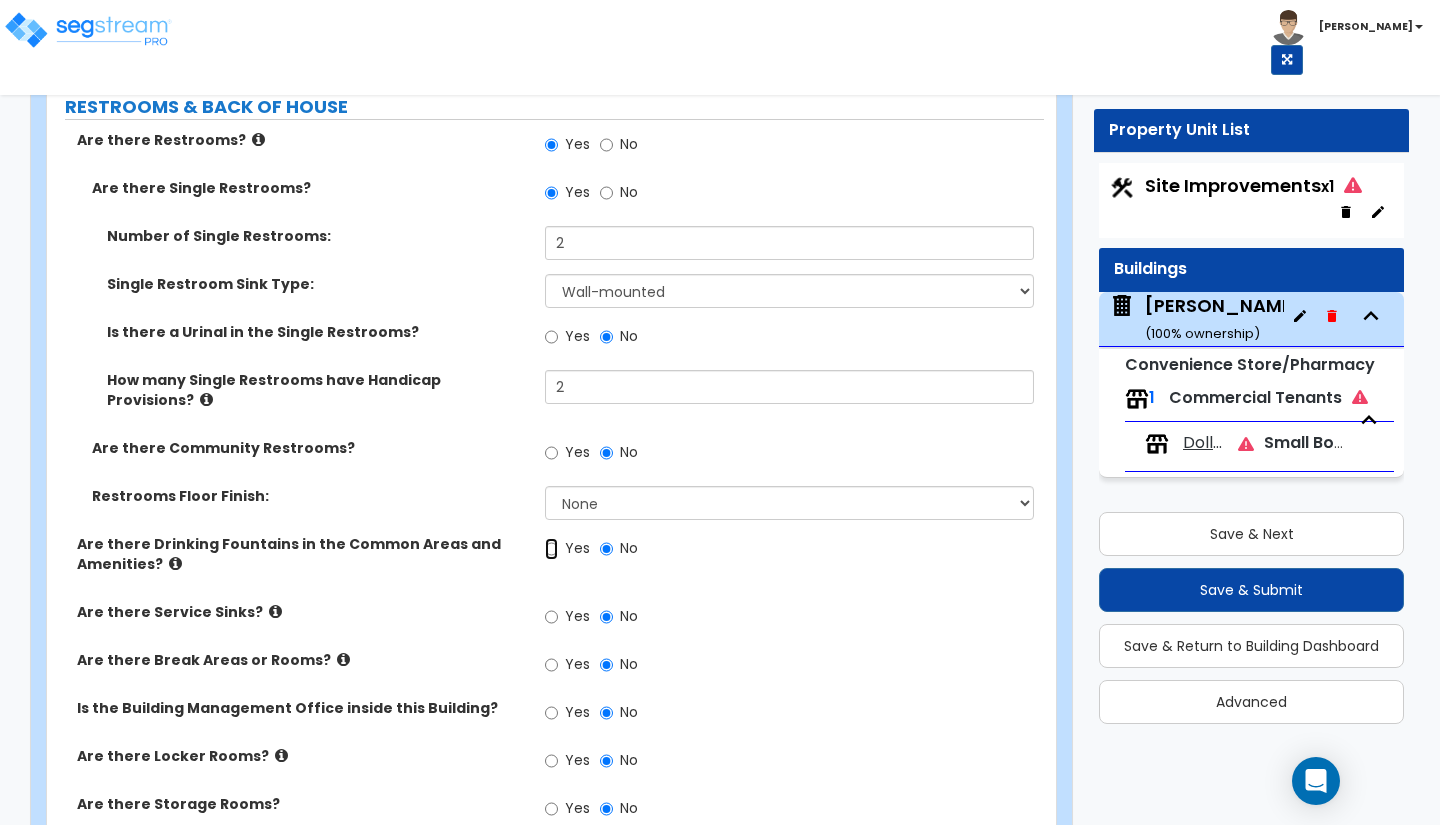 click on "Yes" at bounding box center (551, 549) 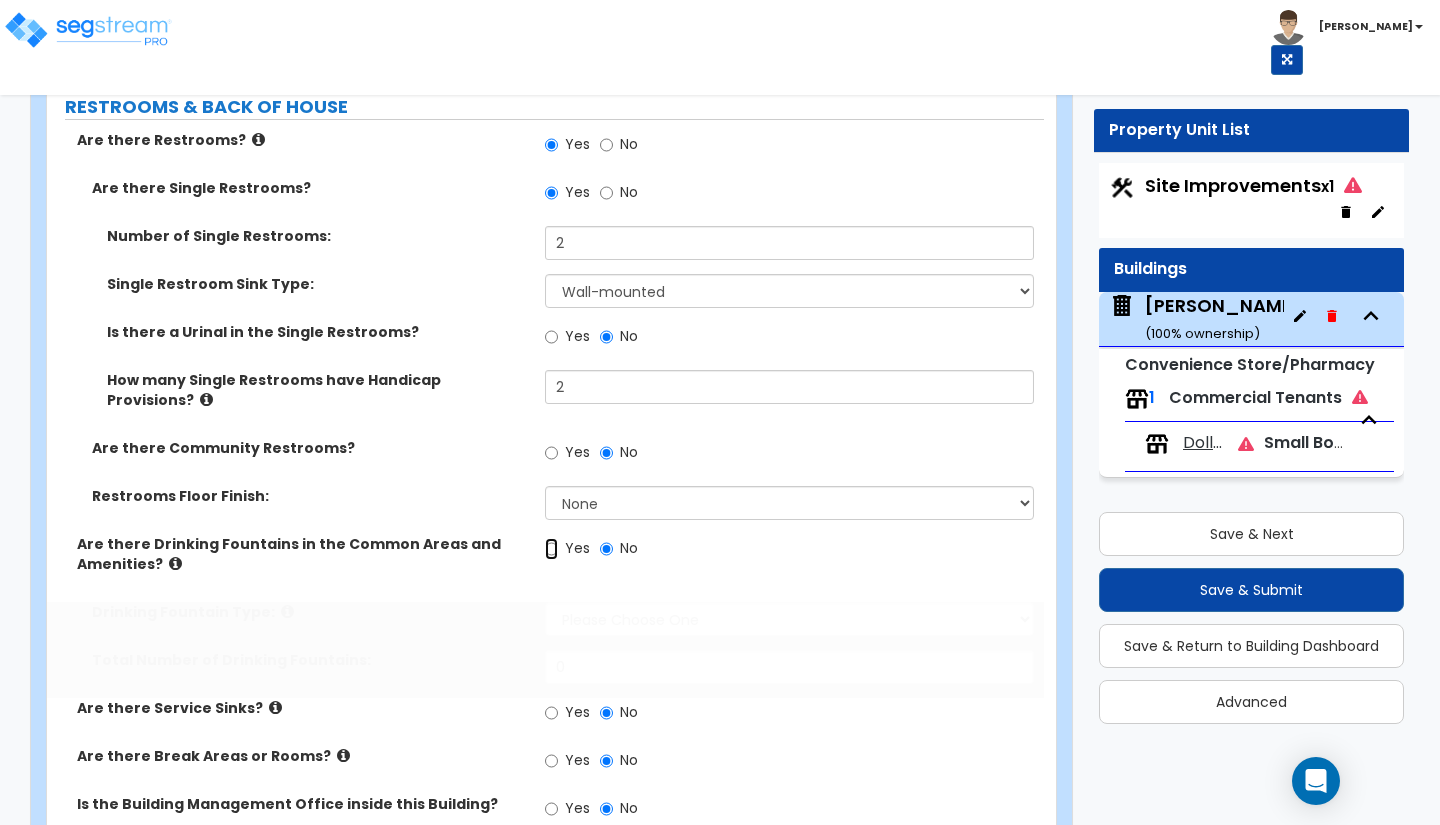 radio on "true" 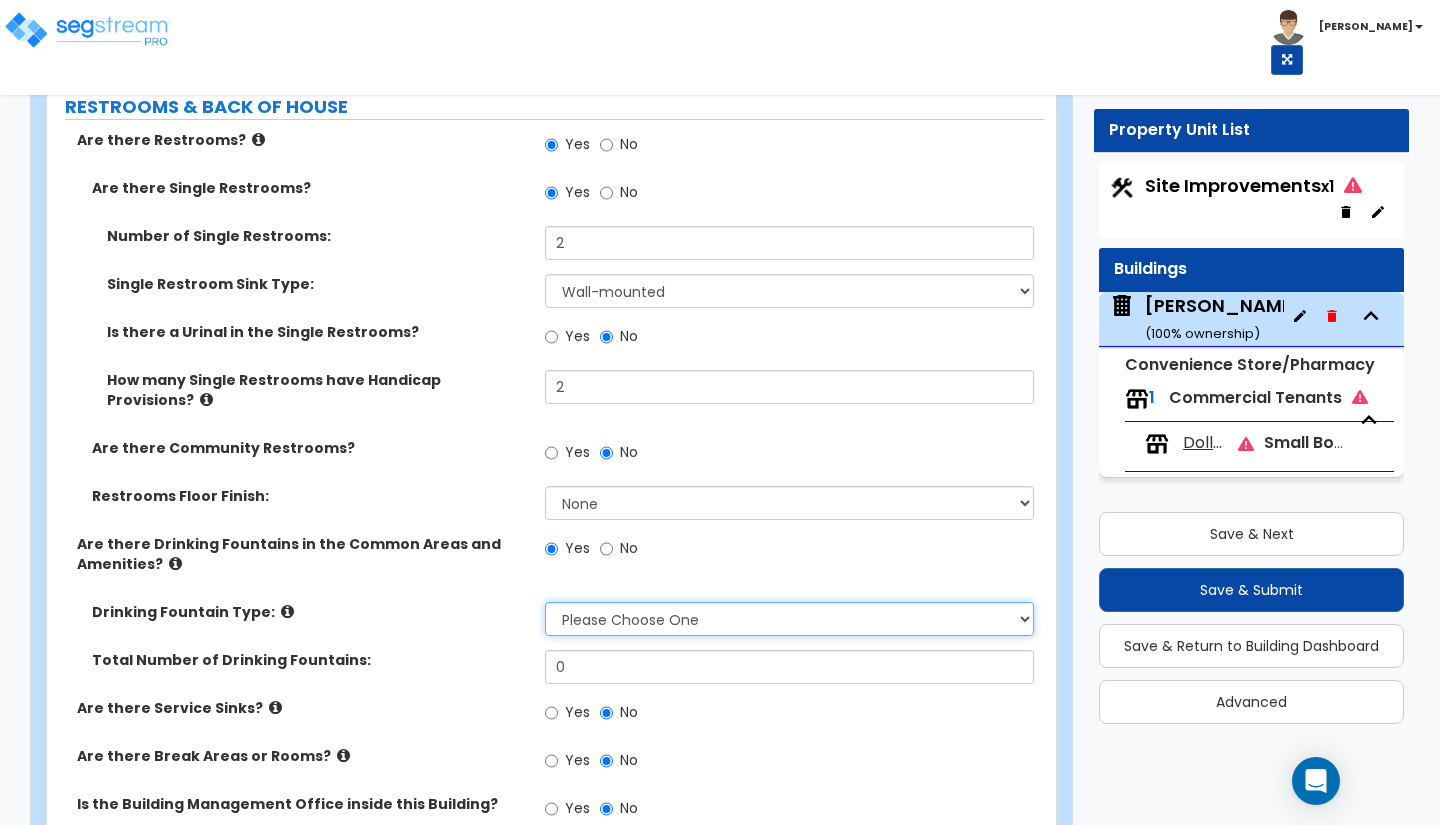 click on "Please Choose One Wall-mounted Floor-mounted" at bounding box center (789, 619) 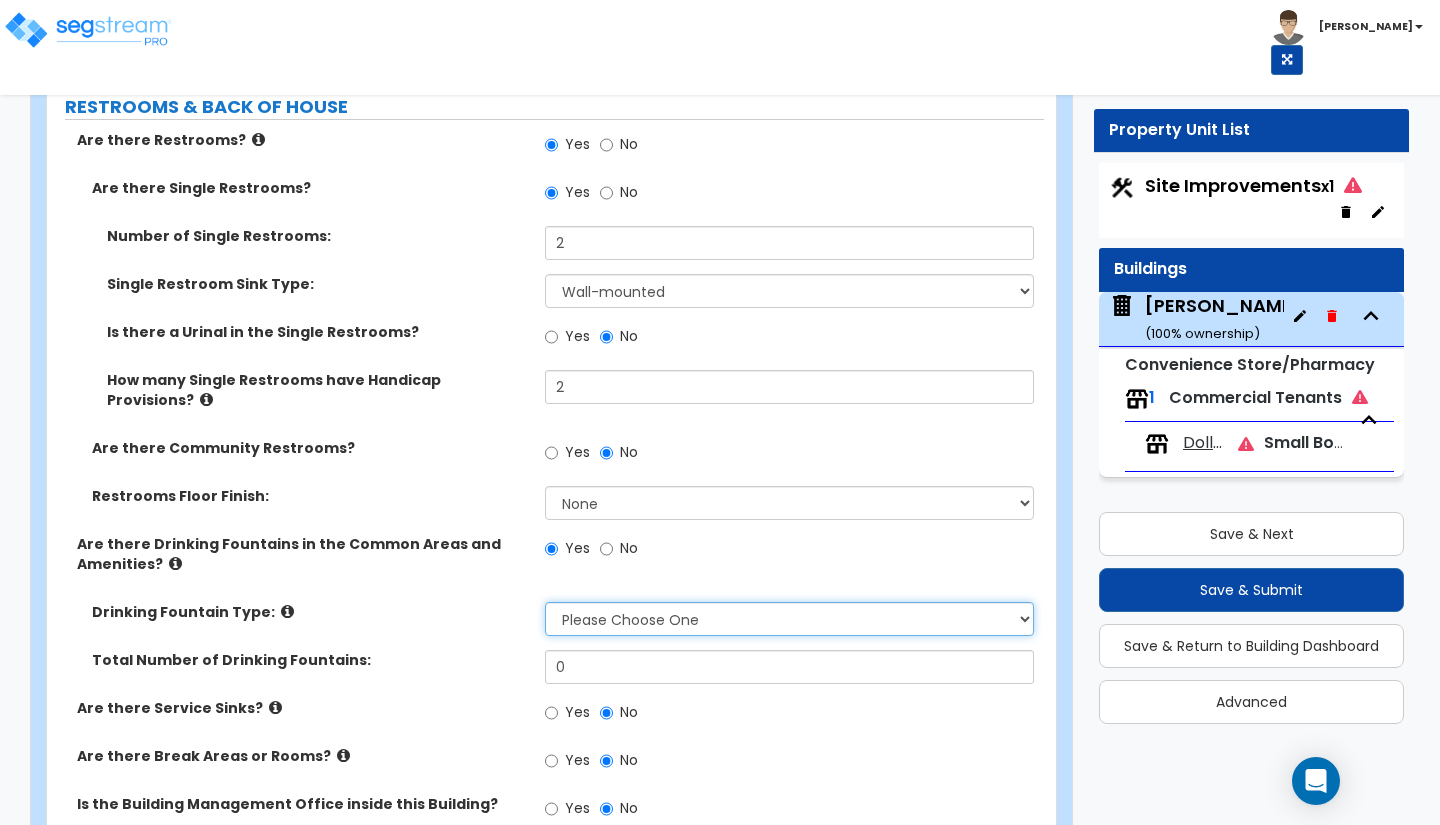 select on "1" 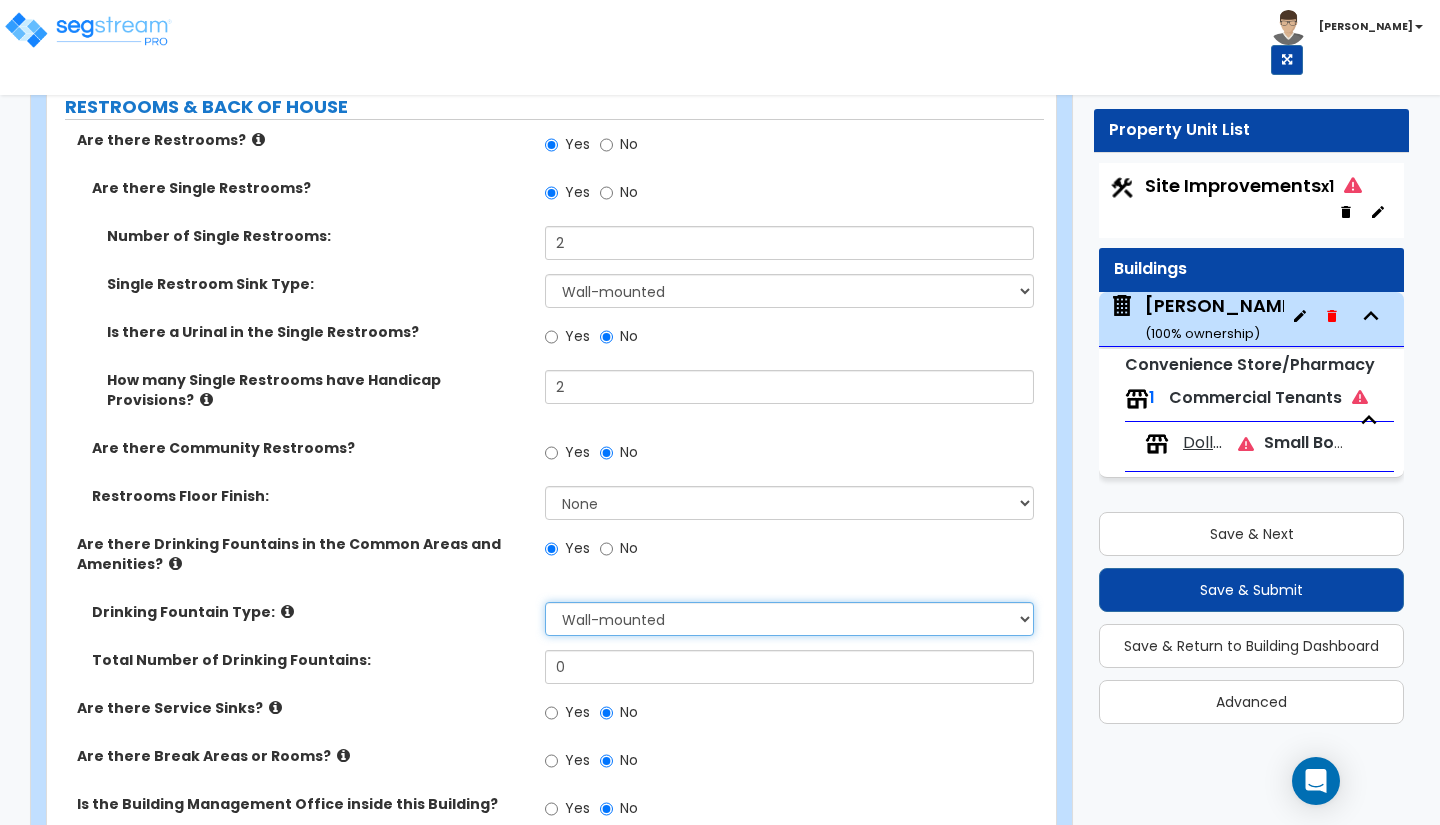 click on "Please Choose One Wall-mounted Floor-mounted" at bounding box center [789, 619] 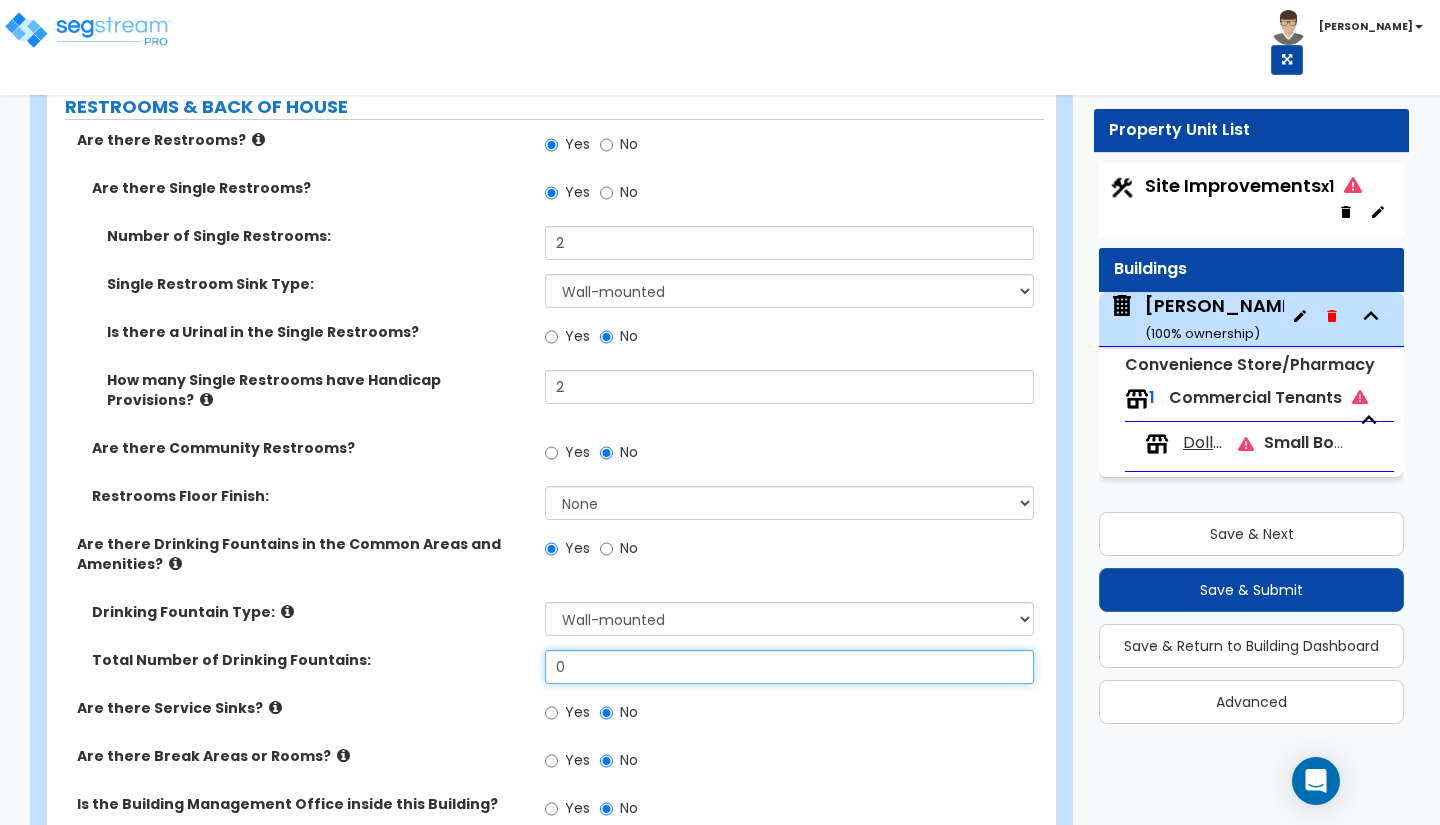 click on "0" at bounding box center (789, 667) 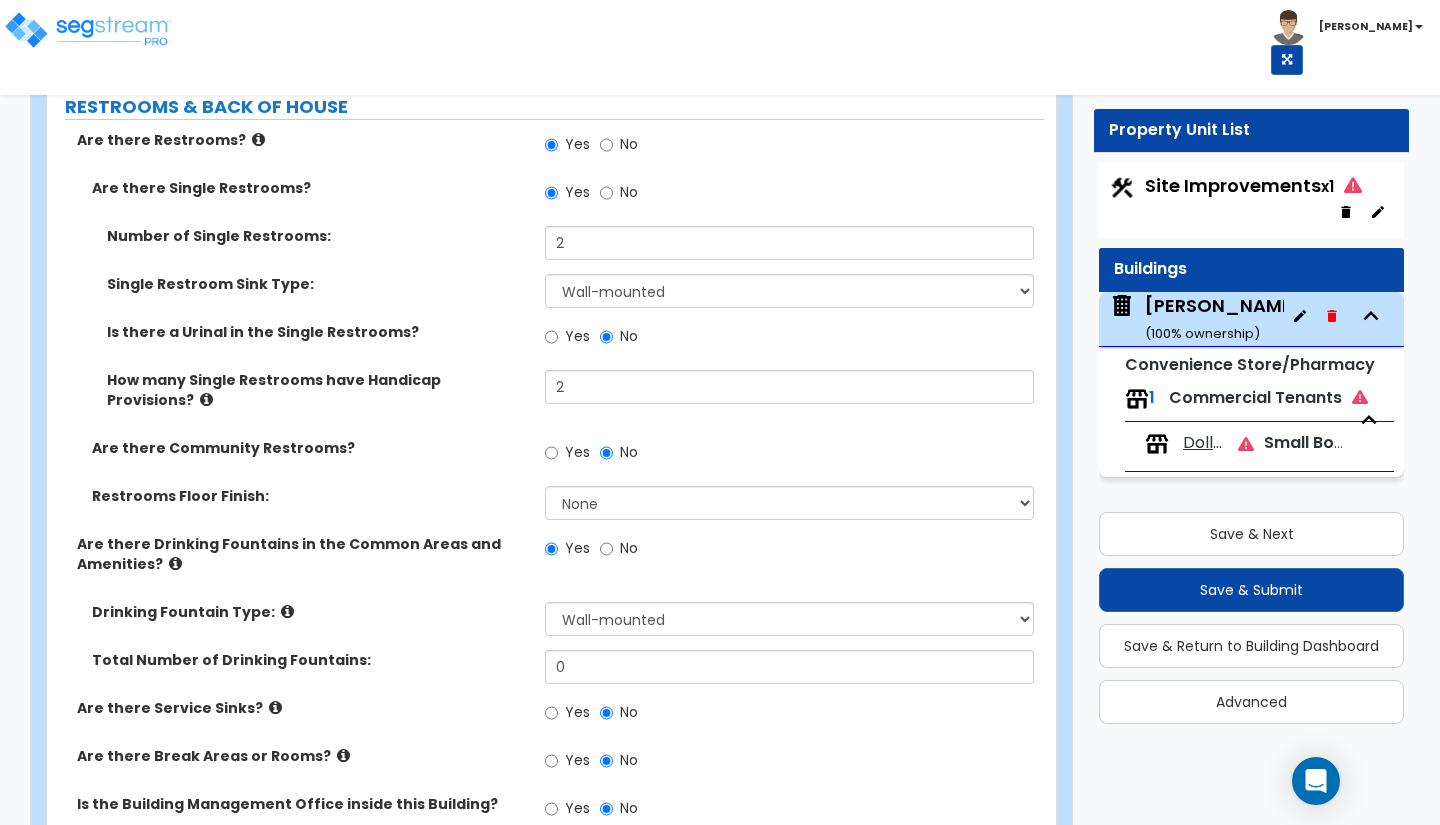 click on "Customize  [PERSON_NAME] Dollar General  Property Units [PERSON_NAME] Dollar General Import Values from Previous Property Unit Import Values from Existing Property Unit Download Takeoff Guide Download for selected property unit Download for the complete property (.xlsx) Download for the complete property (.zip) Download blank takeoff guide (.xlsx) Find these errors below in the questionnaire: What is the Average Exterior Wall Height of this Building? Length of the Center Line of the Bldg from End to End in feet: Building Footprint Square Footage (Ground Floor SF): Building Structural Composition: Roof Structure Type: PORTE COCHERE Is there a Porte Cochere? Yes No GENERAL BUILDING INFORMATION What is the Average Exterior Wall Height of this Building? 18 This field is required Length of the Center Line of the Bldg from End to End in feet: 0 This field is required Number of Building Stories: 1 2 3 4 5 Building Footprint Square Footage (Ground Floor SF): 0 This field is required Are there Underground Floors in the building?" at bounding box center [720, -1931] 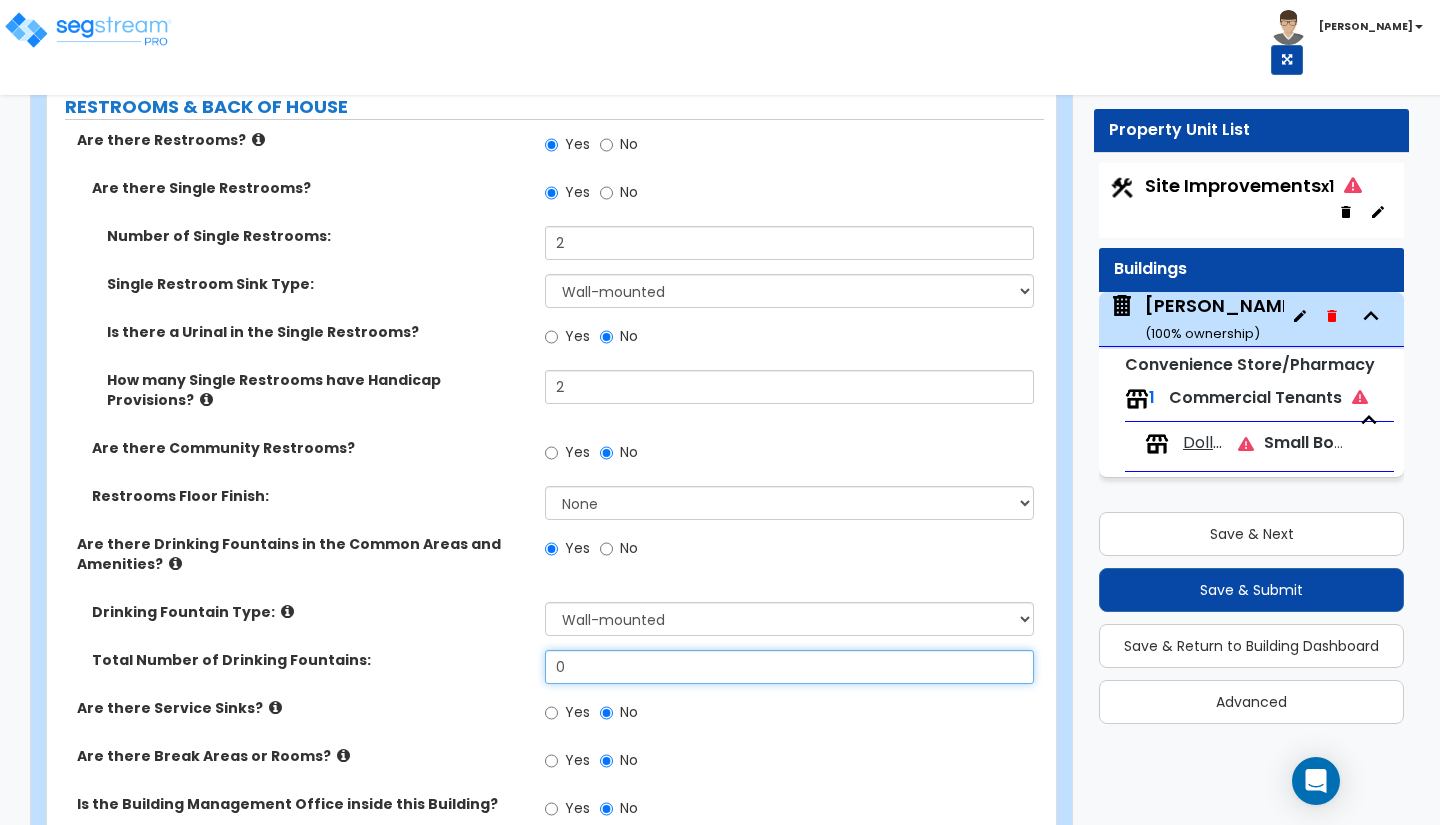 click on "0" at bounding box center [789, 667] 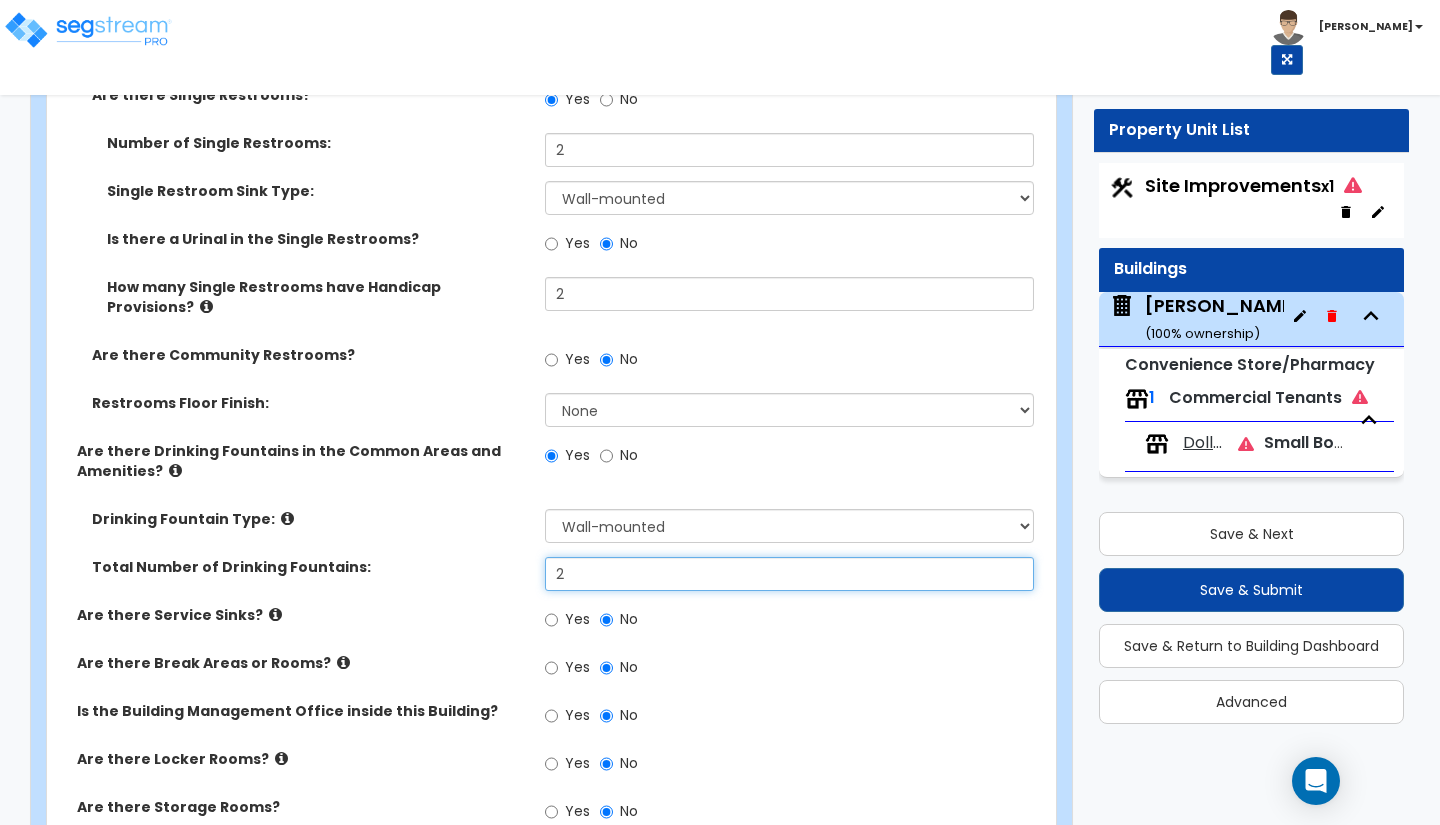 scroll, scrollTop: 5589, scrollLeft: 0, axis: vertical 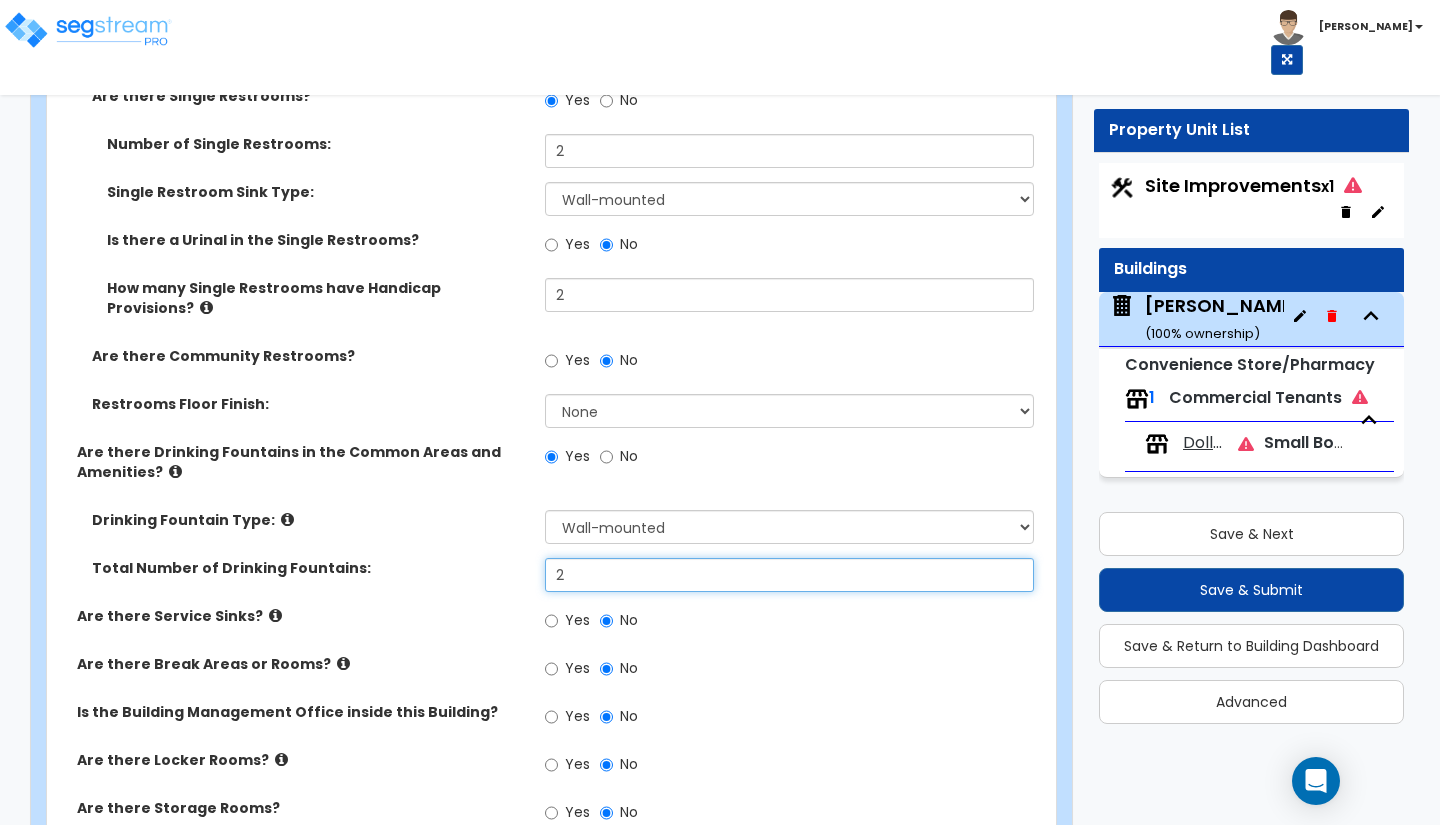 type on "2" 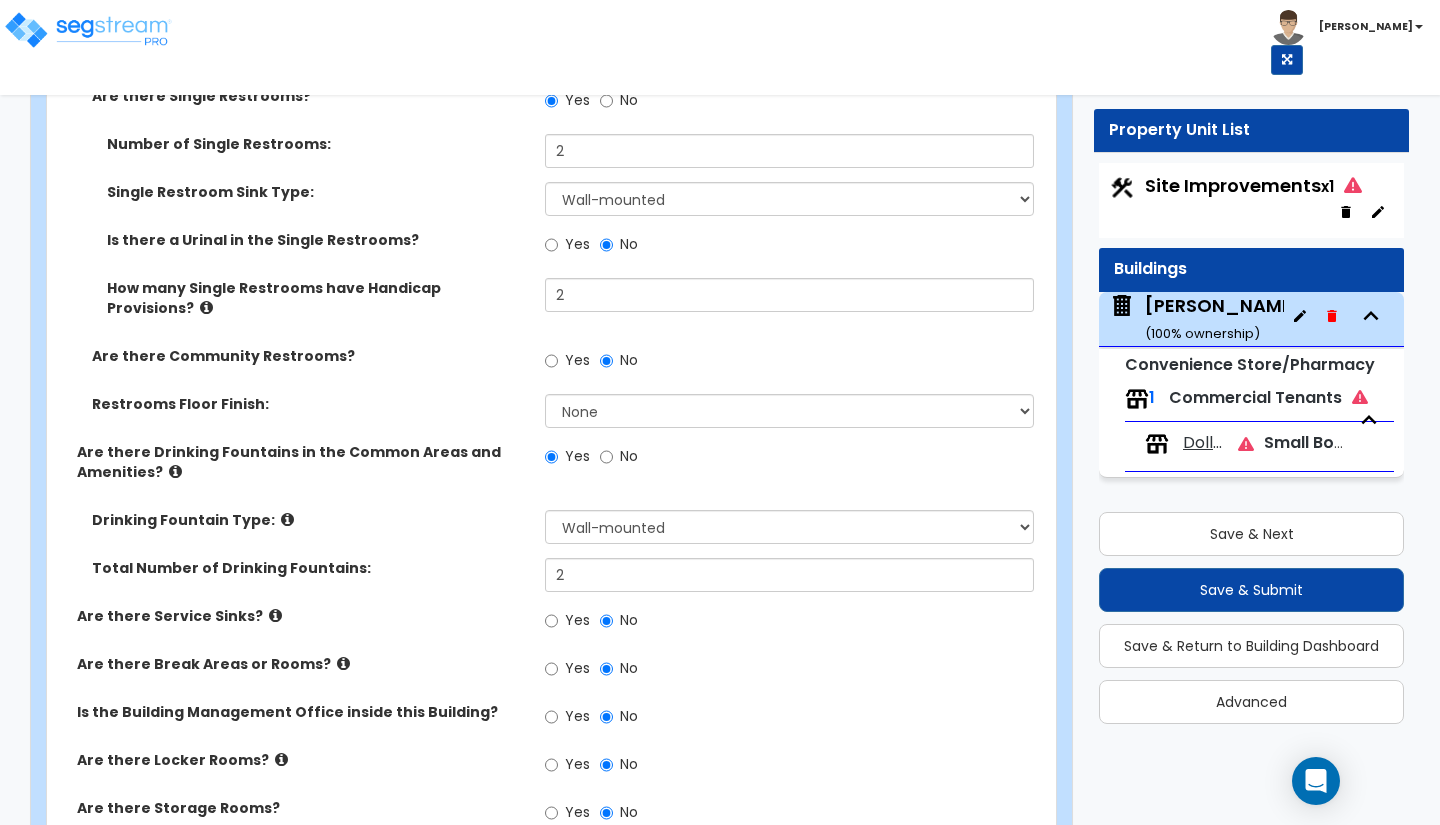 click at bounding box center [275, 615] 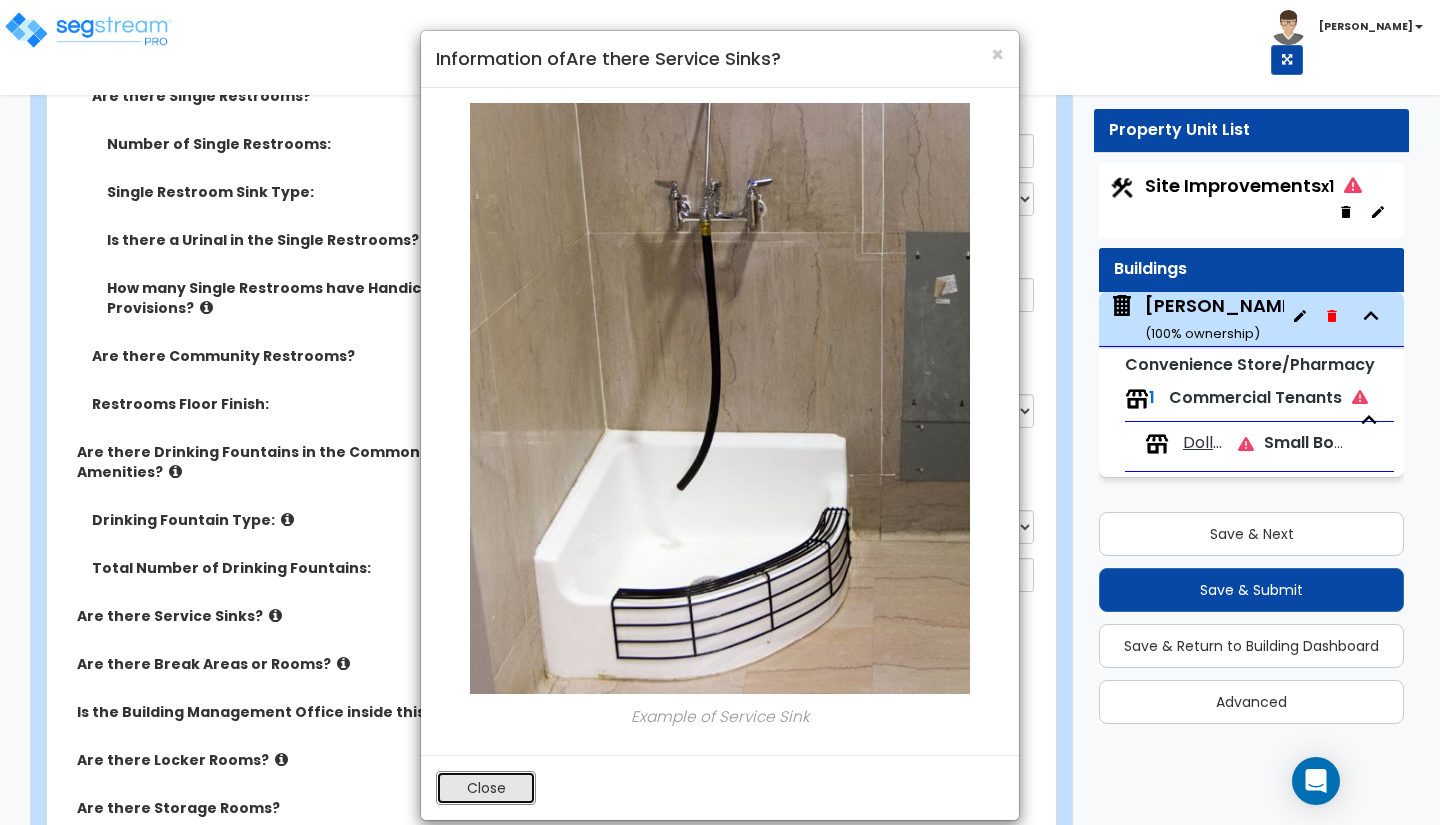 click on "Close" at bounding box center (486, 788) 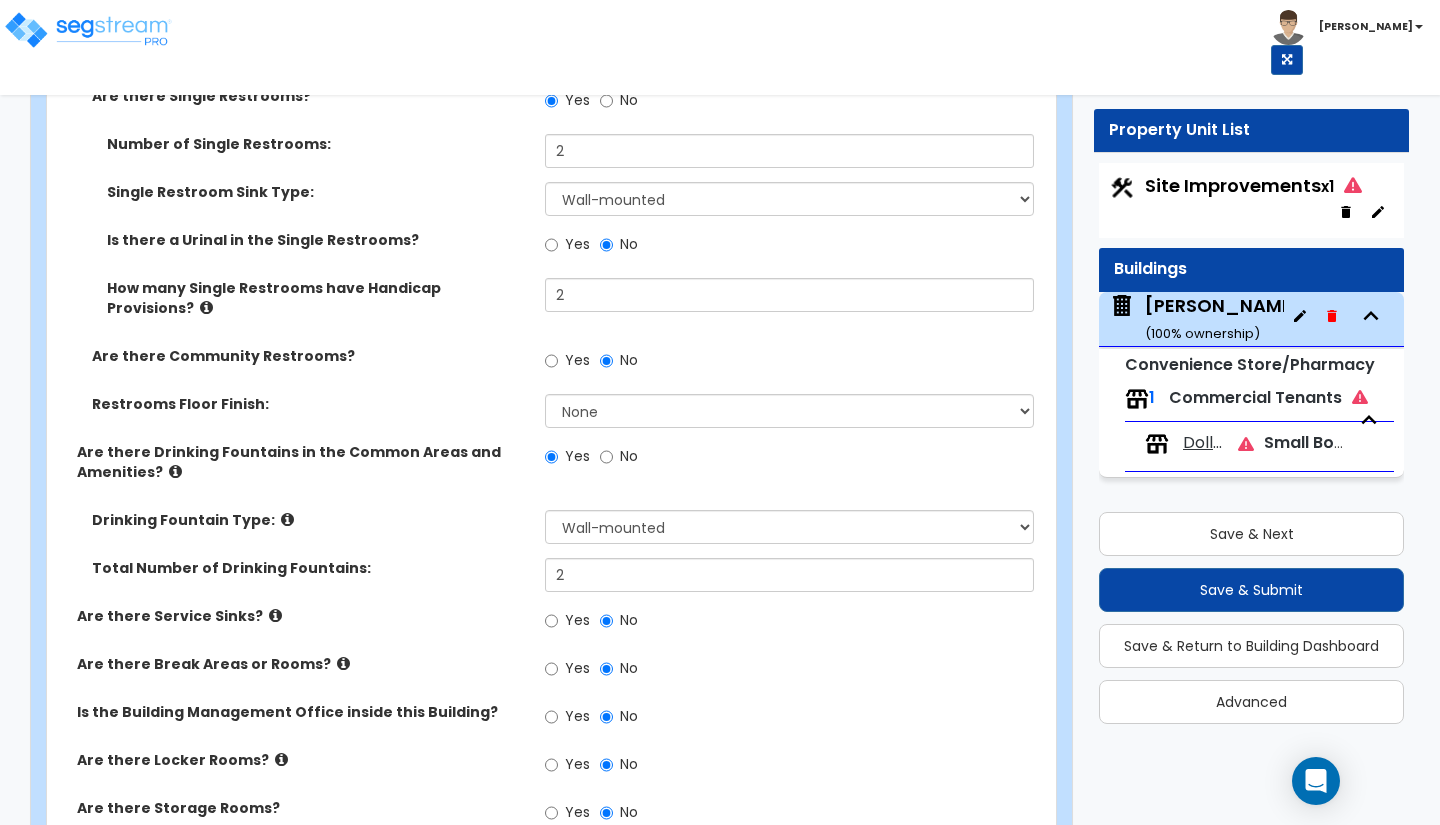 click on "Yes" at bounding box center (577, 620) 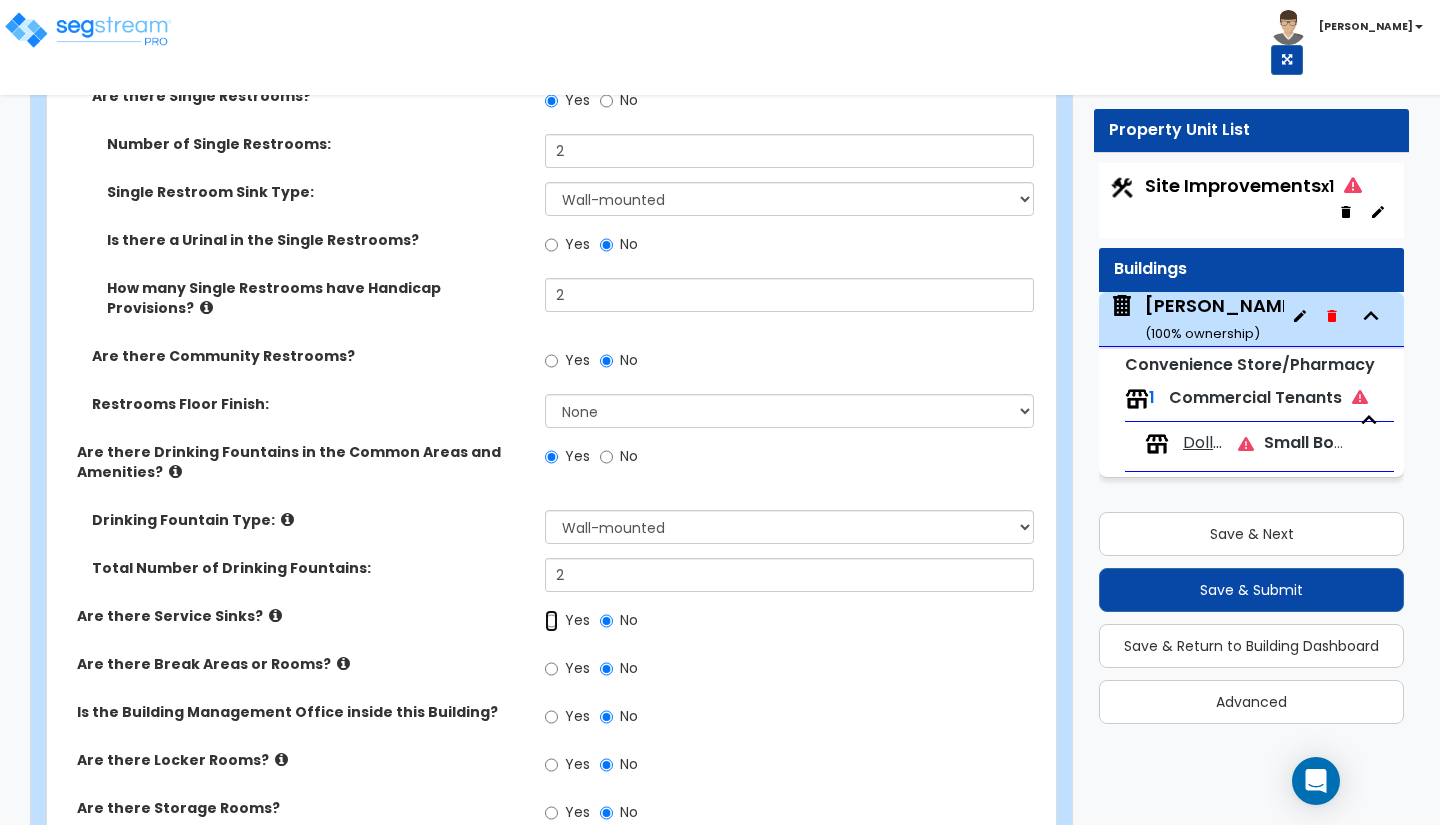 click on "Yes" at bounding box center (551, 621) 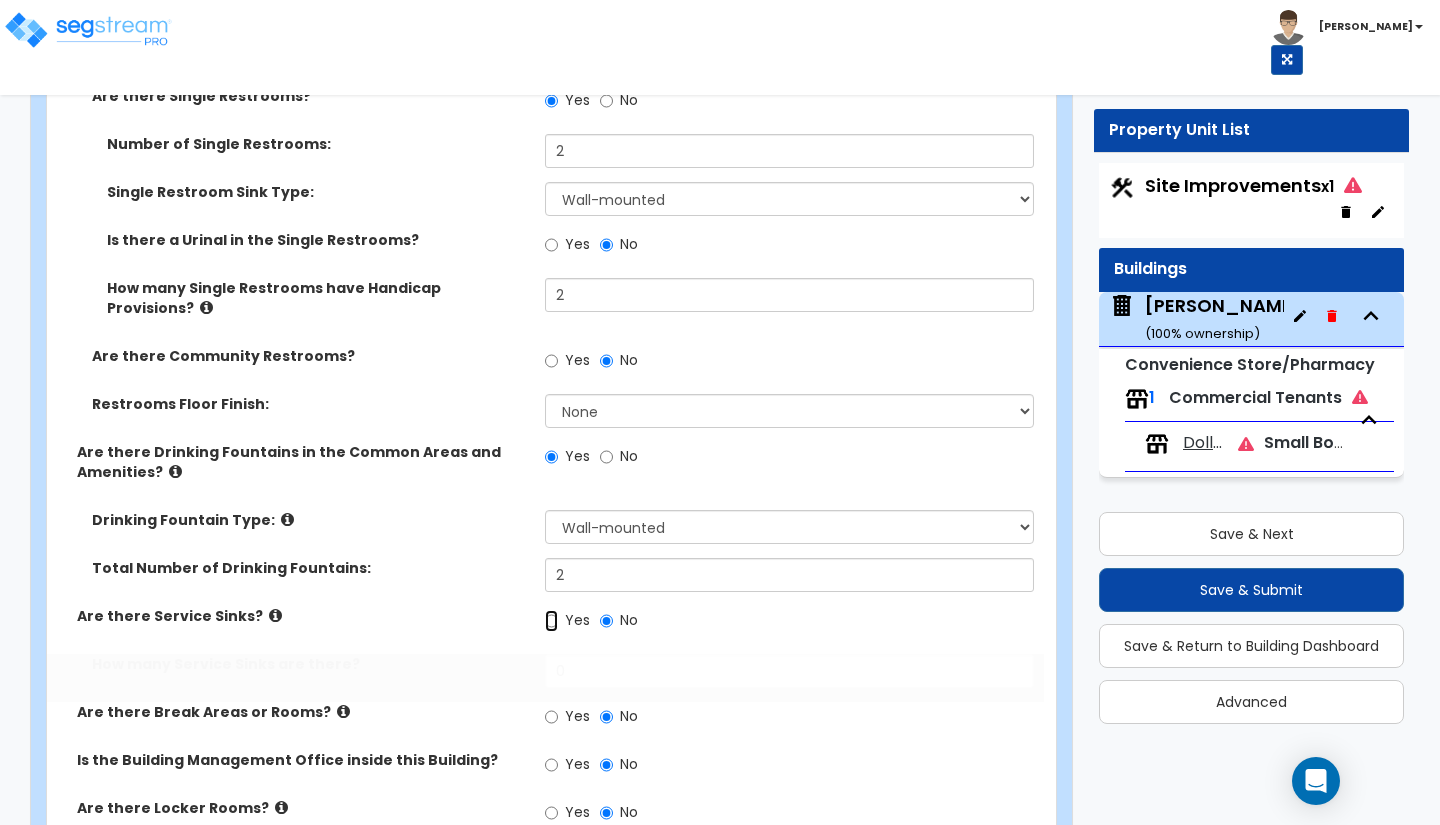 radio on "true" 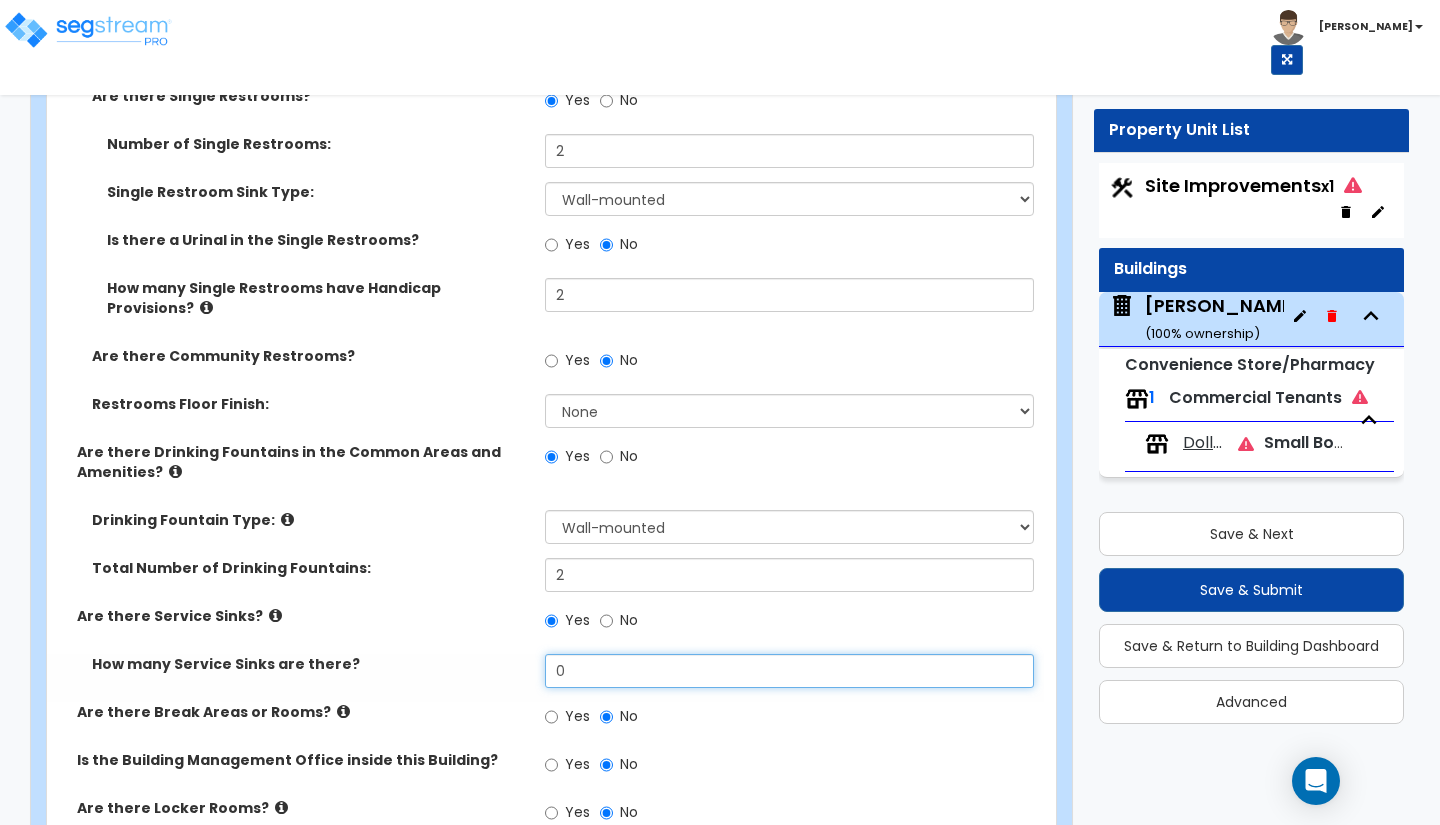 click on "0" at bounding box center (789, 671) 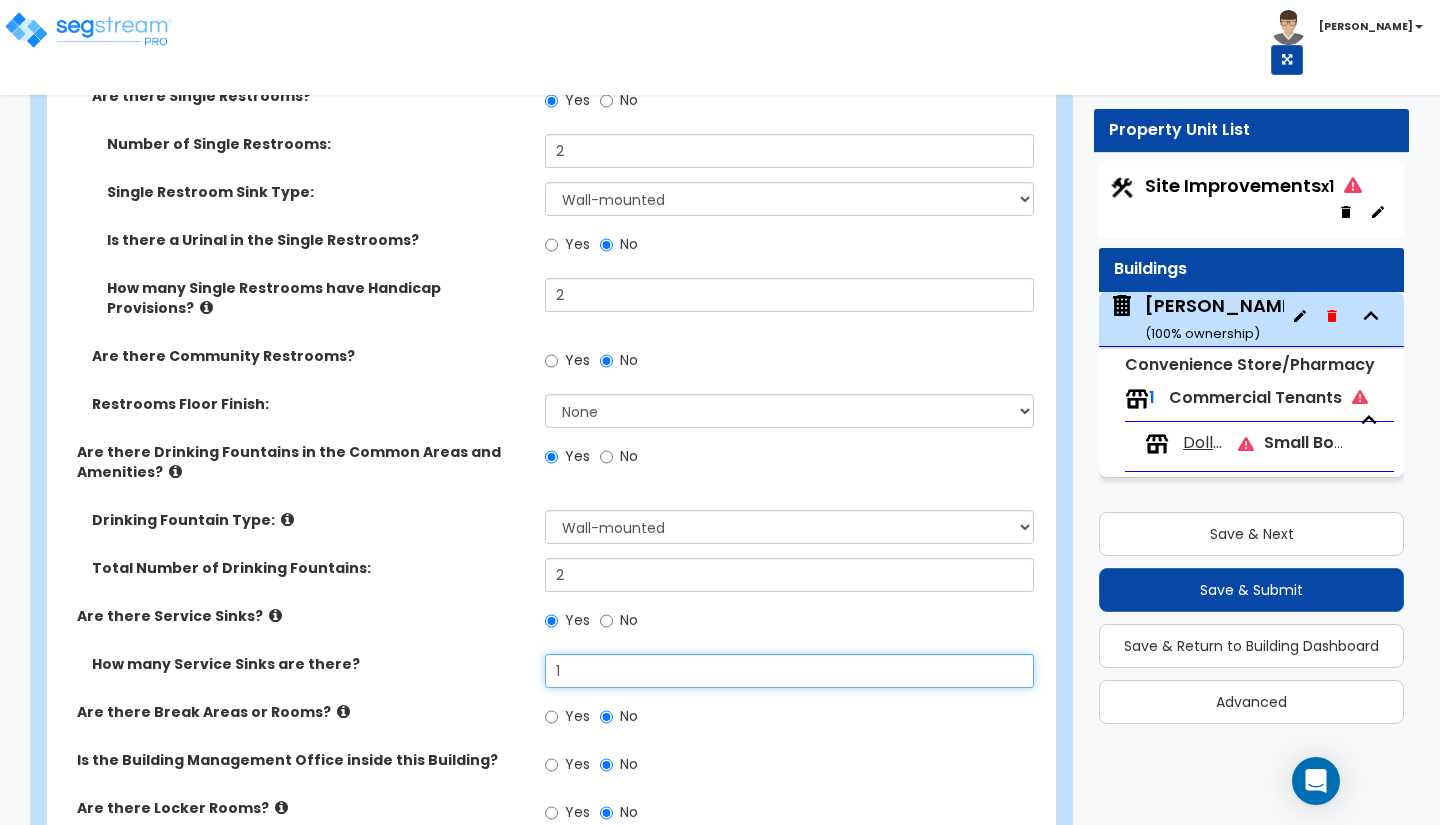 type on "1" 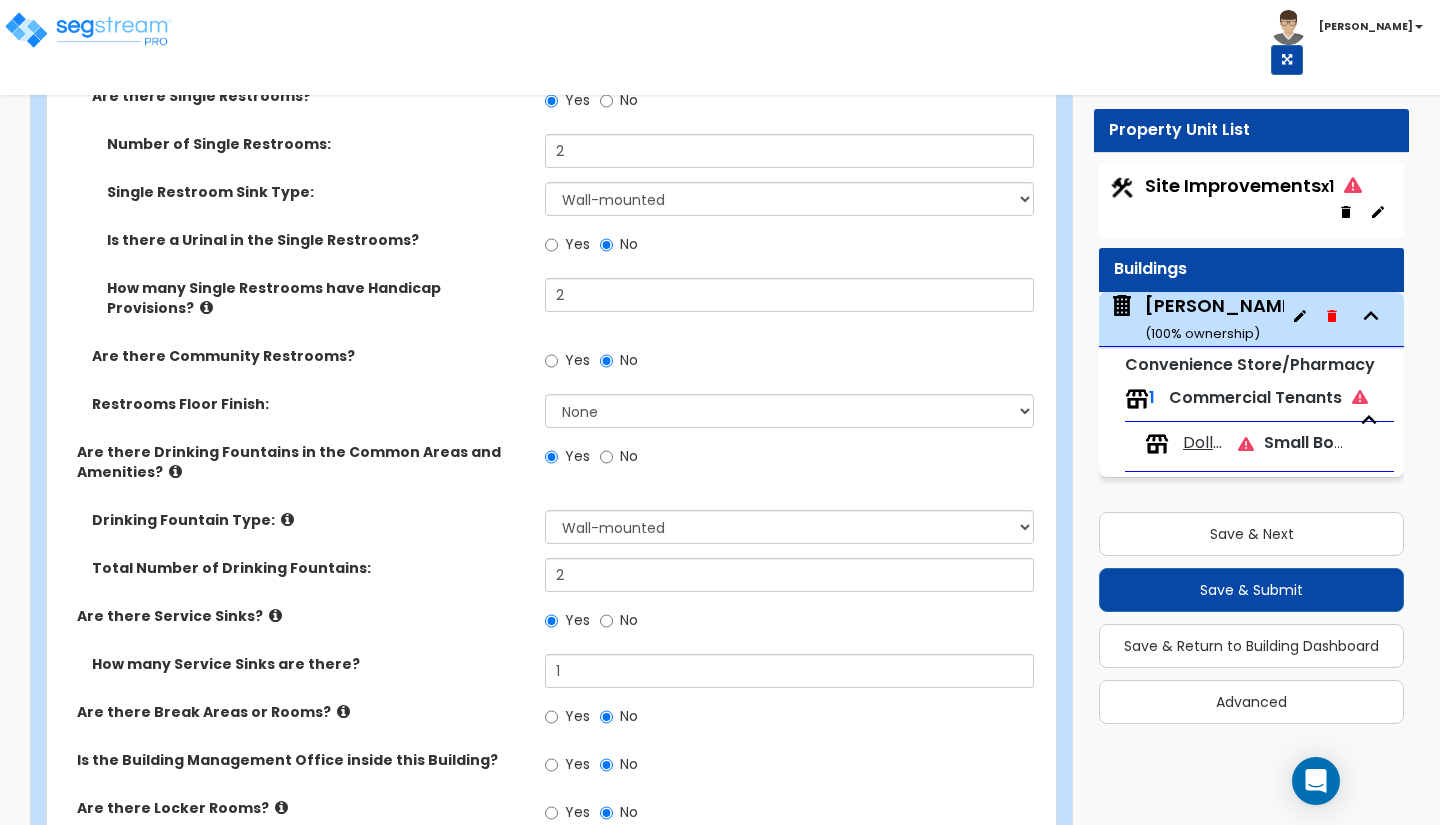 click on "Yes No" at bounding box center (794, 719) 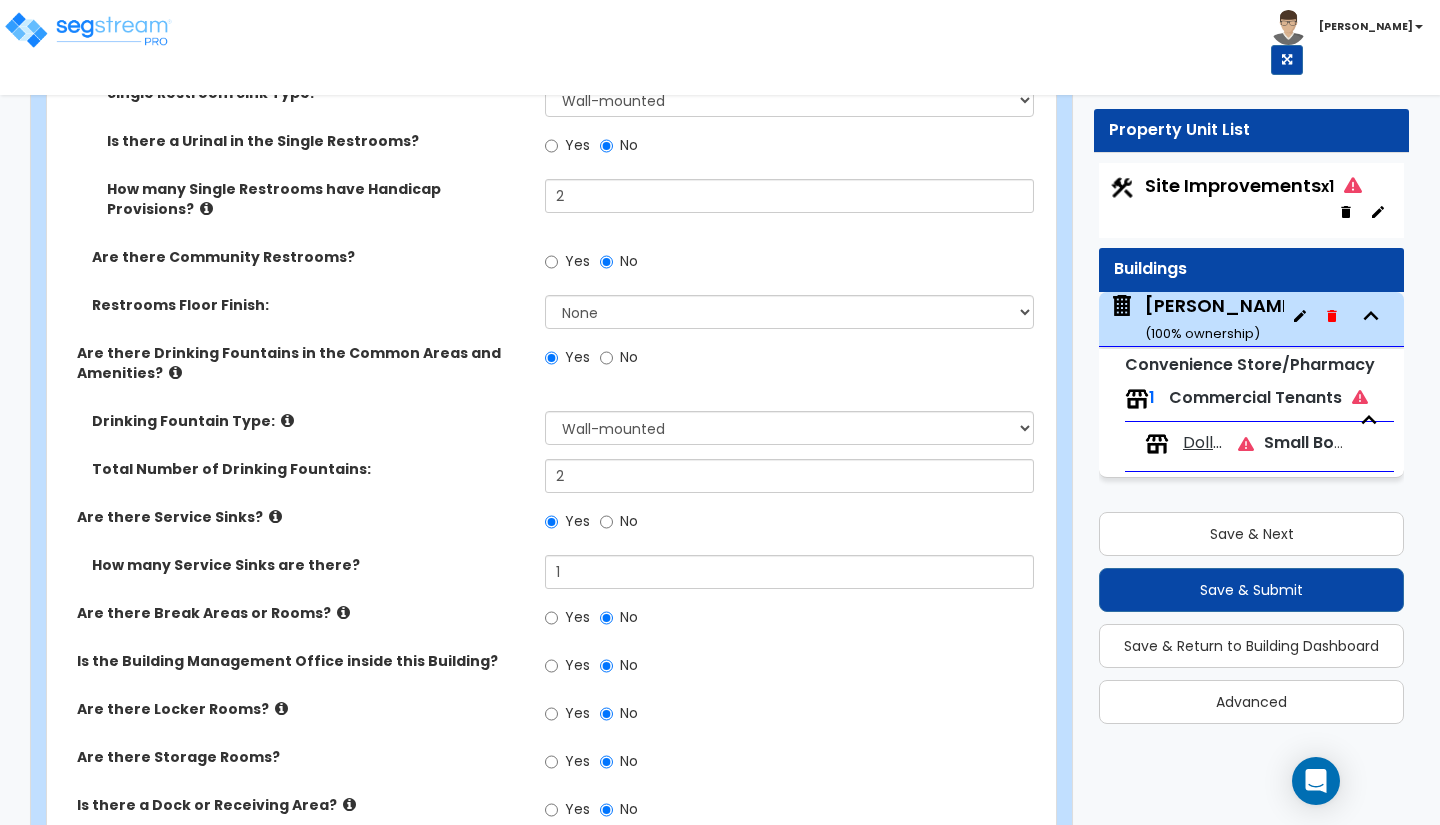 scroll, scrollTop: 5707, scrollLeft: 0, axis: vertical 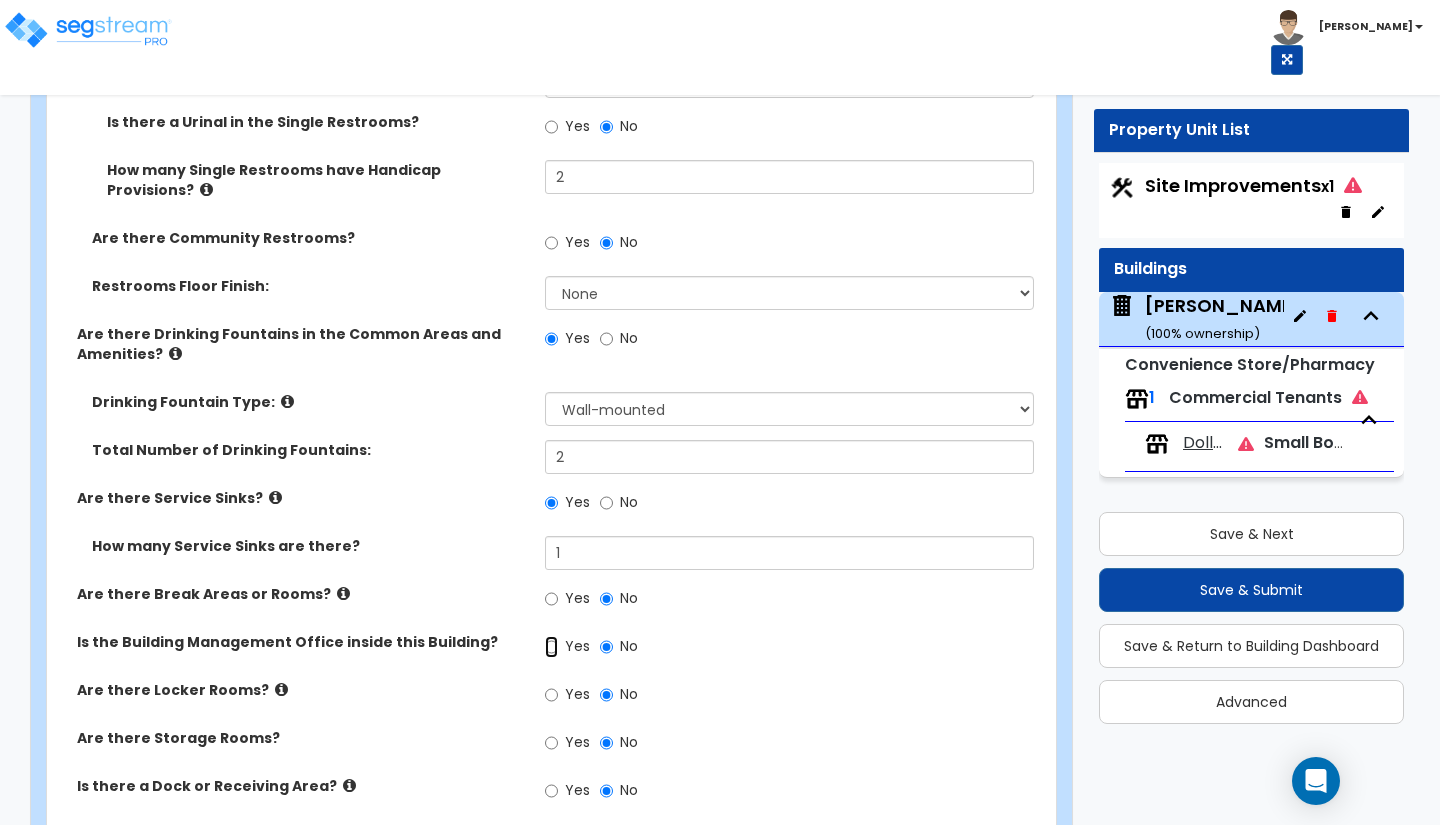 click on "Yes" at bounding box center (551, 647) 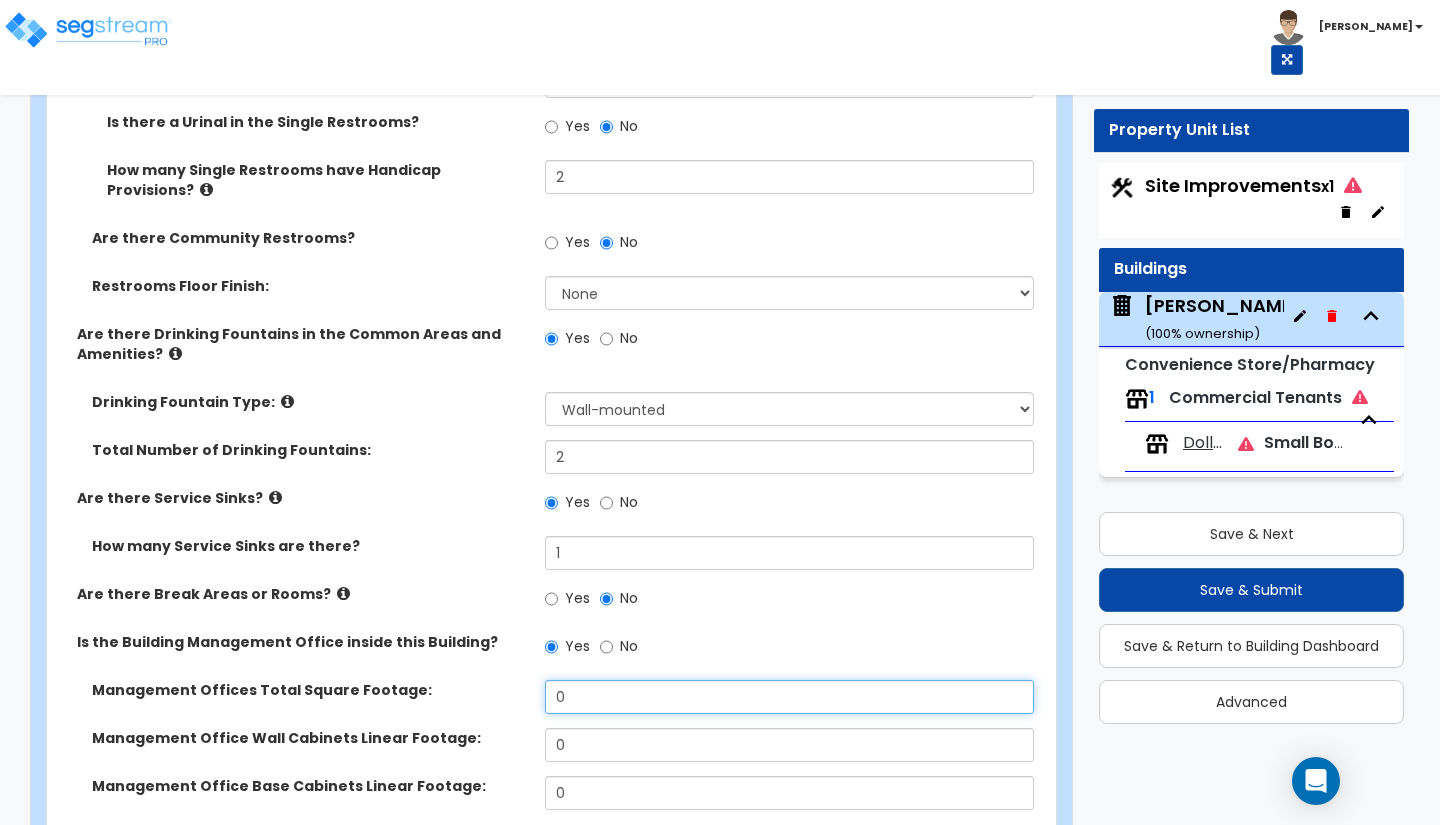 click on "0" at bounding box center (789, 697) 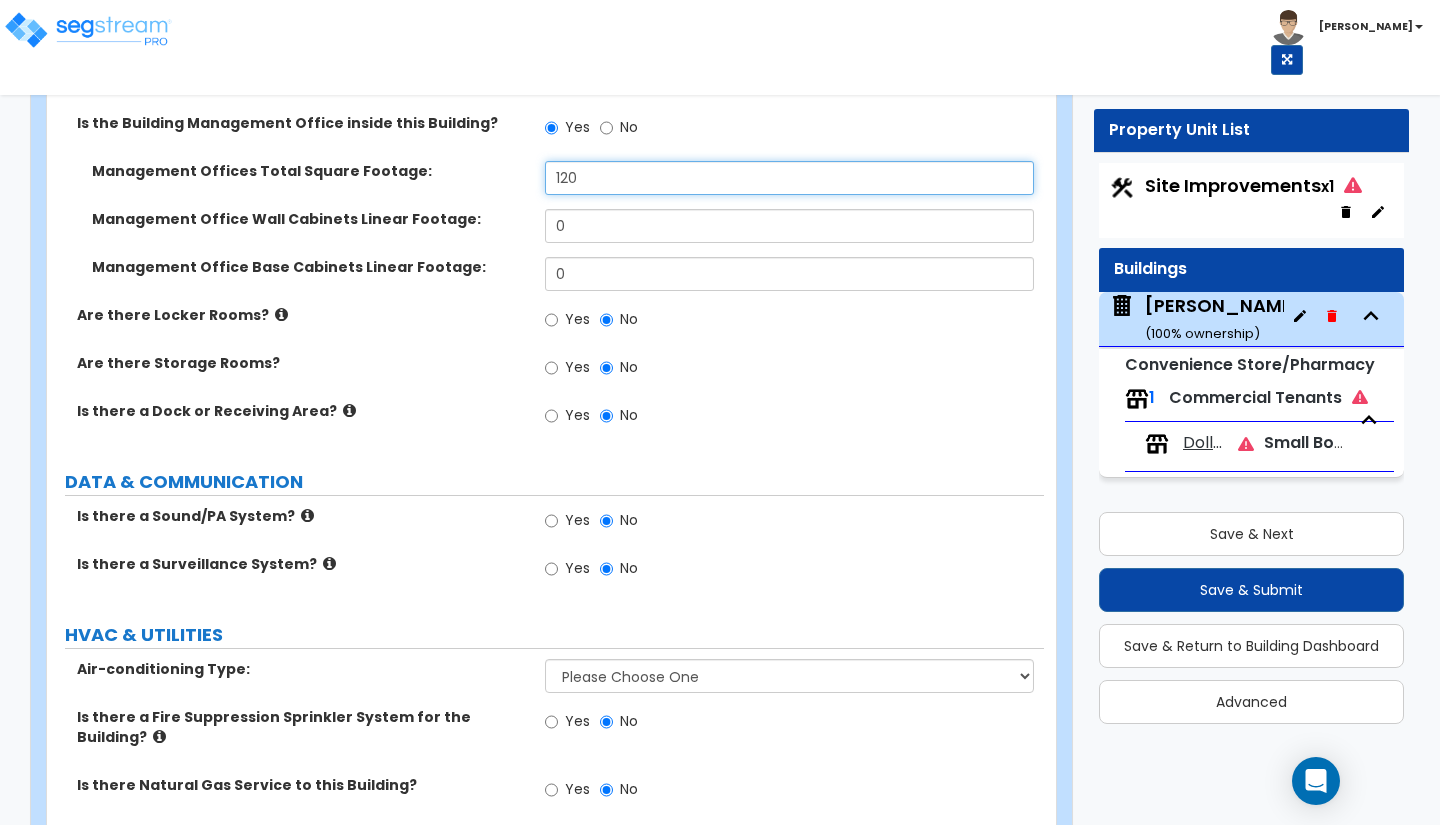 scroll, scrollTop: 6235, scrollLeft: 0, axis: vertical 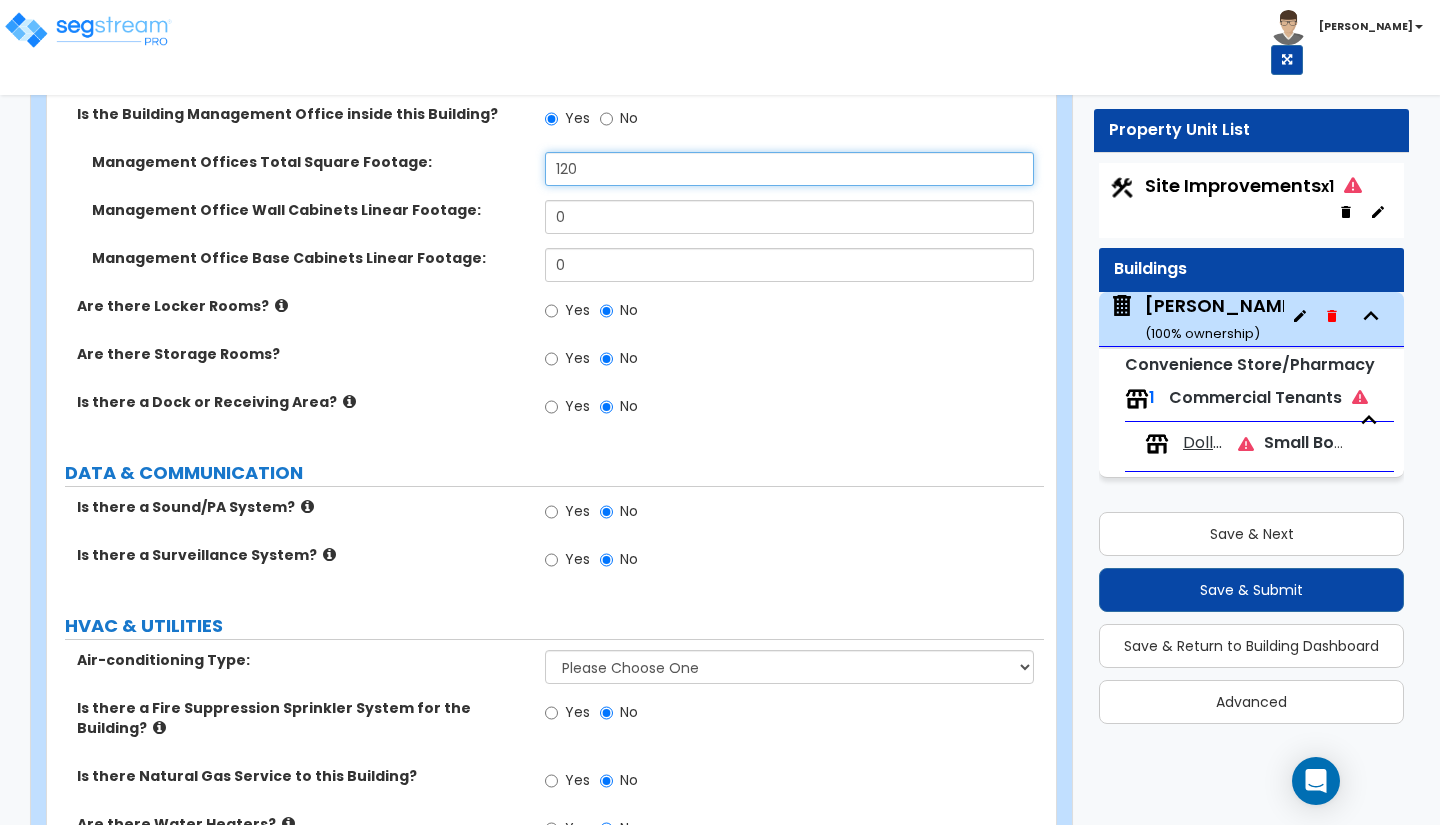 type on "120" 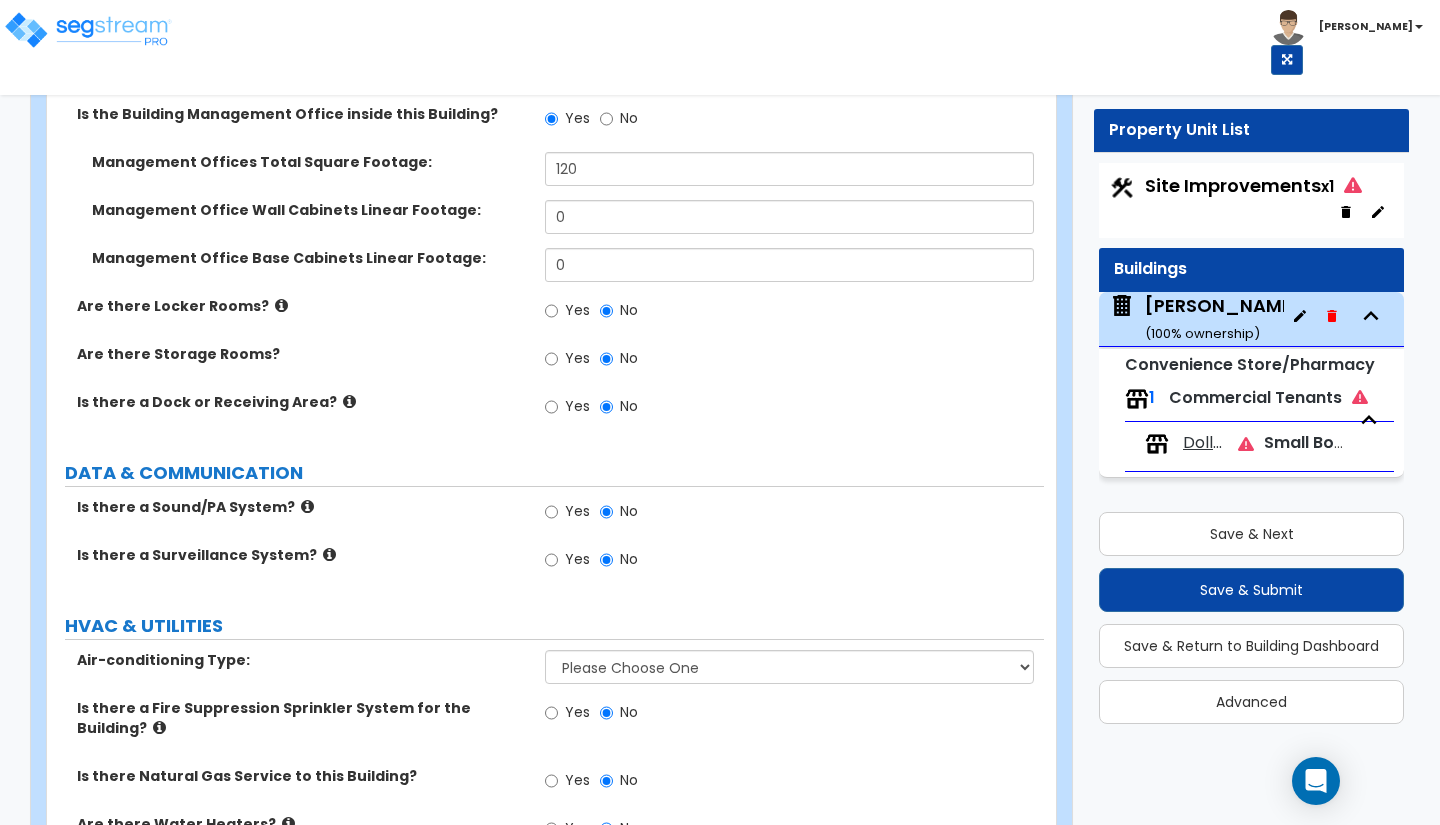 click at bounding box center [349, 401] 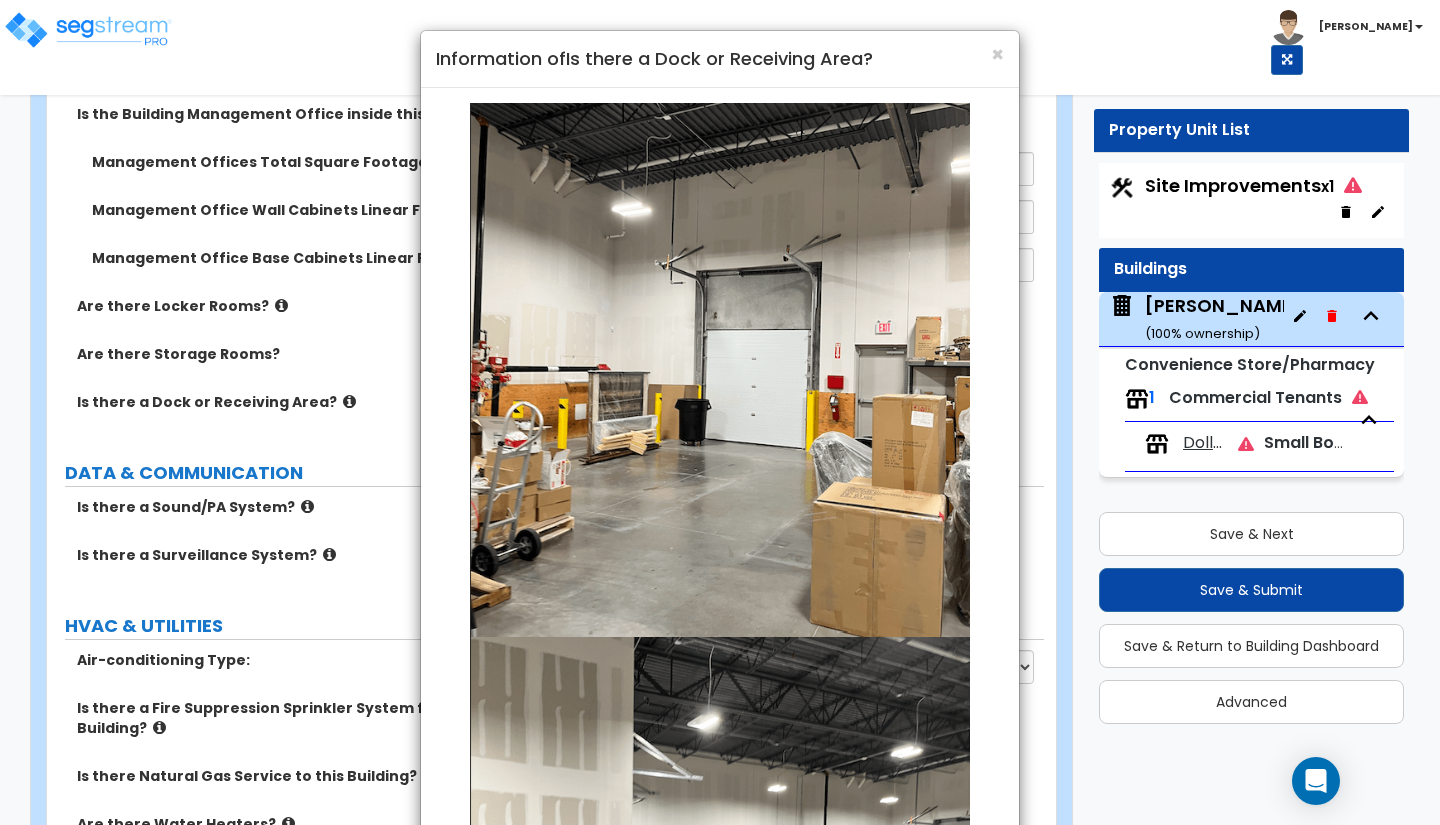 click on "Information of  Is there a Dock or Receiving Area?" at bounding box center (720, 59) 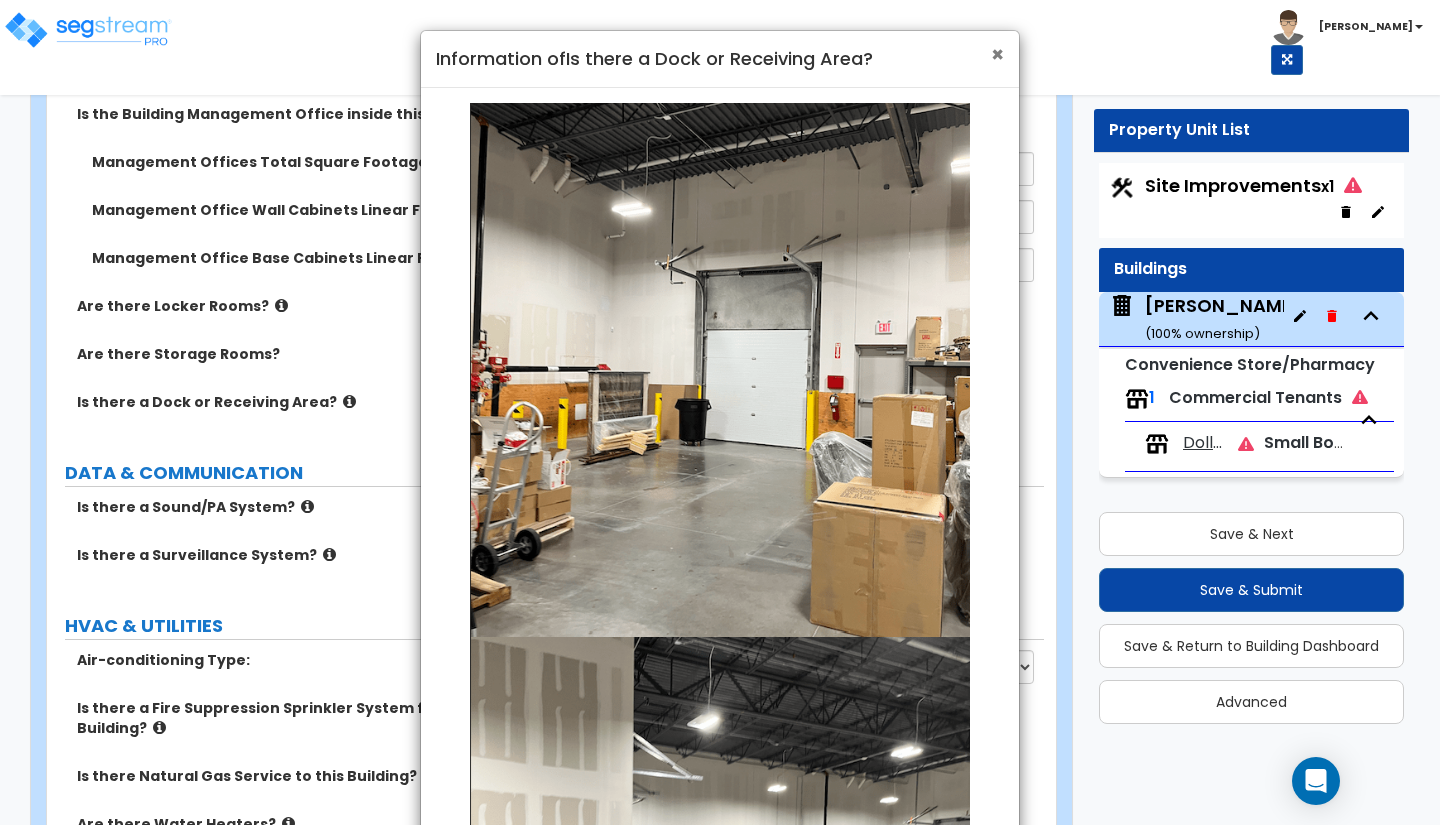 click on "×" at bounding box center [997, 54] 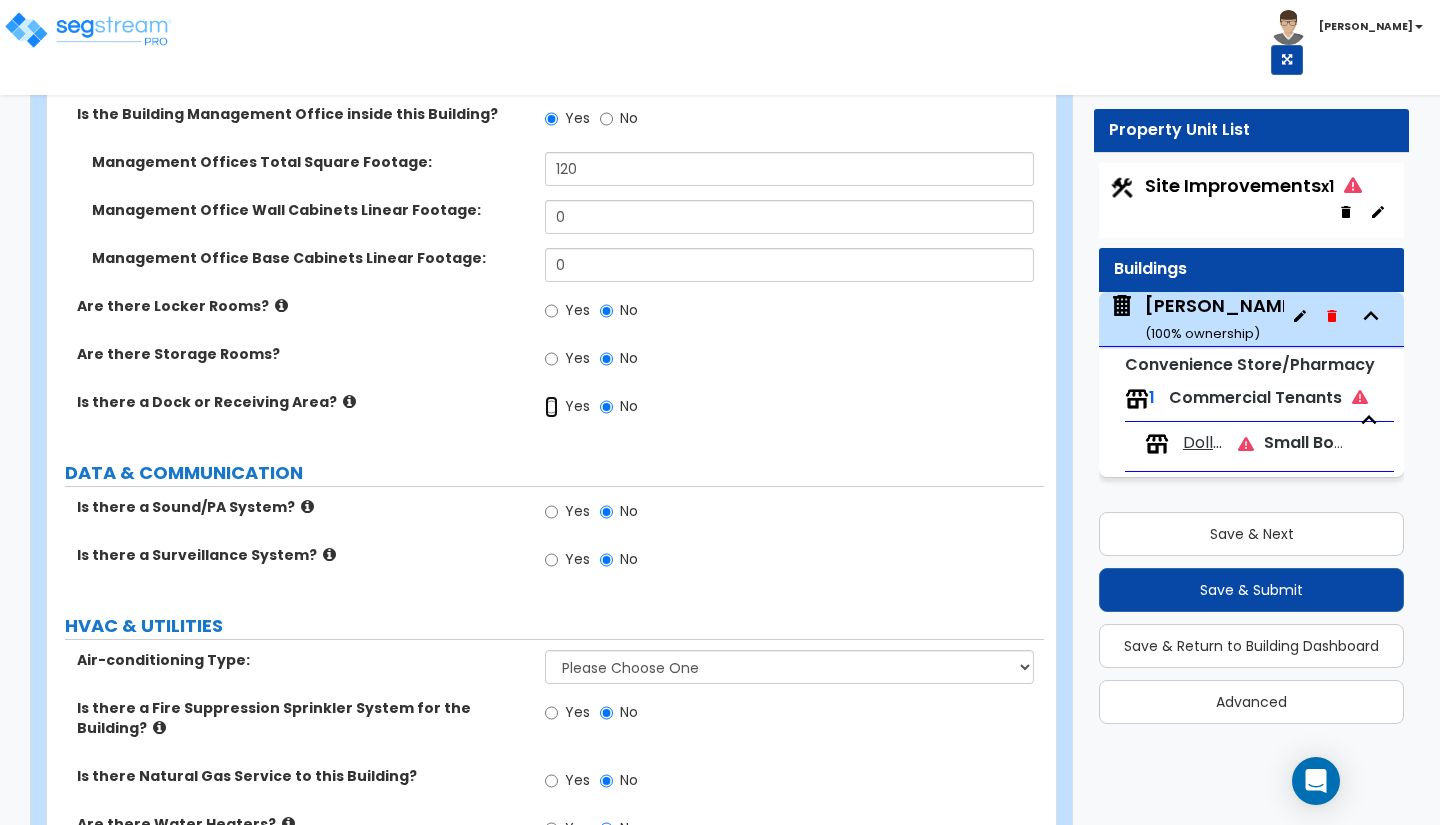 click on "Yes" at bounding box center [551, 407] 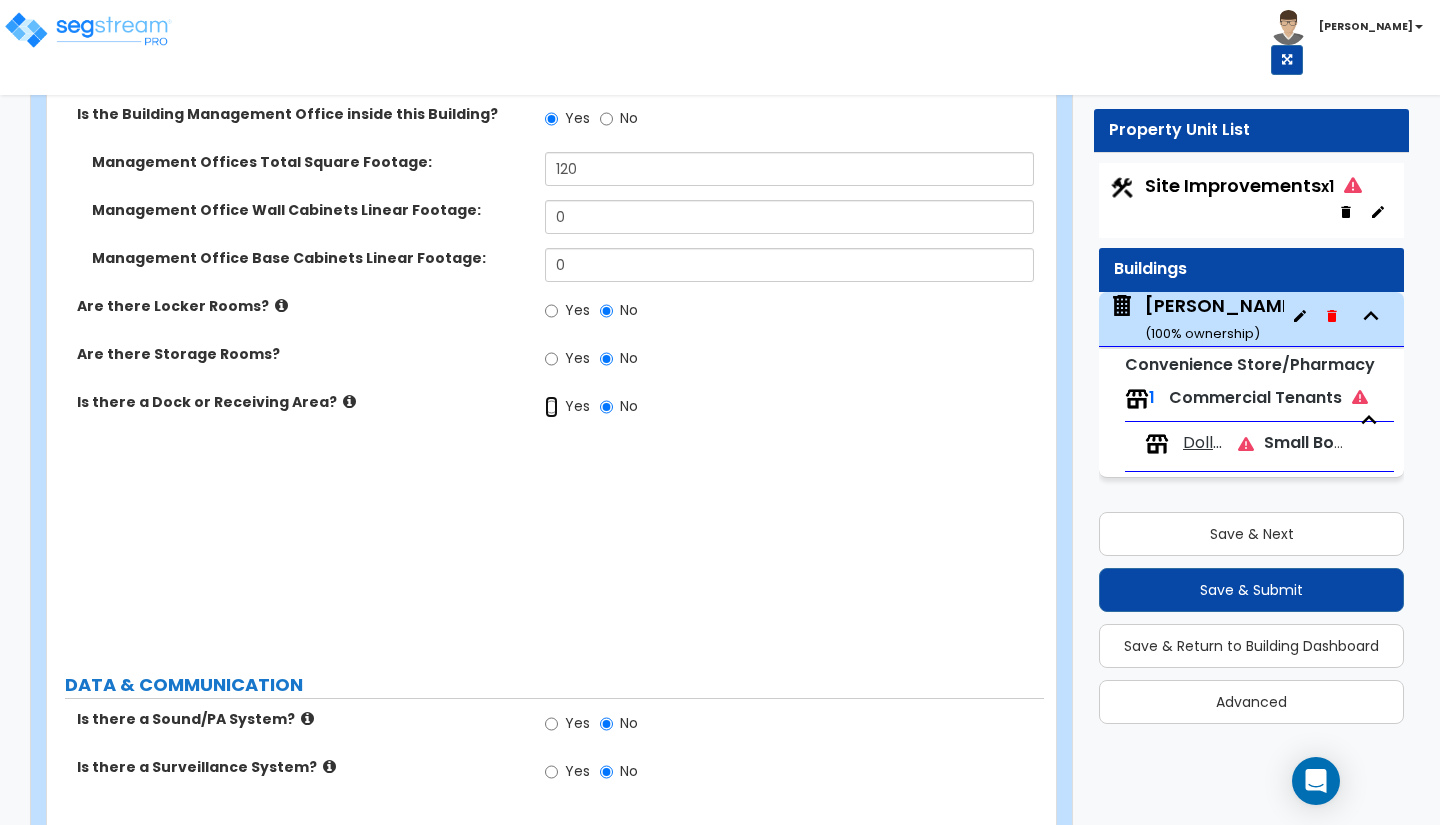 radio on "true" 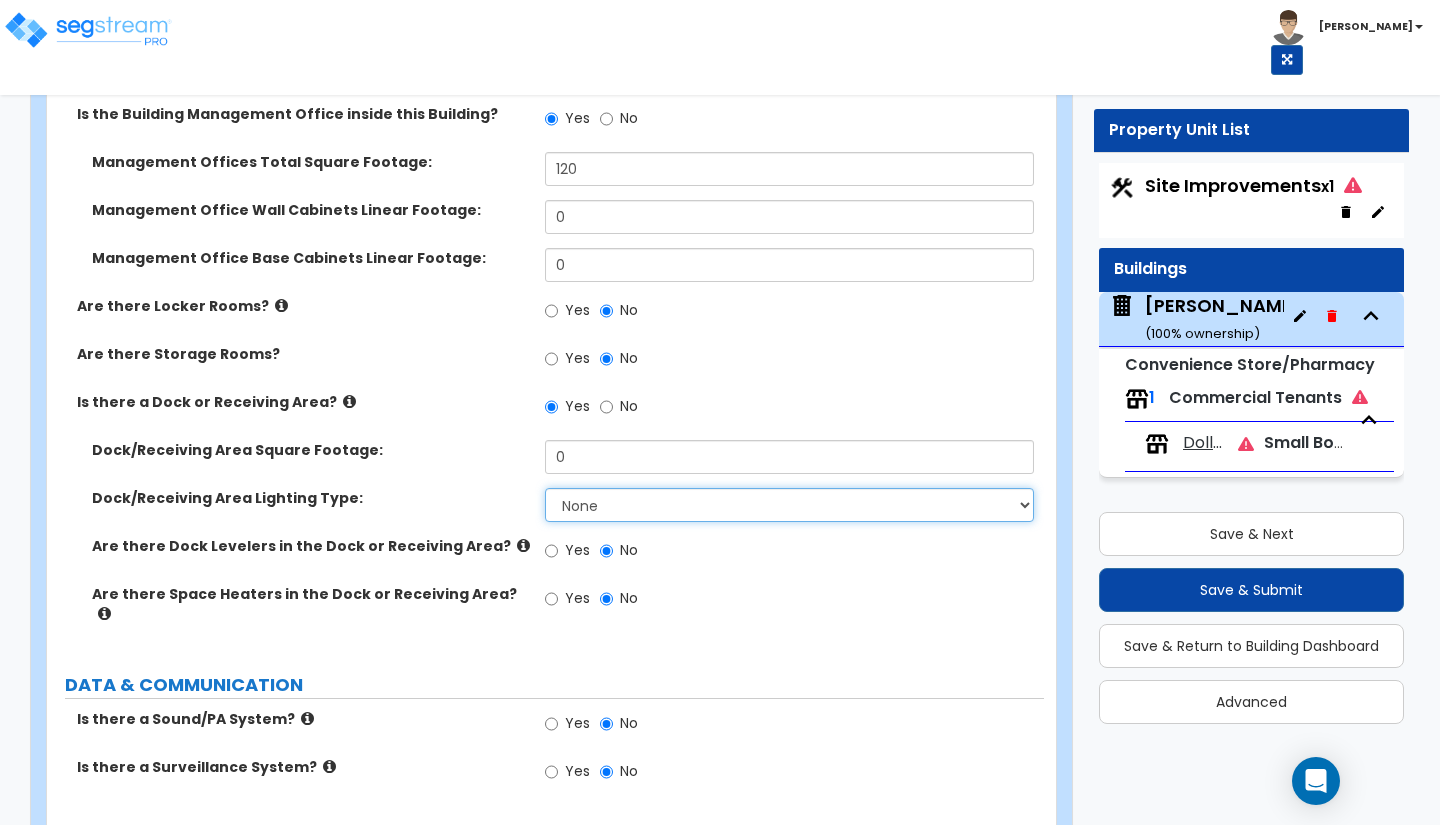 click on "None High Bay LED Lighting High Bay Fluorescent Lighting" at bounding box center [789, 505] 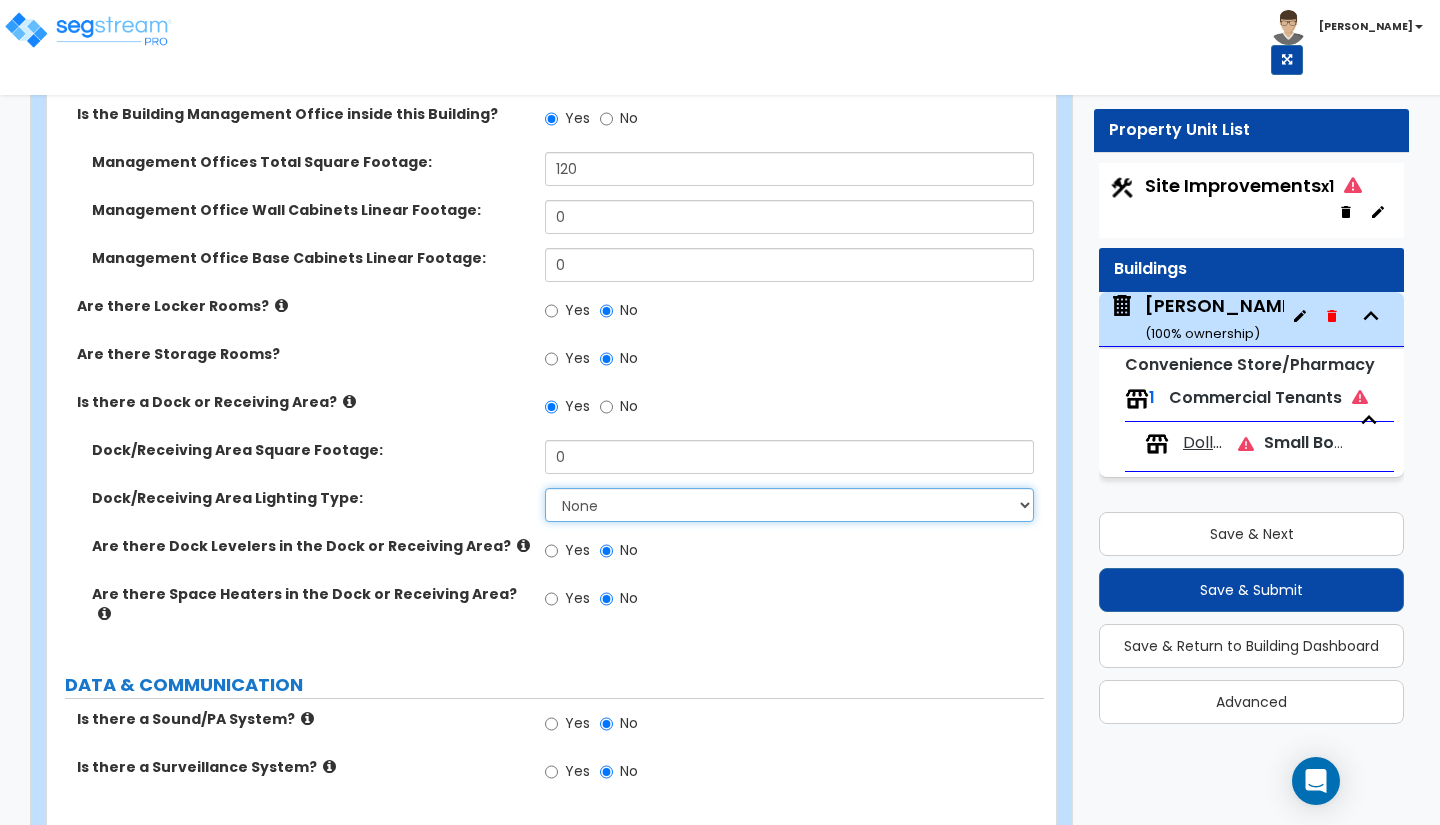 select on "1" 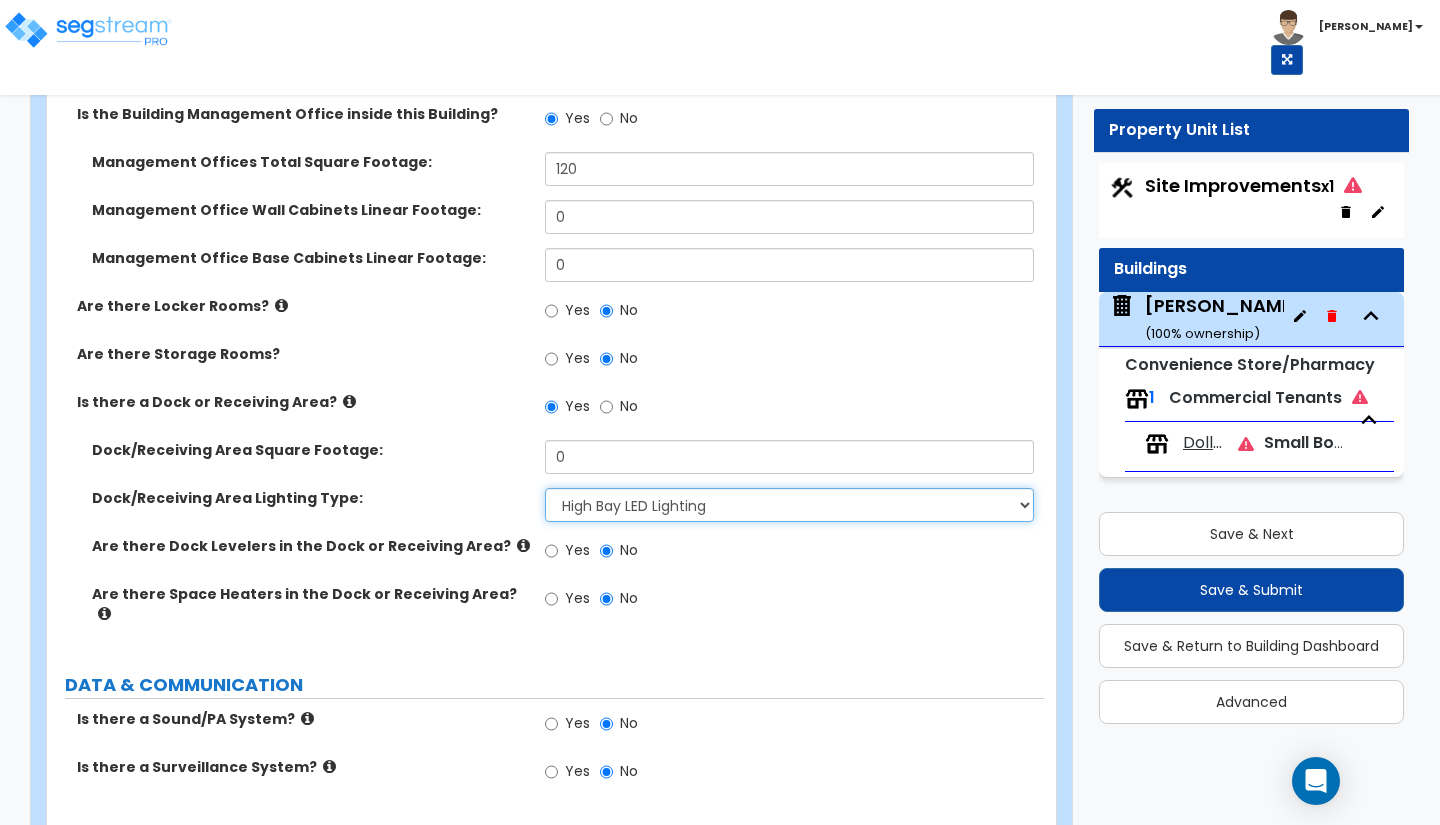click on "None High Bay LED Lighting High Bay Fluorescent Lighting" at bounding box center (789, 505) 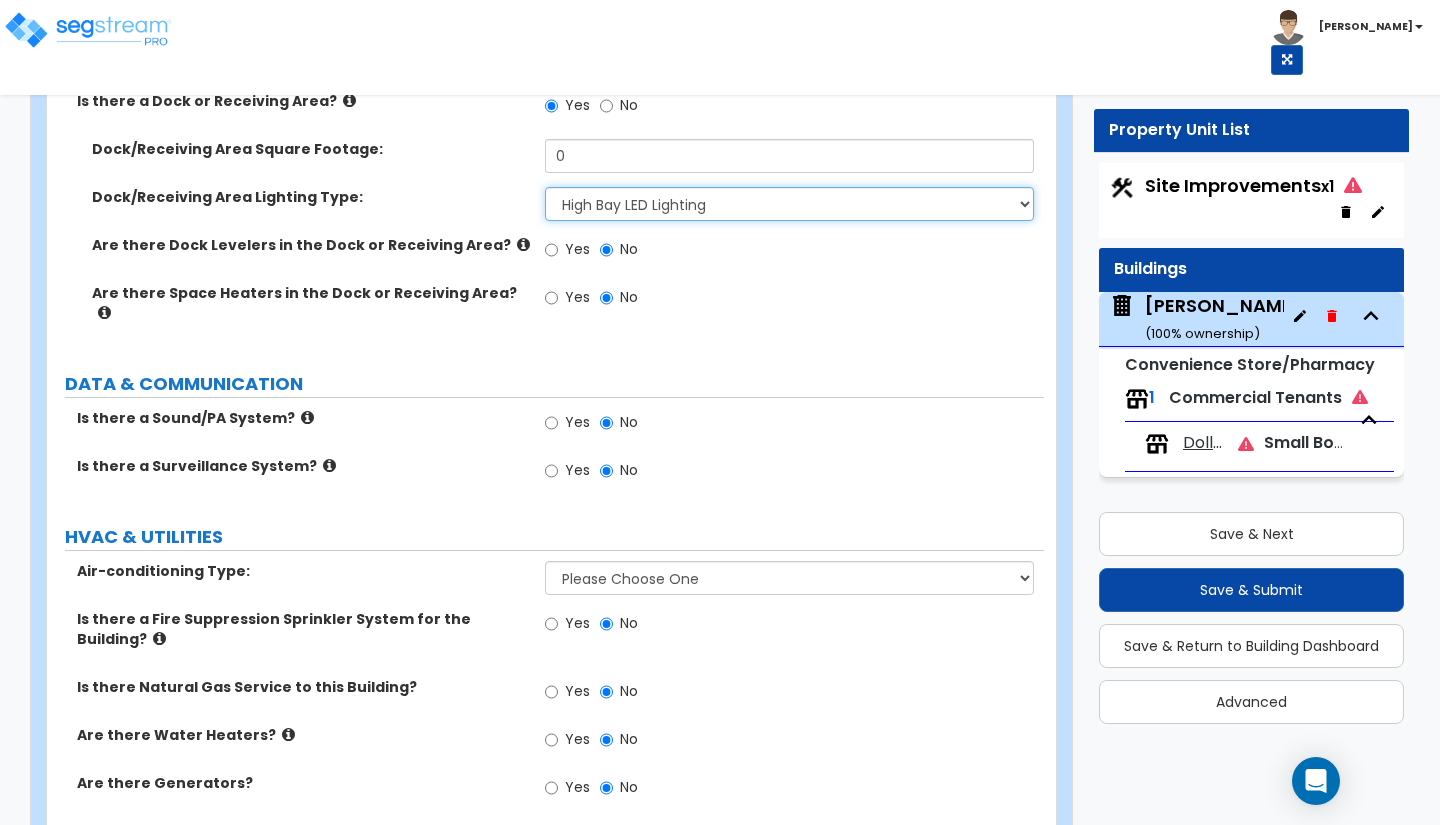 scroll, scrollTop: 6535, scrollLeft: 0, axis: vertical 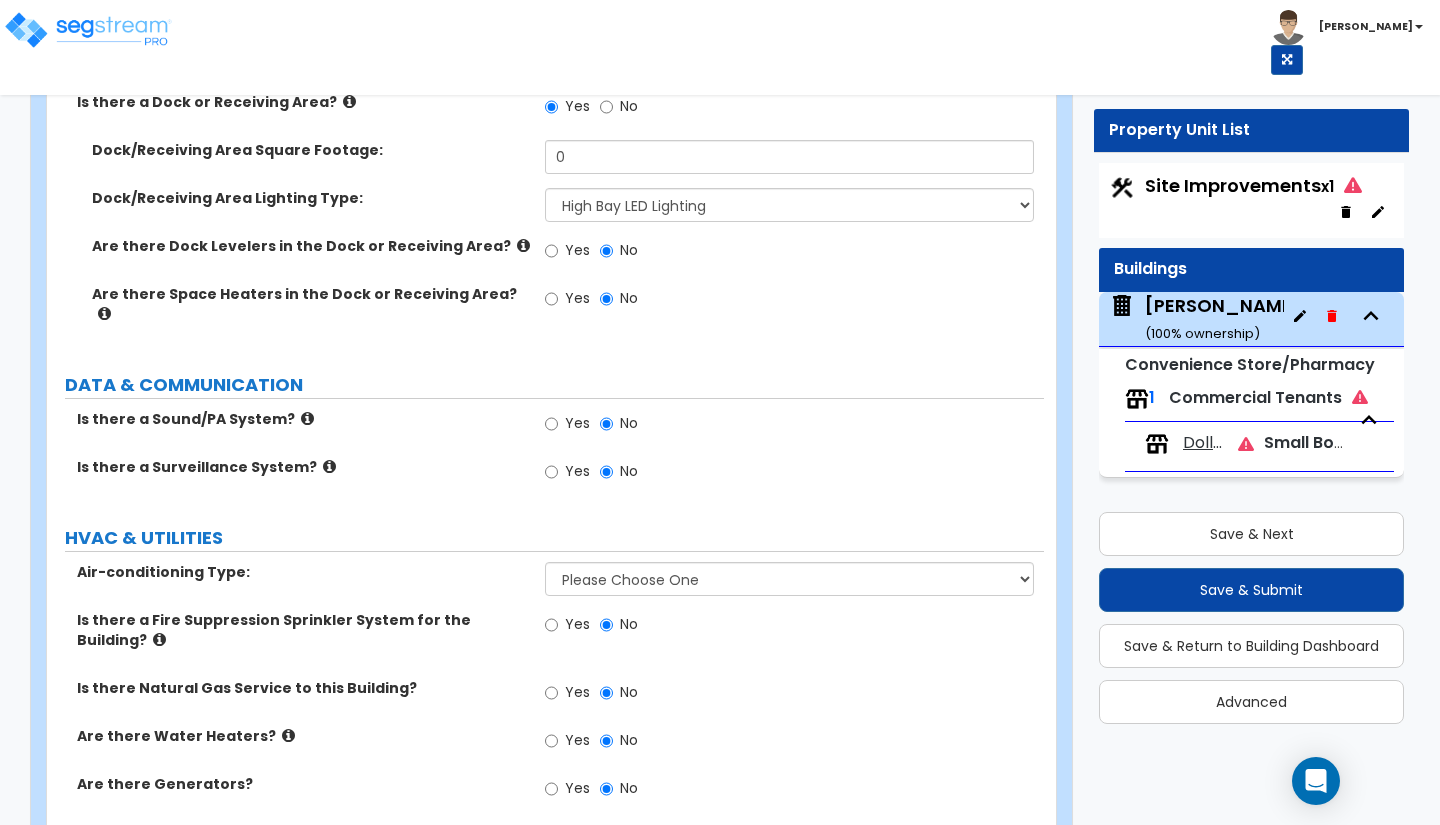 click on "Yes" at bounding box center [577, 471] 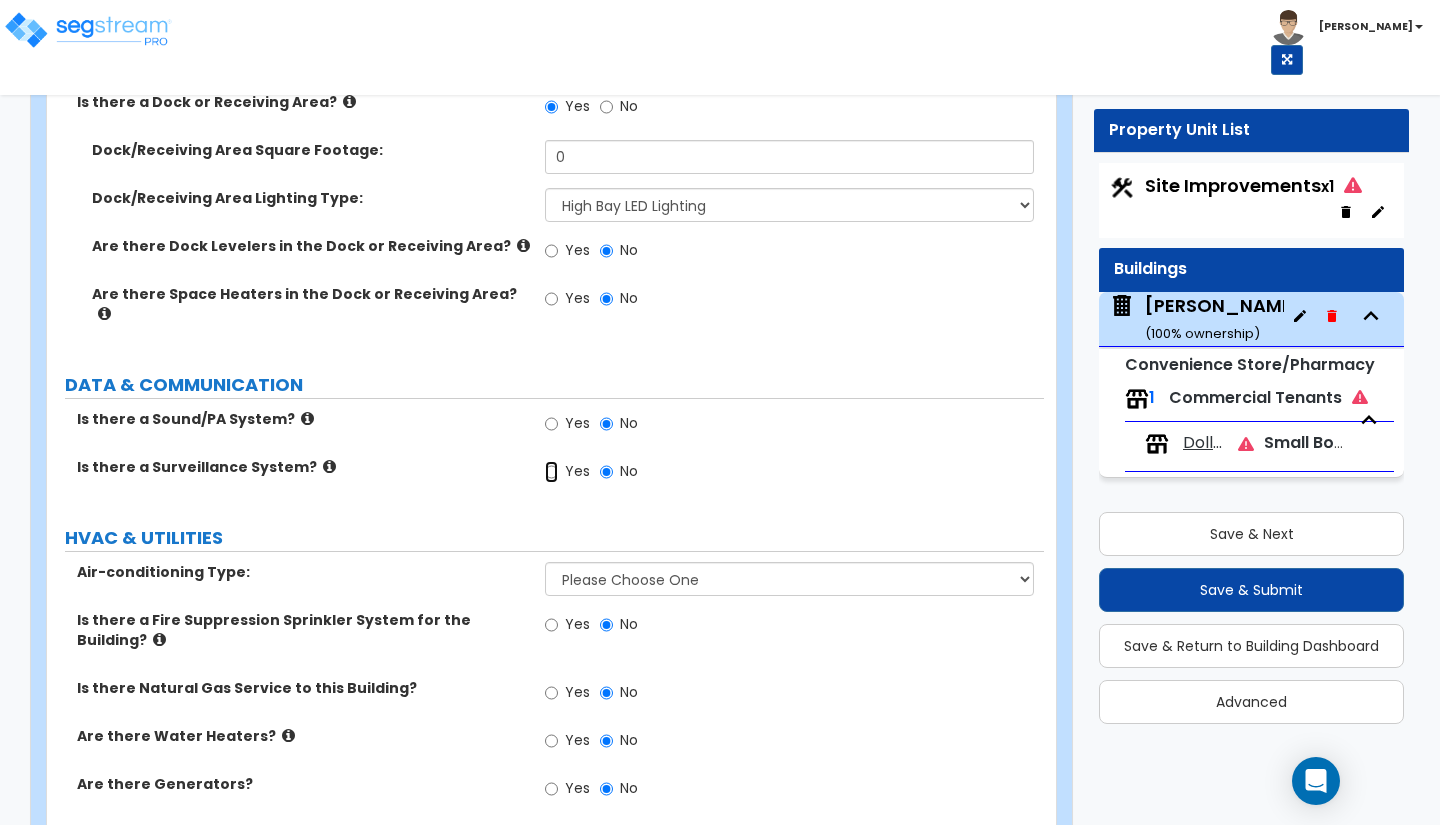 click on "Yes" at bounding box center (551, 472) 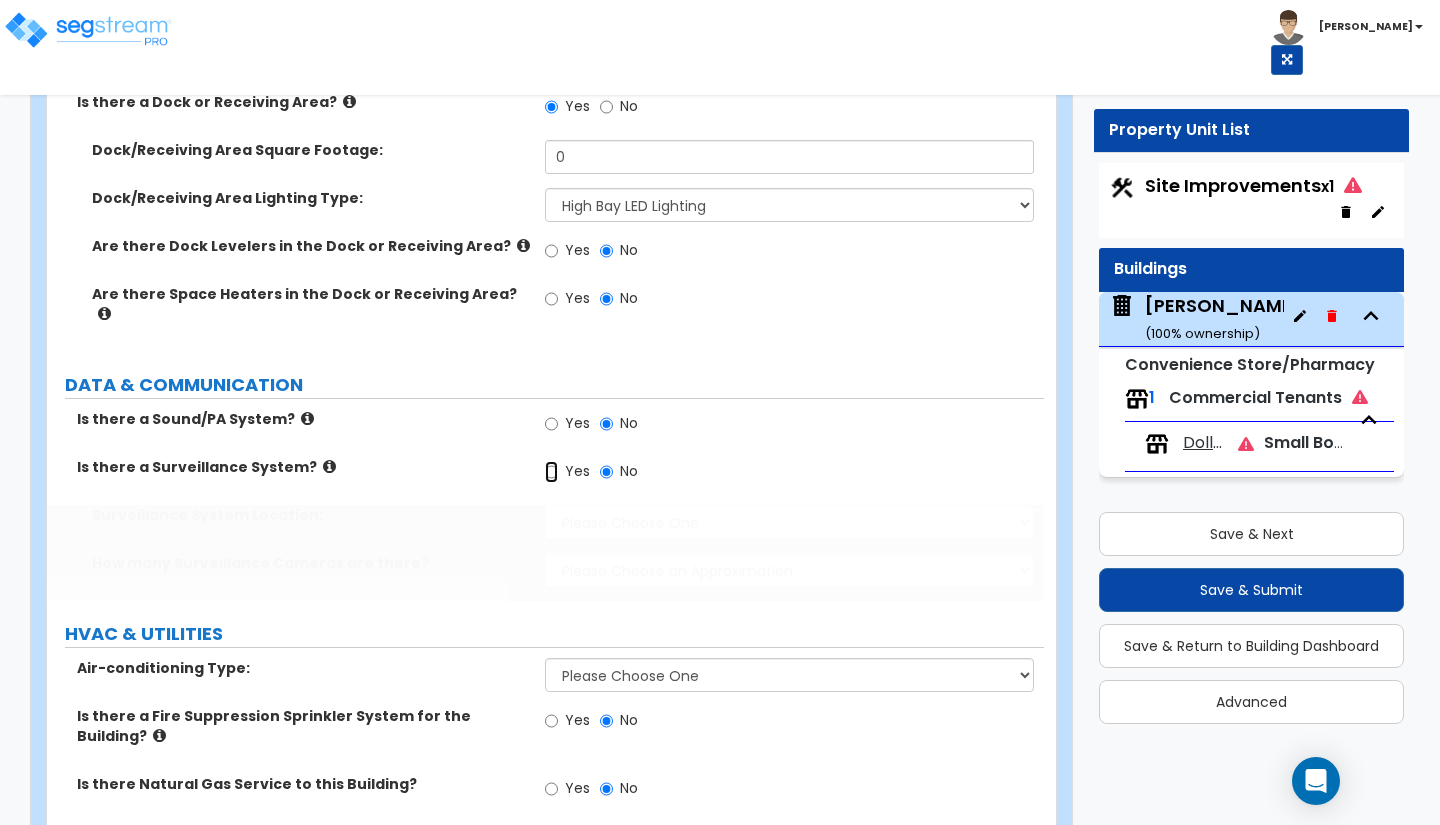 radio on "true" 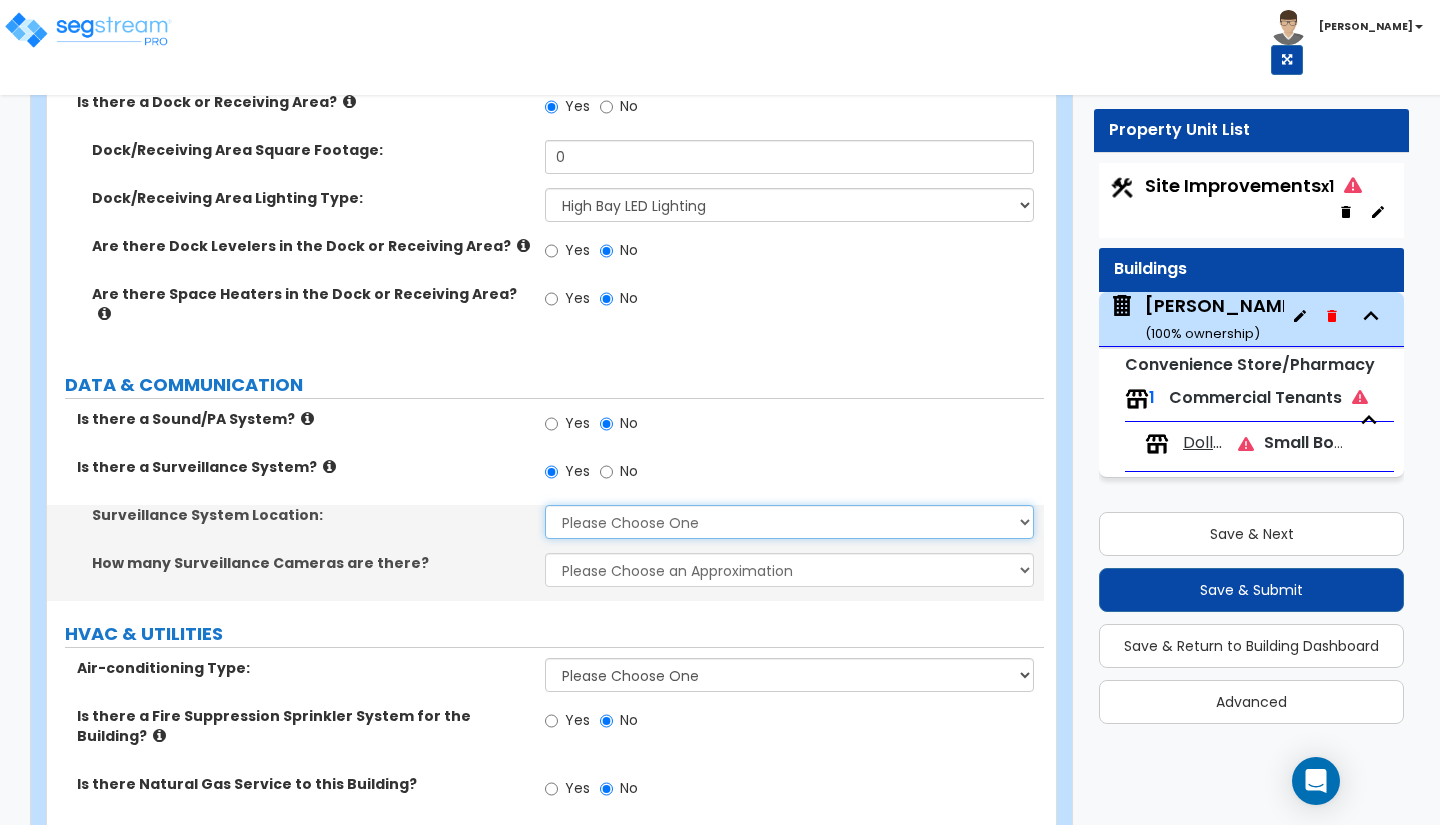 click on "Please Choose One Inside the Building Outside the Building Both Inside & Outside" at bounding box center [789, 522] 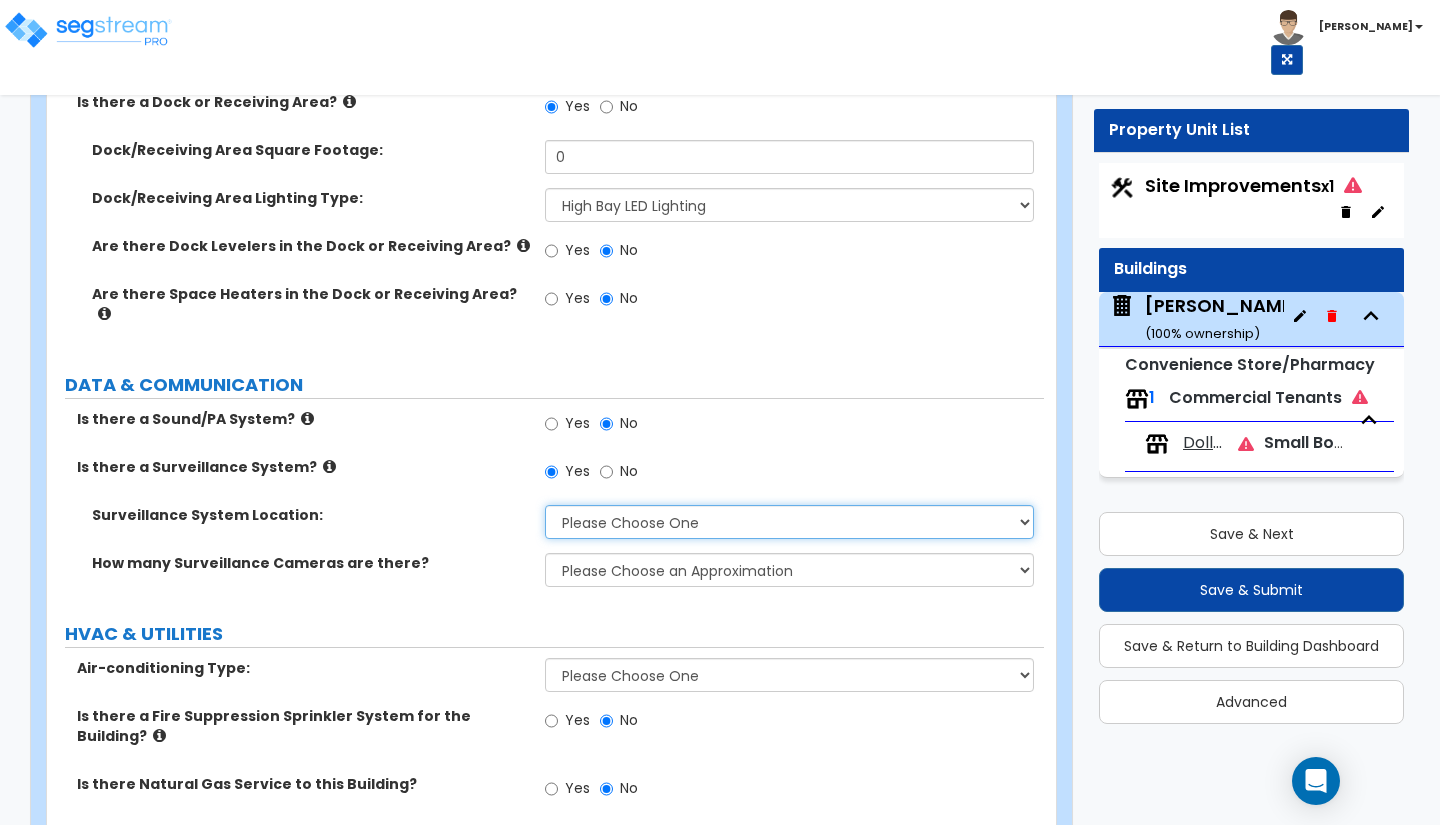 select on "3" 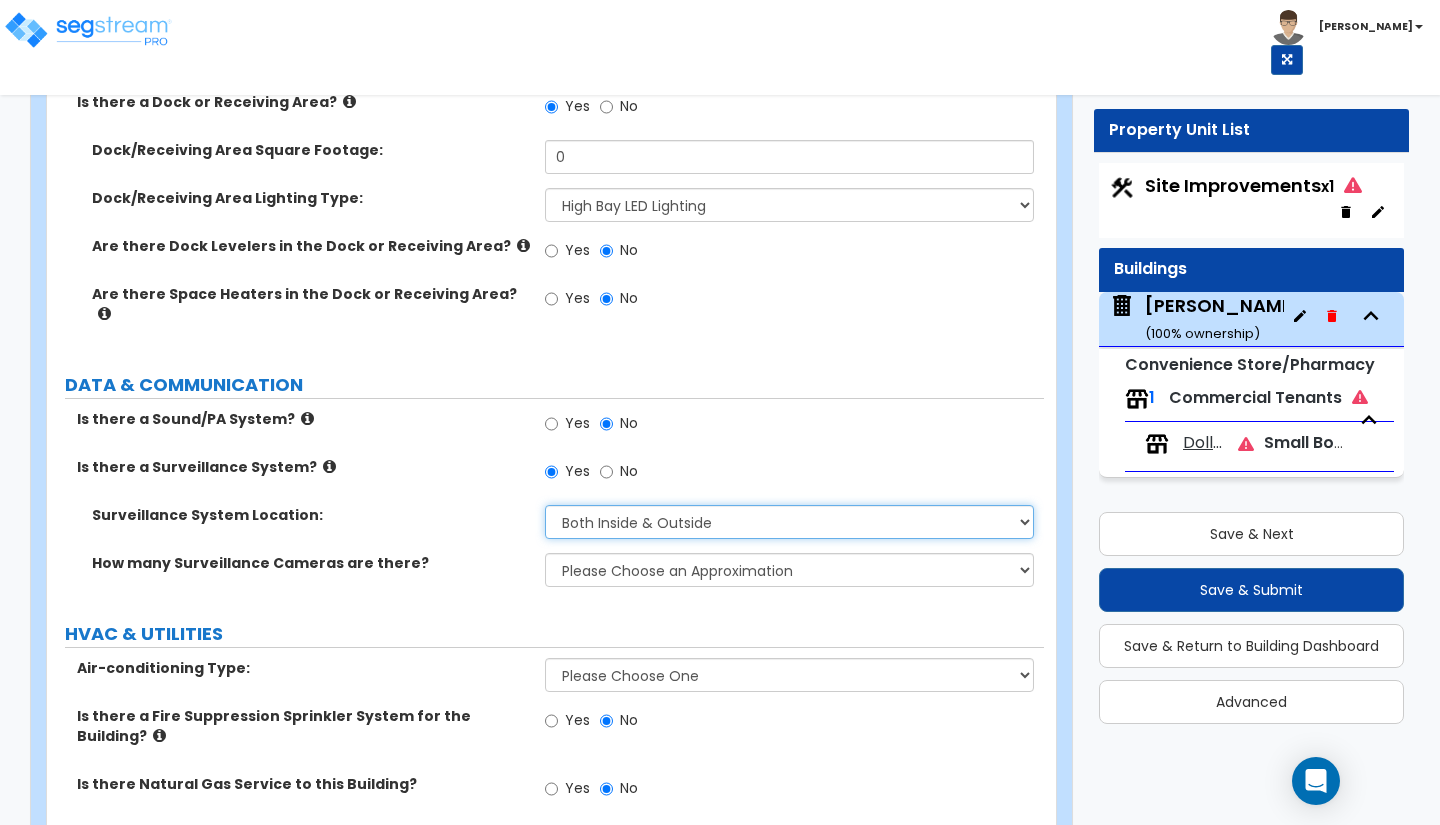 click on "Please Choose One Inside the Building Outside the Building Both Inside & Outside" at bounding box center (789, 522) 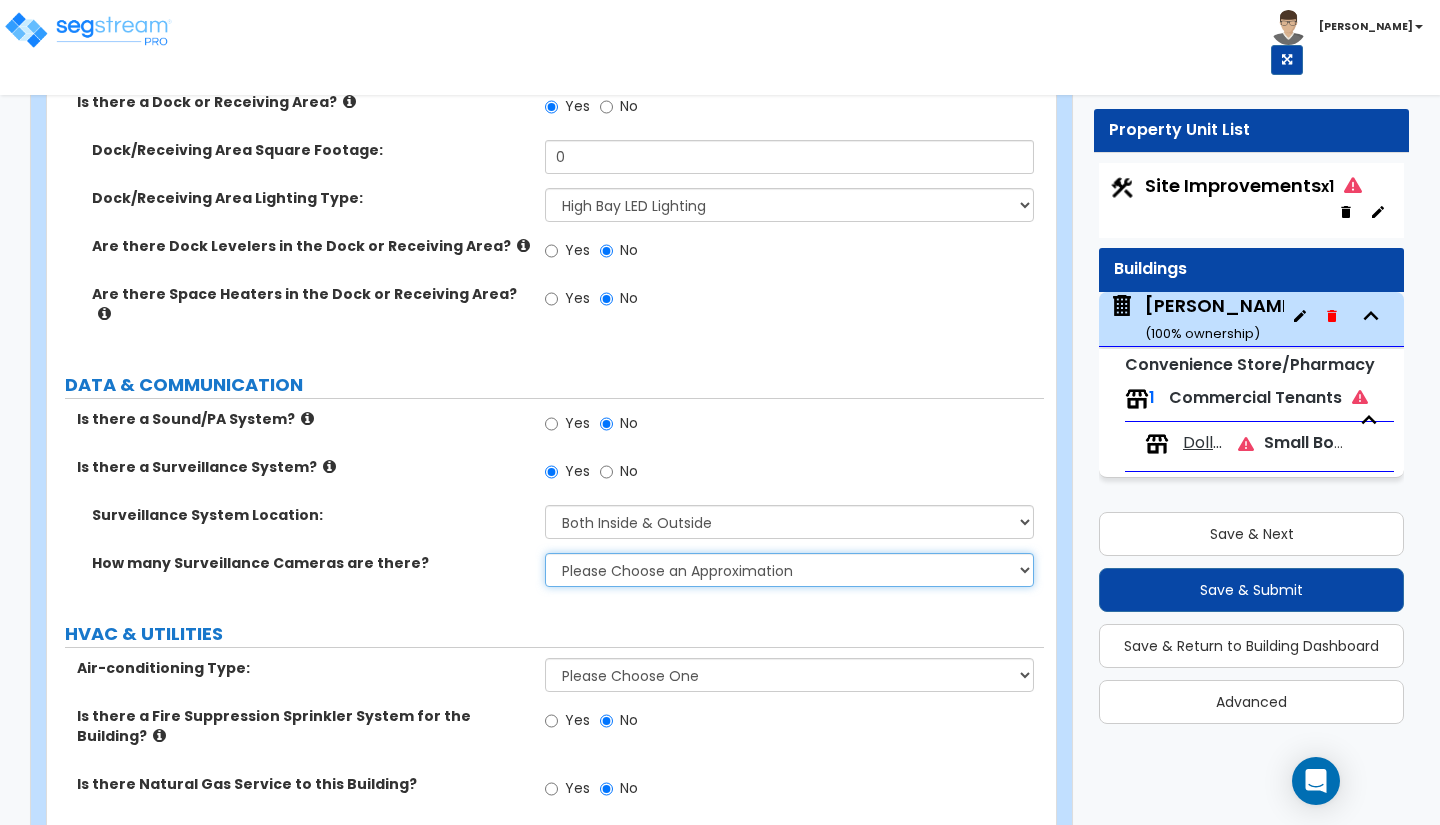 click on "Please Choose an Approximation Barely Noticed Any Noticed a Couple Frequently Seen Enter a Quantity" at bounding box center [789, 570] 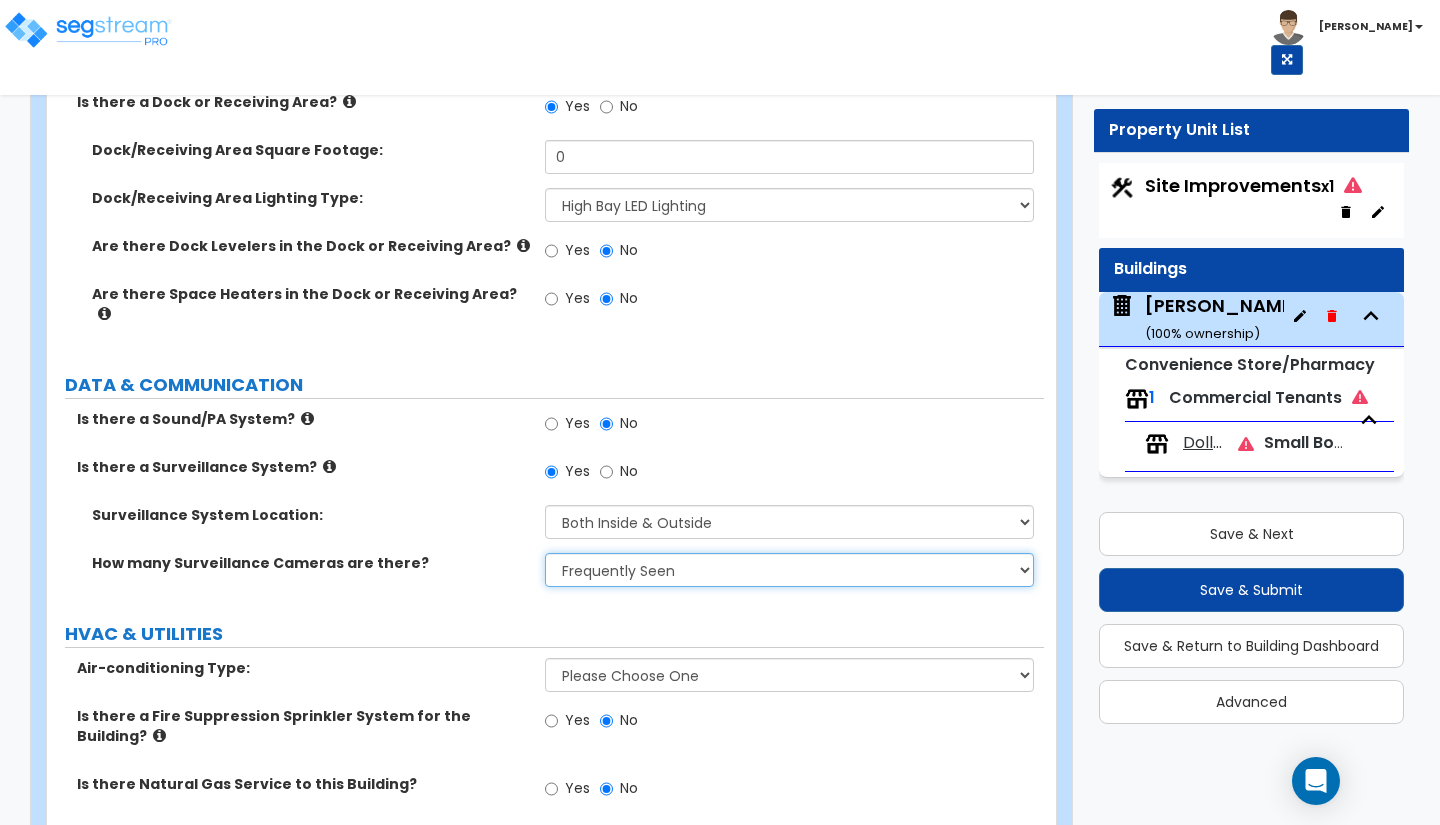 click on "Please Choose an Approximation Barely Noticed Any Noticed a Couple Frequently Seen Enter a Quantity" at bounding box center (789, 570) 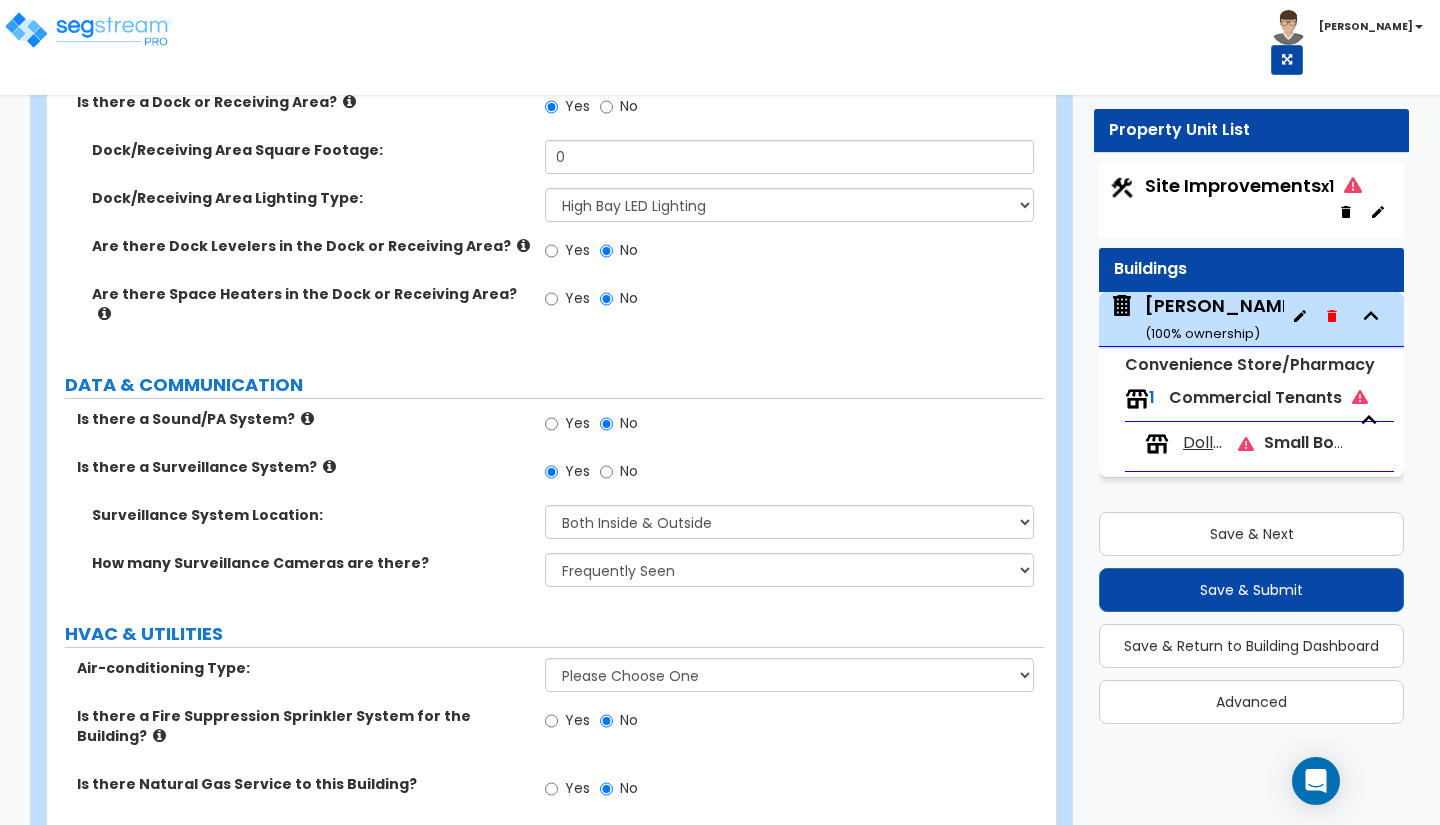 click on "Yes No" at bounding box center (794, 723) 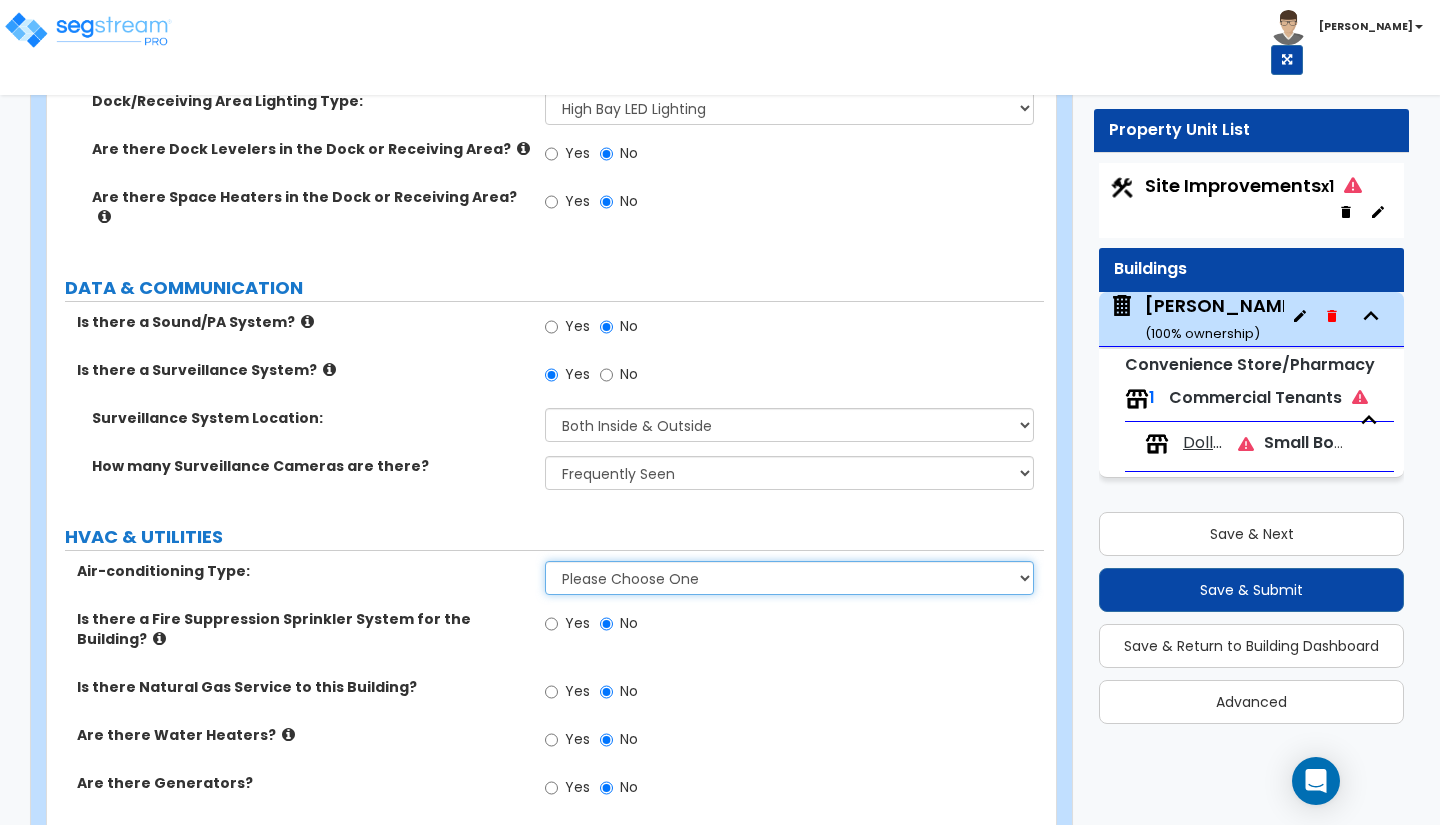 click on "Please Choose One Rooftop Unit Furnace-Condenser Forced Air Split Heating/Cooling Systems Heat Pump Air to Air Split Heating/Cooling Systems" at bounding box center [789, 578] 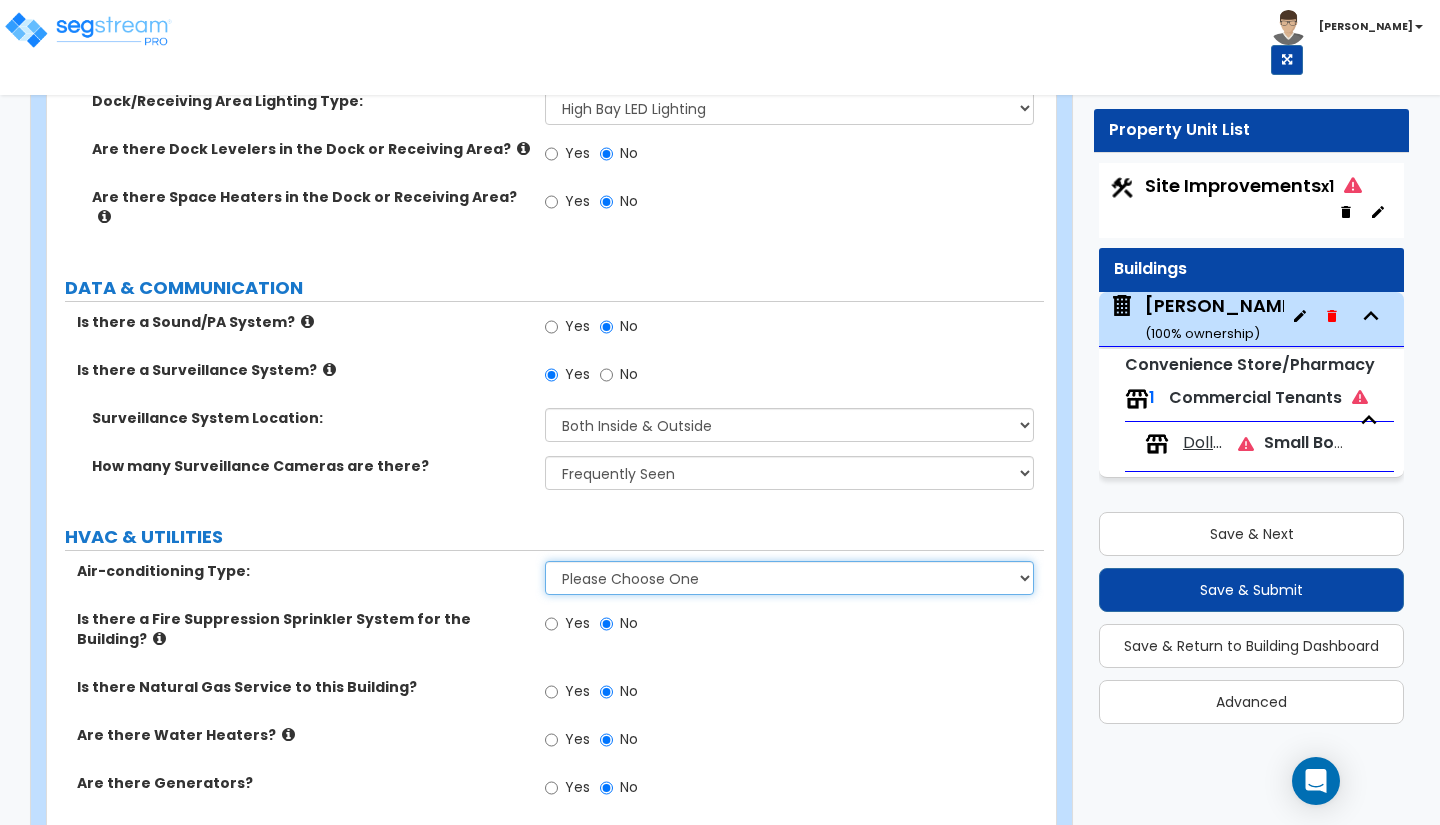 select on "1" 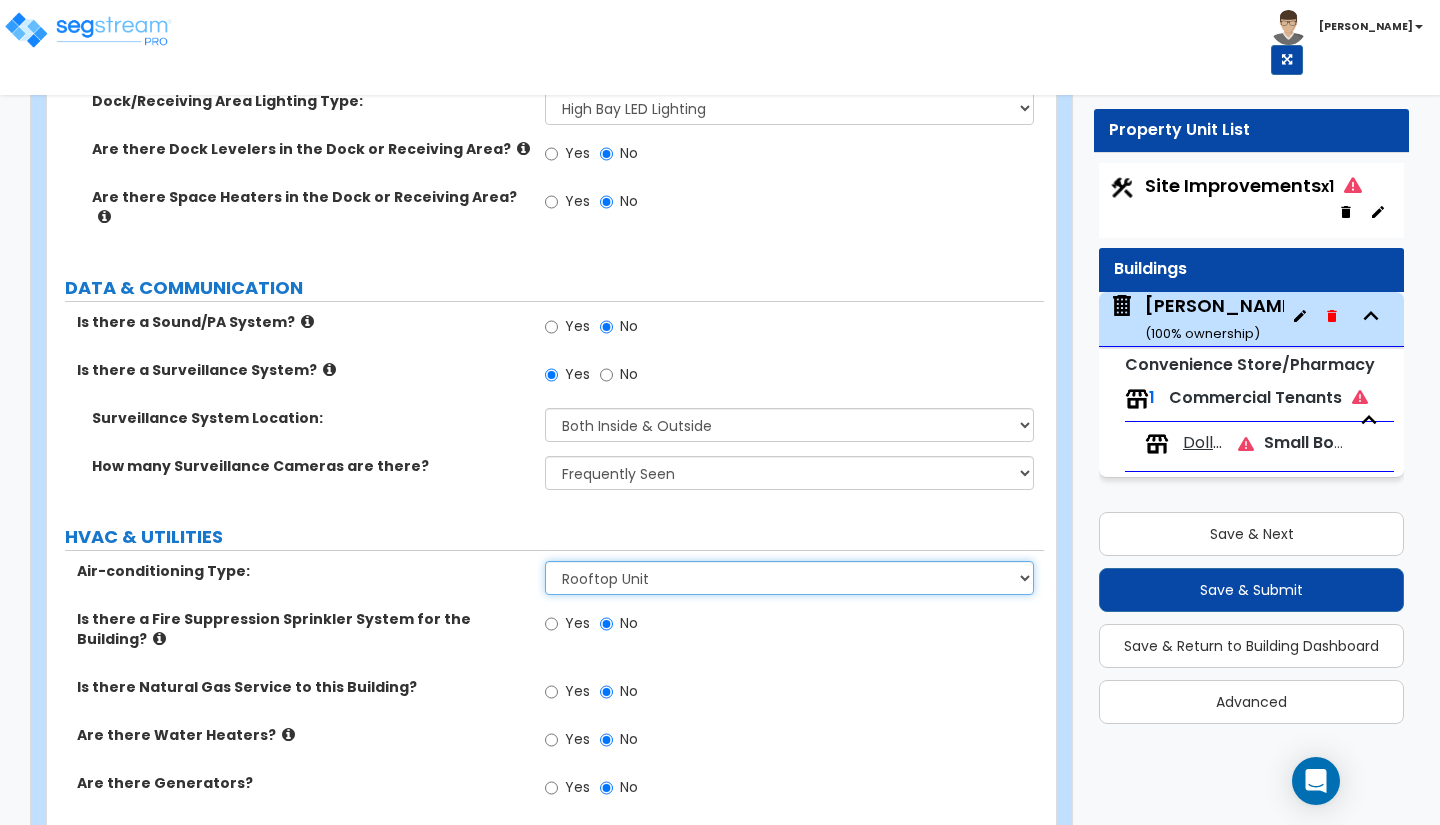 click on "Please Choose One Rooftop Unit Furnace-Condenser Forced Air Split Heating/Cooling Systems Heat Pump Air to Air Split Heating/Cooling Systems" at bounding box center (789, 578) 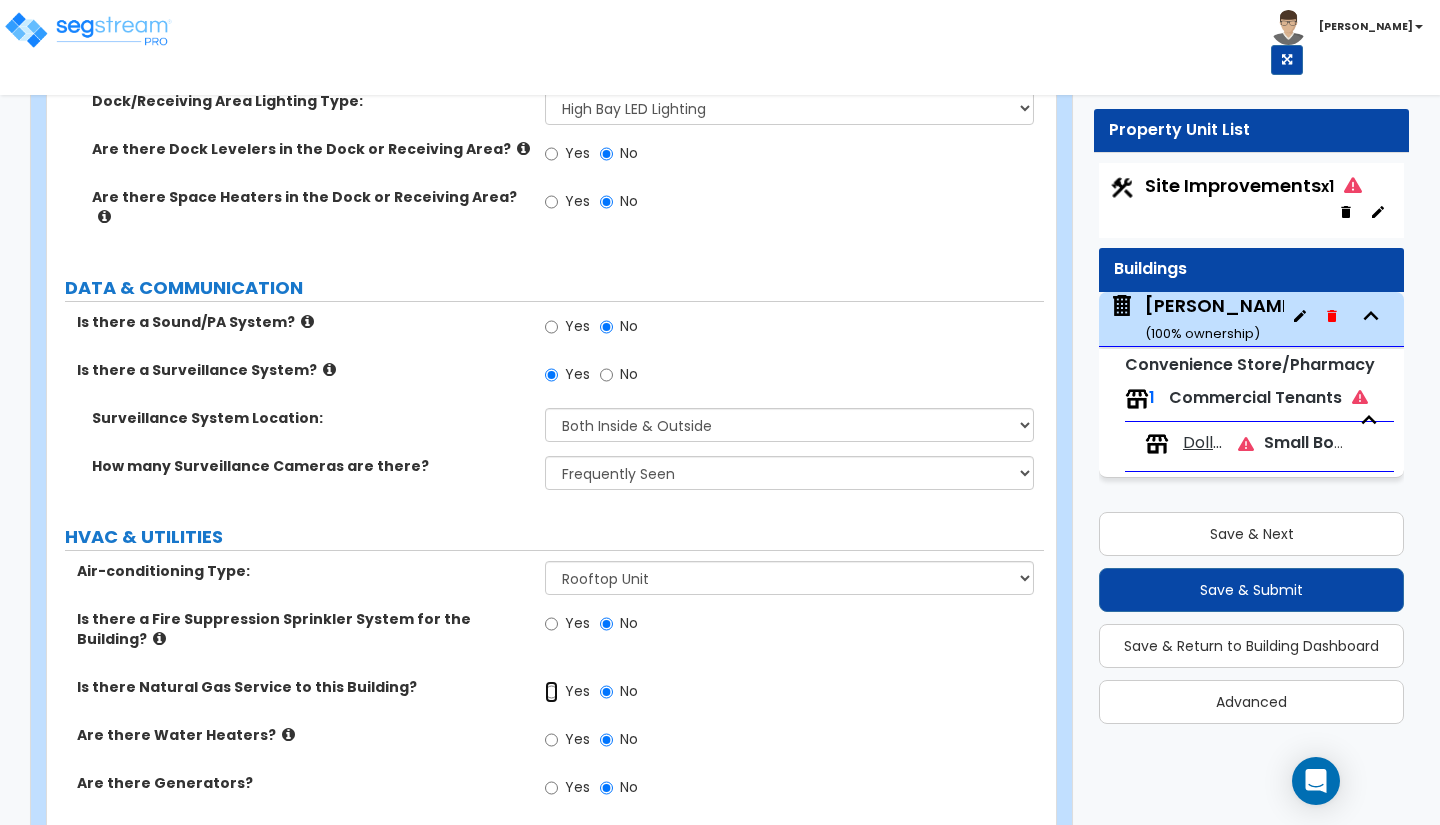 click on "Yes" at bounding box center [551, 692] 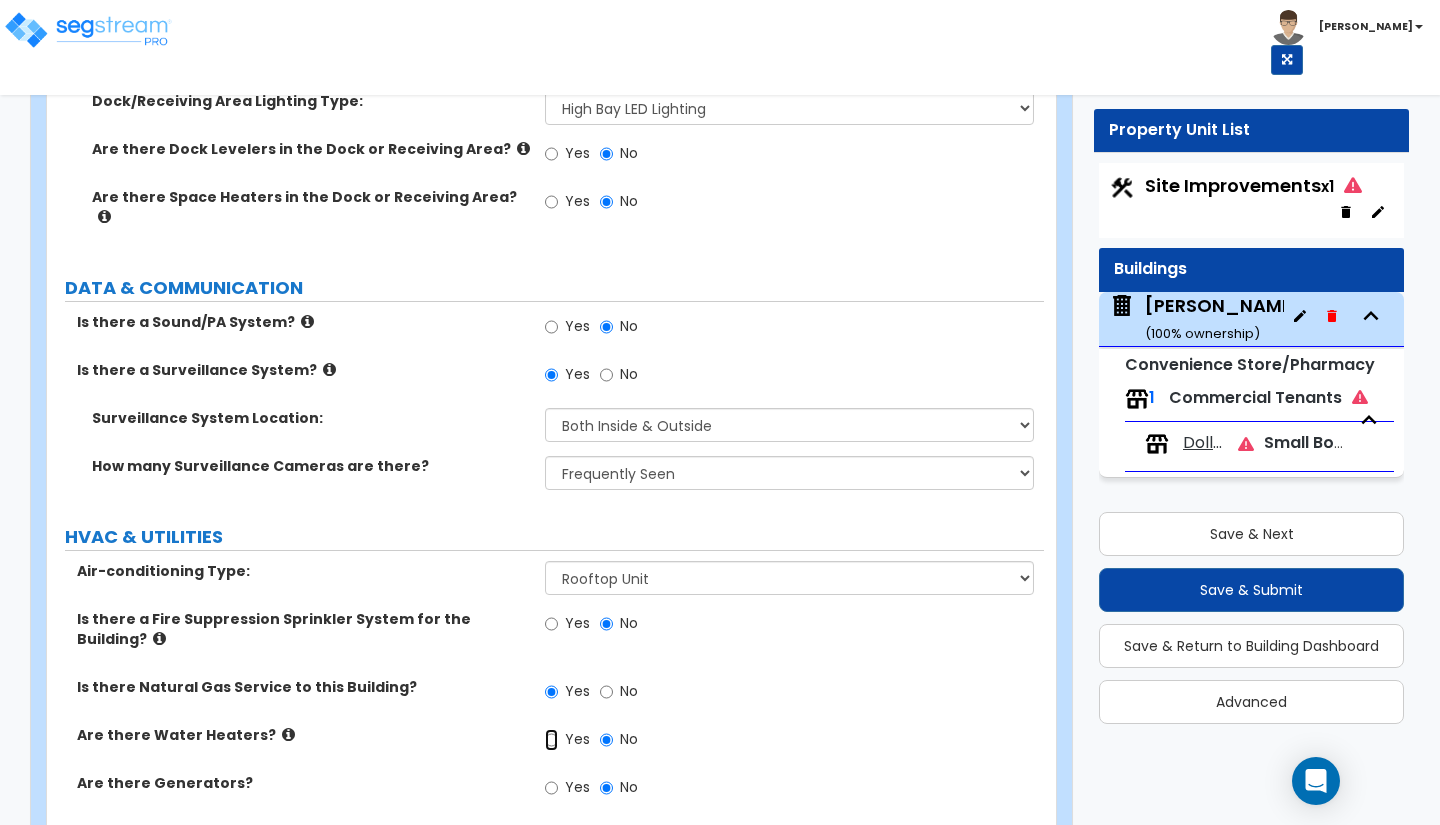 click on "Yes" at bounding box center [551, 740] 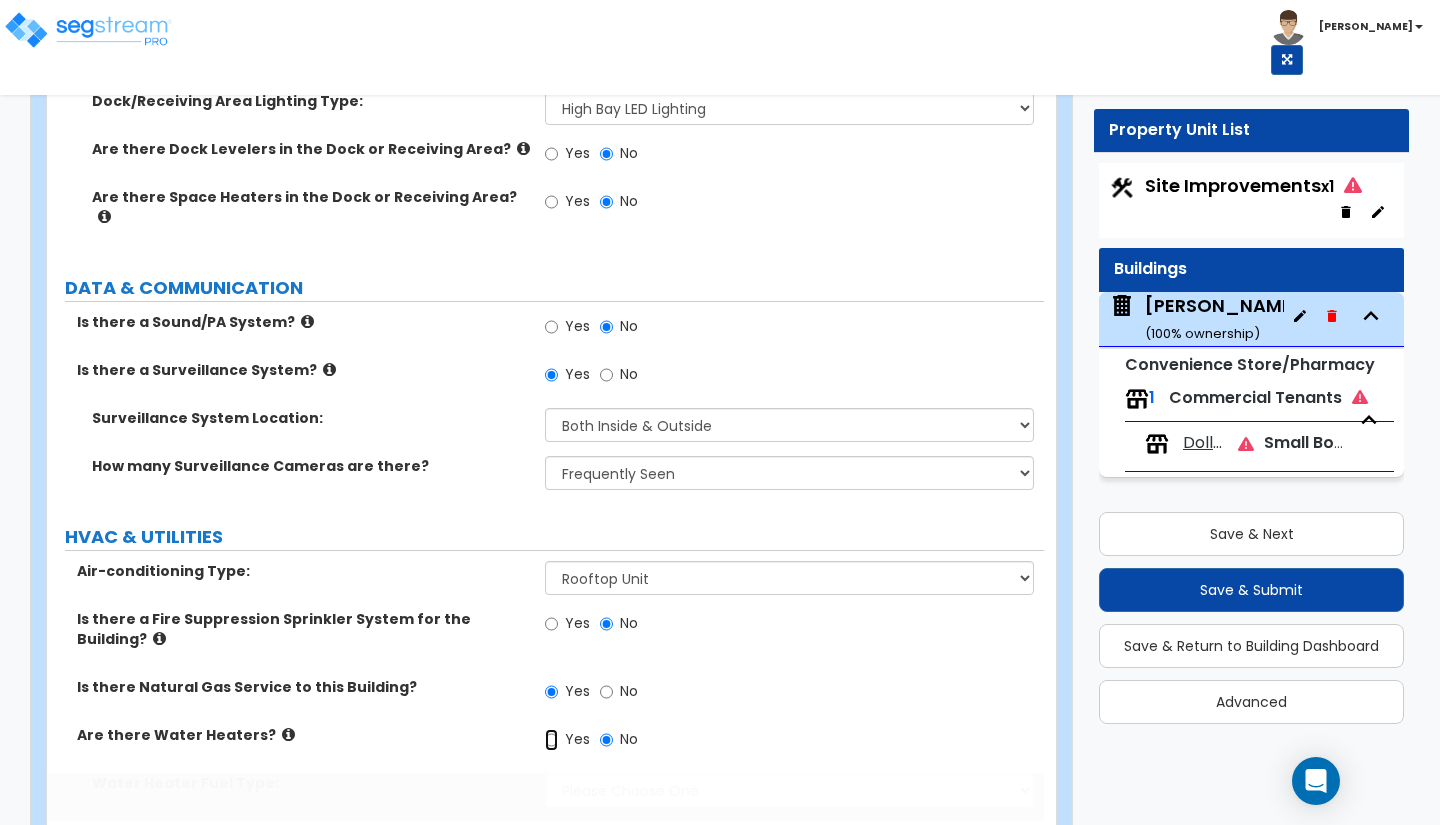 radio on "true" 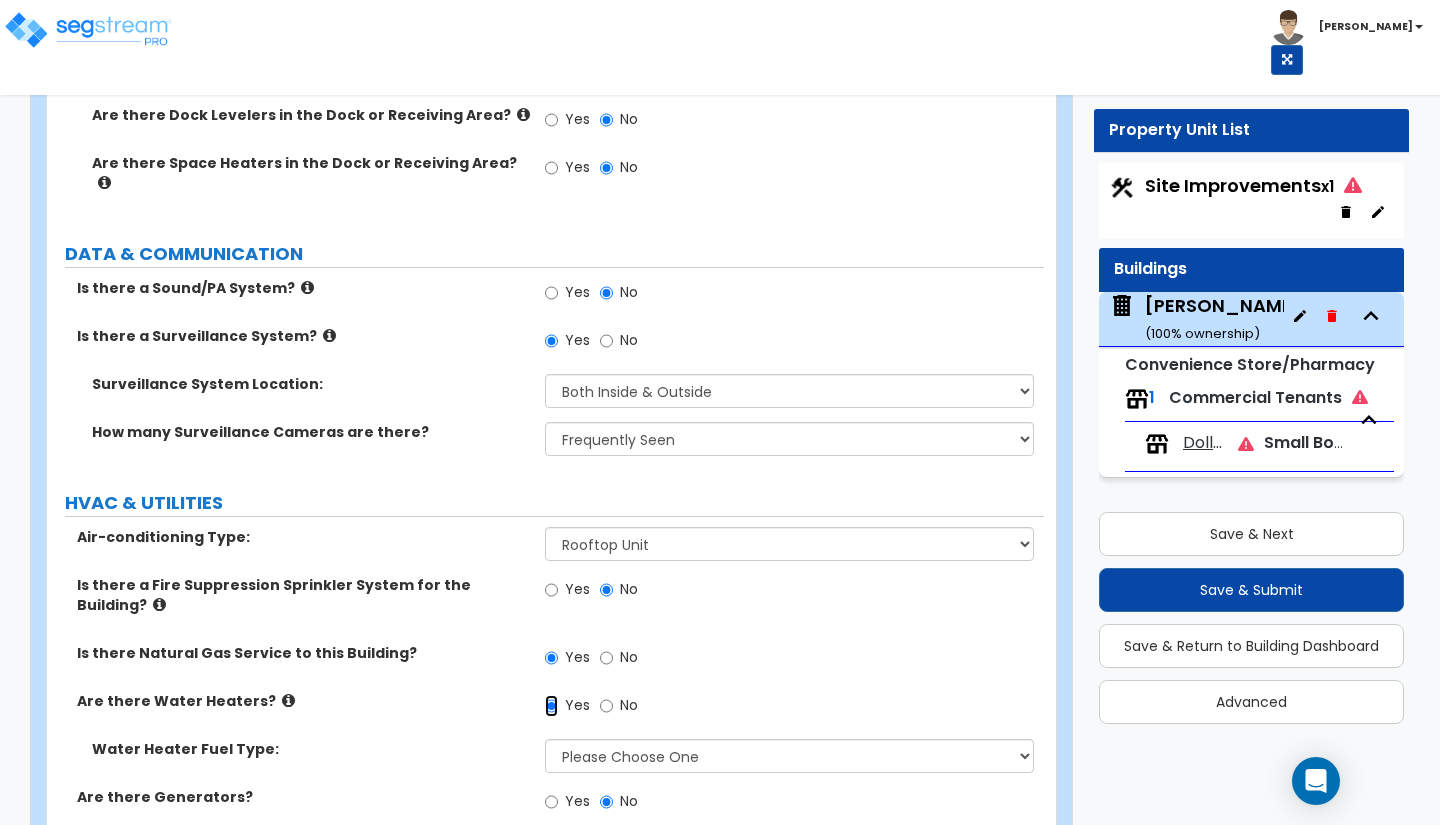 scroll, scrollTop: 6680, scrollLeft: 0, axis: vertical 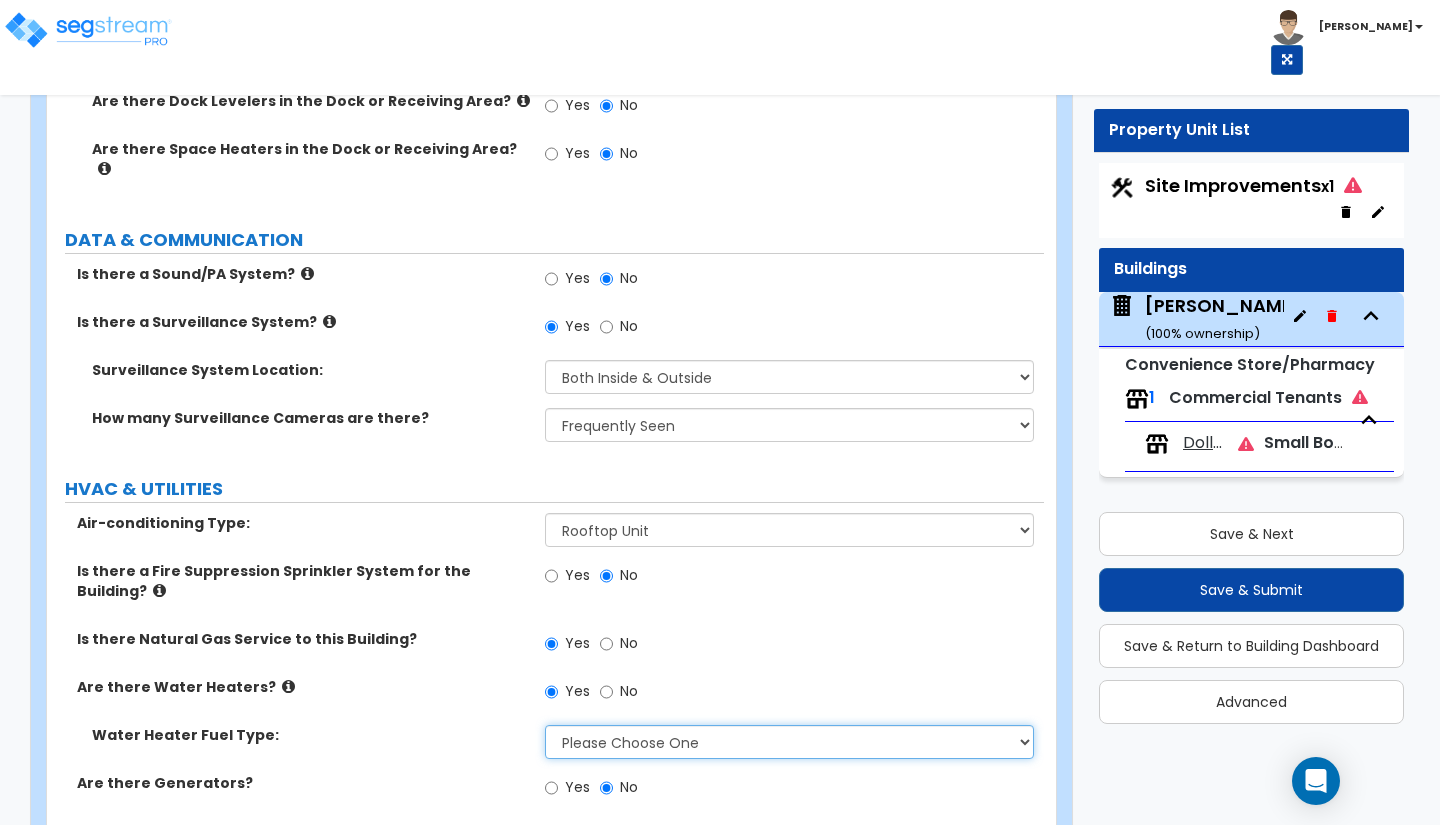 click on "Please Choose One Gas Electric" at bounding box center (789, 742) 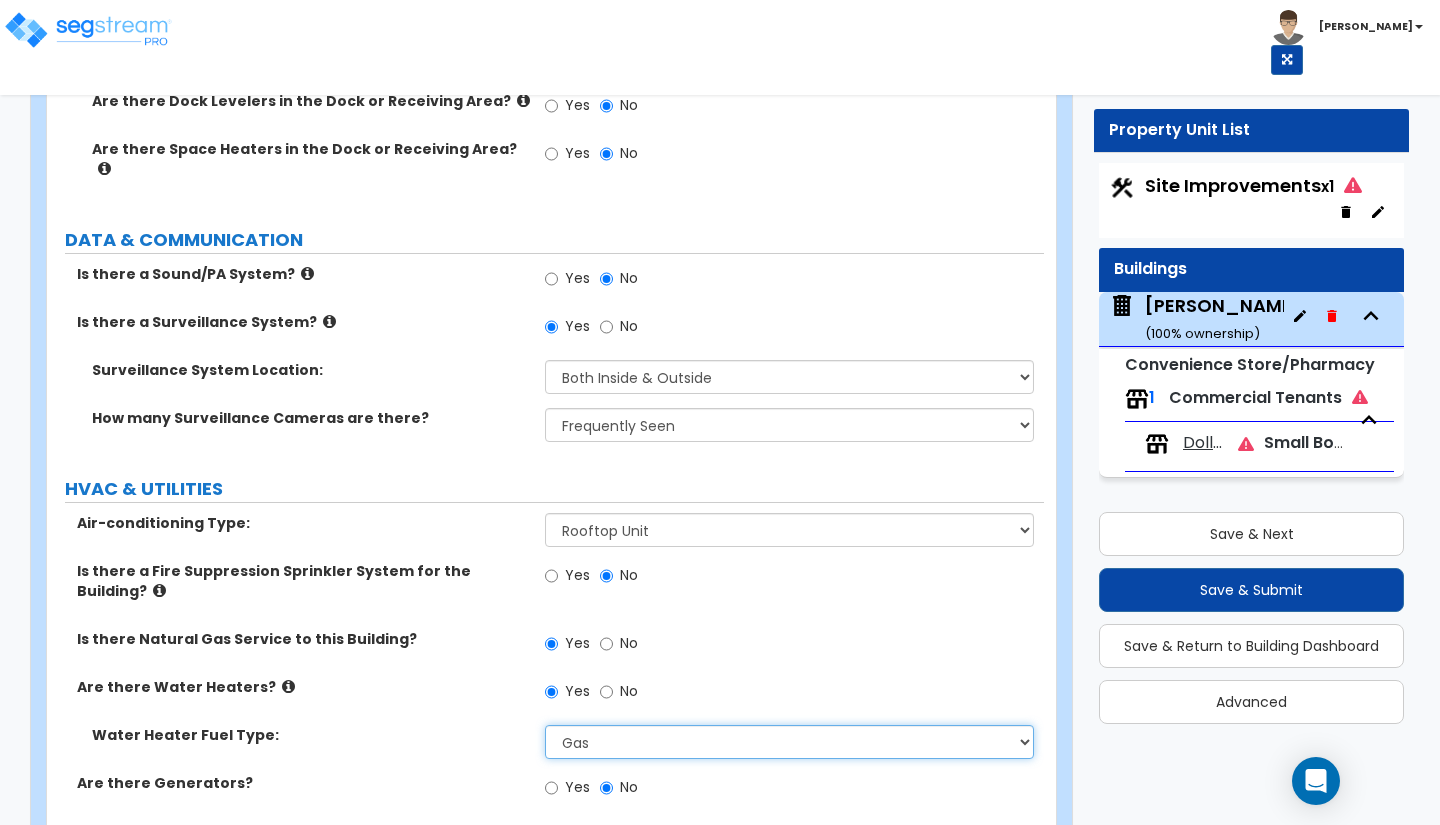 click on "Please Choose One Gas Electric" at bounding box center [789, 742] 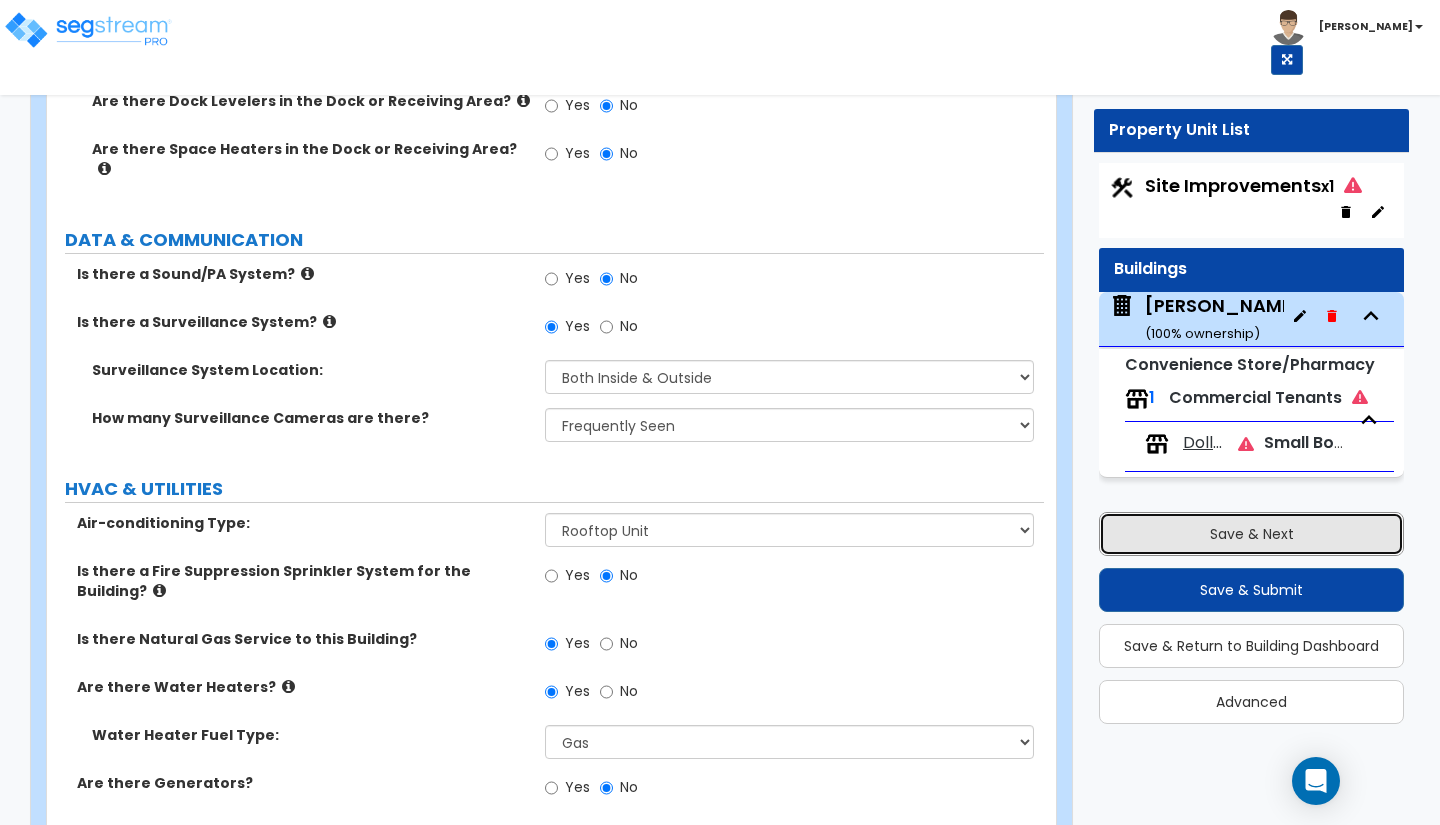 click on "Save & Next" at bounding box center [1251, 534] 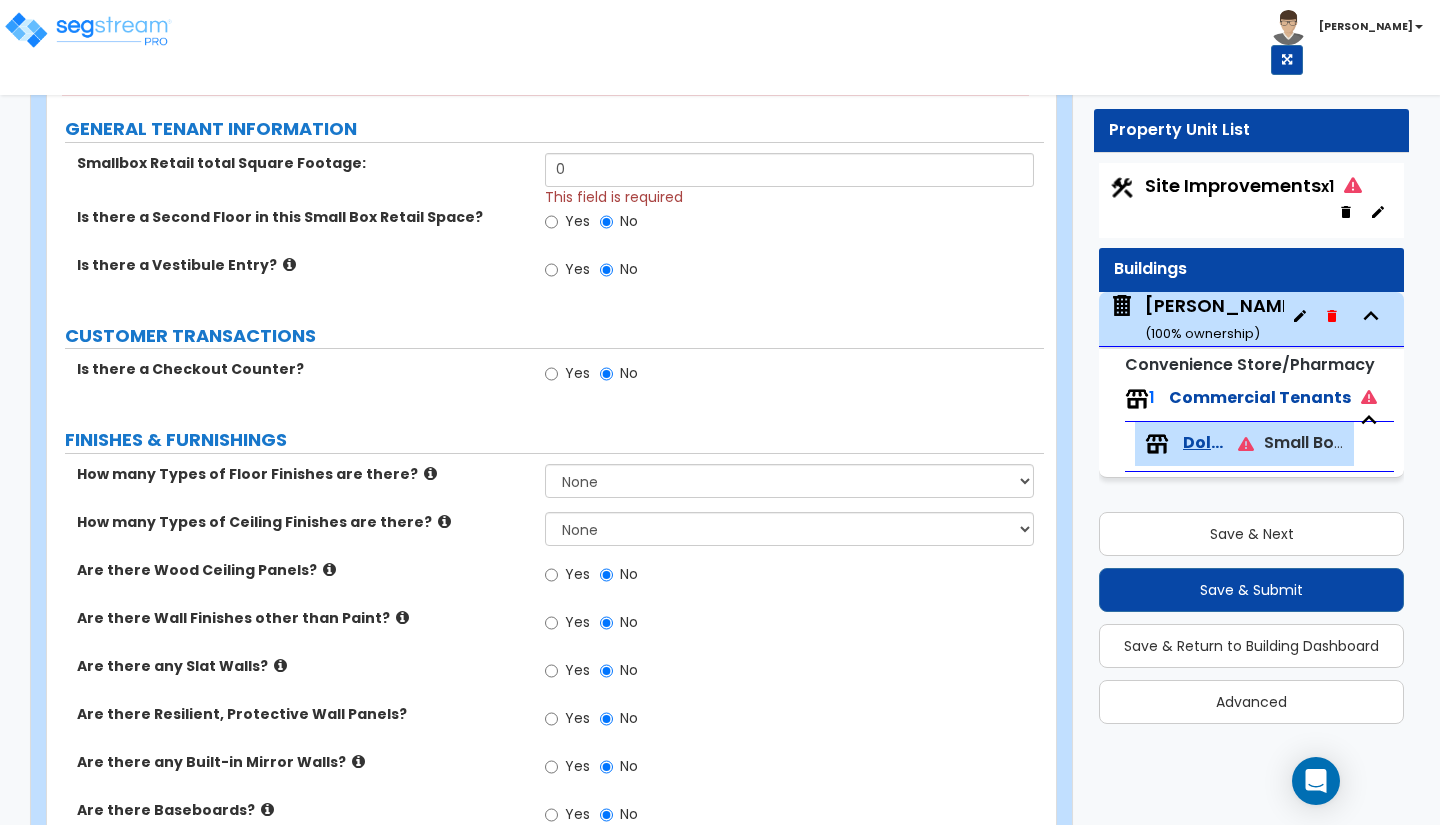 scroll, scrollTop: 0, scrollLeft: 0, axis: both 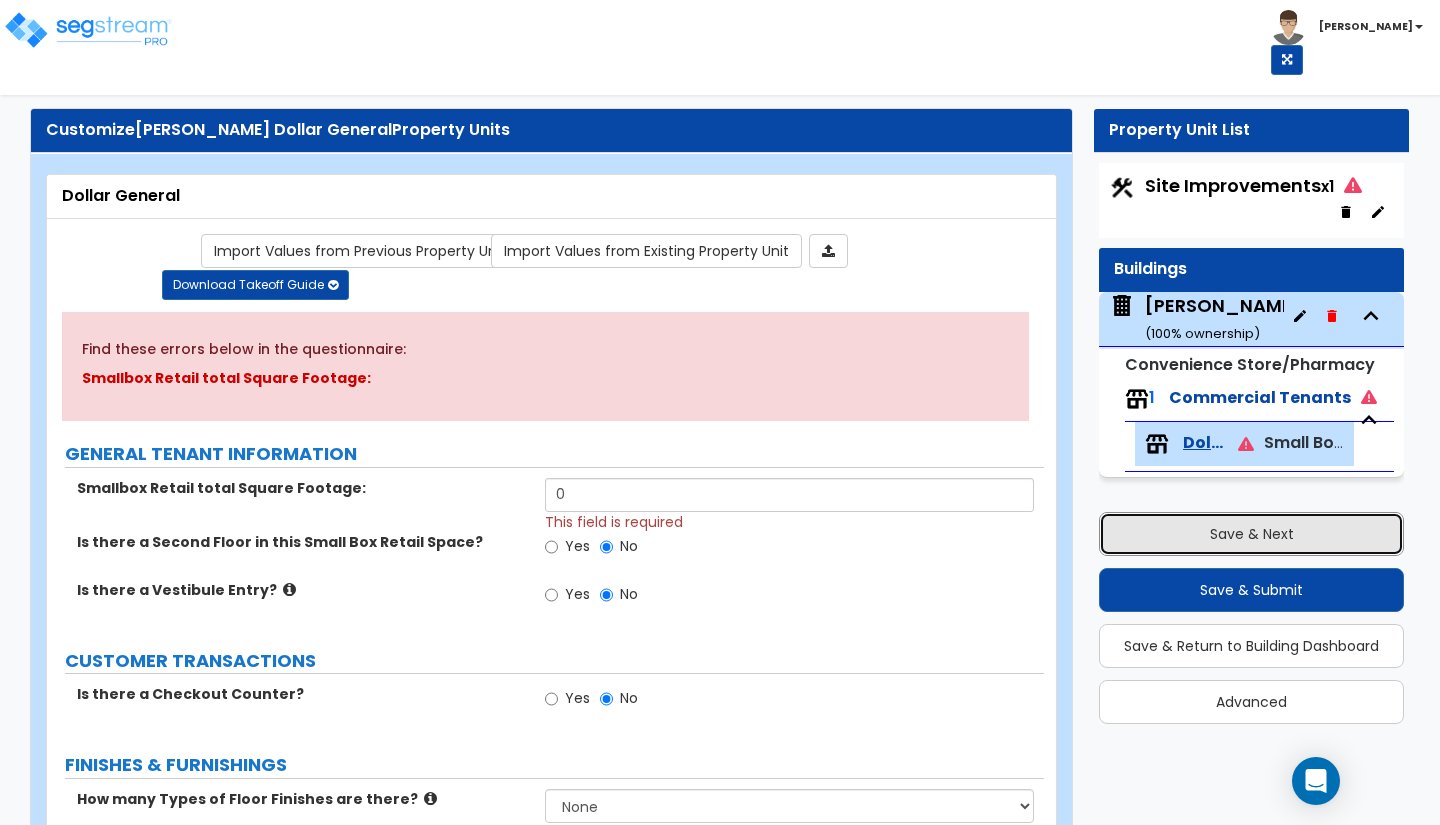 click on "Save & Next" at bounding box center [1251, 534] 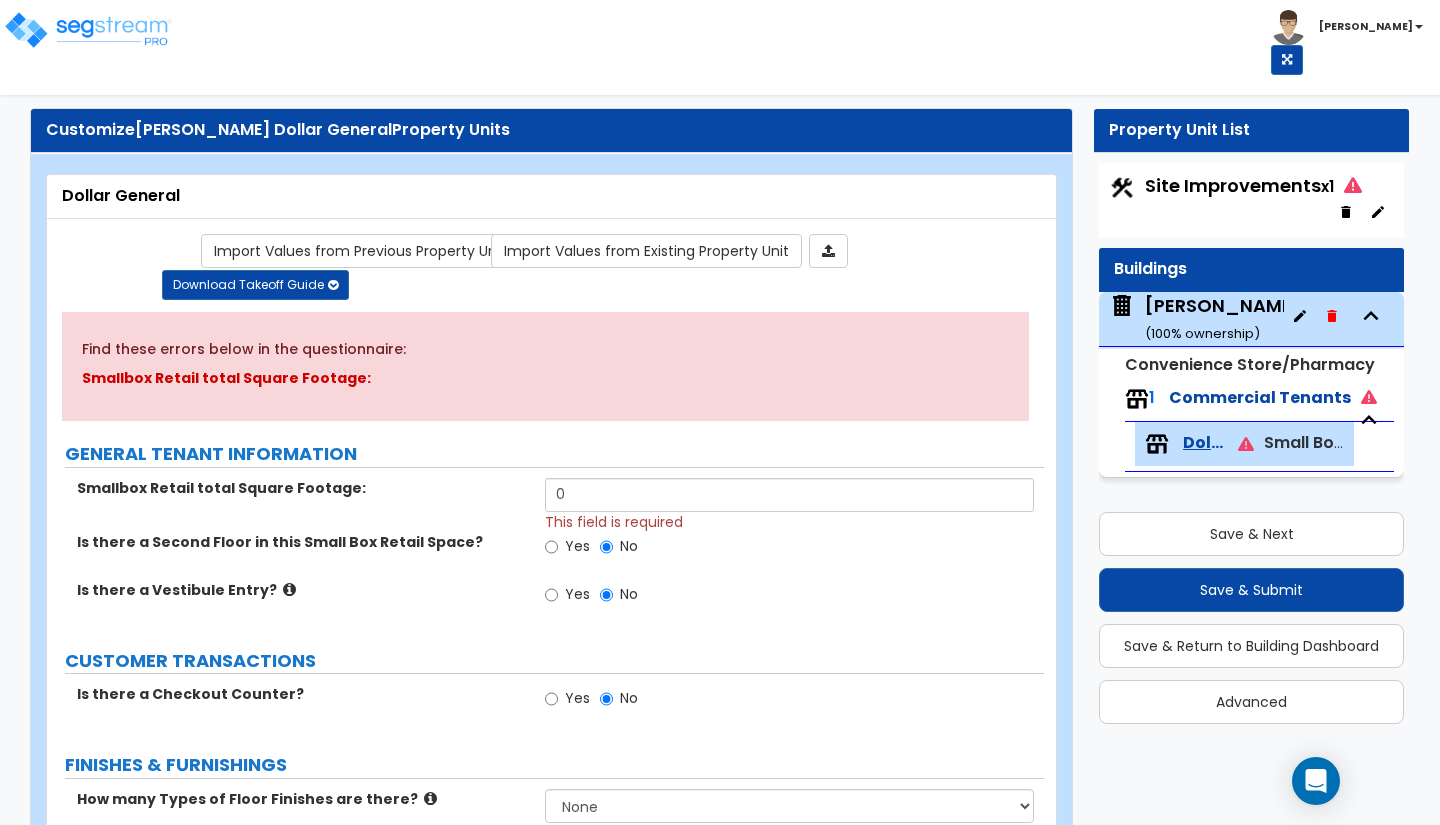 select on "2" 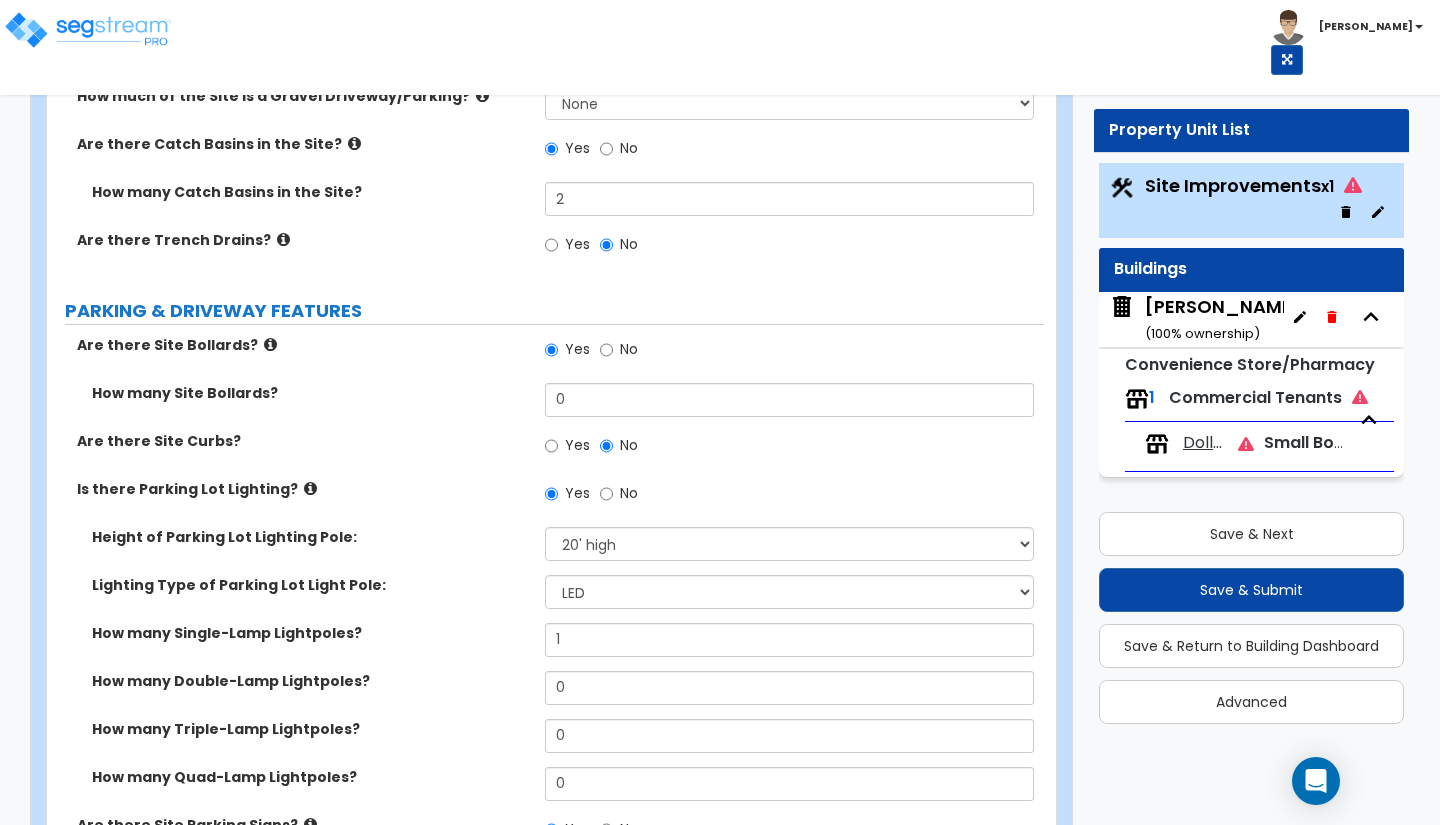 scroll, scrollTop: 959, scrollLeft: 0, axis: vertical 